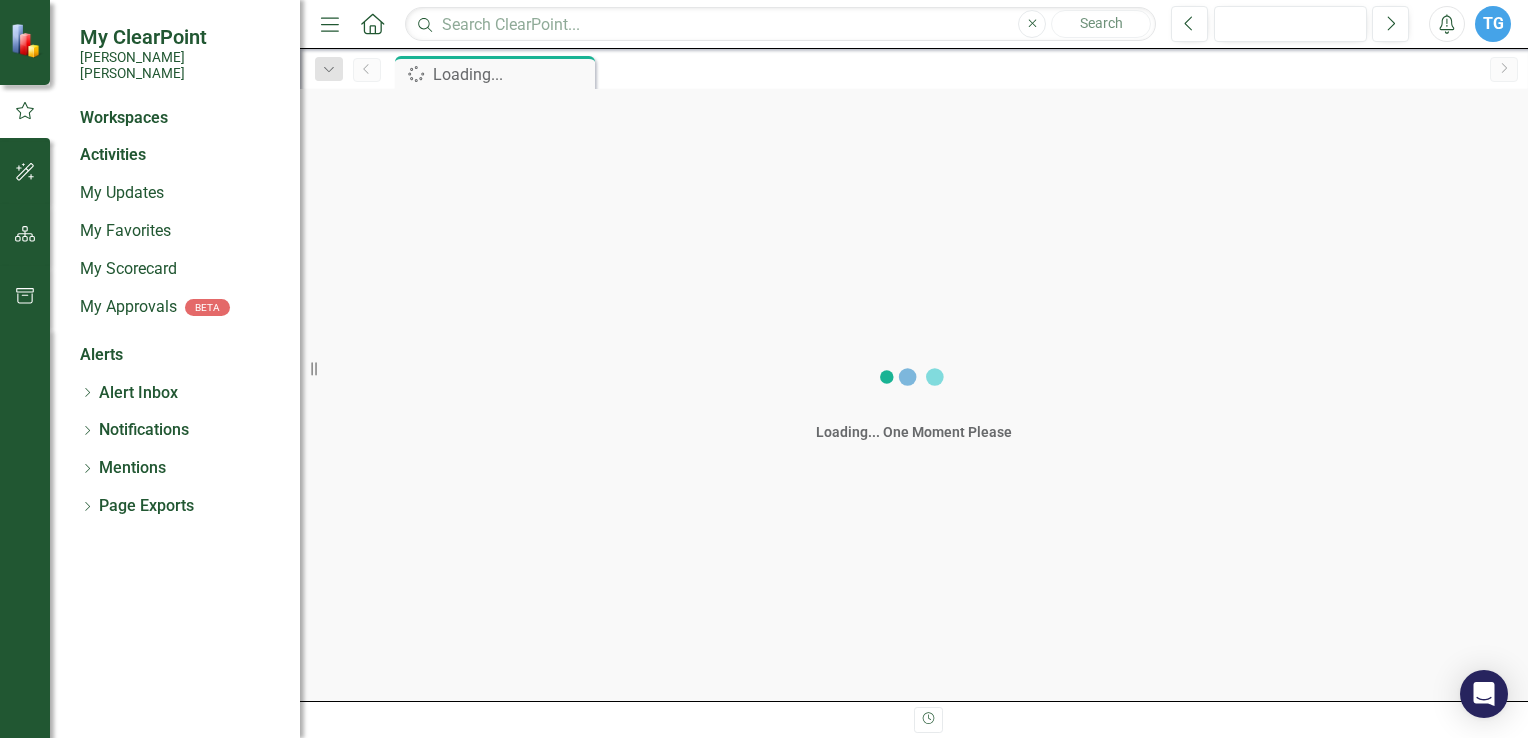 scroll, scrollTop: 0, scrollLeft: 0, axis: both 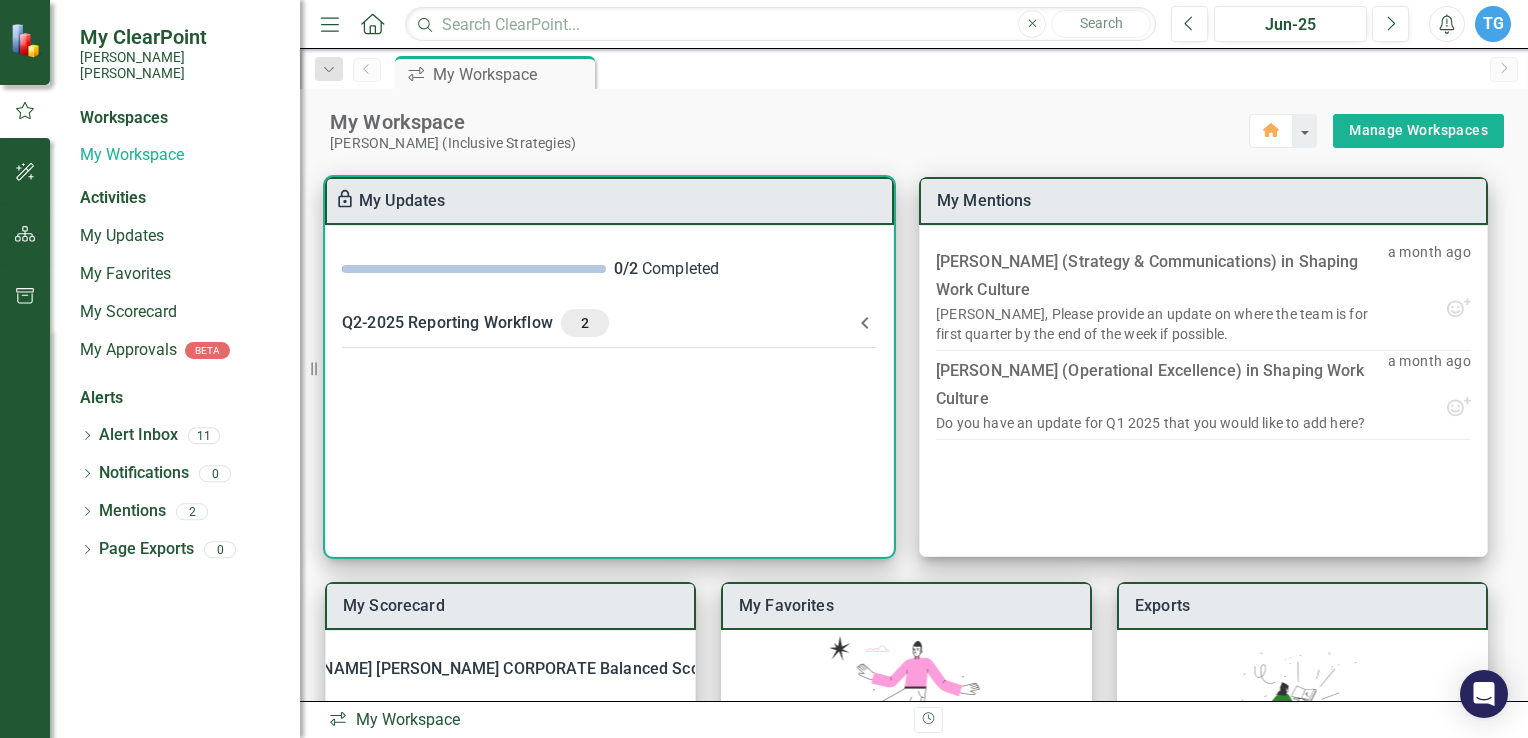 click 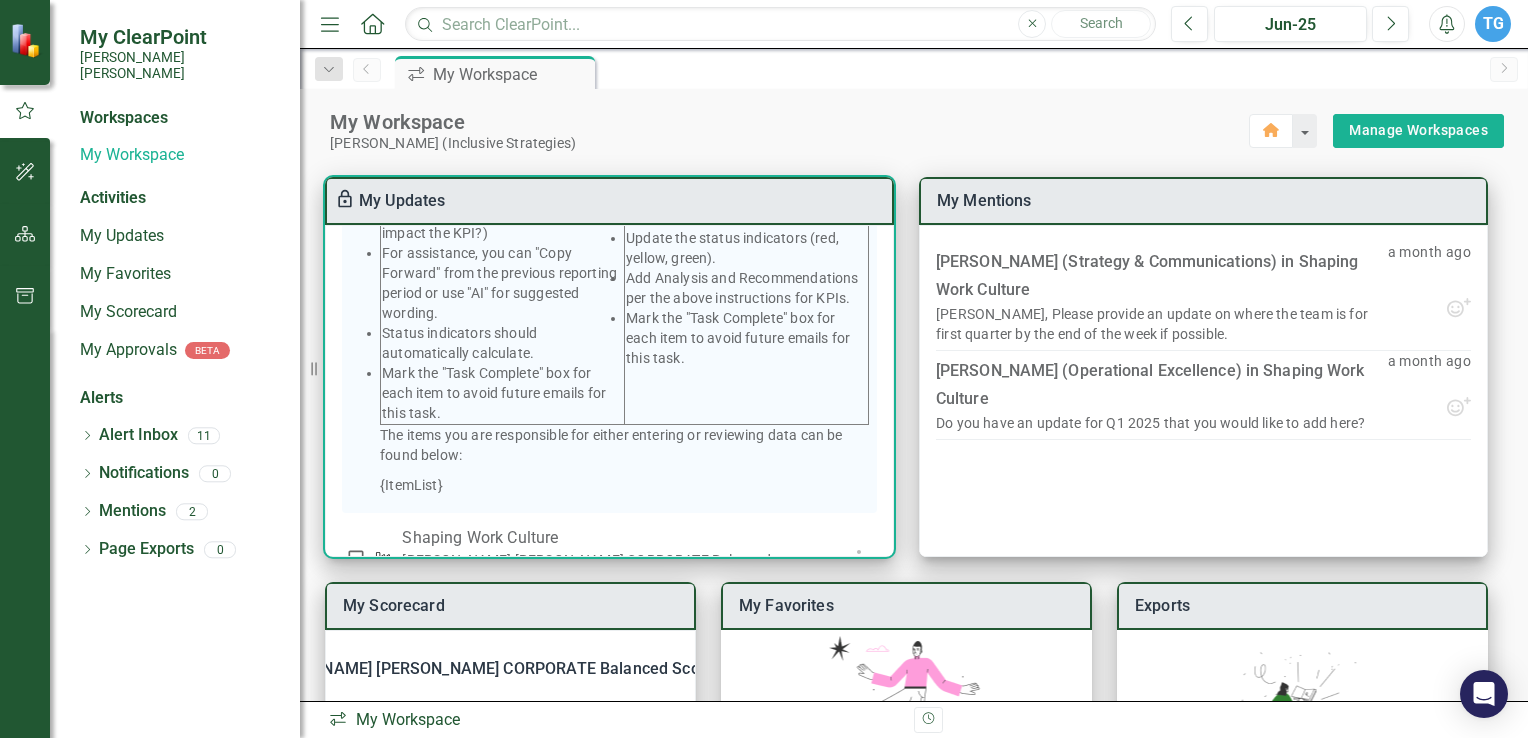scroll, scrollTop: 564, scrollLeft: 0, axis: vertical 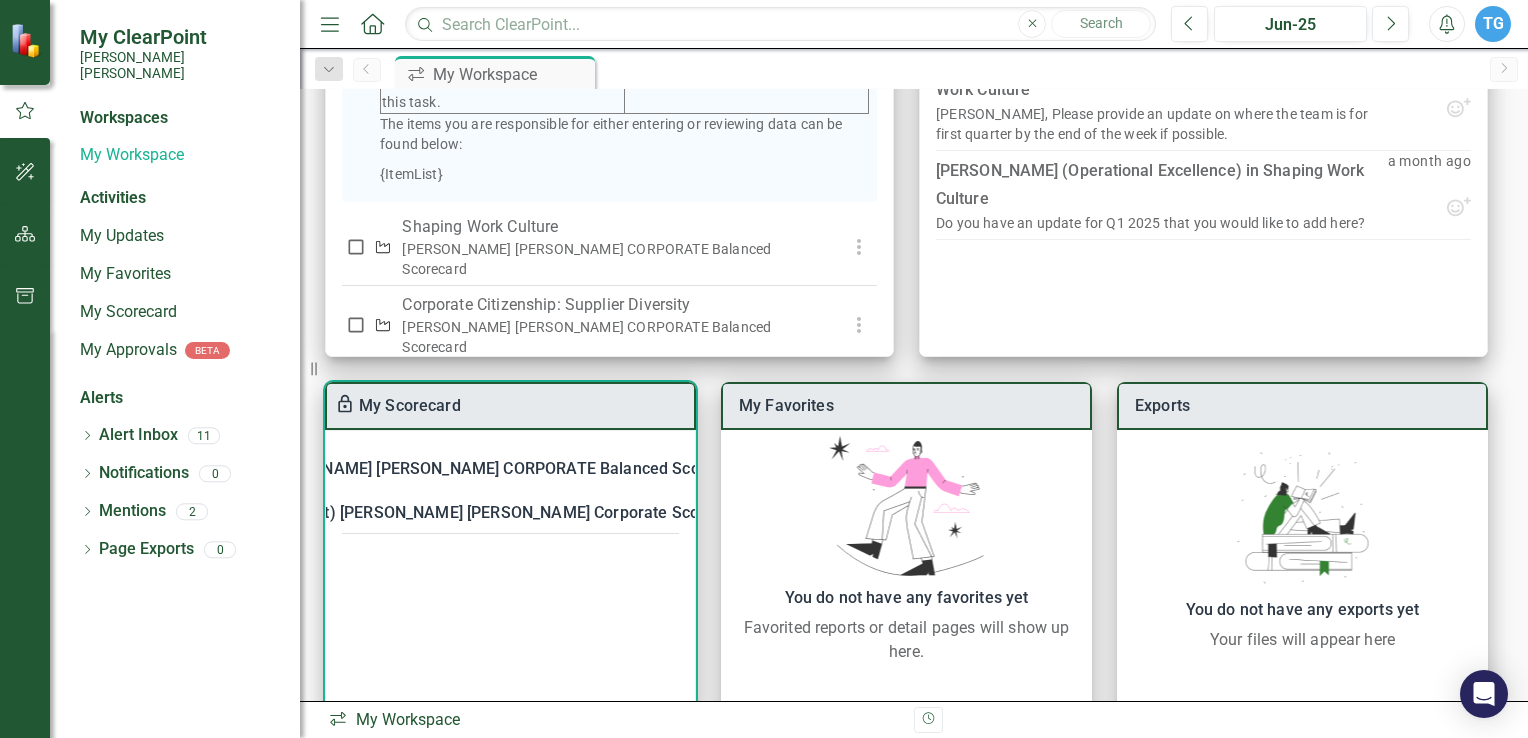 click on "[PERSON_NAME] [PERSON_NAME] CORPORATE Balanced Scorecard" at bounding box center (498, 469) 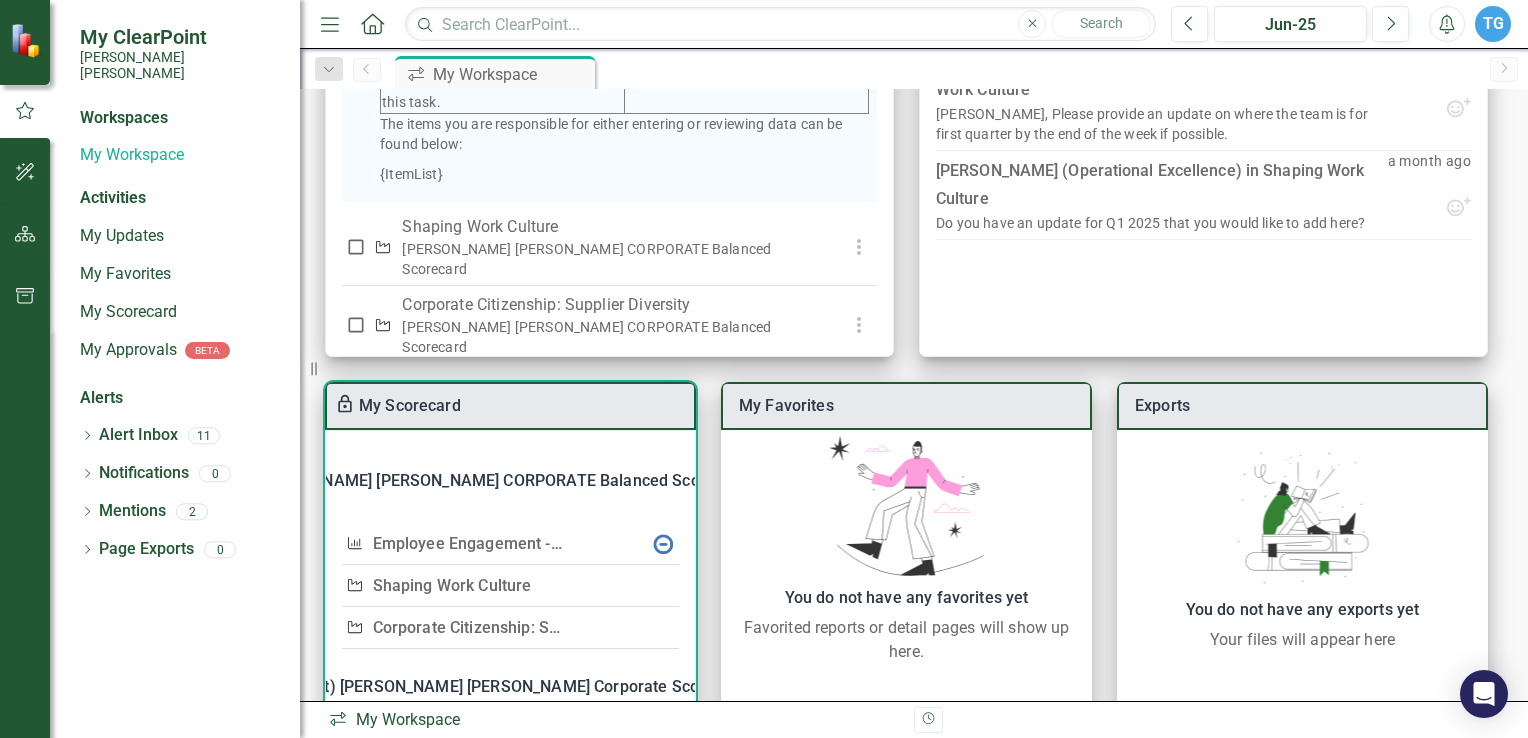 click on "Shaping Work Culture" at bounding box center [452, 585] 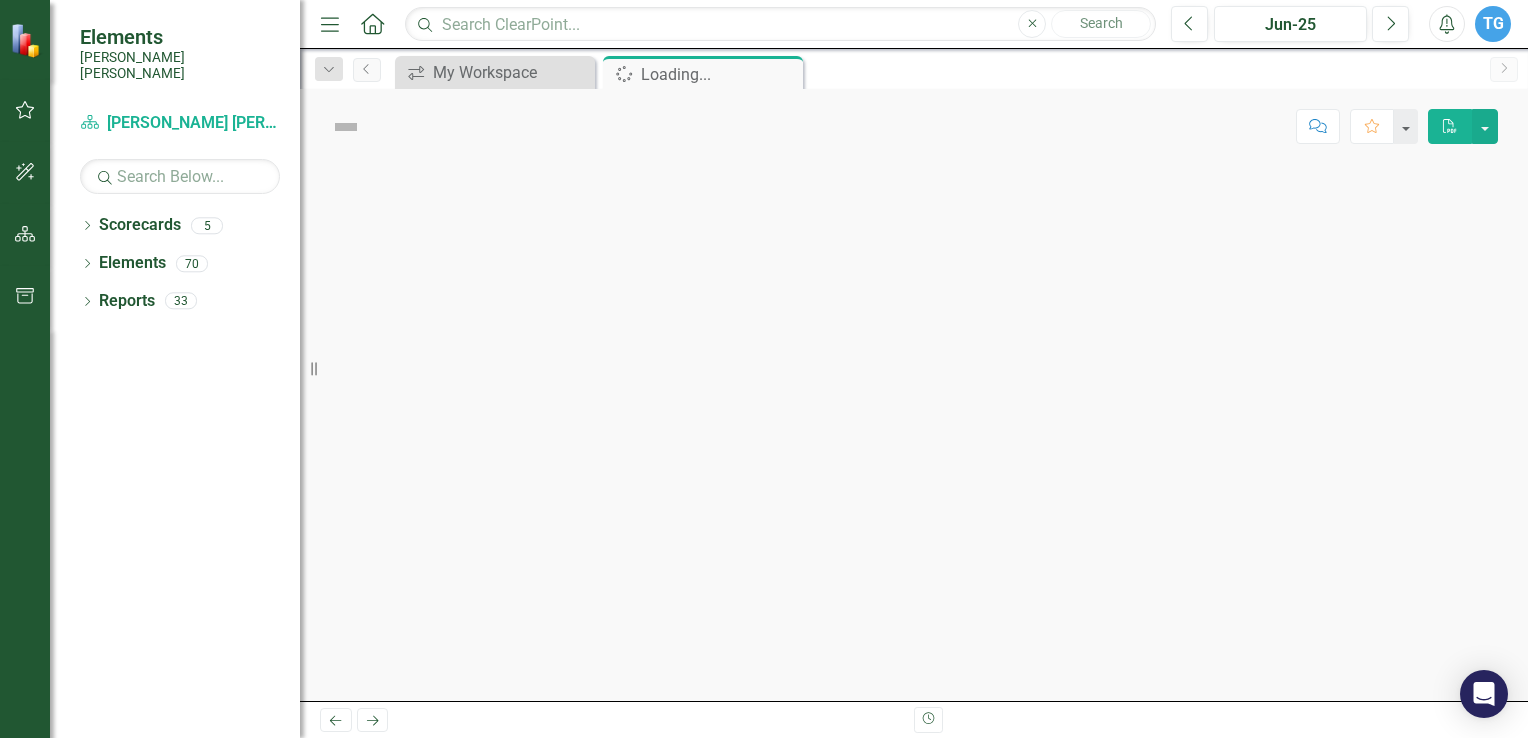 scroll, scrollTop: 0, scrollLeft: 0, axis: both 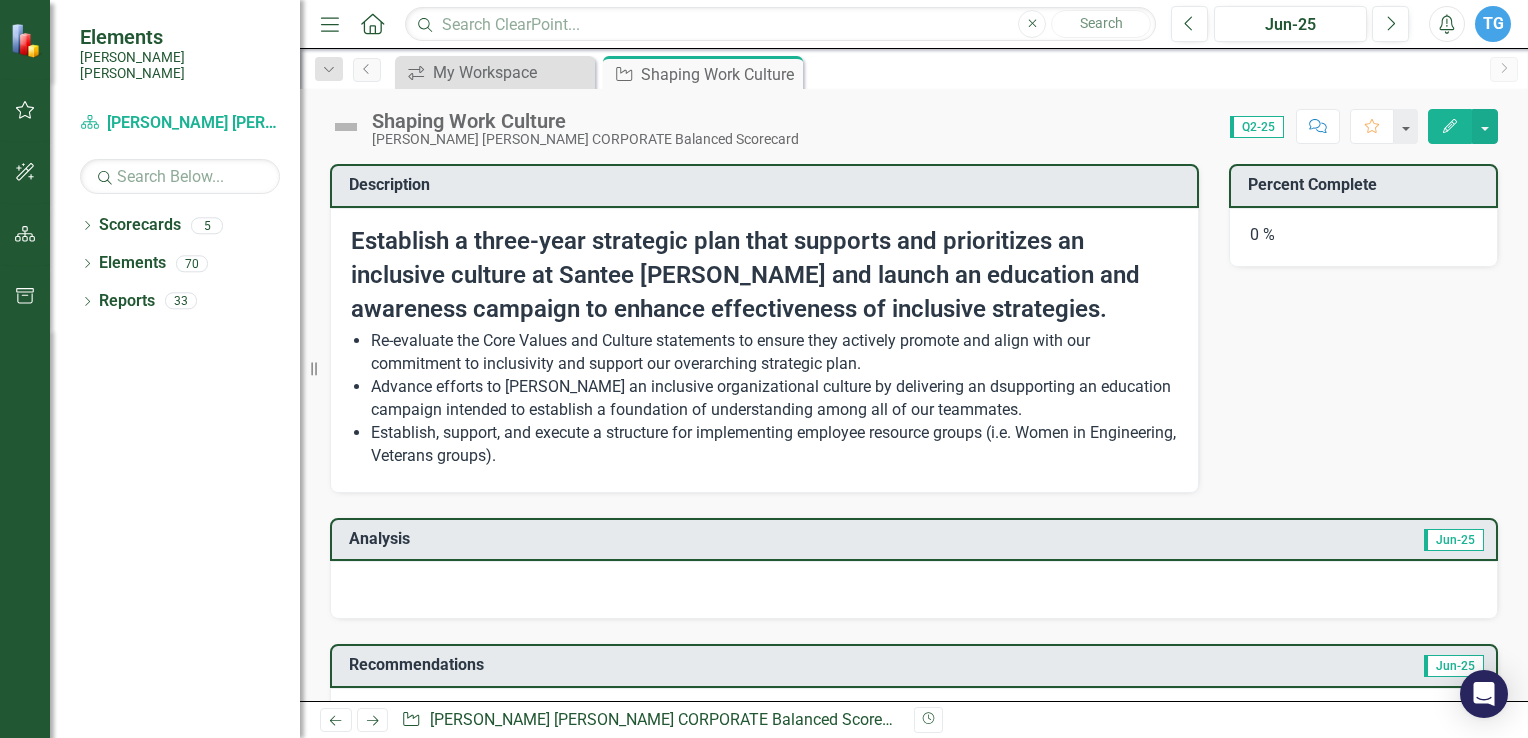 click on "Q2-25" at bounding box center [1257, 127] 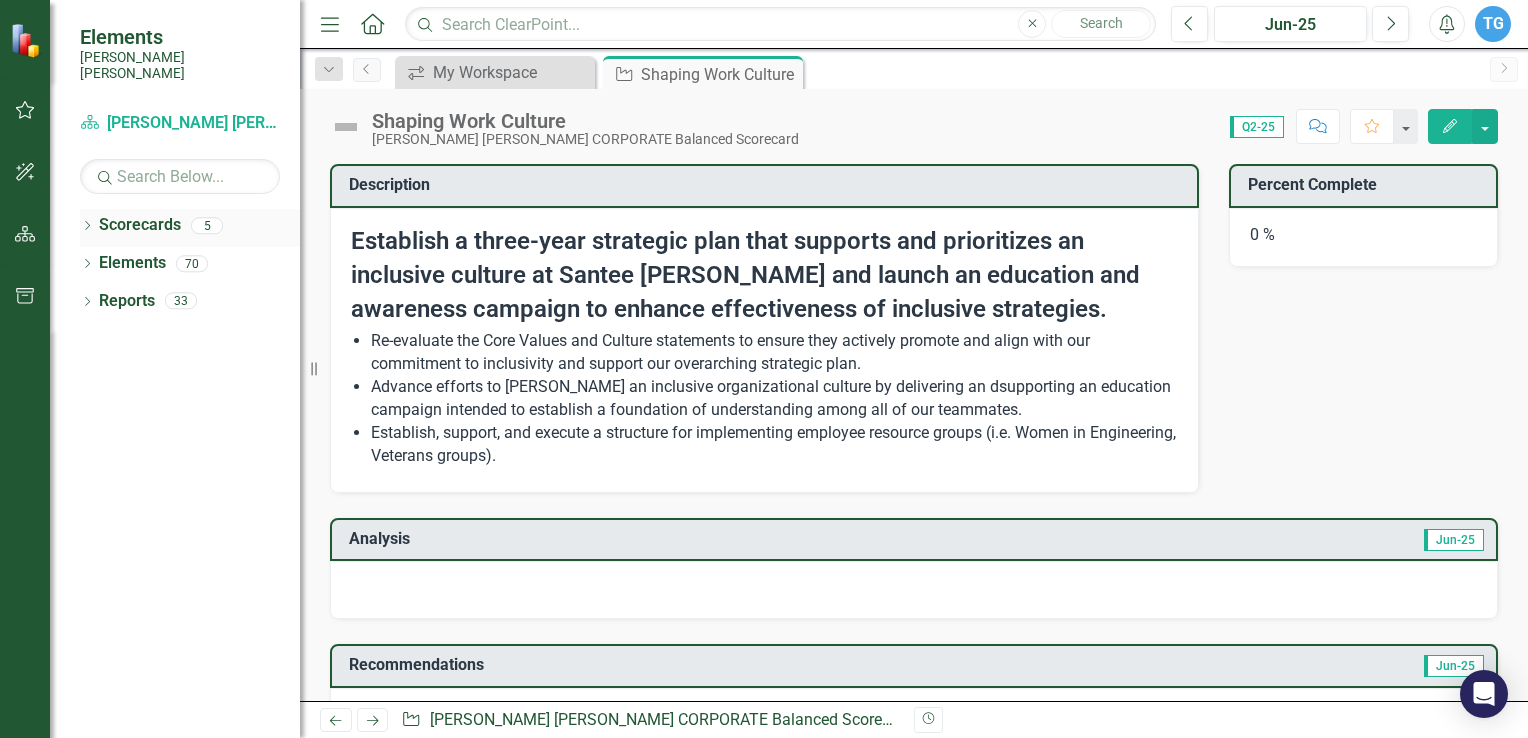 click on "Scorecards" at bounding box center [140, 225] 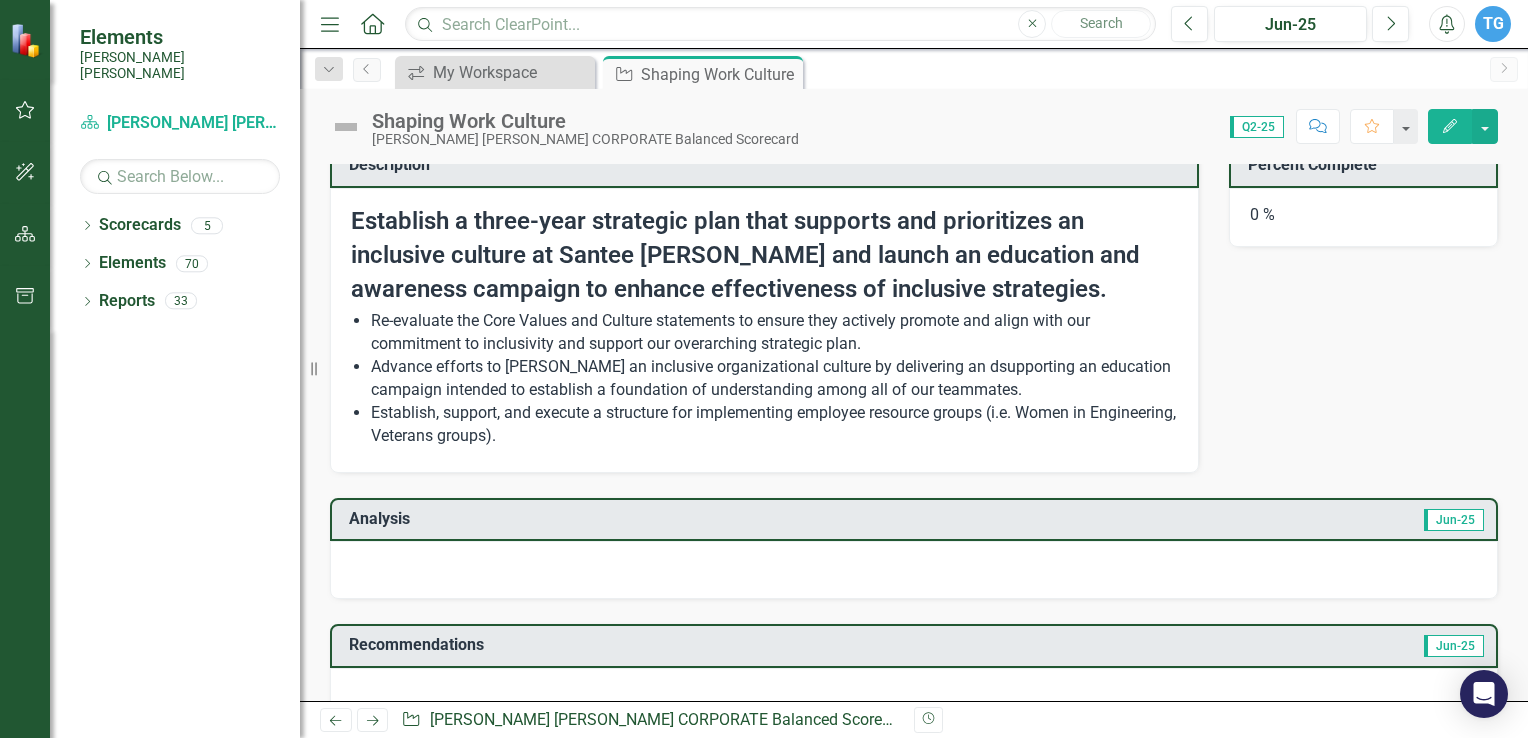 scroll, scrollTop: 0, scrollLeft: 0, axis: both 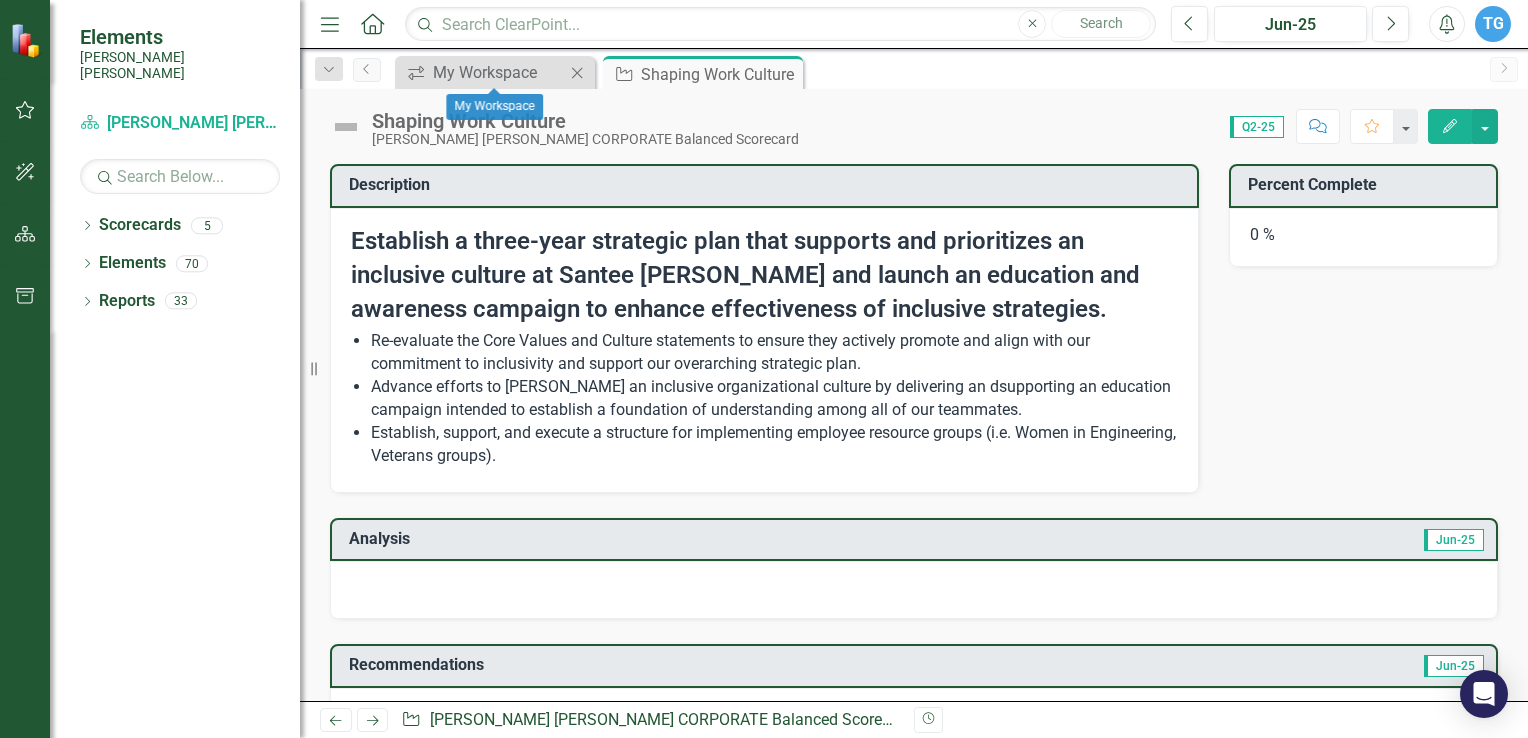click on "icon.workspace My Workspace Close" at bounding box center [495, 72] 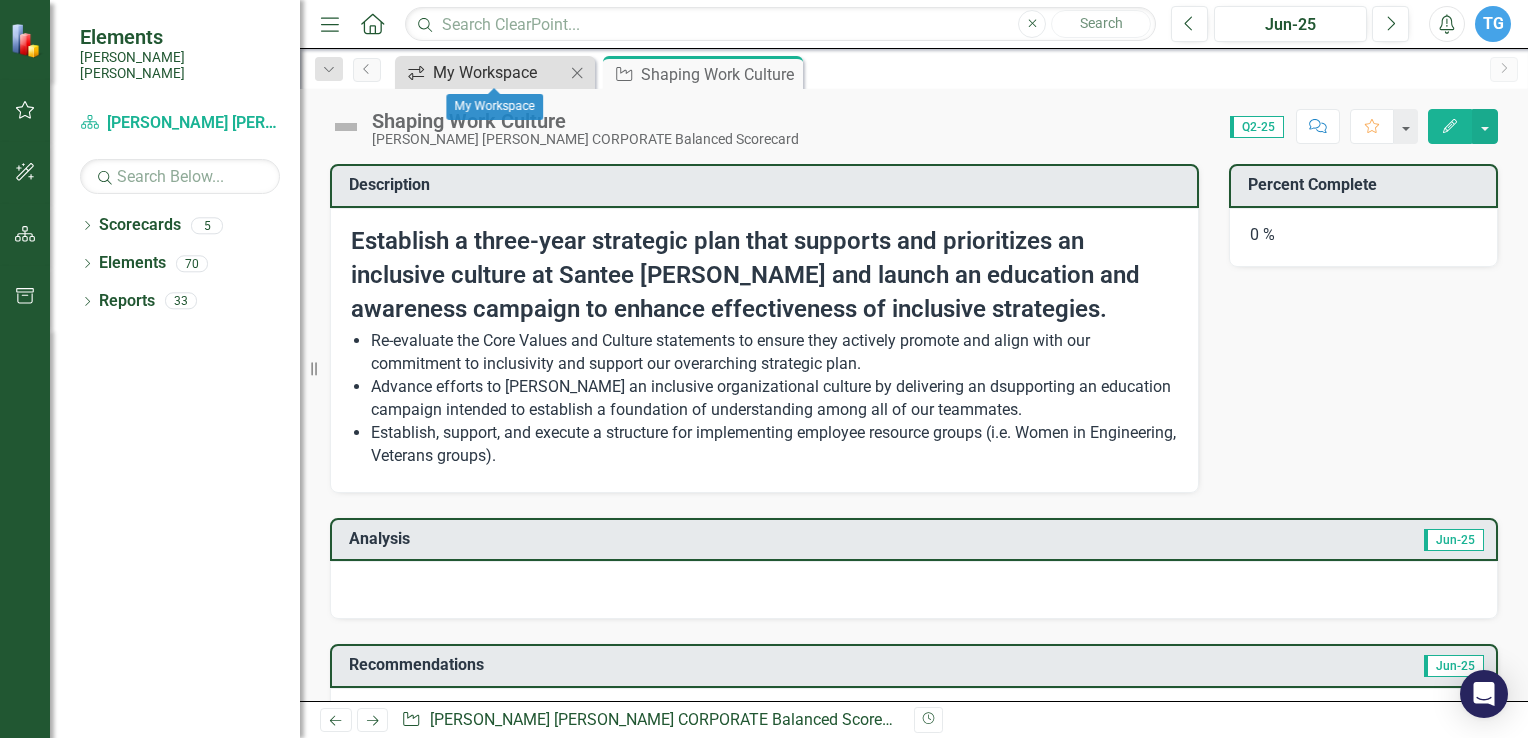 click on "My Workspace" at bounding box center (499, 72) 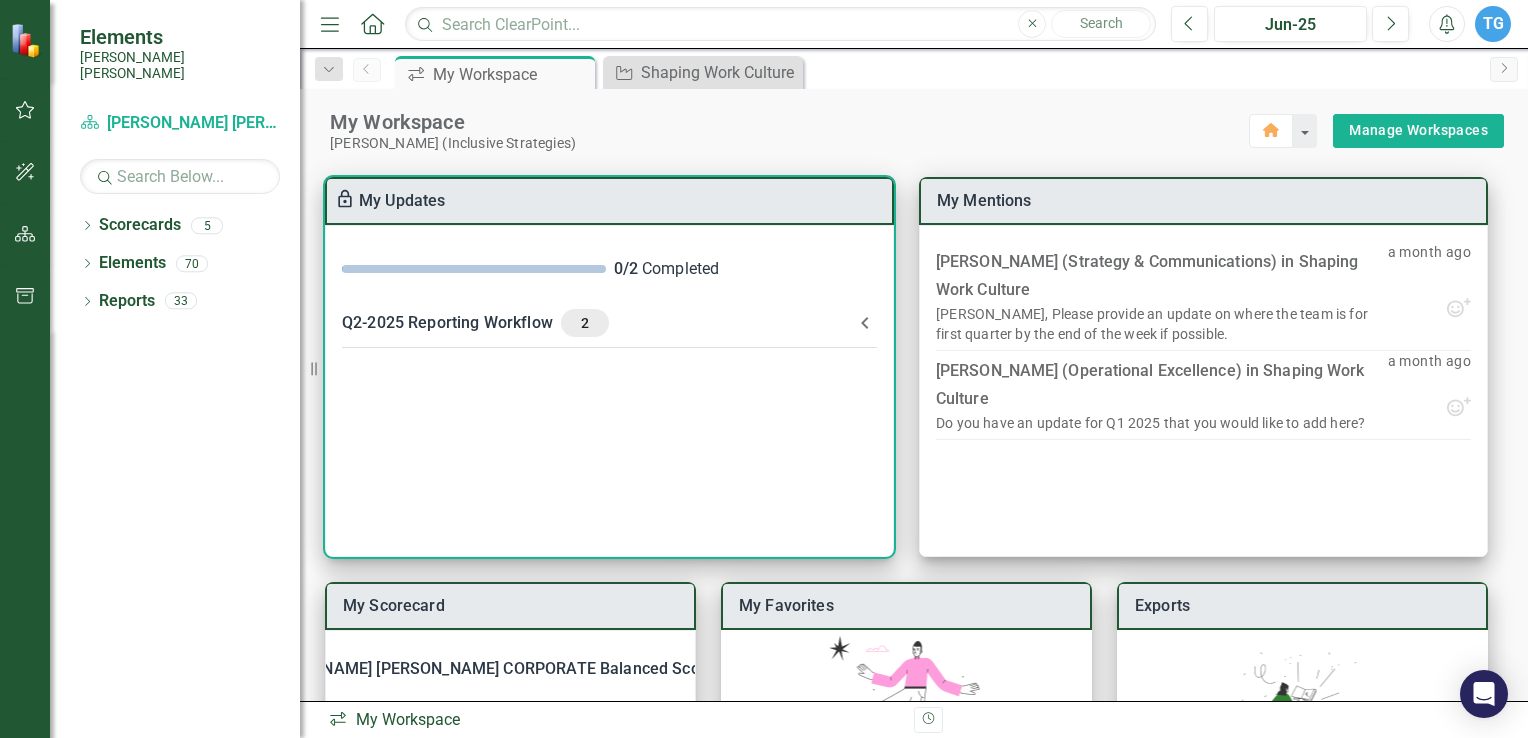 click 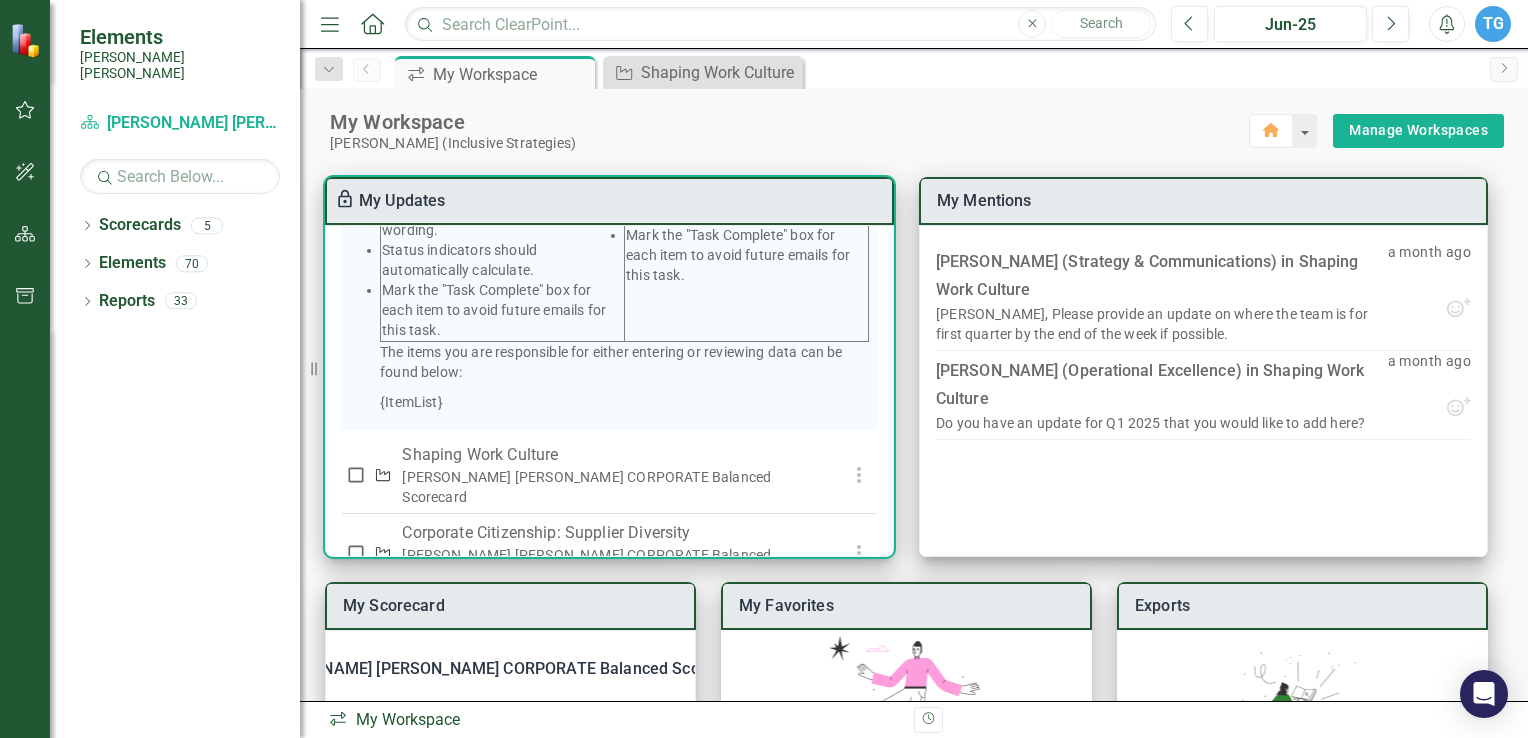 scroll, scrollTop: 564, scrollLeft: 0, axis: vertical 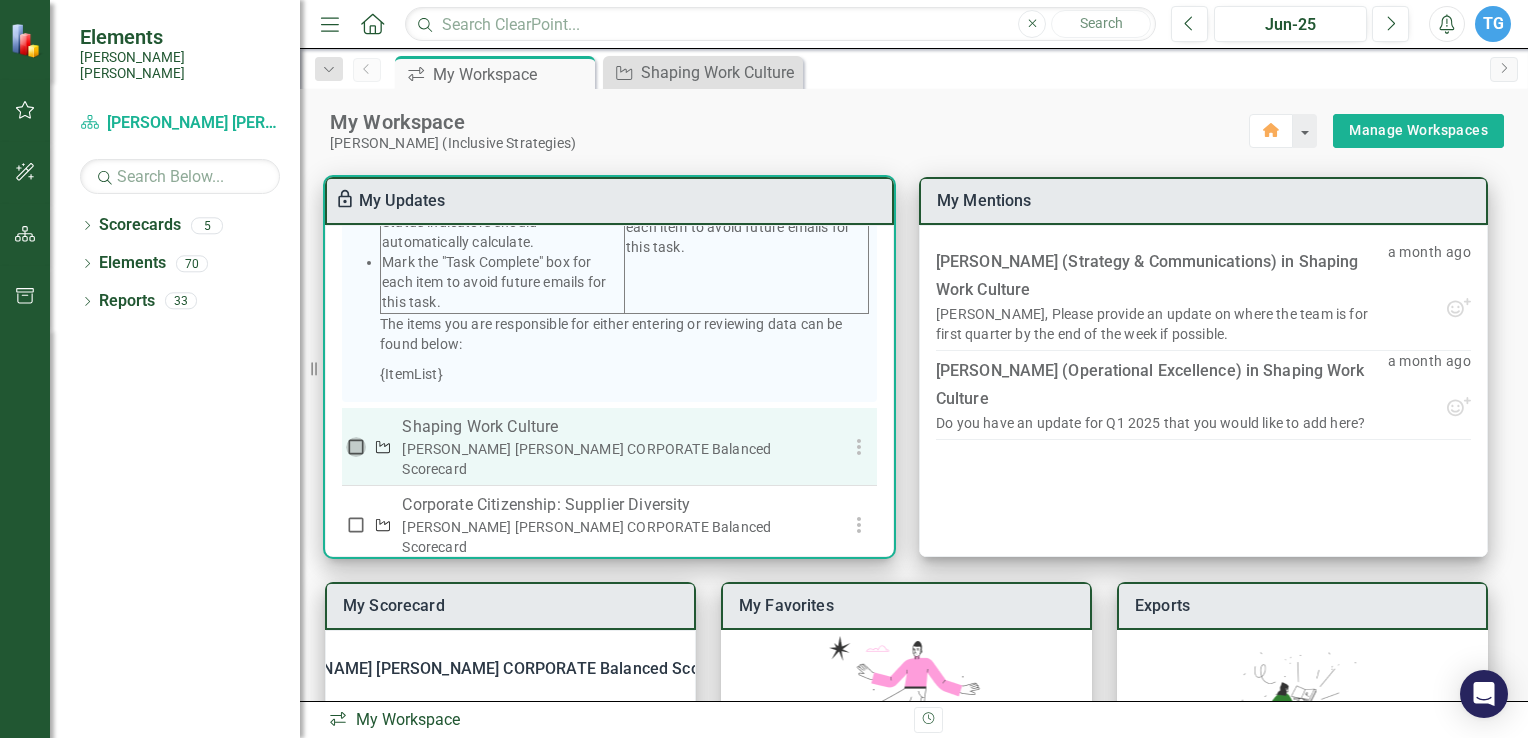 click at bounding box center [356, 447] 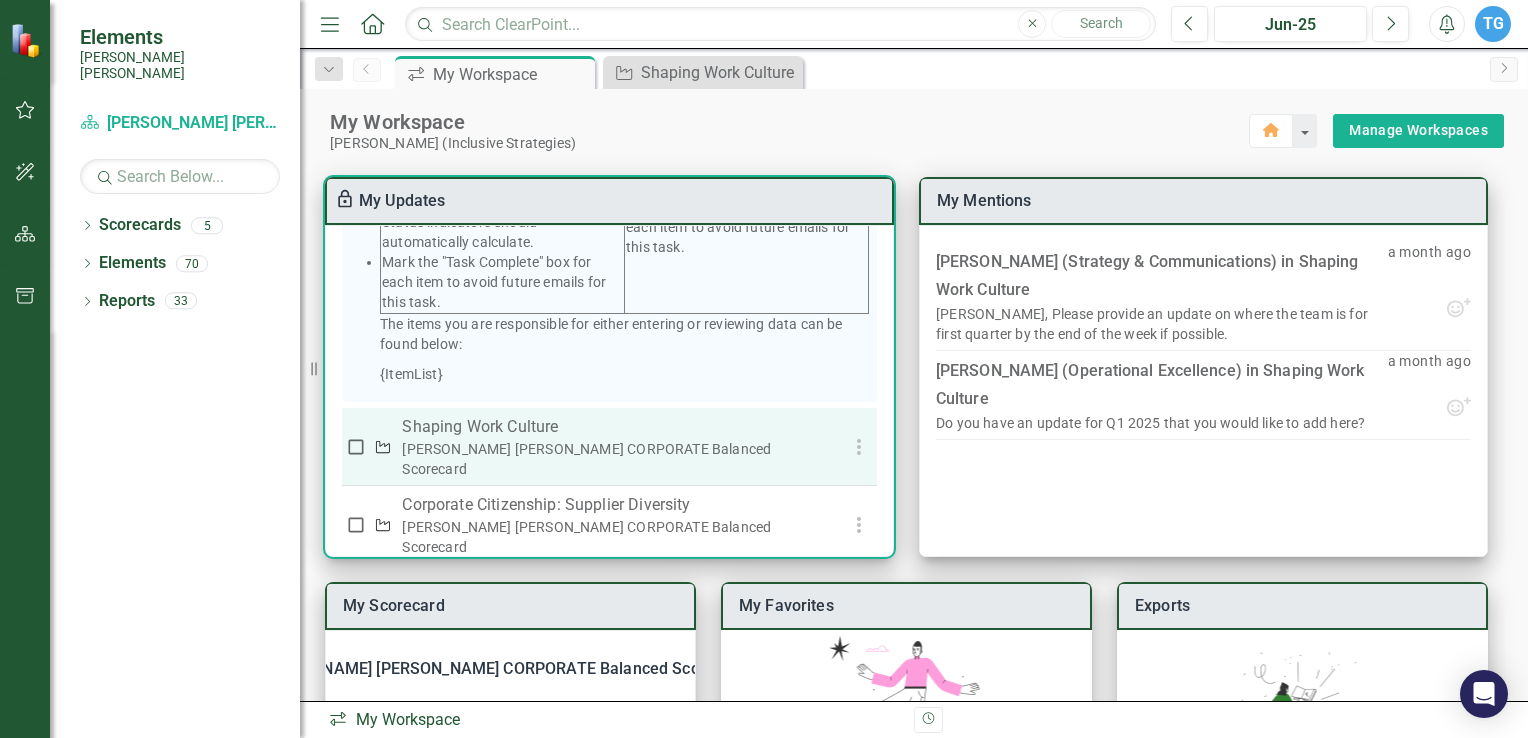 checkbox on "true" 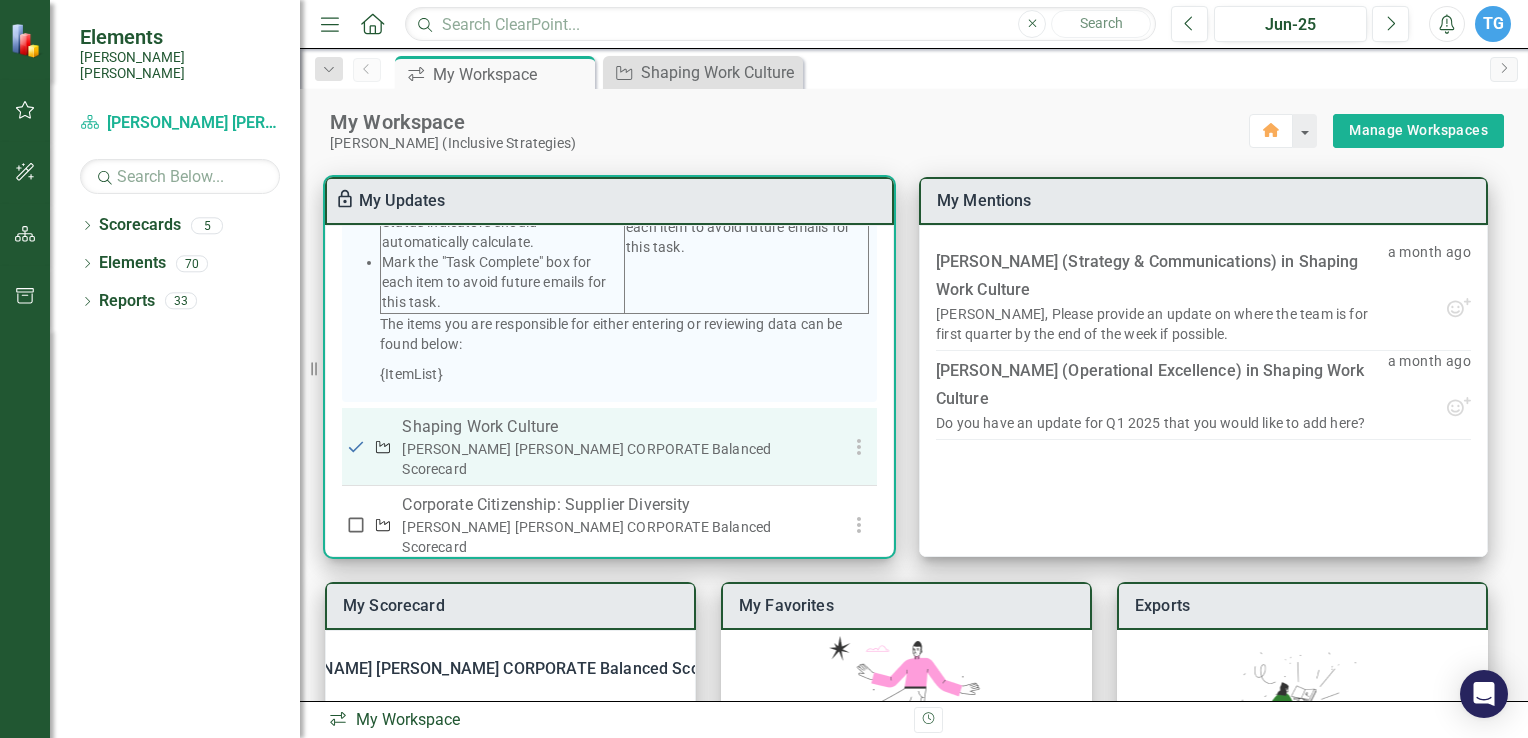 click on "Shaping Work Culture" at bounding box center (611, 427) 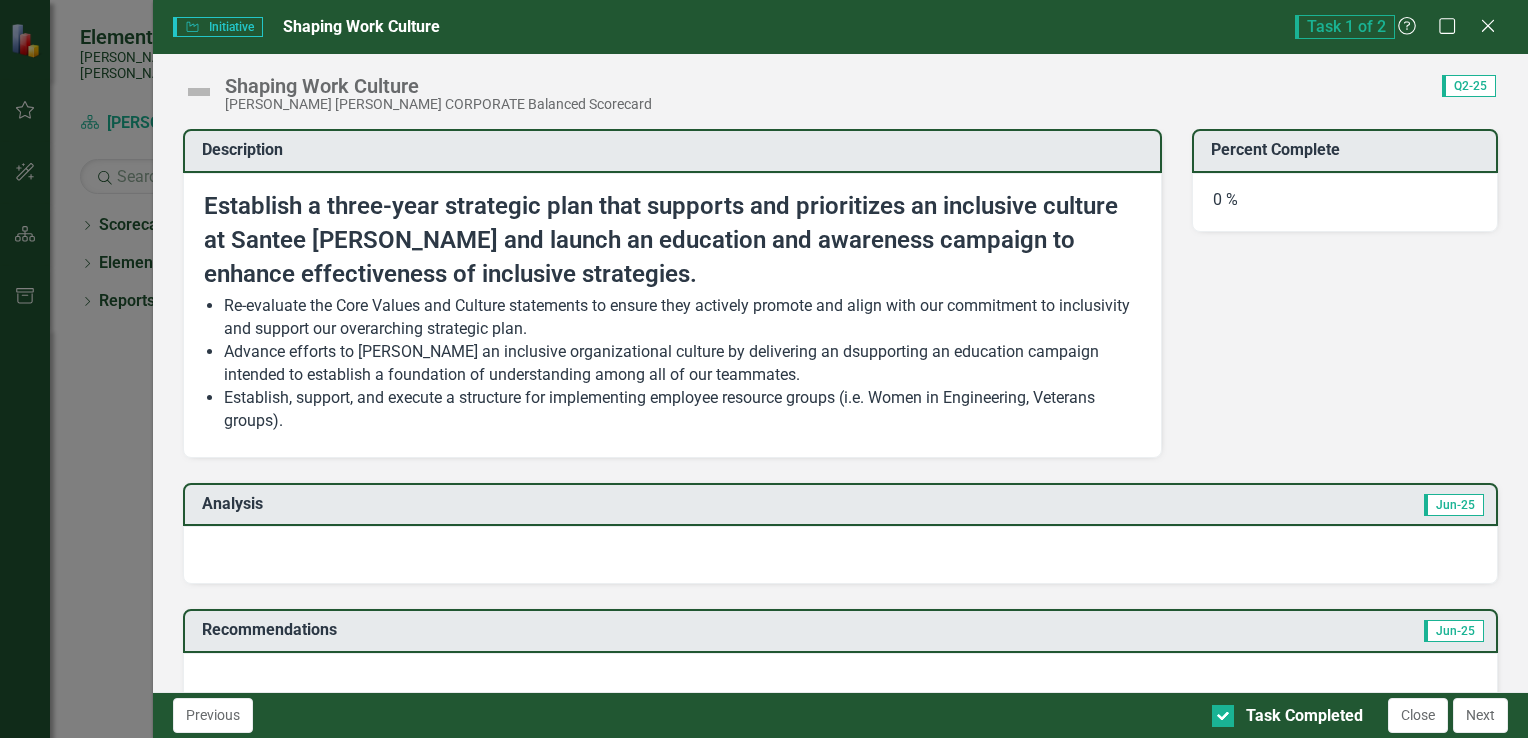 click on "Task 1 of 2" at bounding box center [1345, 27] 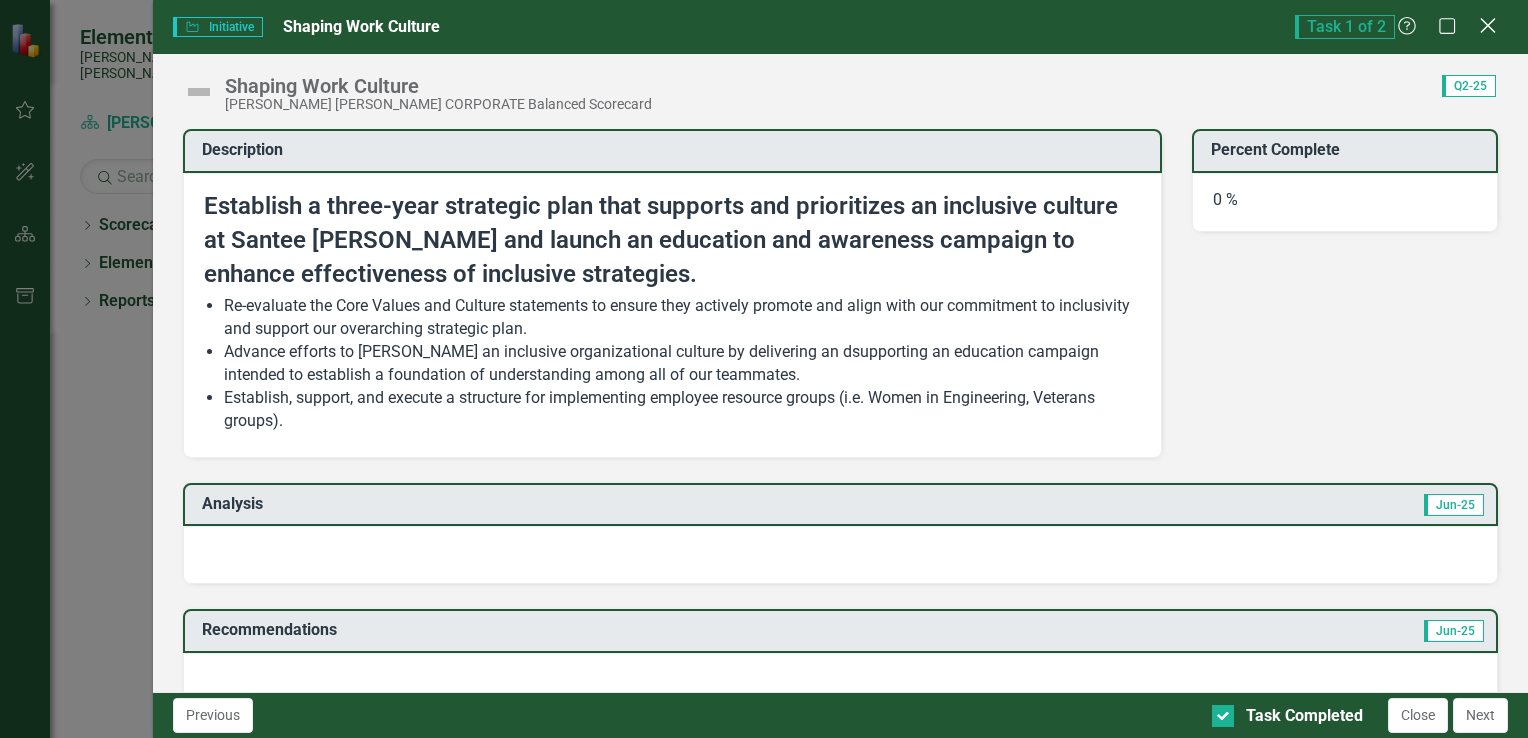 click on "Close" 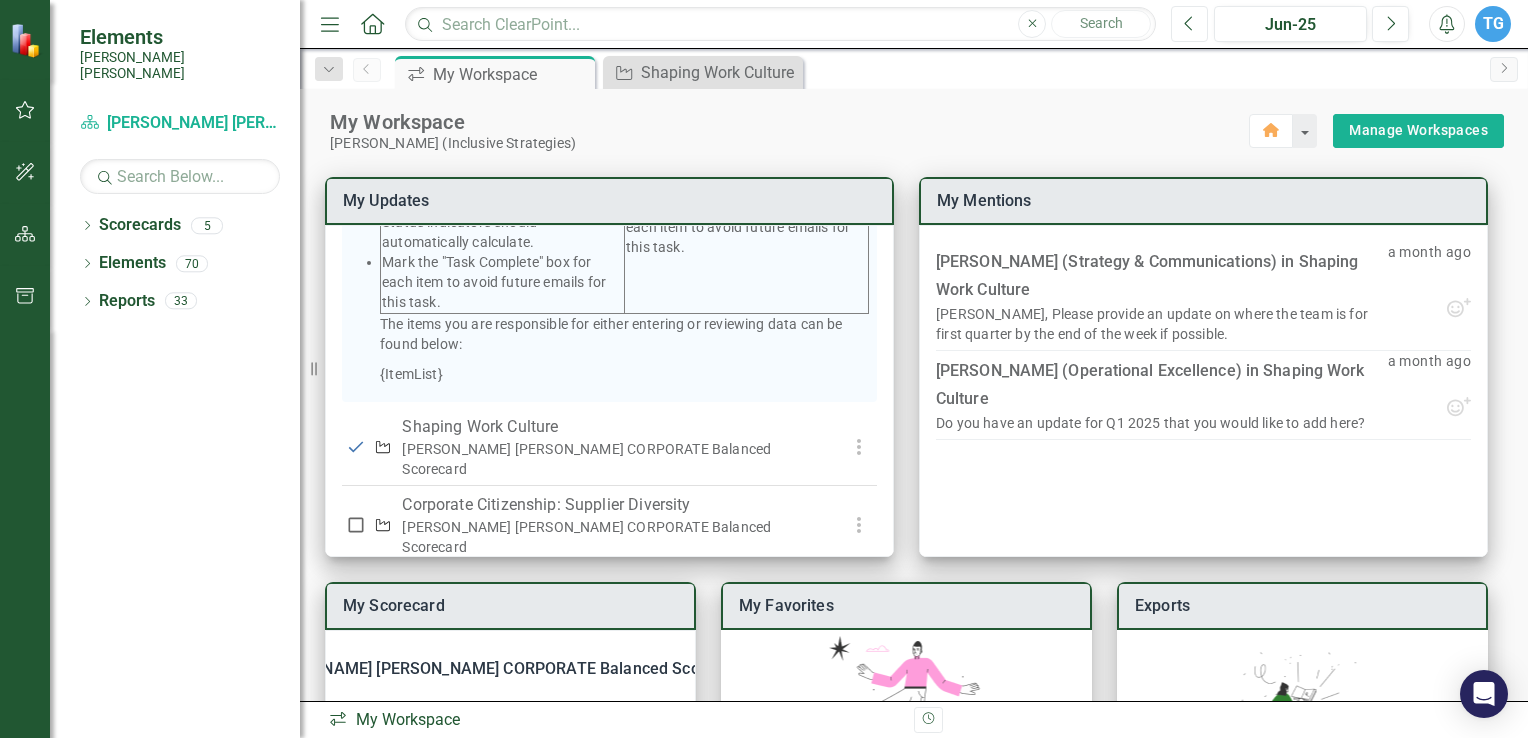 click on "Previous" at bounding box center (1189, 24) 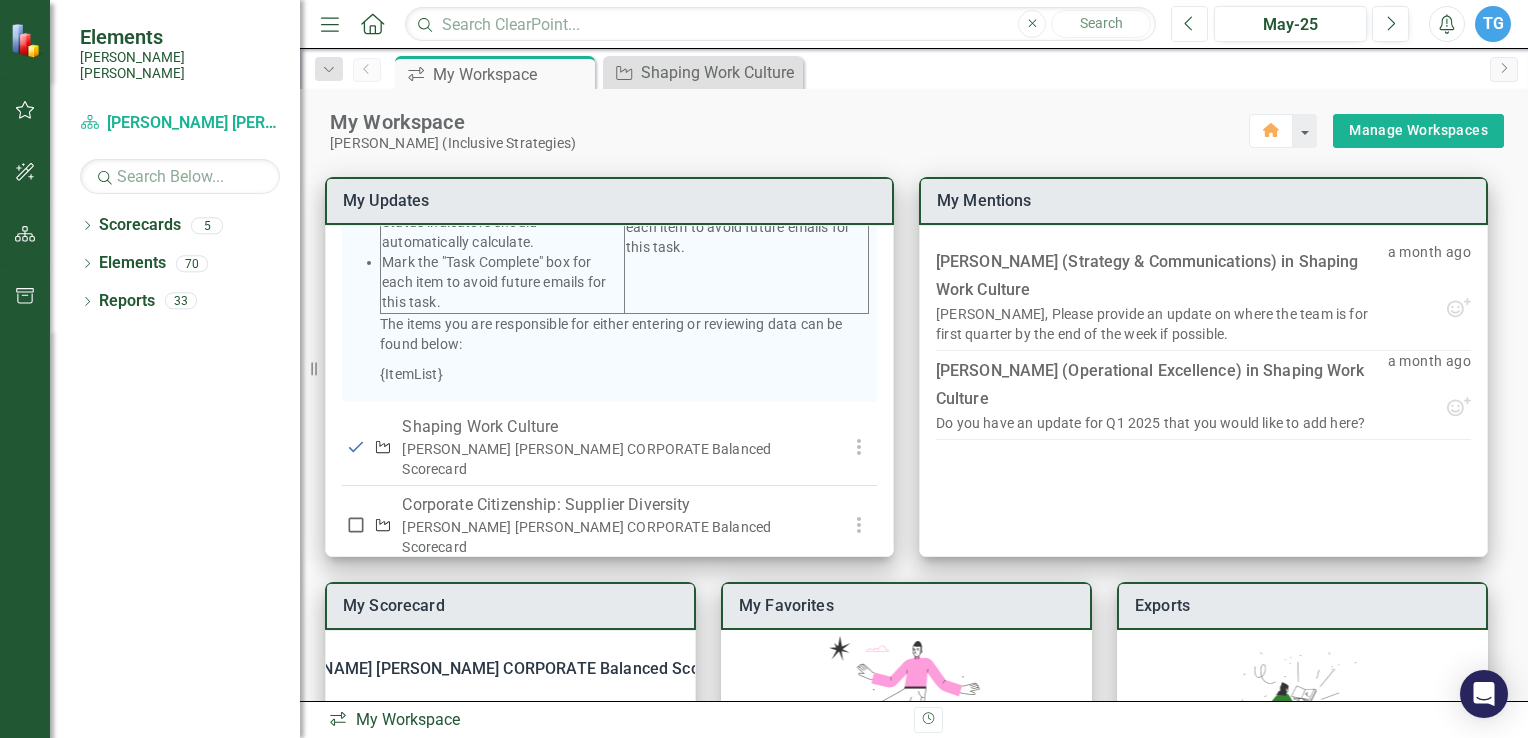 click on "Previous" 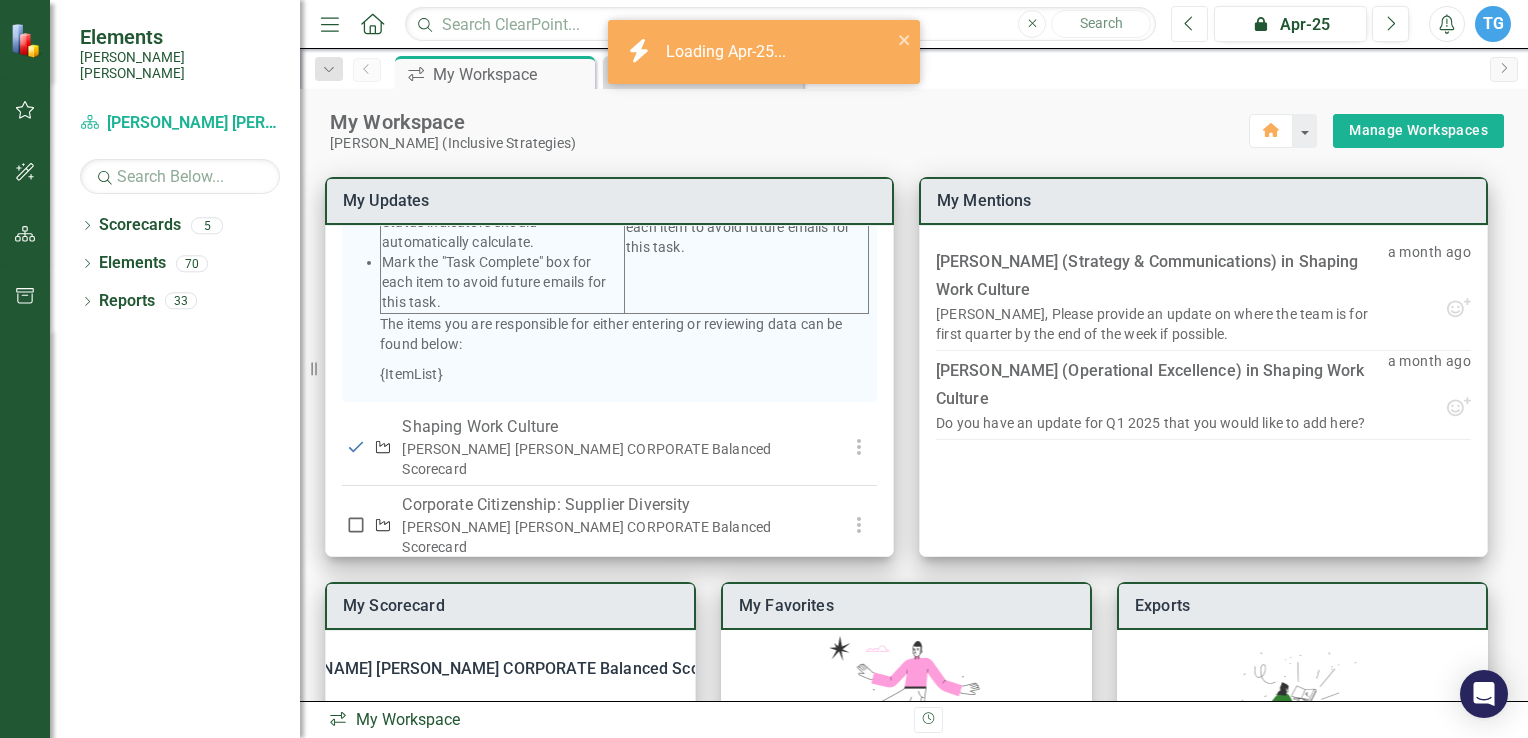 click on "Previous" 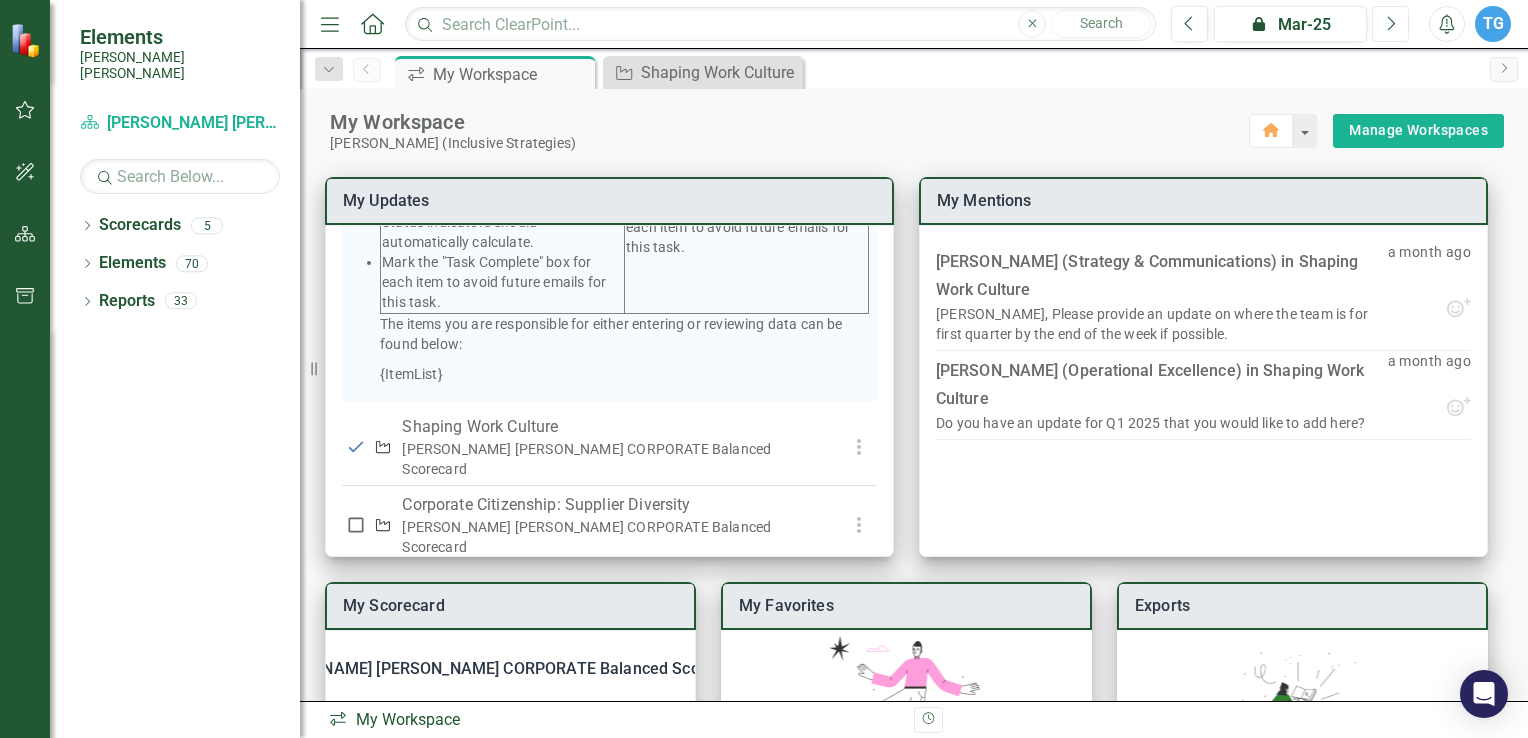 click on "Next" at bounding box center (1390, 24) 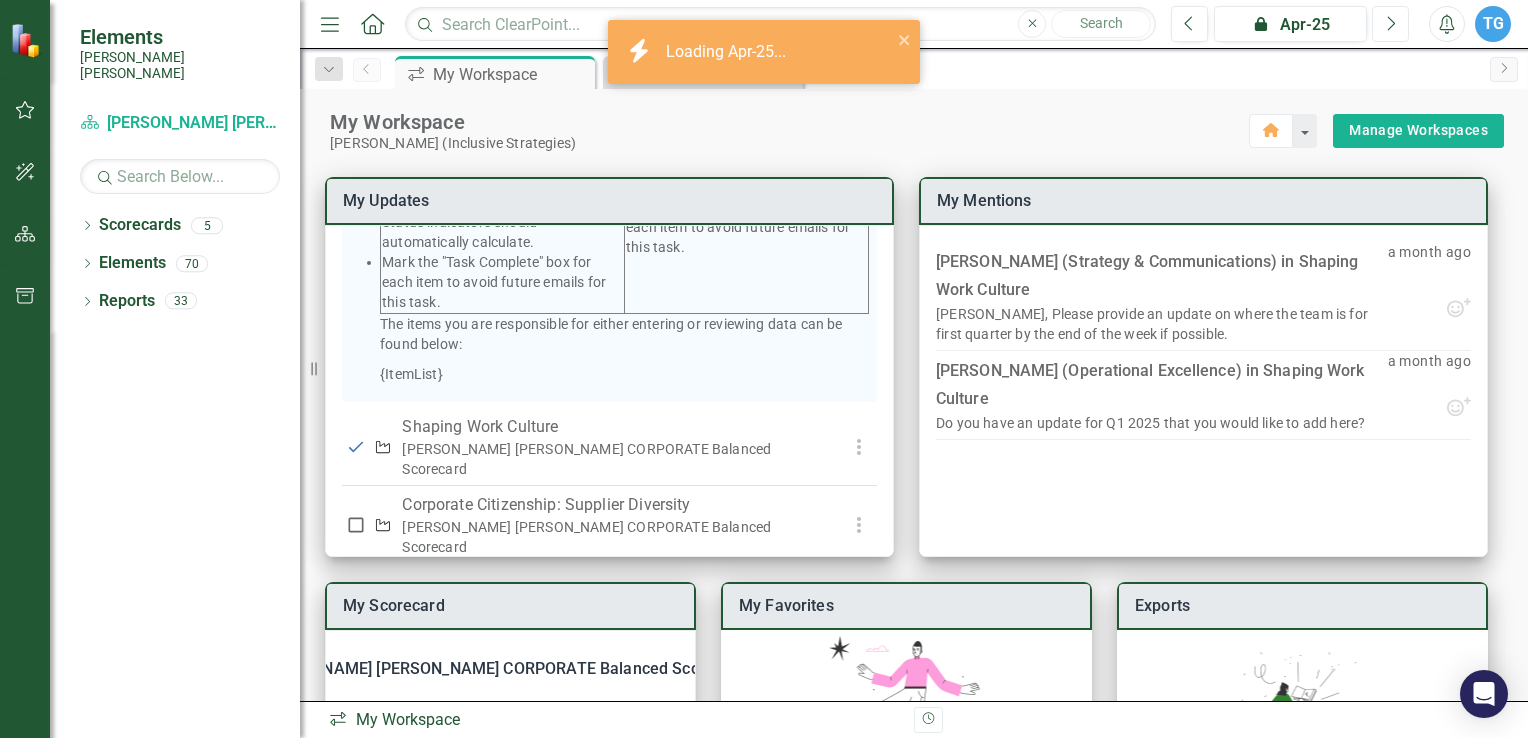 click on "Next" at bounding box center (1390, 24) 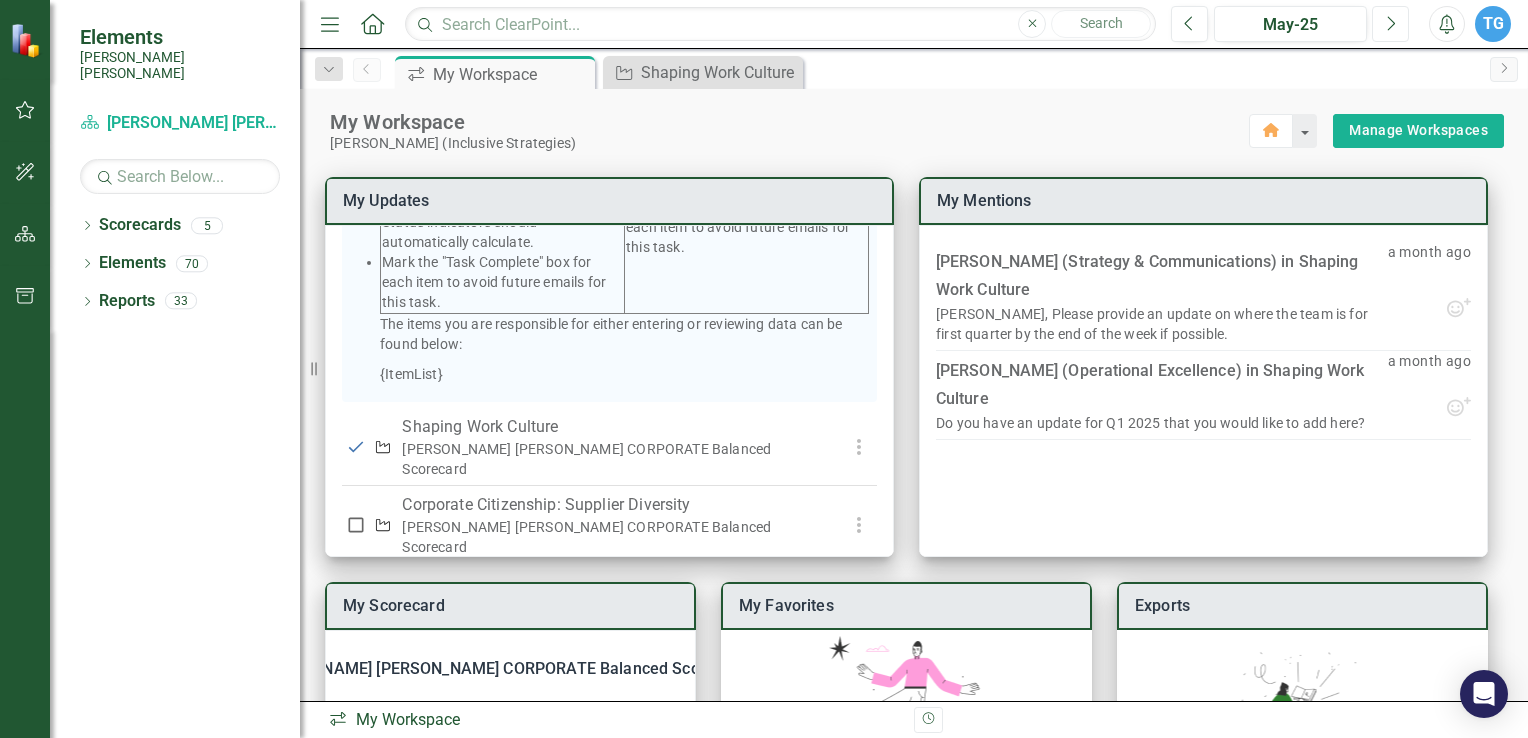 click on "Next" at bounding box center (1390, 24) 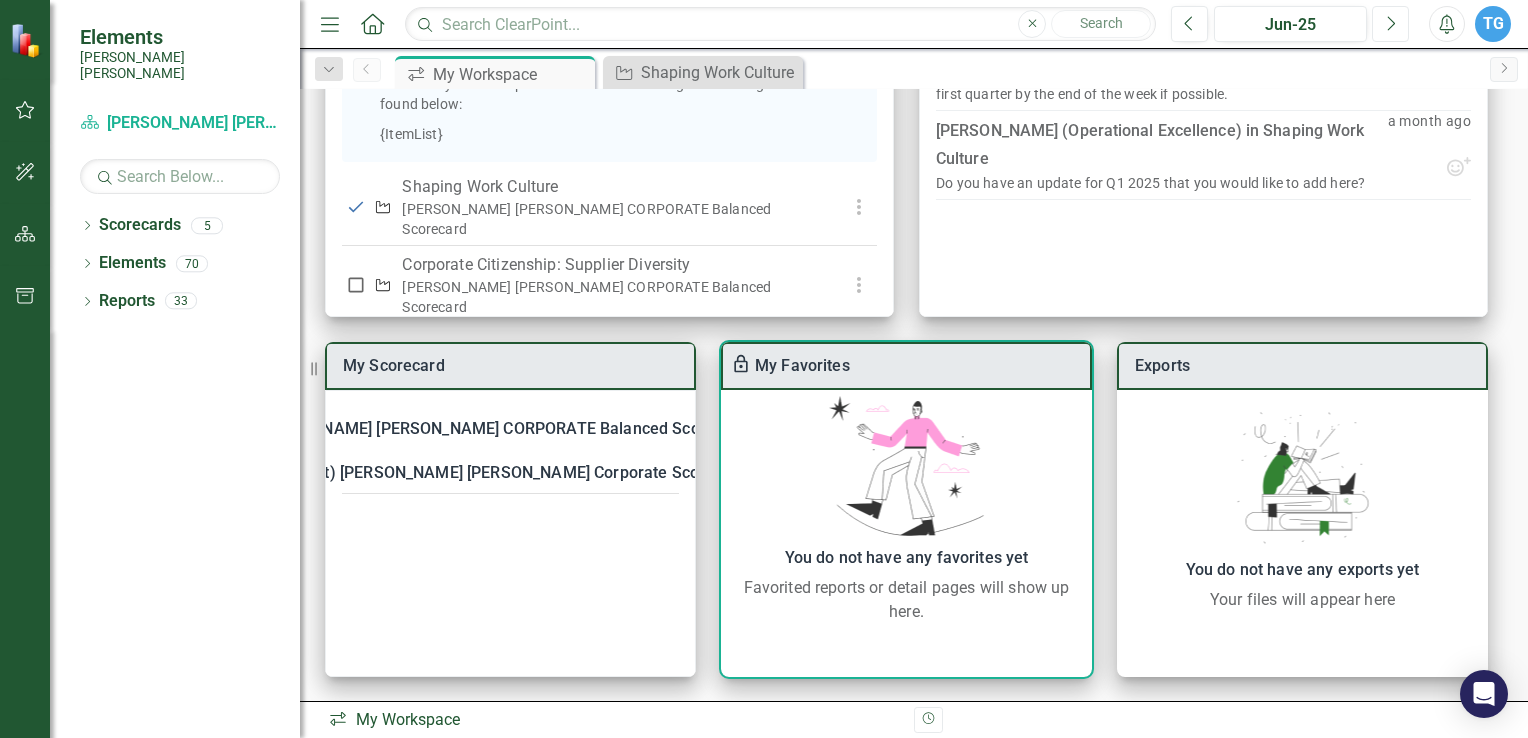 scroll, scrollTop: 0, scrollLeft: 0, axis: both 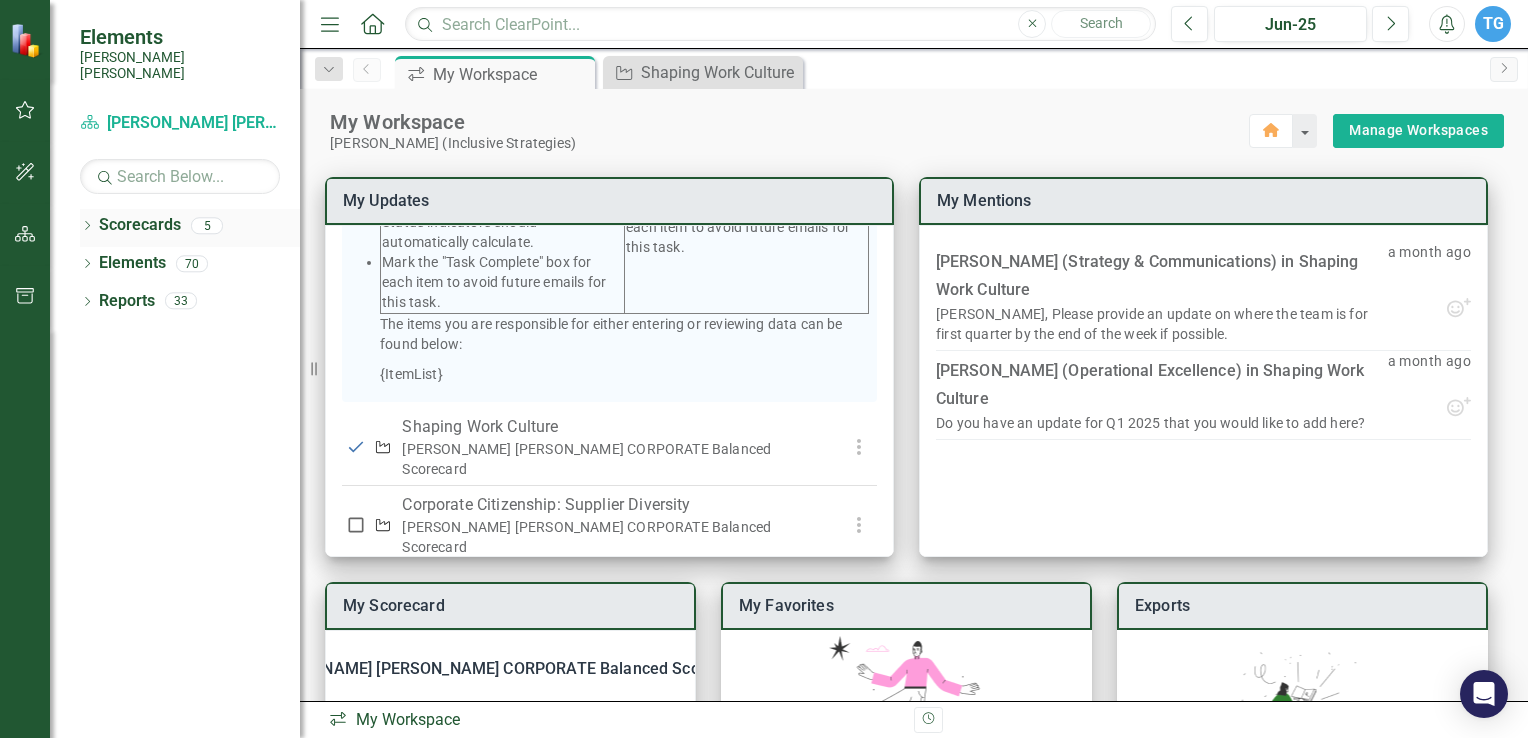 click on "Dropdown" at bounding box center [87, 228] 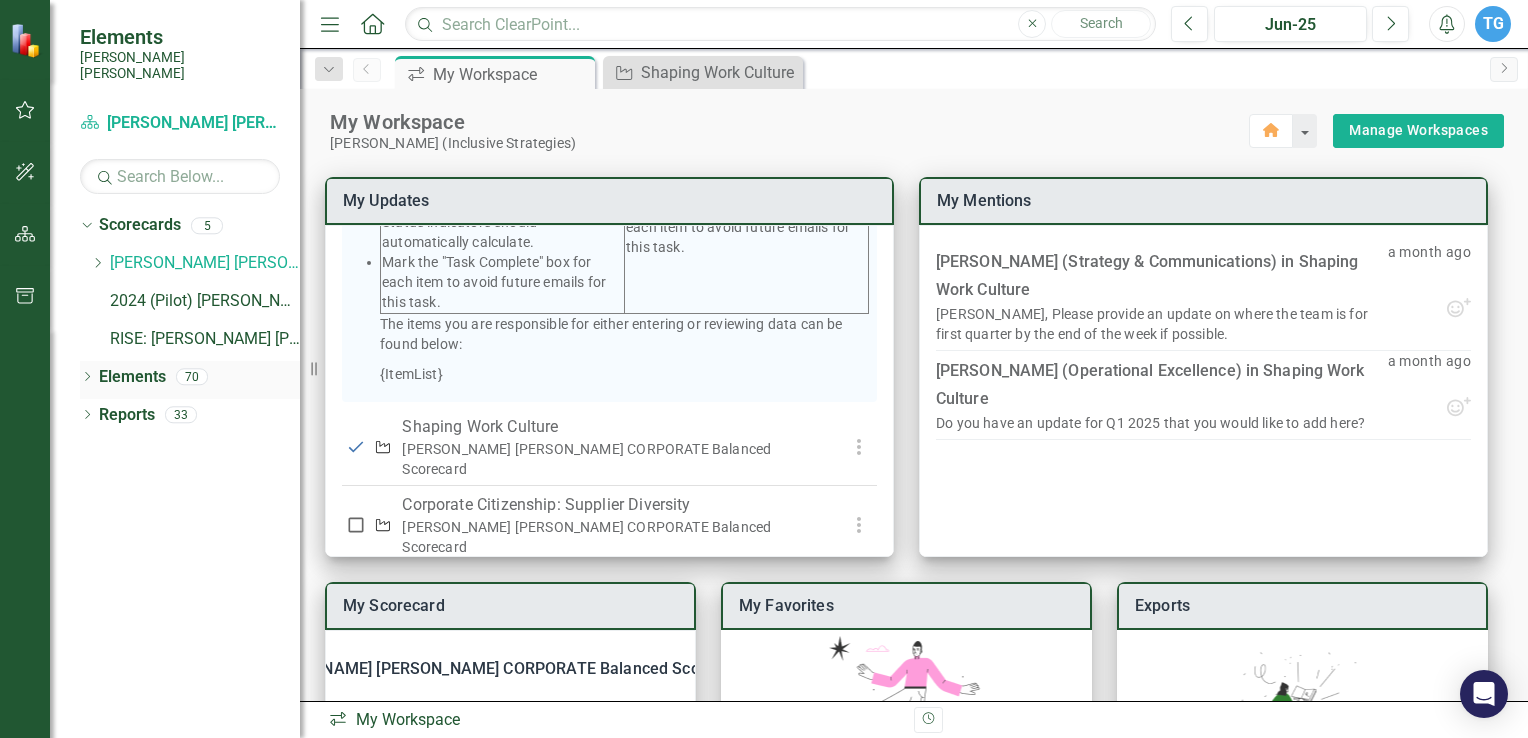 click on "Dropdown" 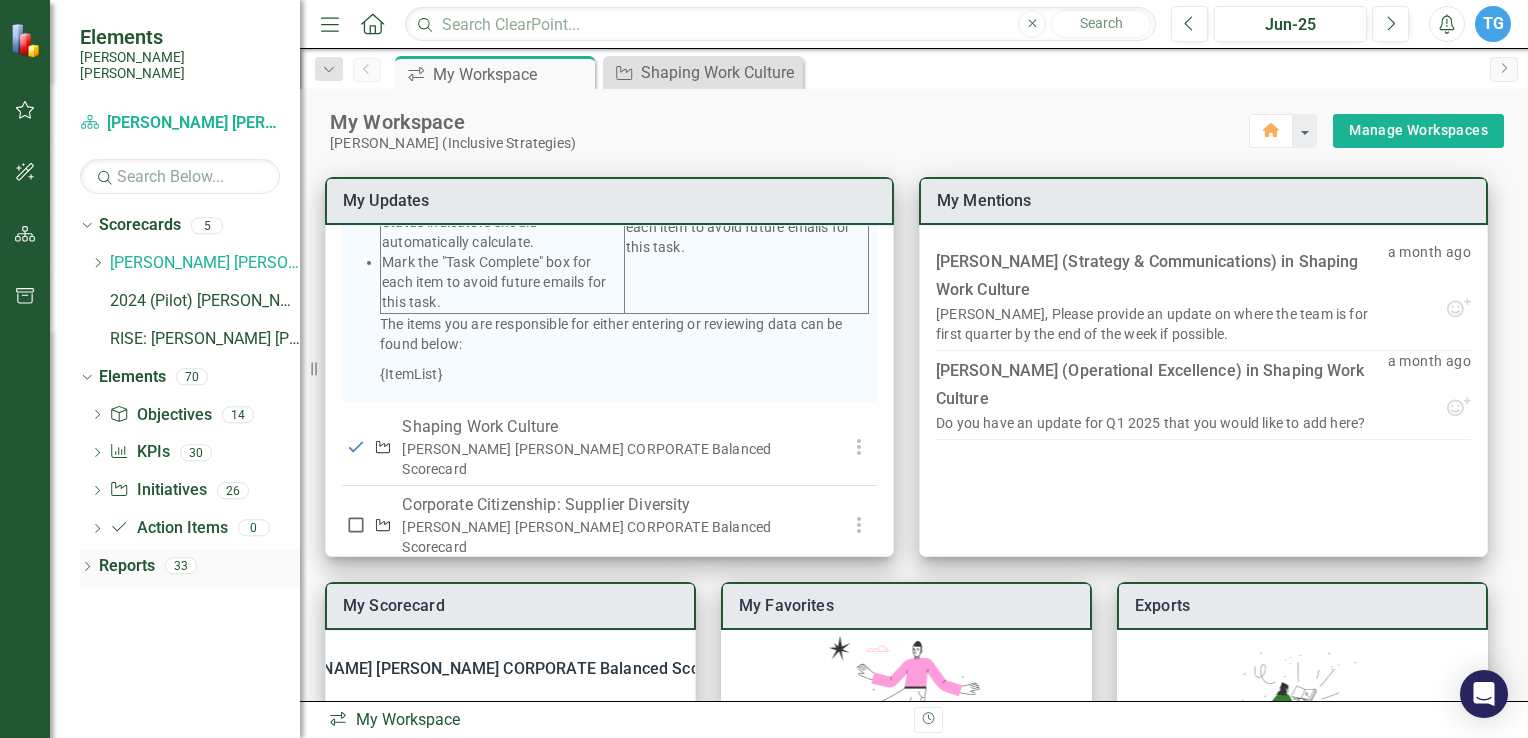 click on "Dropdown" 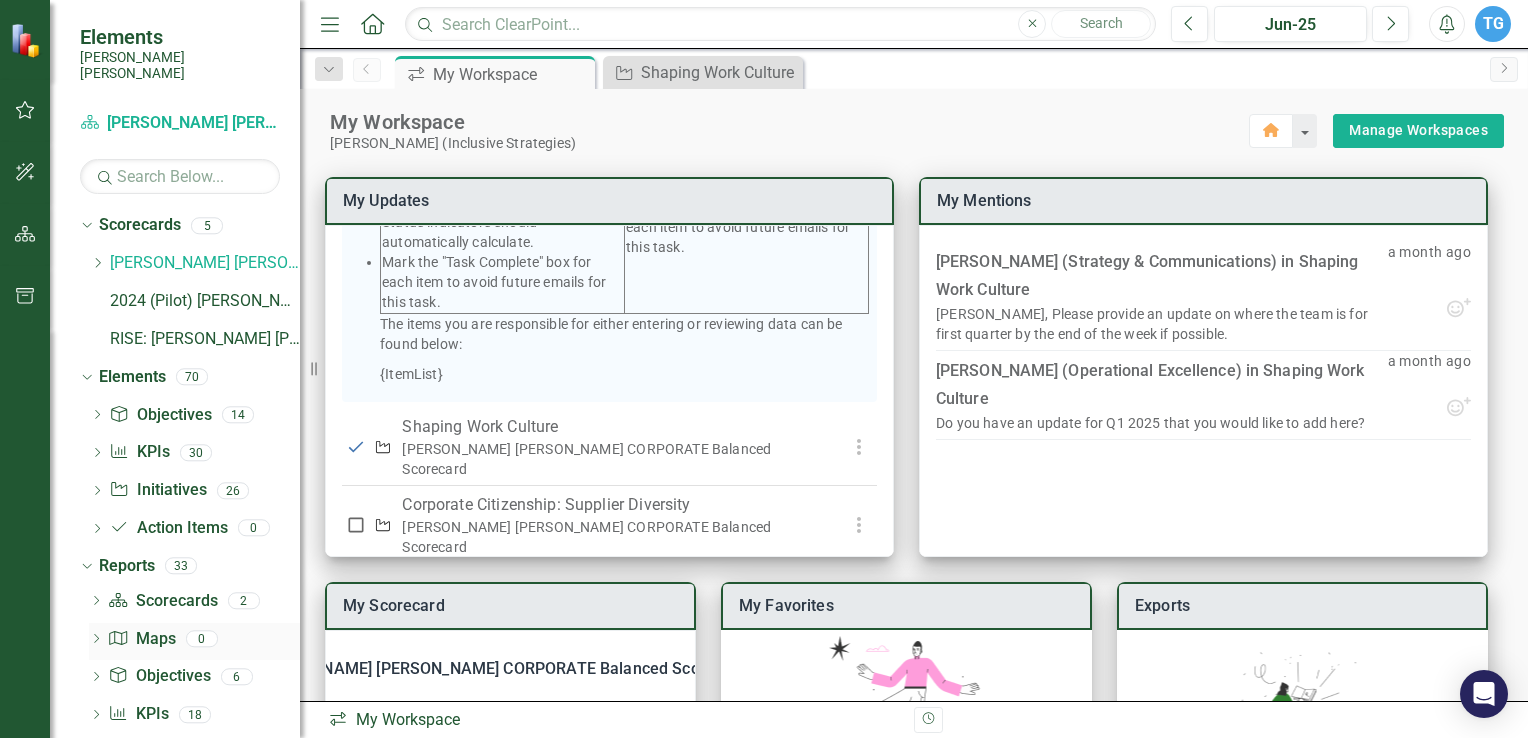 scroll, scrollTop: 87, scrollLeft: 0, axis: vertical 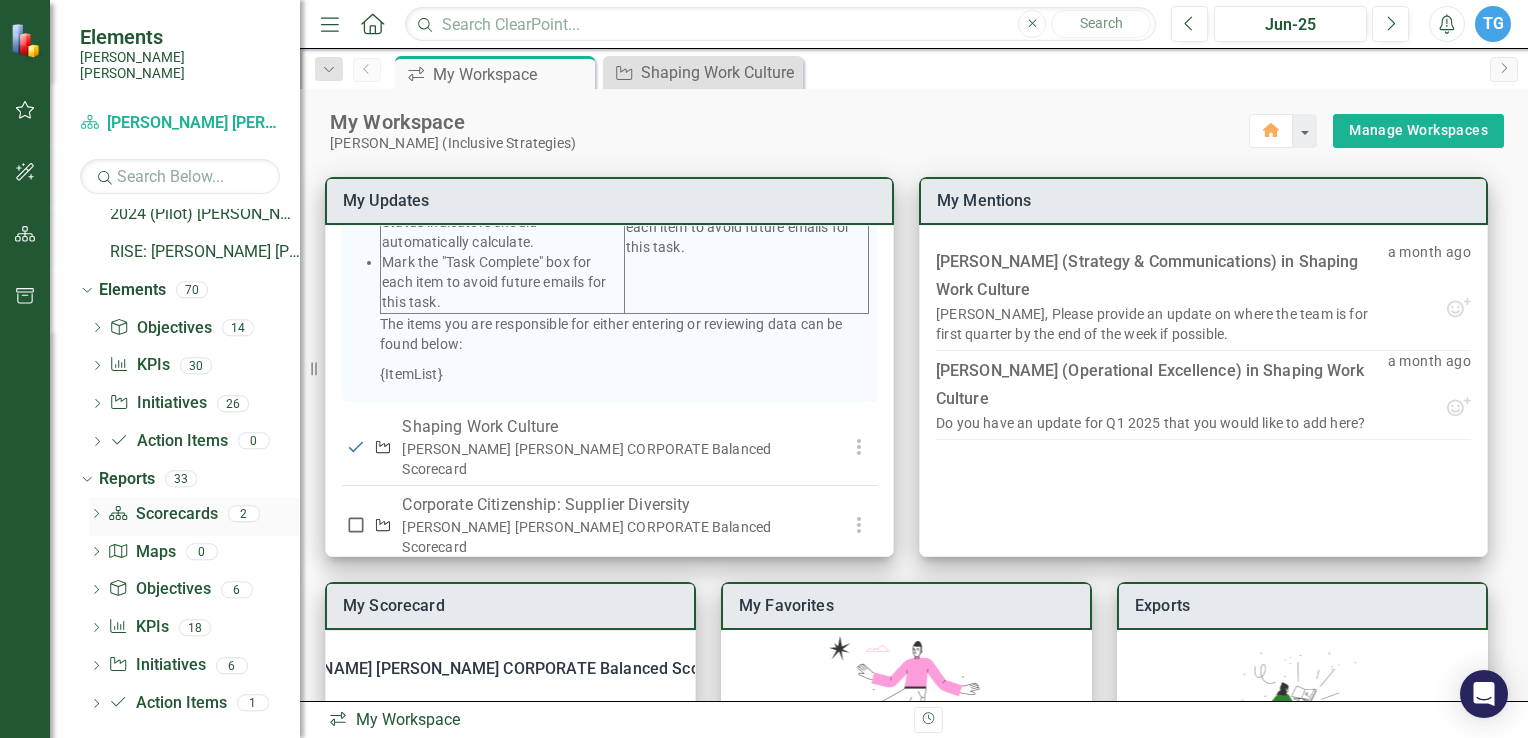 click on "2" at bounding box center (244, 513) 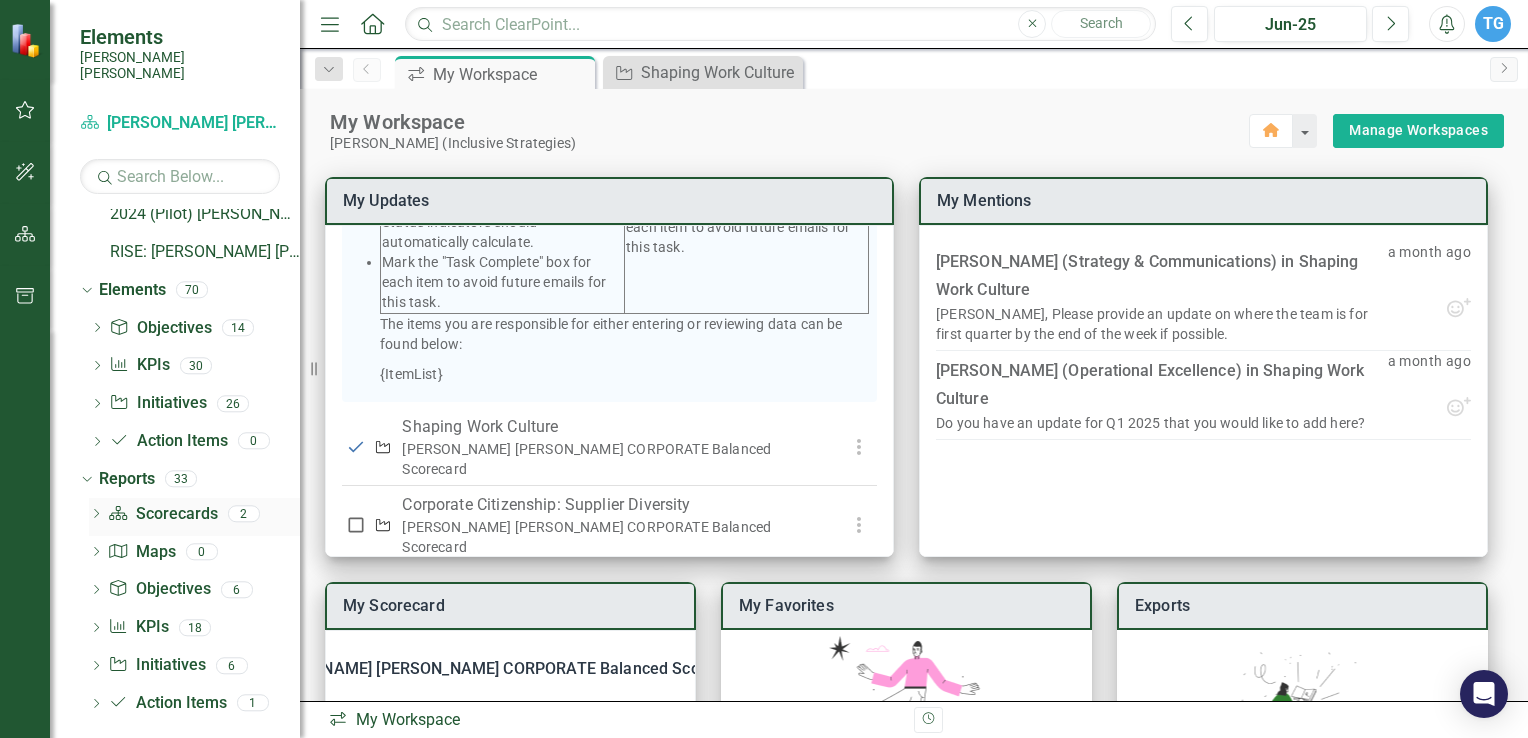 click 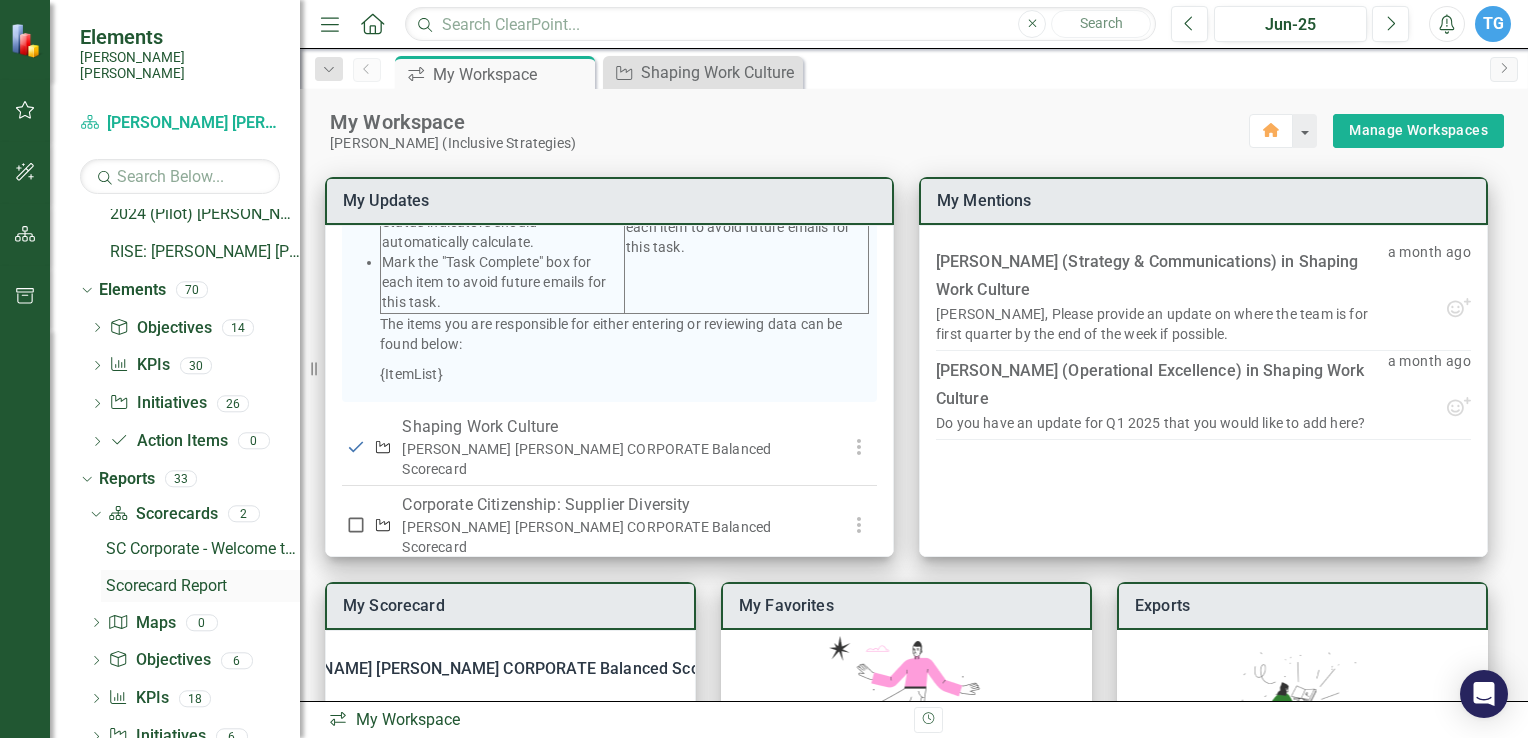 click on "Scorecard Report" at bounding box center (203, 586) 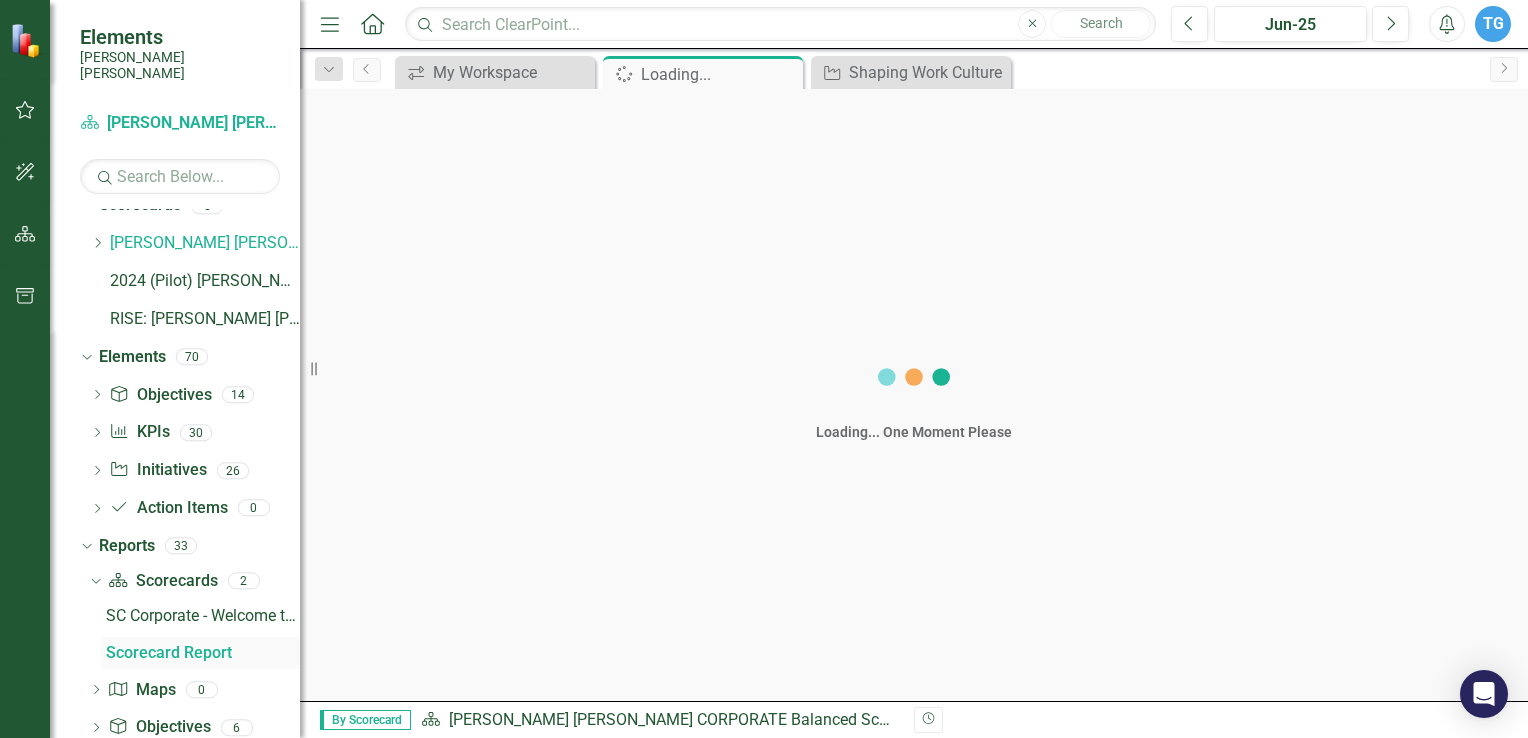scroll, scrollTop: 0, scrollLeft: 0, axis: both 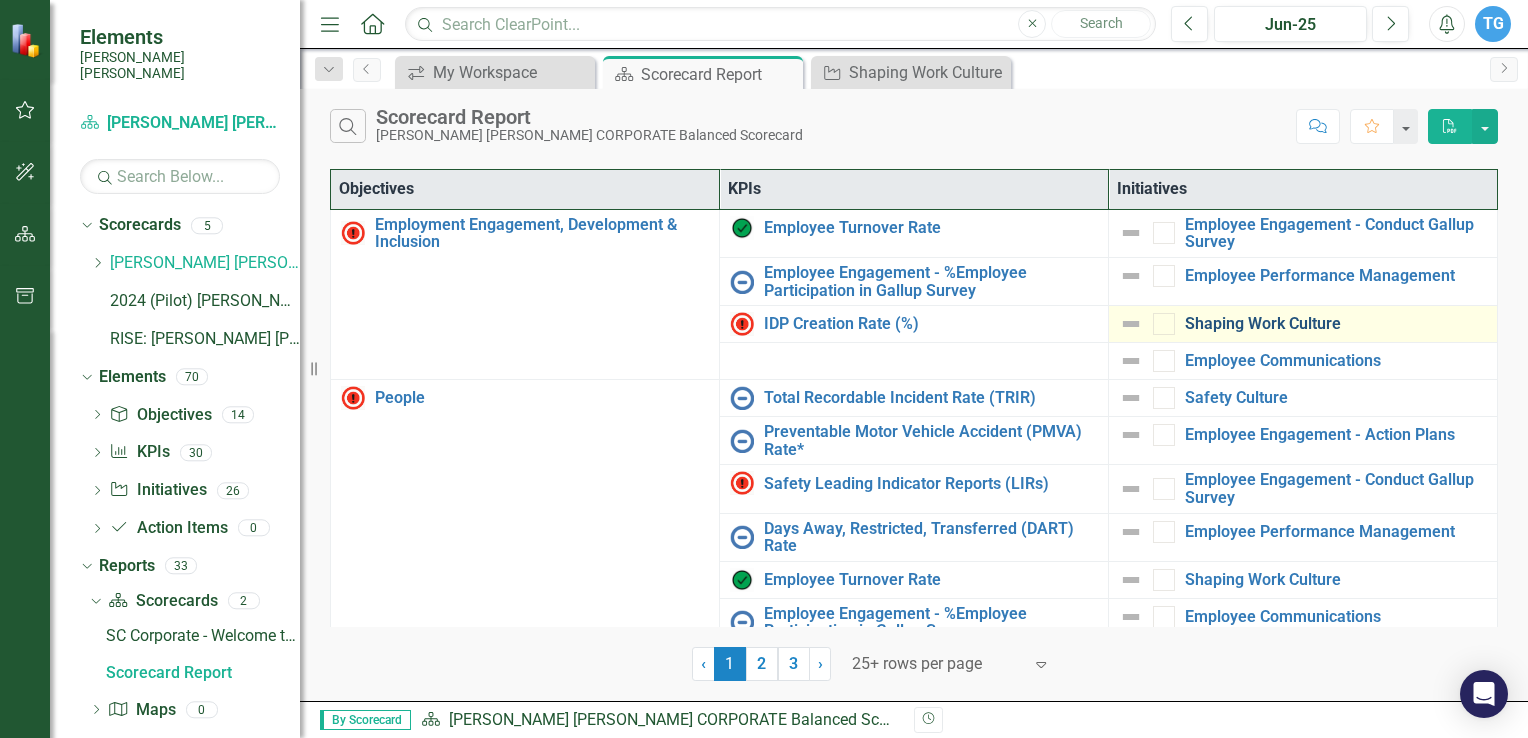 click on "Shaping Work Culture" at bounding box center [1336, 324] 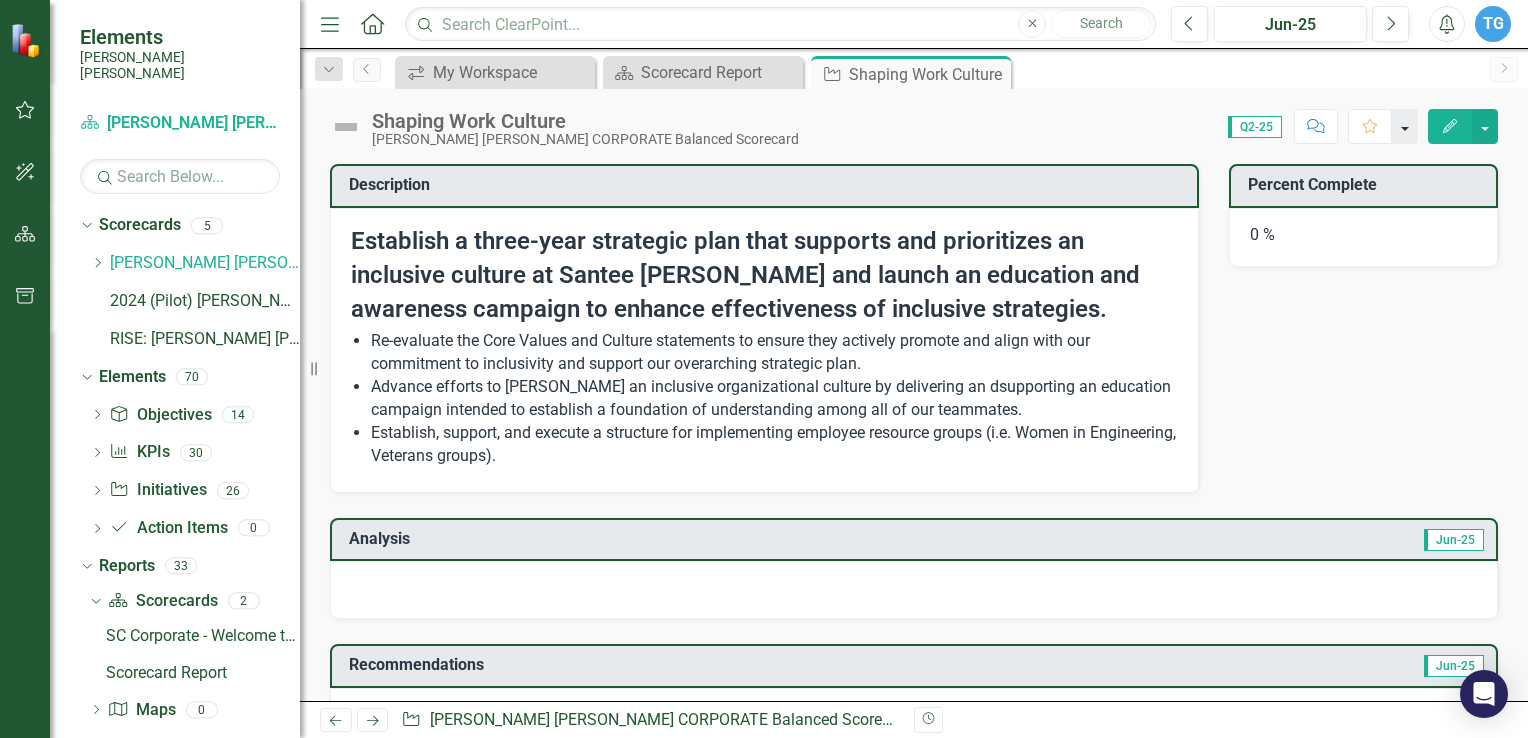 click at bounding box center (1405, 126) 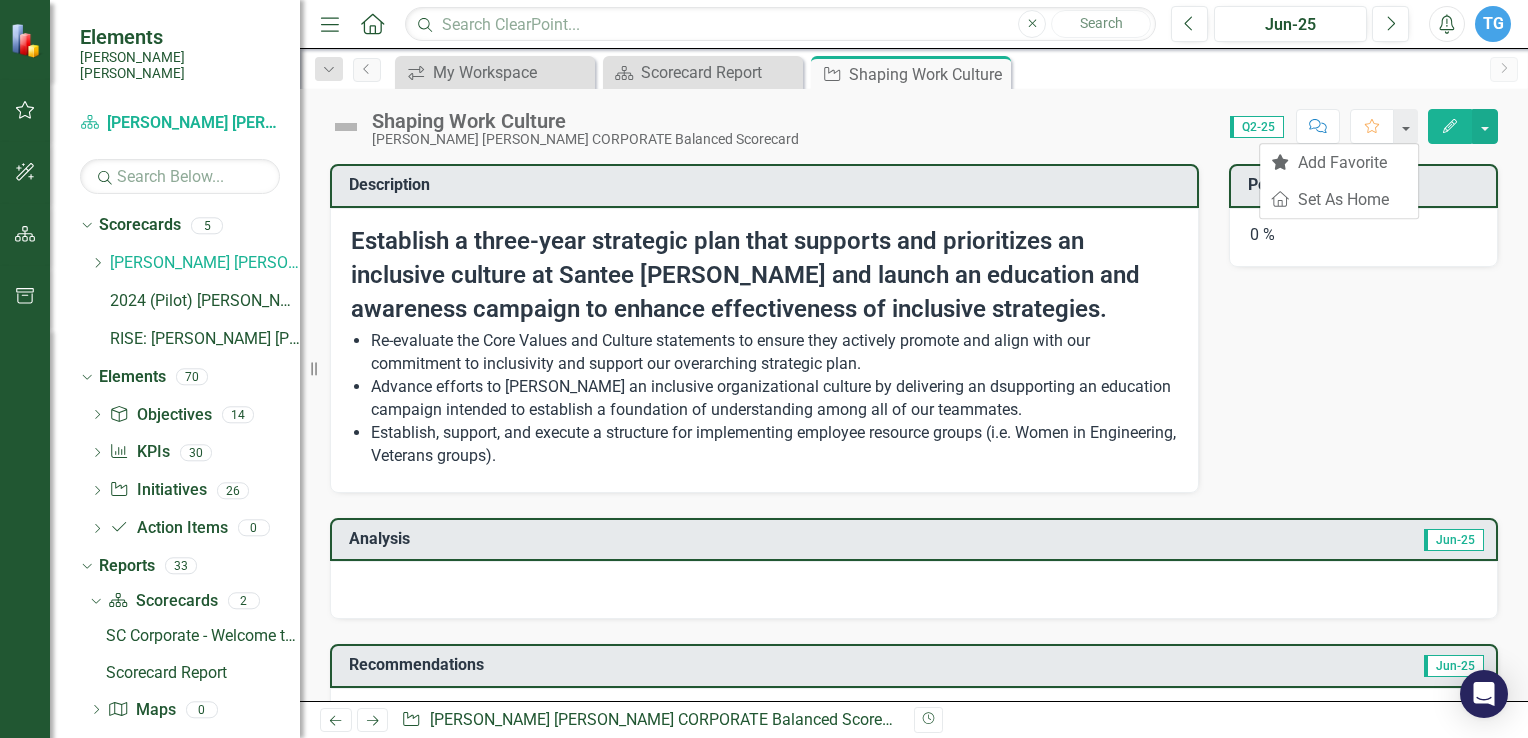 click on "Description Establish a three-year strategic plan that supports and prioritizes an inclusive culture at Santee Cooper and launch an education and awareness campaign to enhance effectiveness of inclusive strategies.
Re-evaluate the Core Values and Culture statements to ensure they actively promote and align with our commitment to inclusivity and support our overarching strategic plan.
Advance efforts to foster an inclusive organizational culture by delivering an dsupporting an education campaign intended to establish a foundation of understanding among all of our teammates.
Establish, support, and execute a structure for implementing employee resource groups (i.e. Women in Engineering, Veterans groups).
Percent Complete 0 % Analysis Jun-25 Recommendations Jun-25 Gantt Chart Name Santee Cooper CORPORATE Balanced Scorecard Shaping Work Culture 2025 Jan Feb Mar Apr May Jun Jul Aug Sep Oct Nov Dec Executive Sponsor SG Shawan Gillians (Strategy & Communications) Owner TG Traci Grant (Inclusive Strategies)" at bounding box center [914, 793] 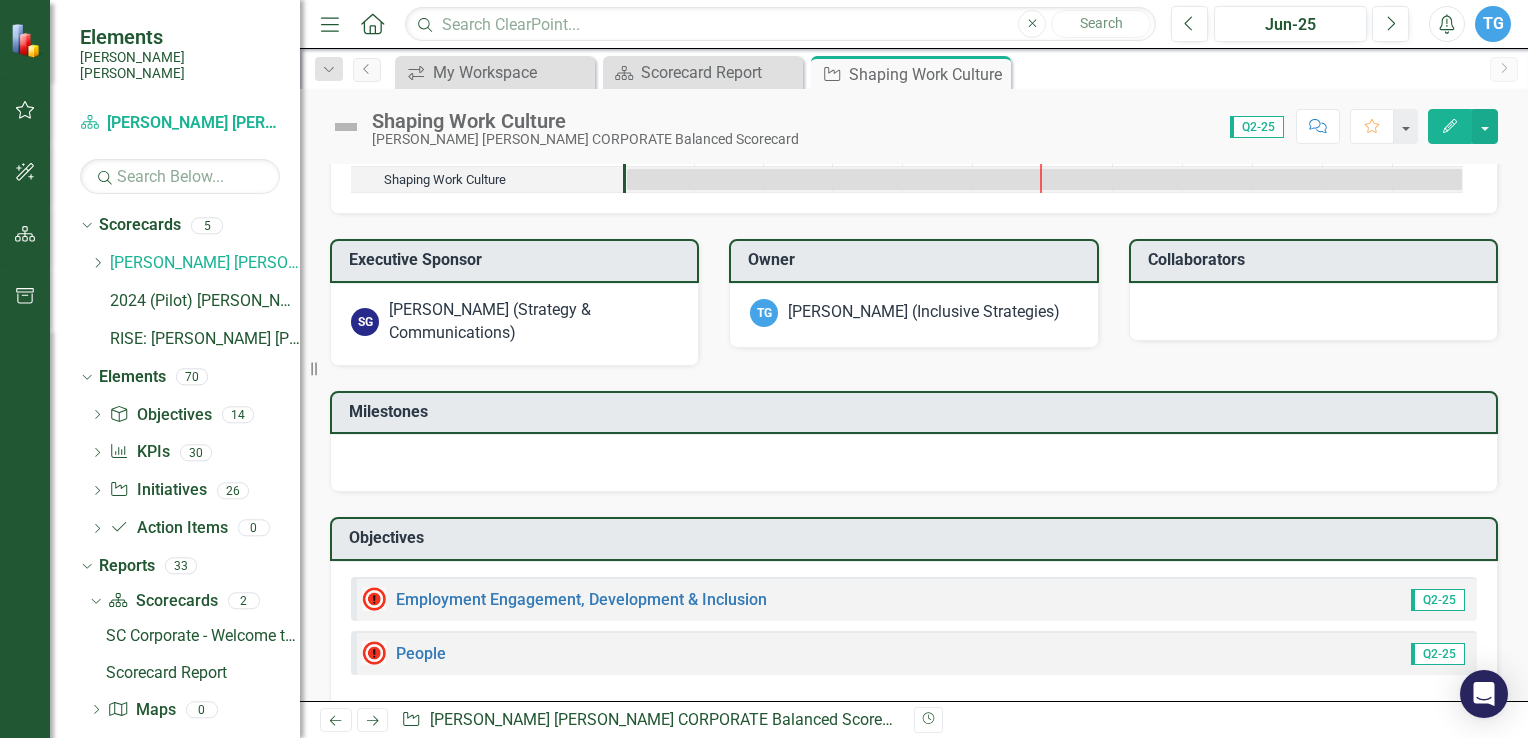 scroll, scrollTop: 757, scrollLeft: 0, axis: vertical 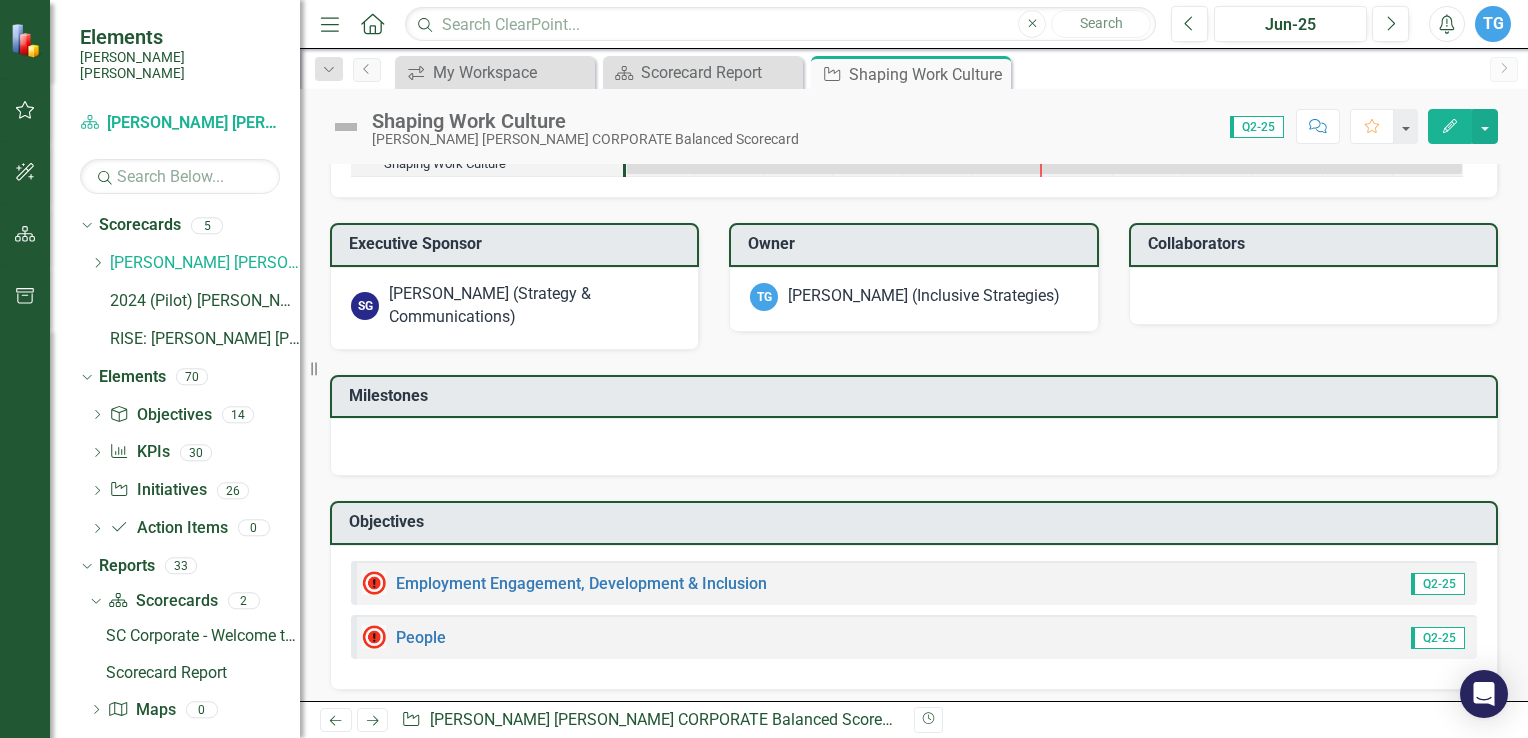 click on "Q2-25" at bounding box center (1438, 638) 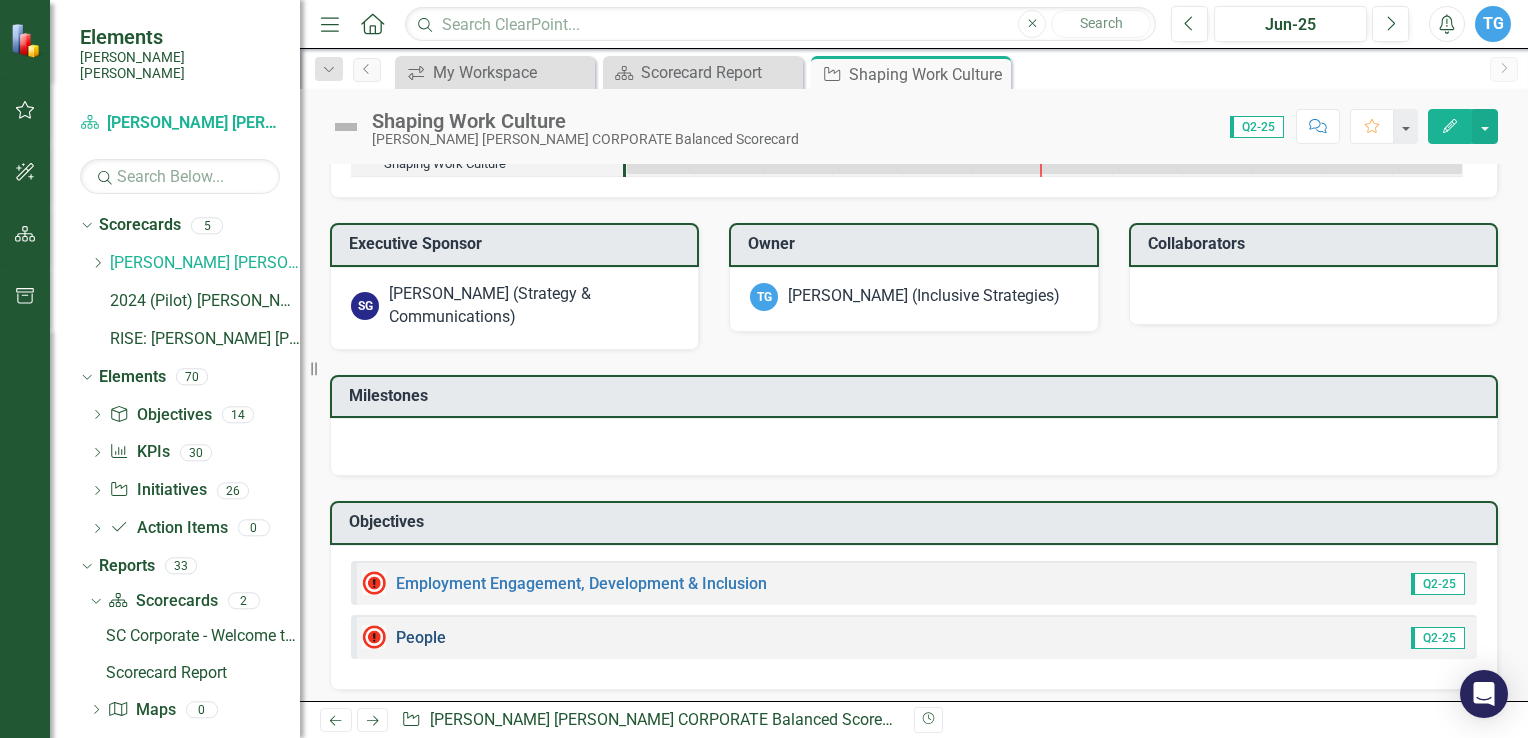 click on "People" at bounding box center (421, 637) 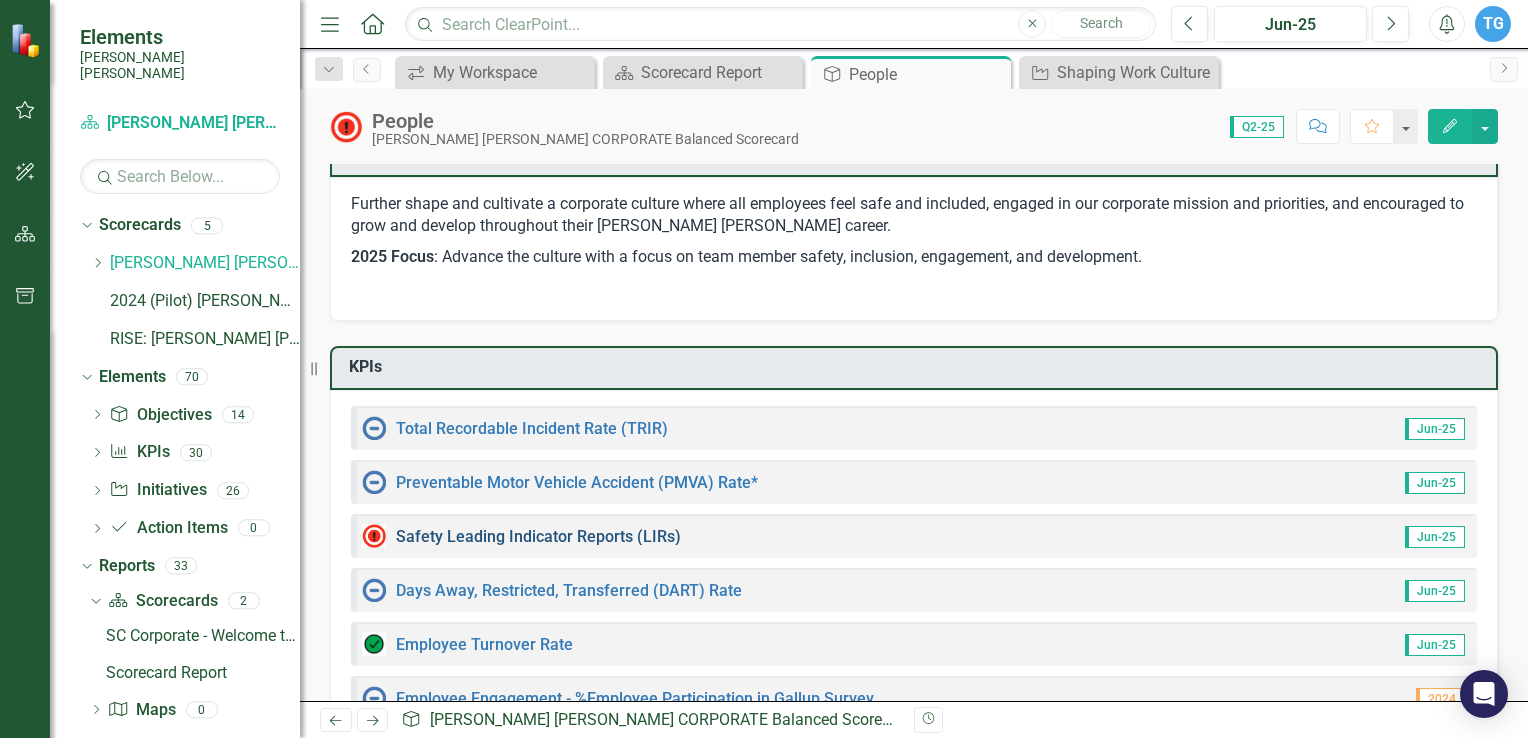 scroll, scrollTop: 0, scrollLeft: 0, axis: both 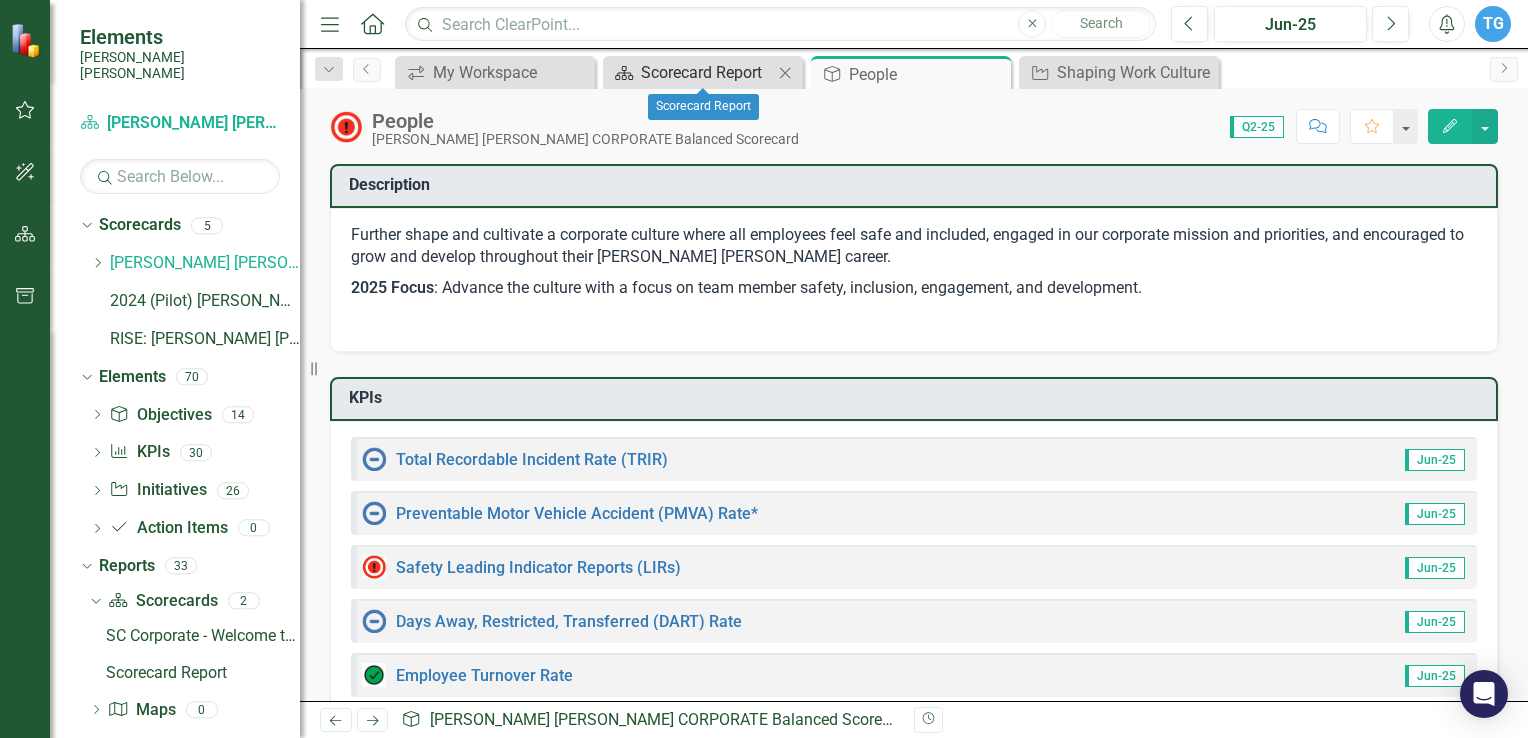 click on "Scorecard Report" at bounding box center (707, 72) 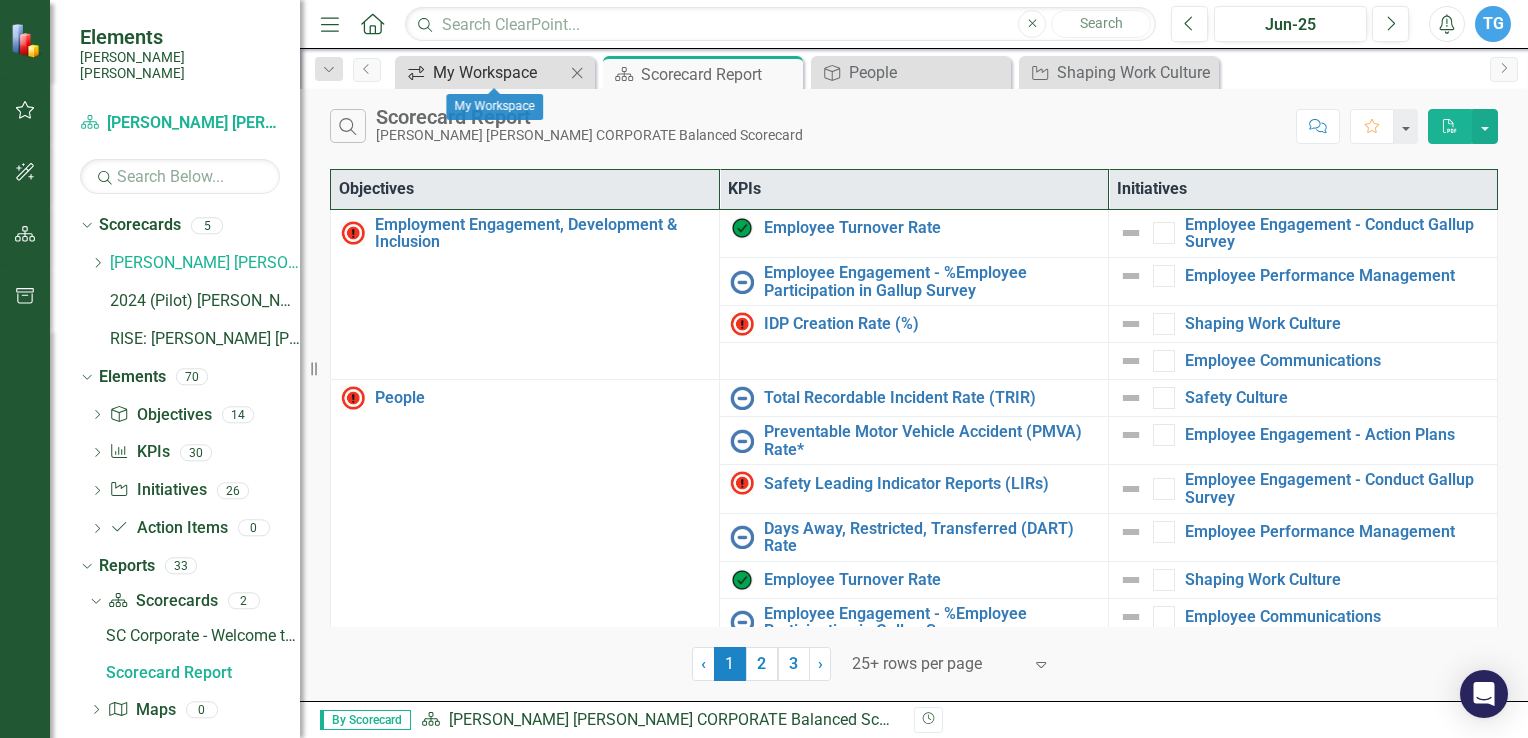 click on "My Workspace" at bounding box center [499, 72] 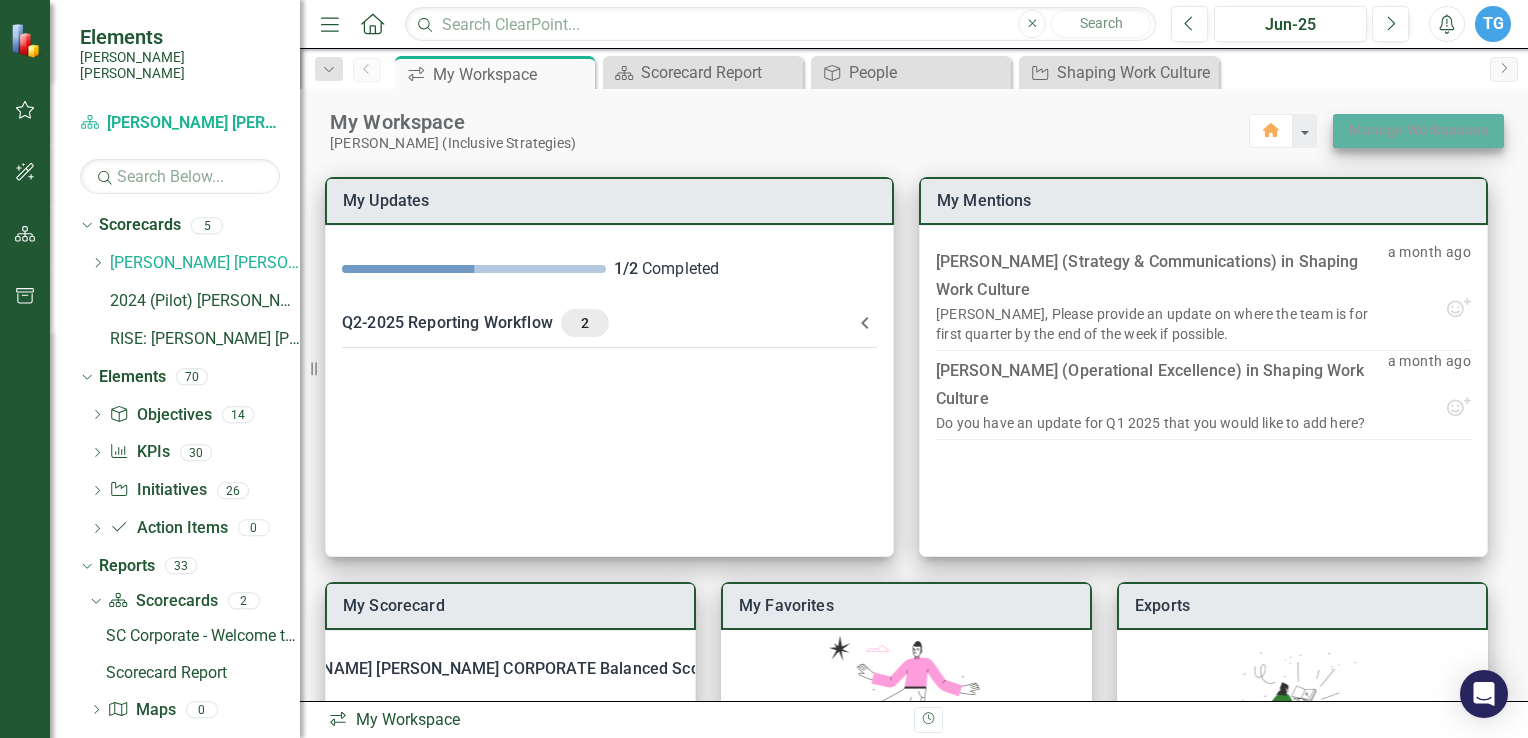 click on "Manage Workspaces" at bounding box center [1418, 130] 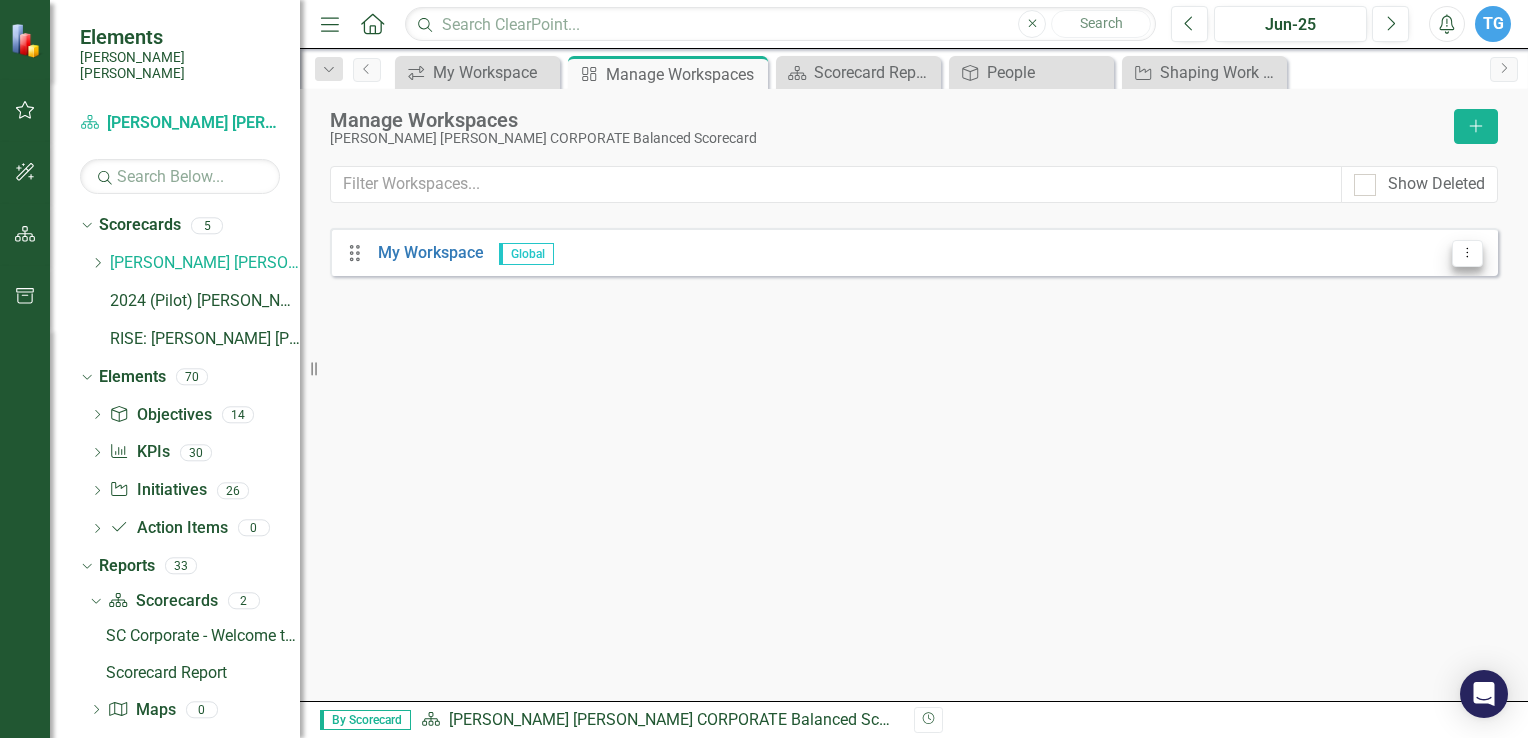 click on "Dropdown Menu" 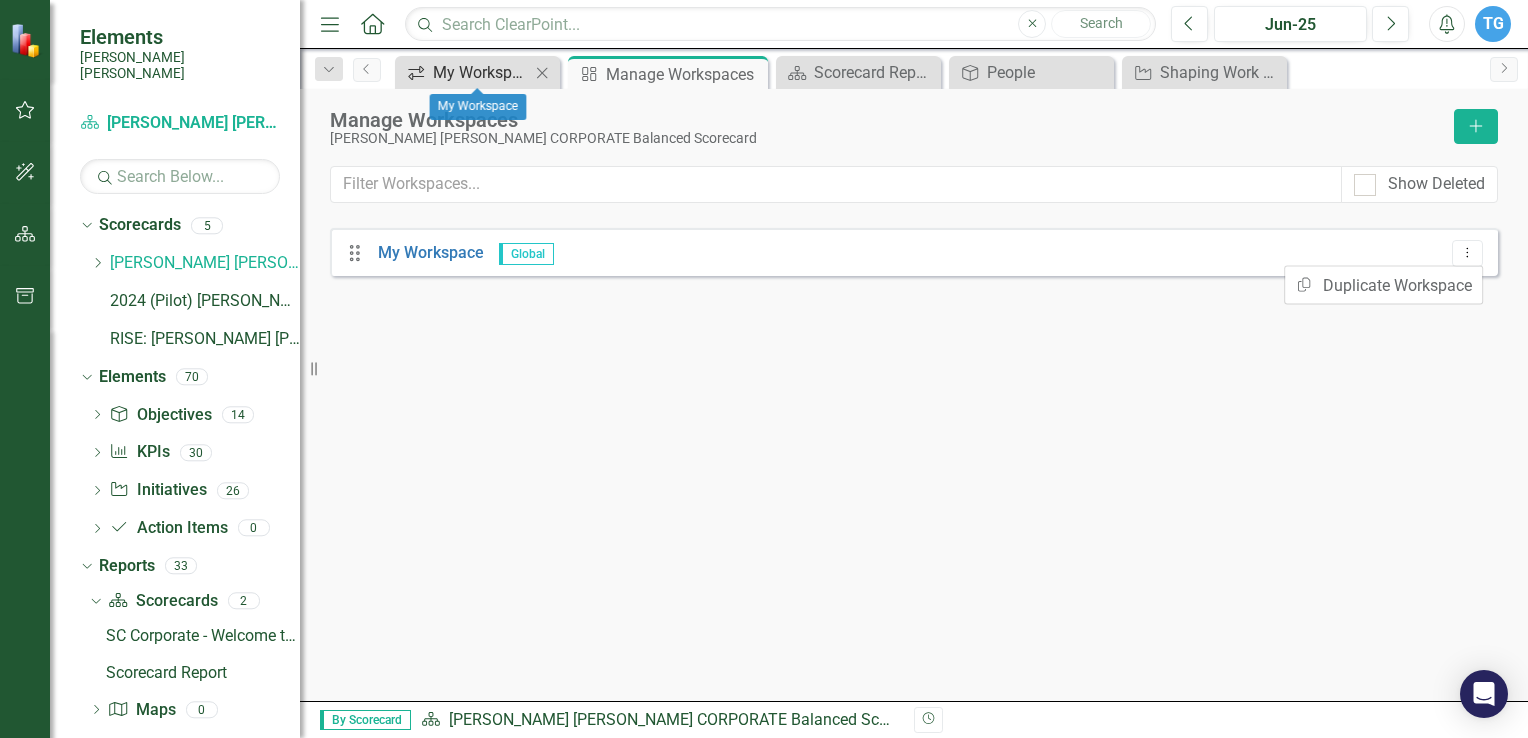 click on "My Workspace" at bounding box center [481, 72] 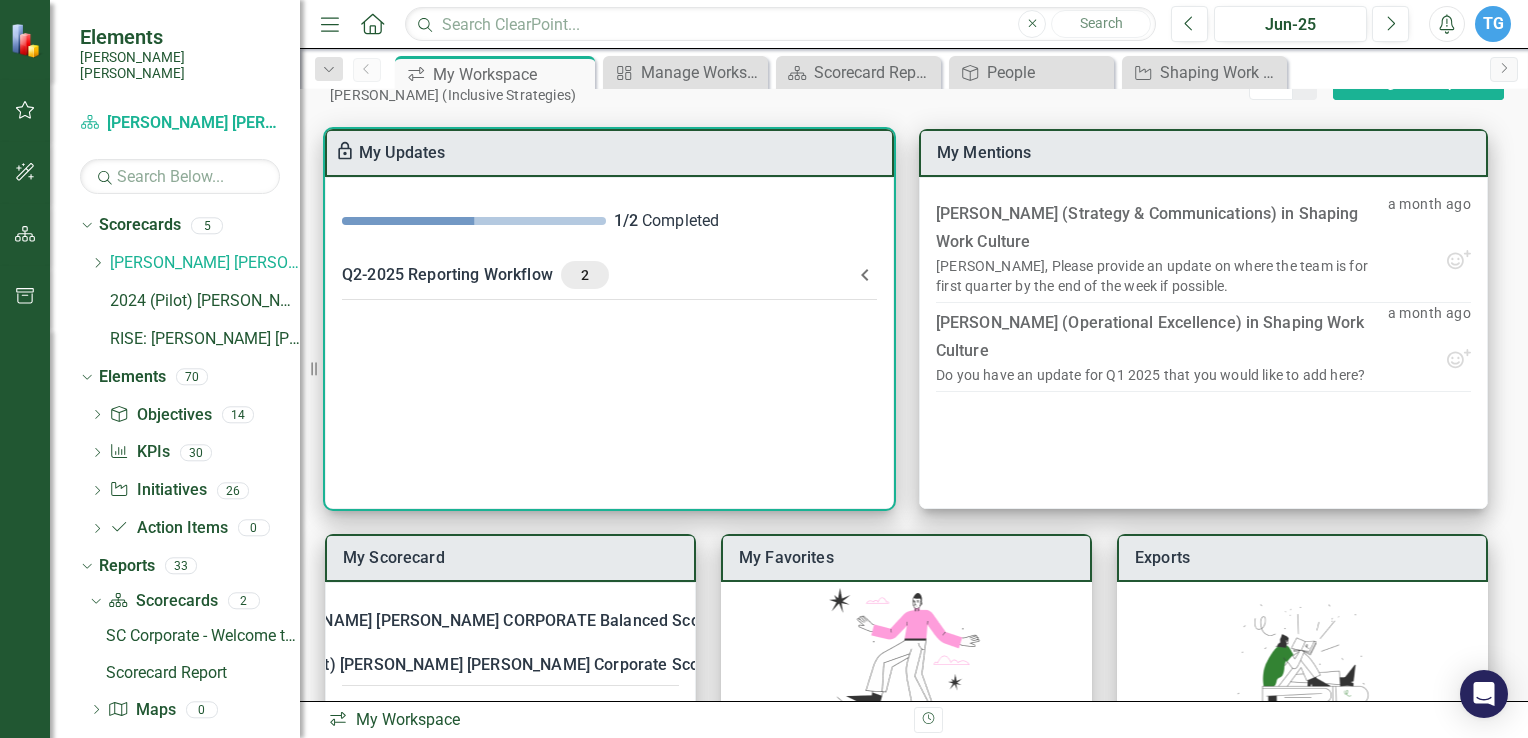 scroll, scrollTop: 40, scrollLeft: 0, axis: vertical 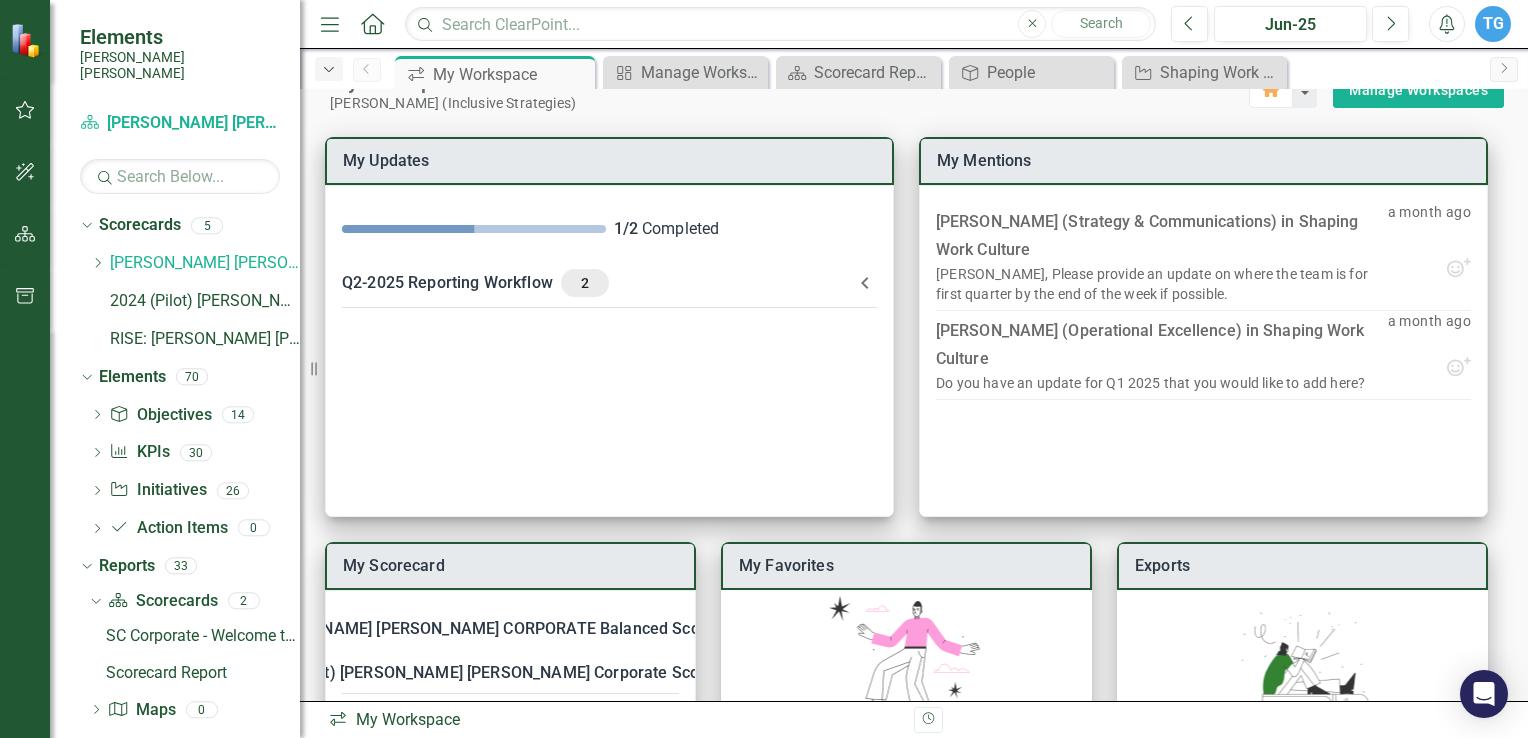 click on "Dropdown" at bounding box center [329, 69] 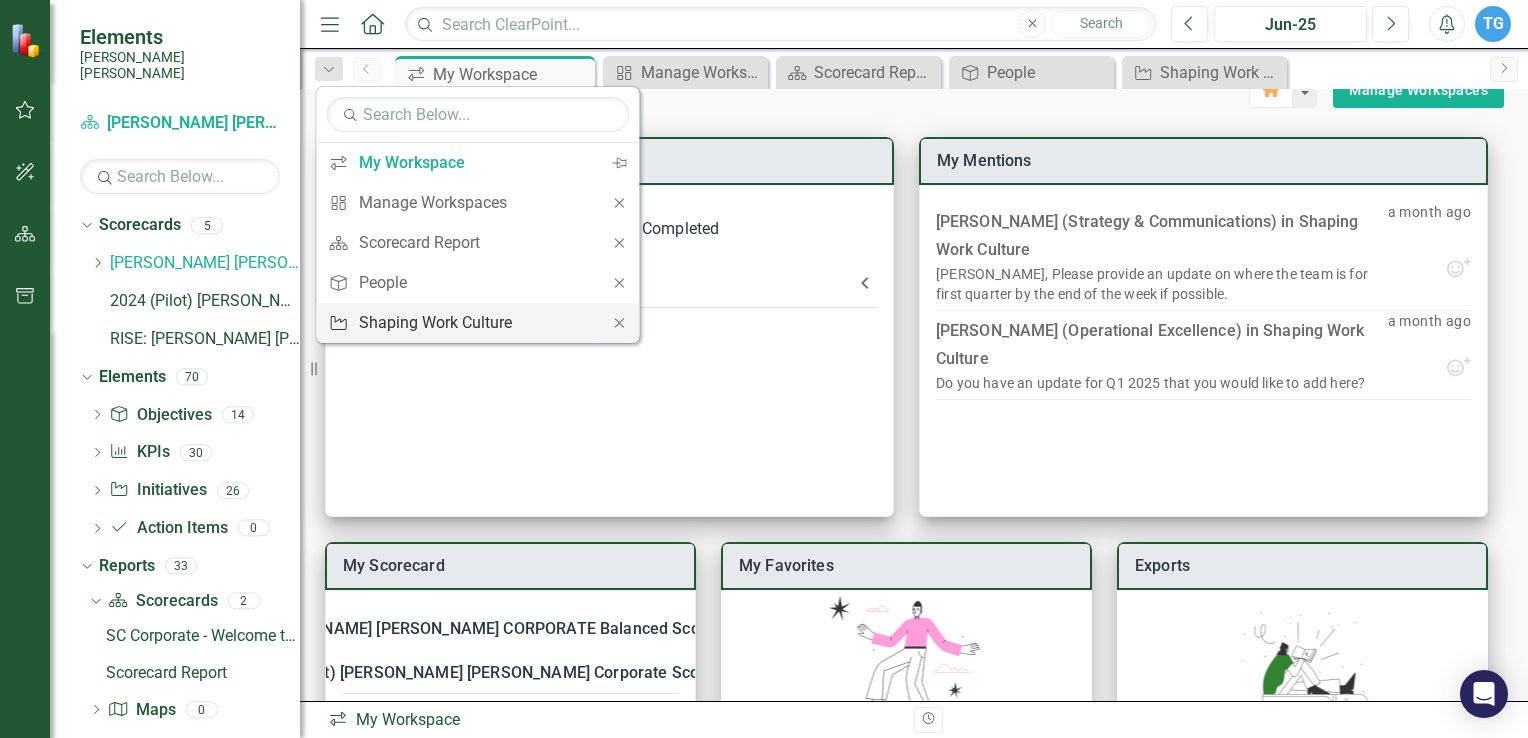 click on "Shaping Work Culture" at bounding box center (474, 322) 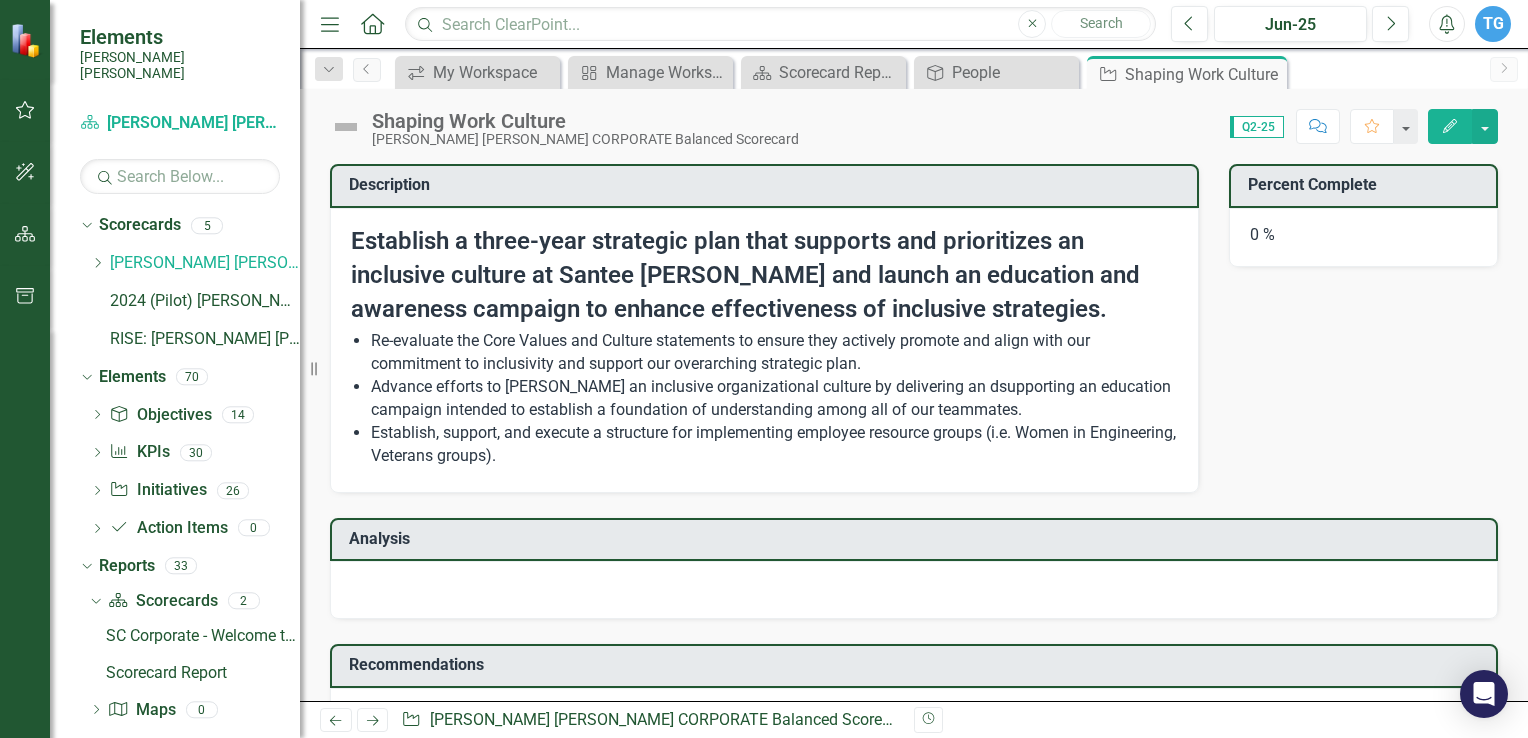 scroll, scrollTop: 0, scrollLeft: 0, axis: both 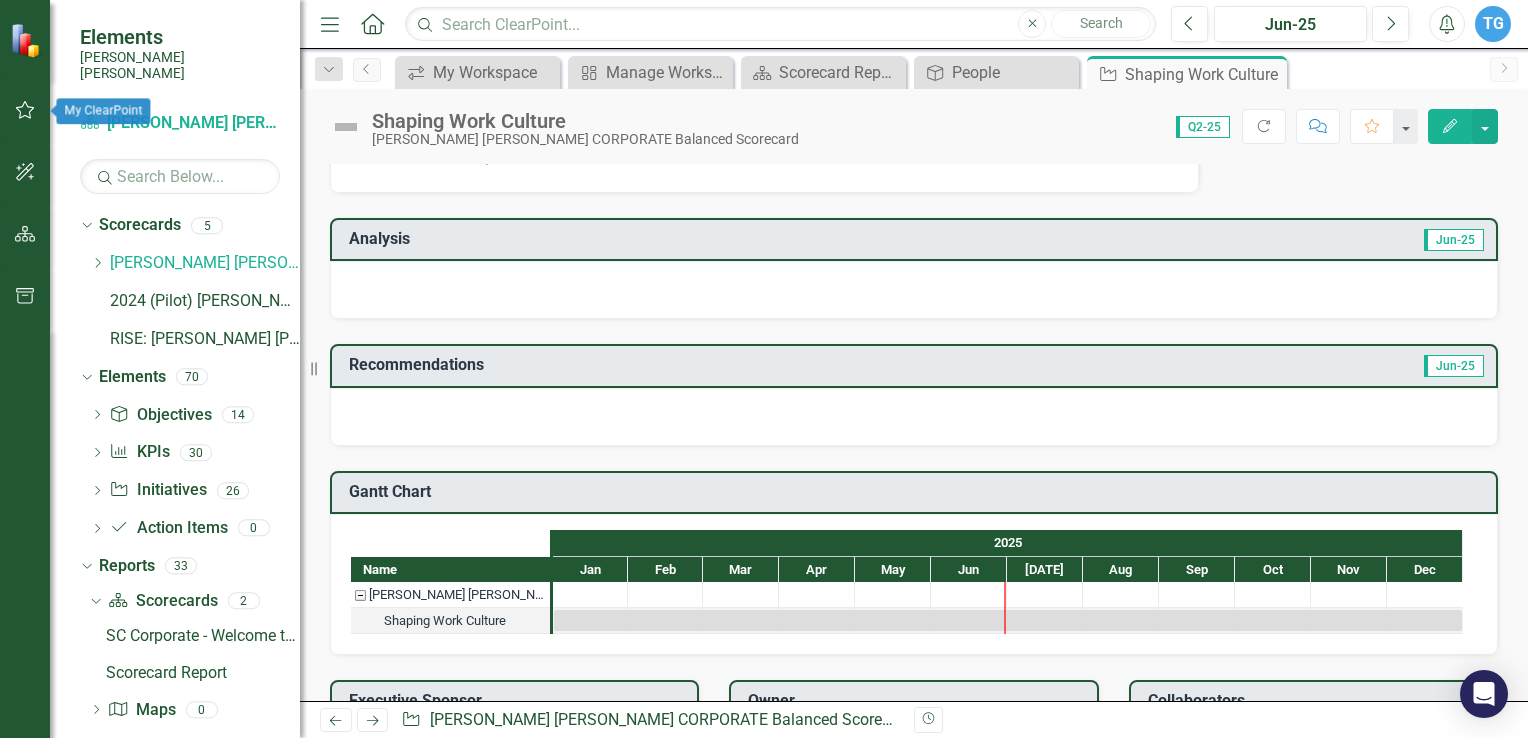 click 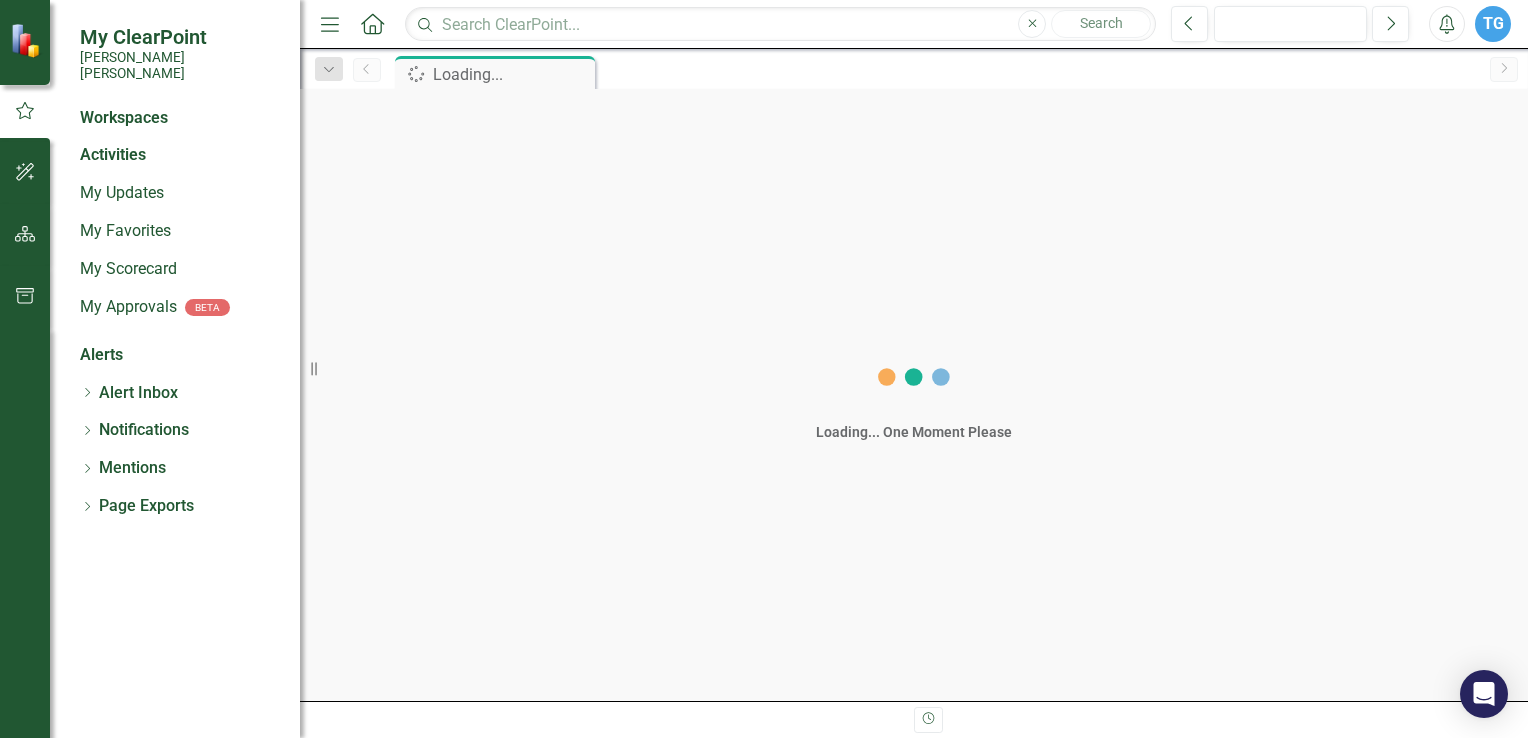 scroll, scrollTop: 0, scrollLeft: 0, axis: both 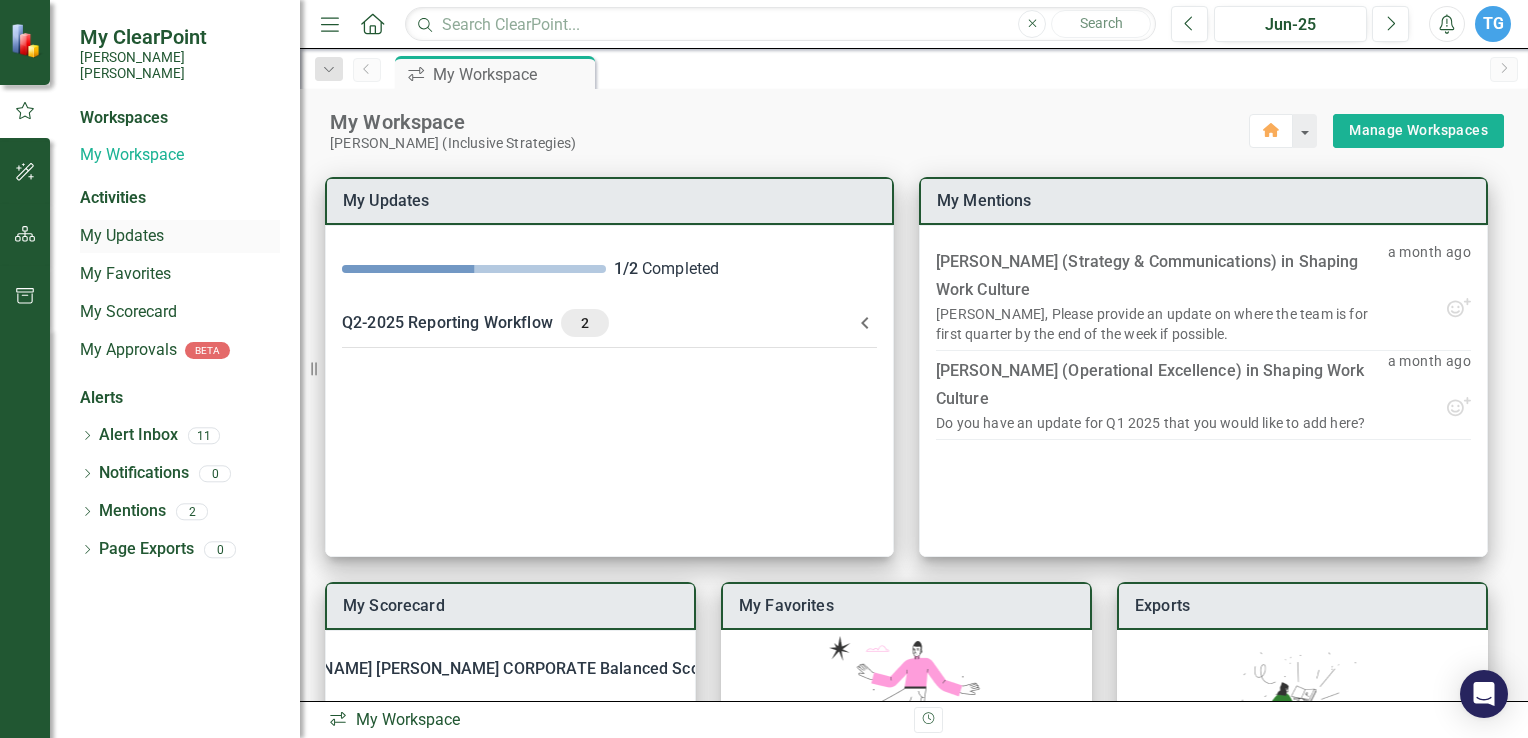 click on "My Updates" at bounding box center [180, 236] 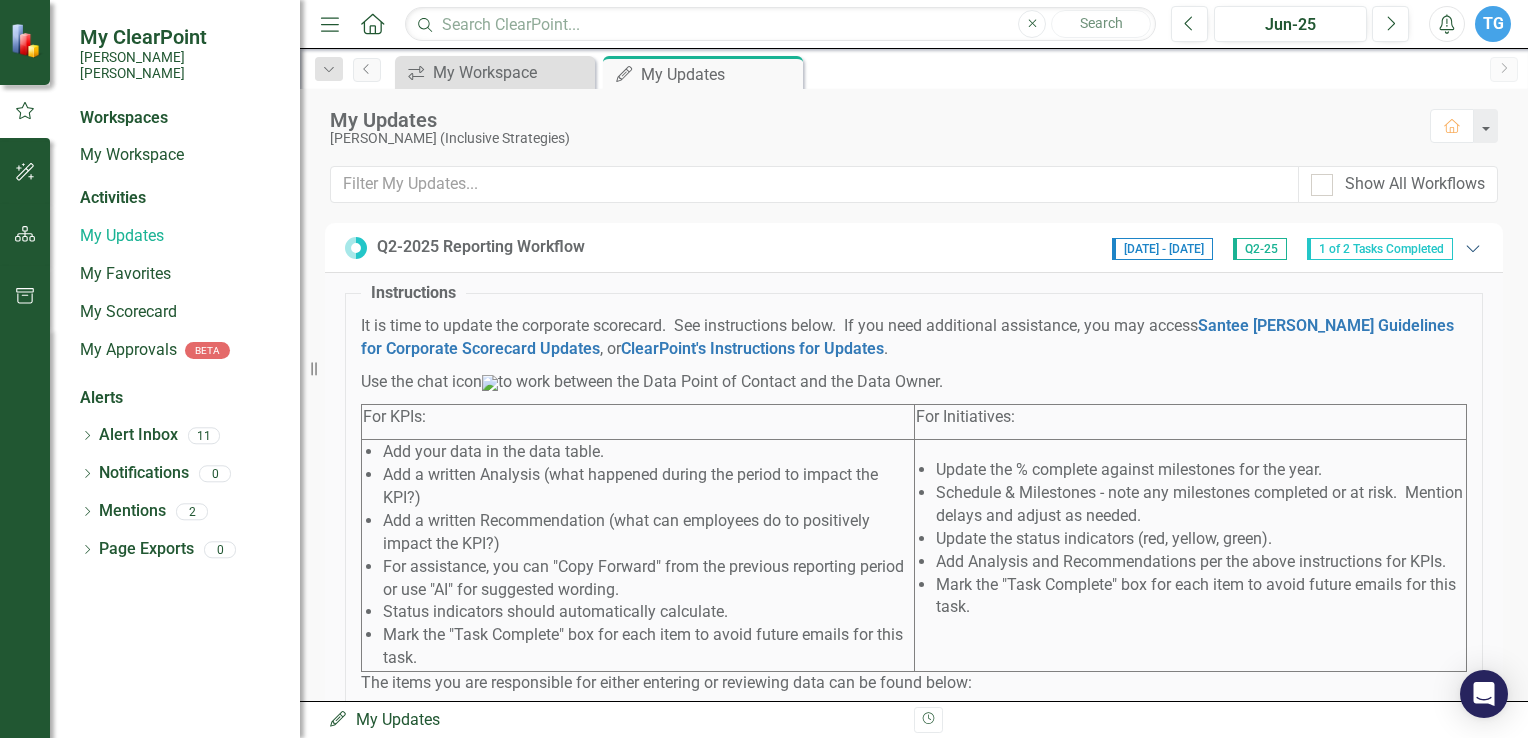 click 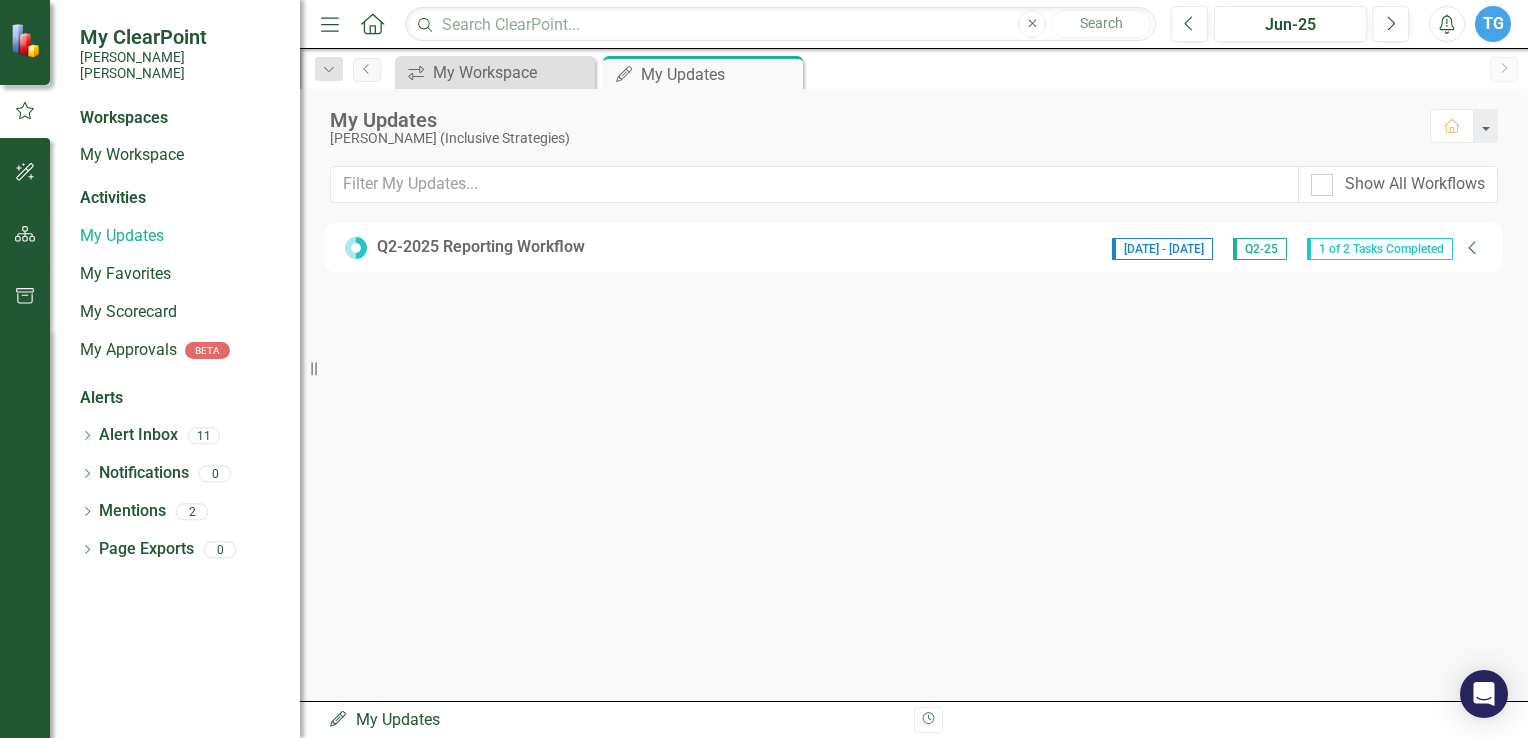 click on "Collapse" 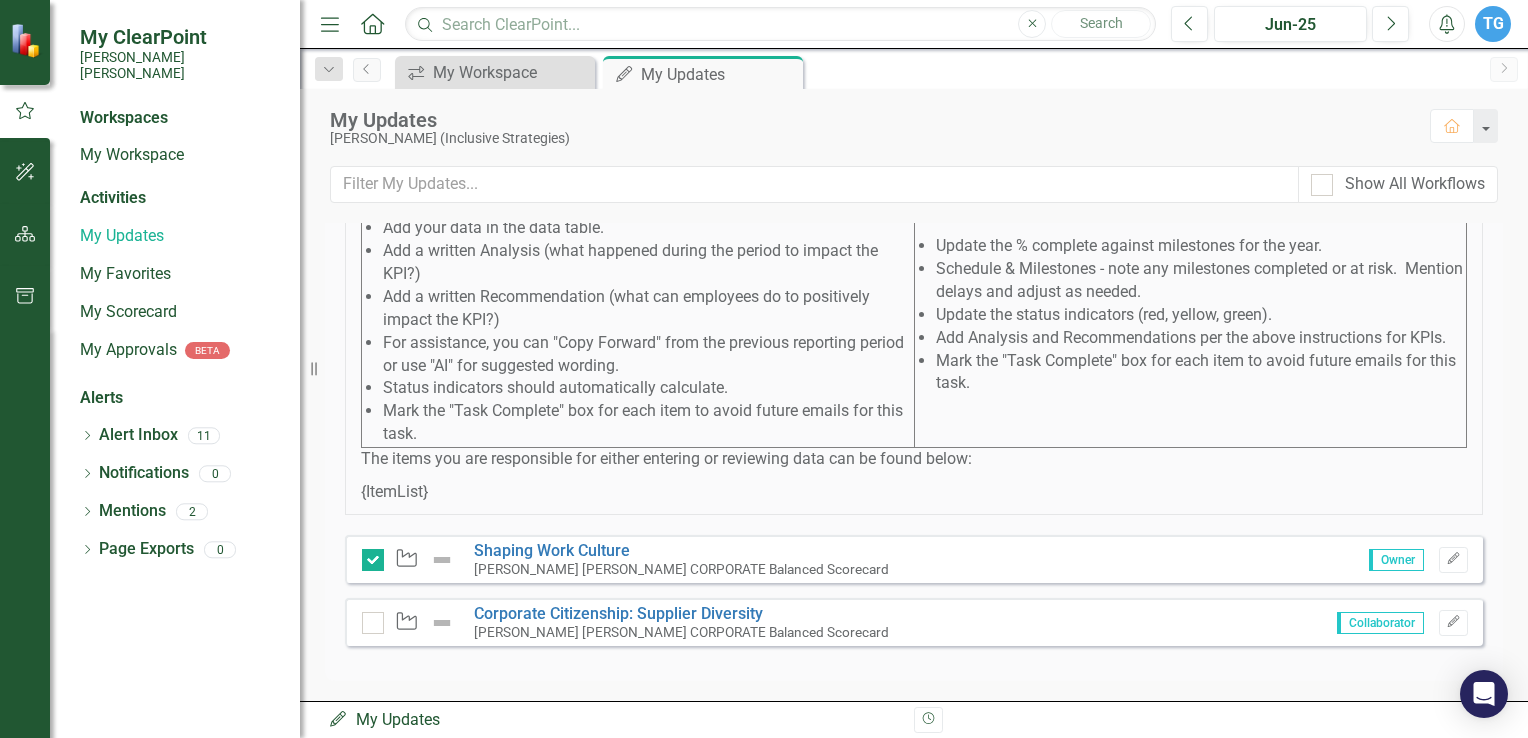 scroll, scrollTop: 244, scrollLeft: 0, axis: vertical 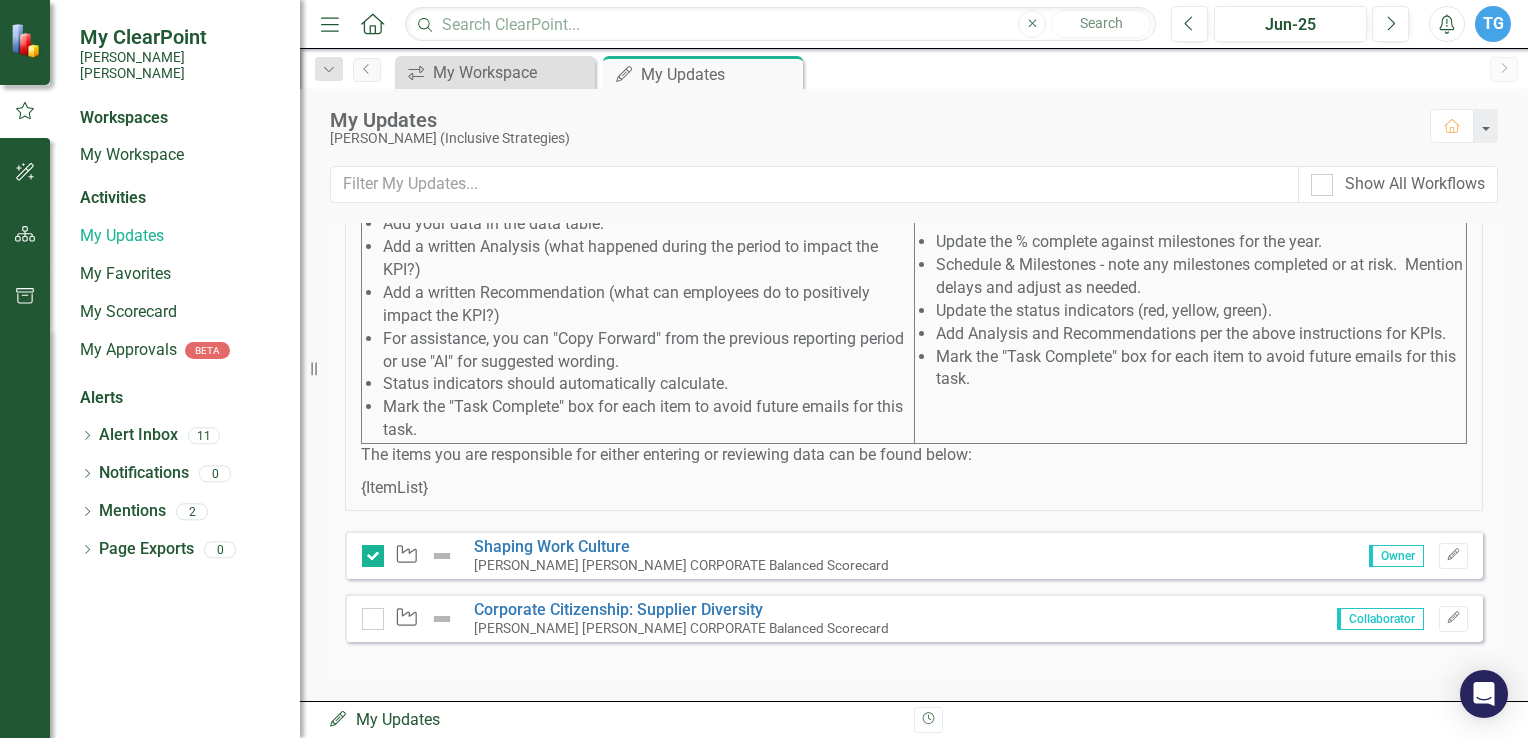 click on "Owner" at bounding box center (1396, 556) 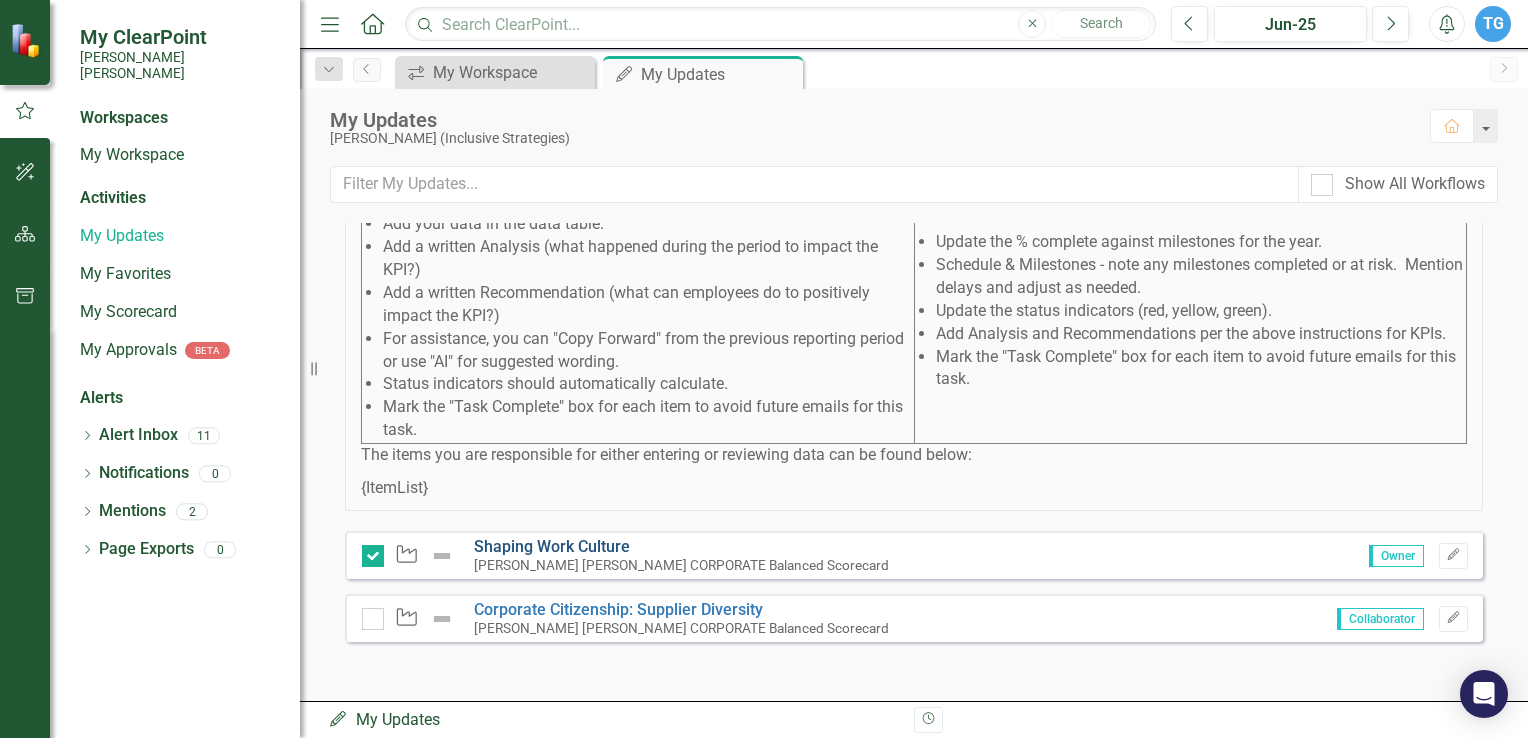 click on "Shaping Work Culture" at bounding box center [552, 546] 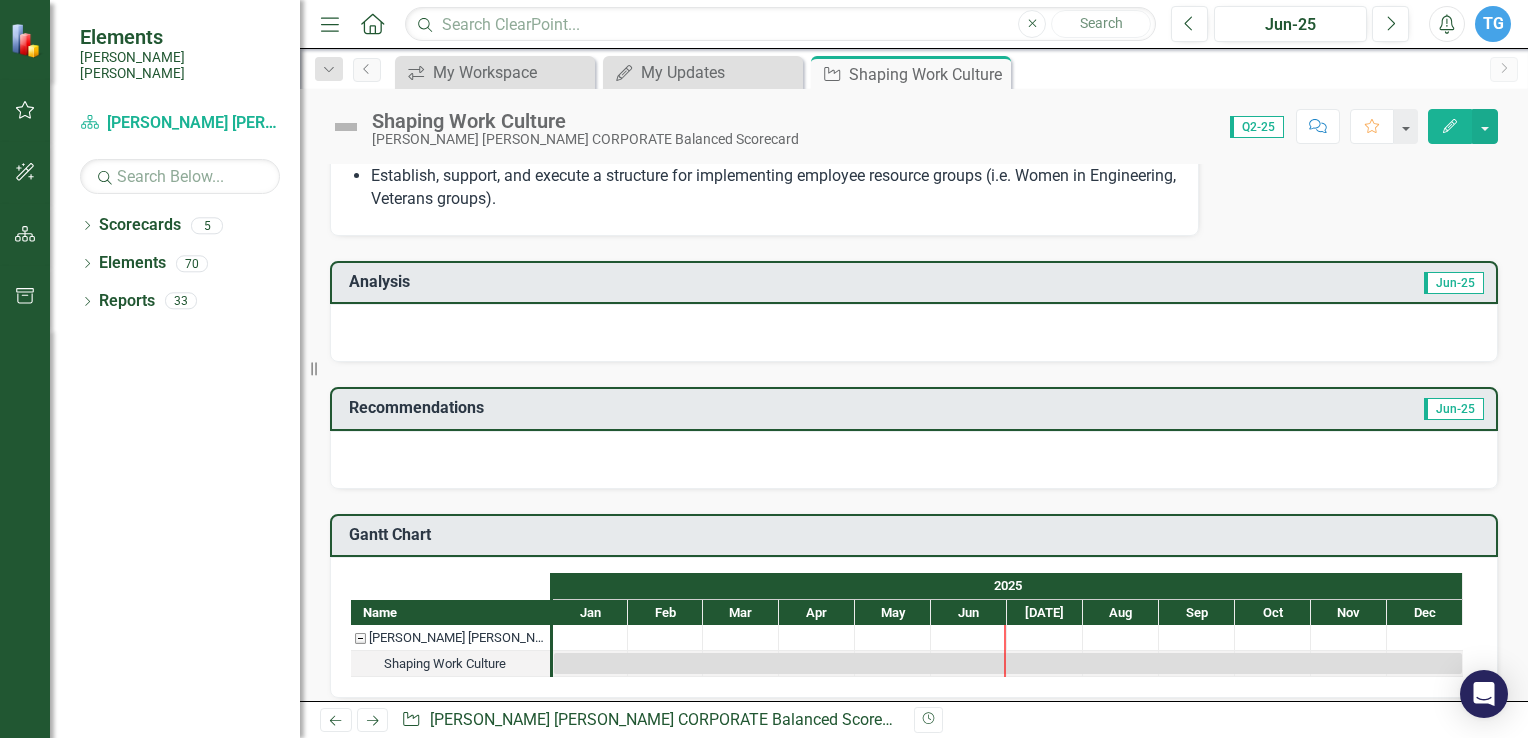 scroll, scrollTop: 0, scrollLeft: 0, axis: both 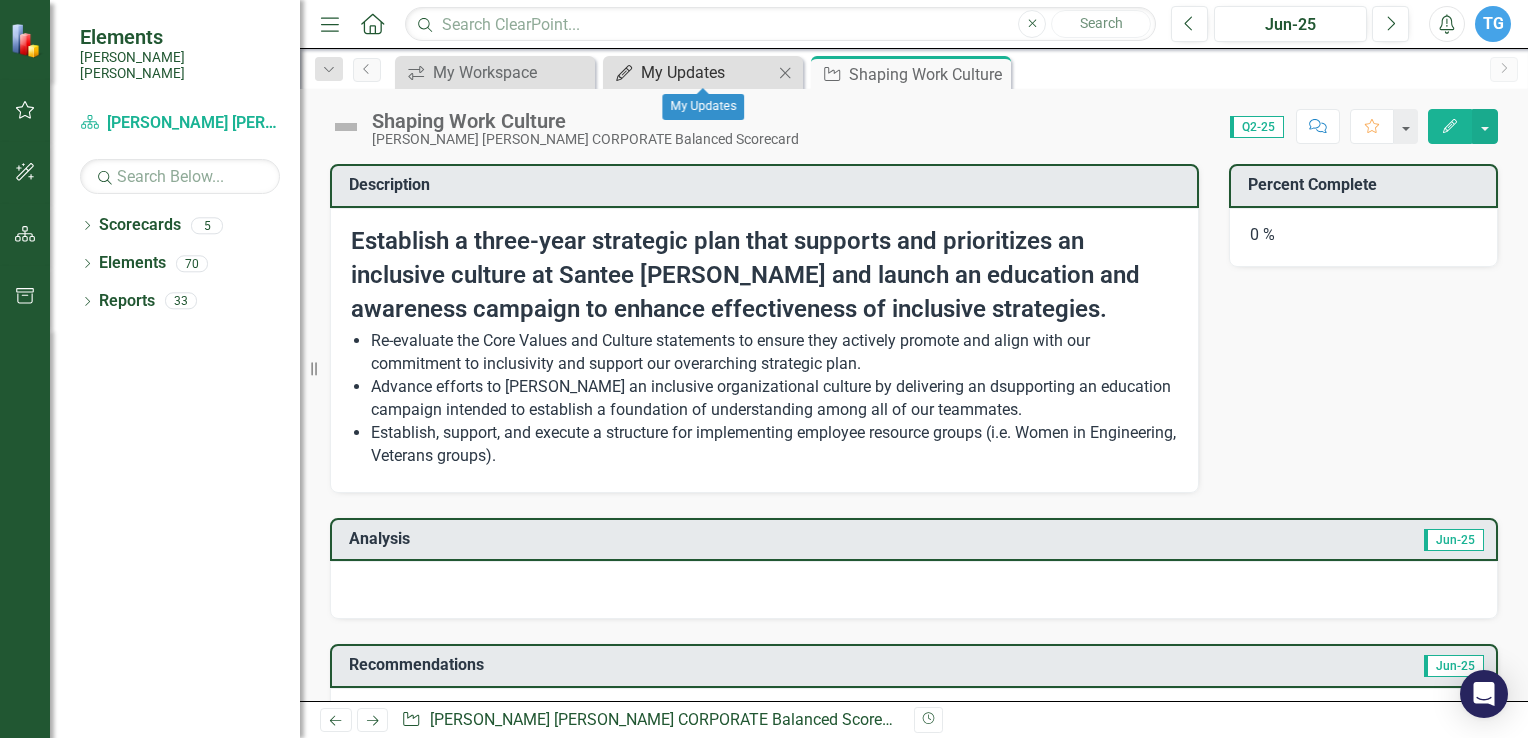 click on "My Updates" 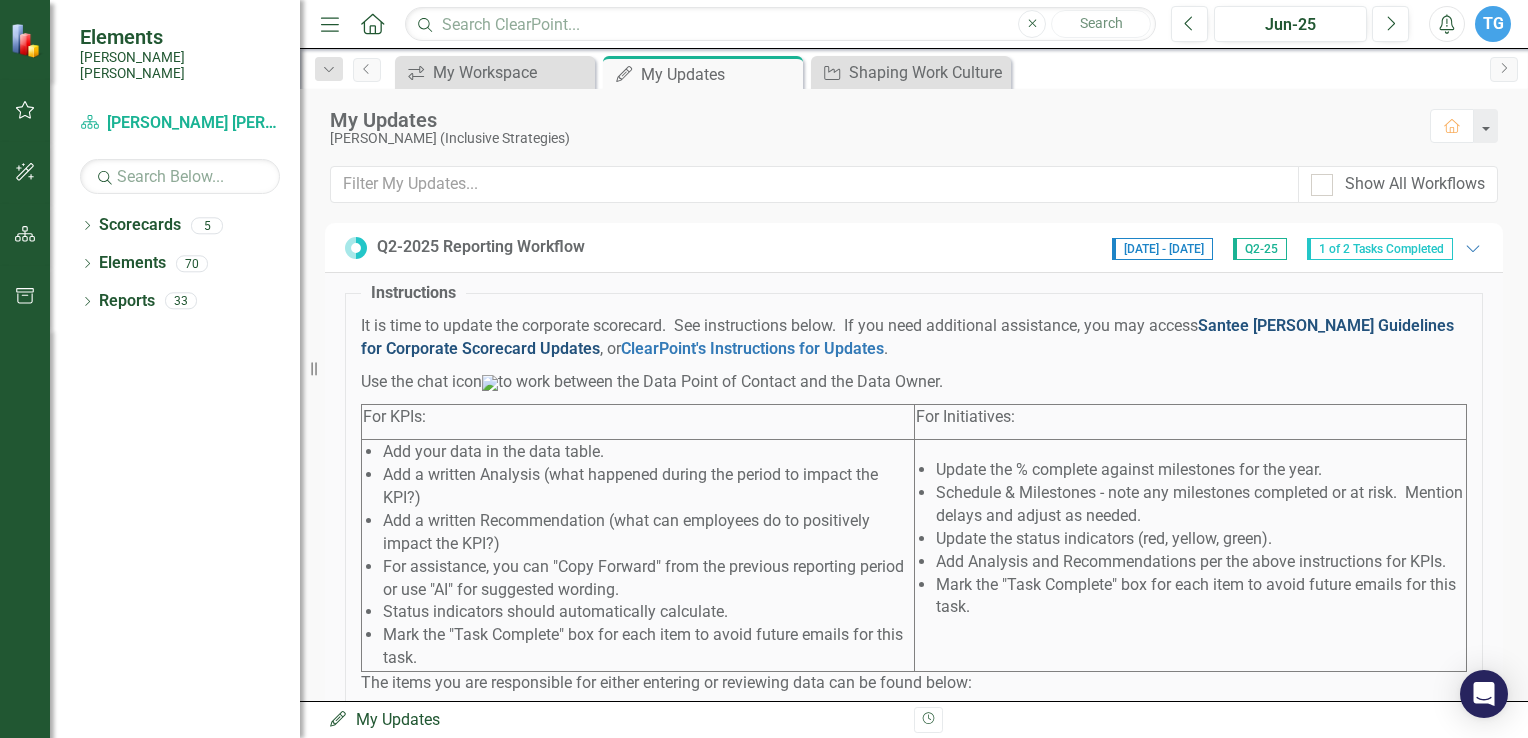 click on "Santee [PERSON_NAME] Guidelines for Corporate Scorecard Updates" at bounding box center [907, 337] 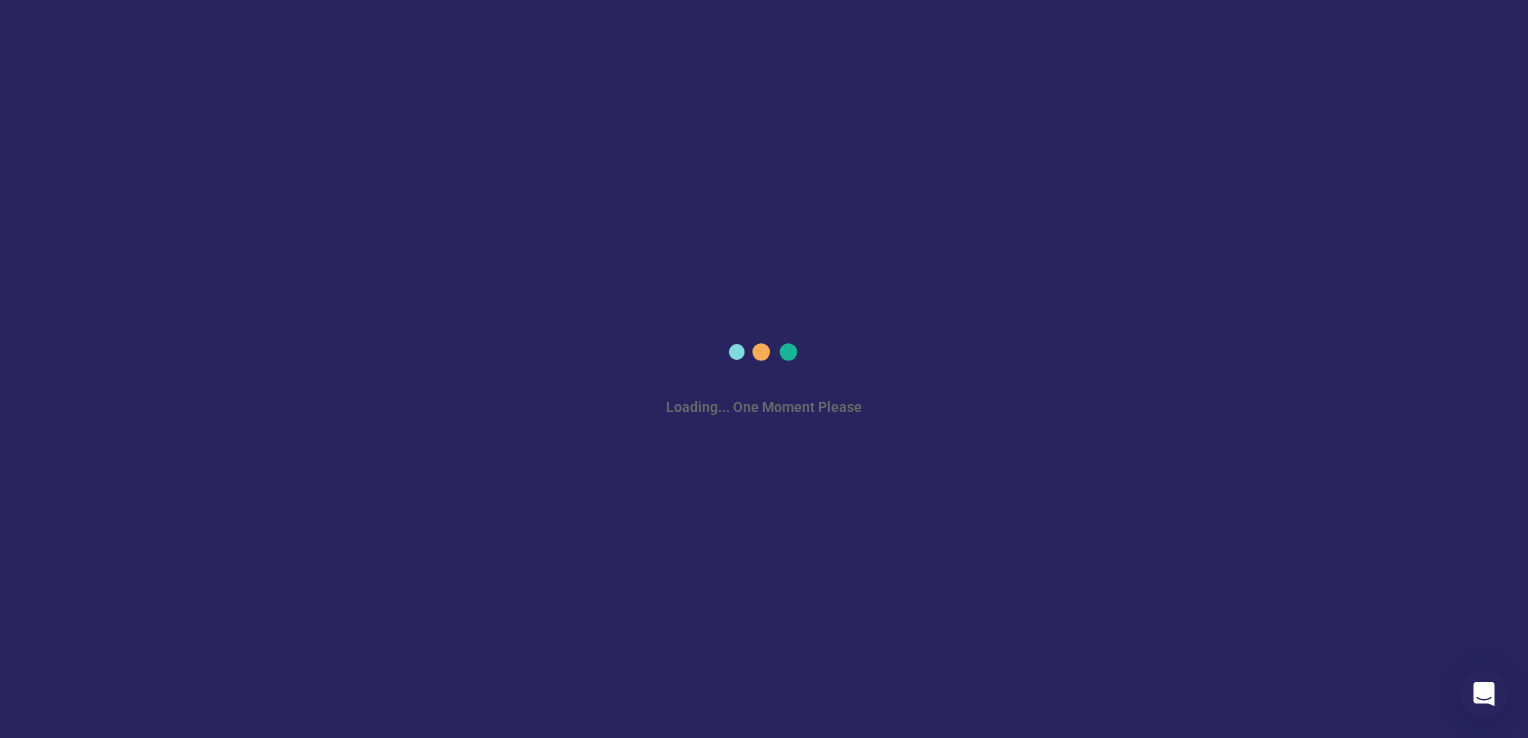 scroll, scrollTop: 0, scrollLeft: 0, axis: both 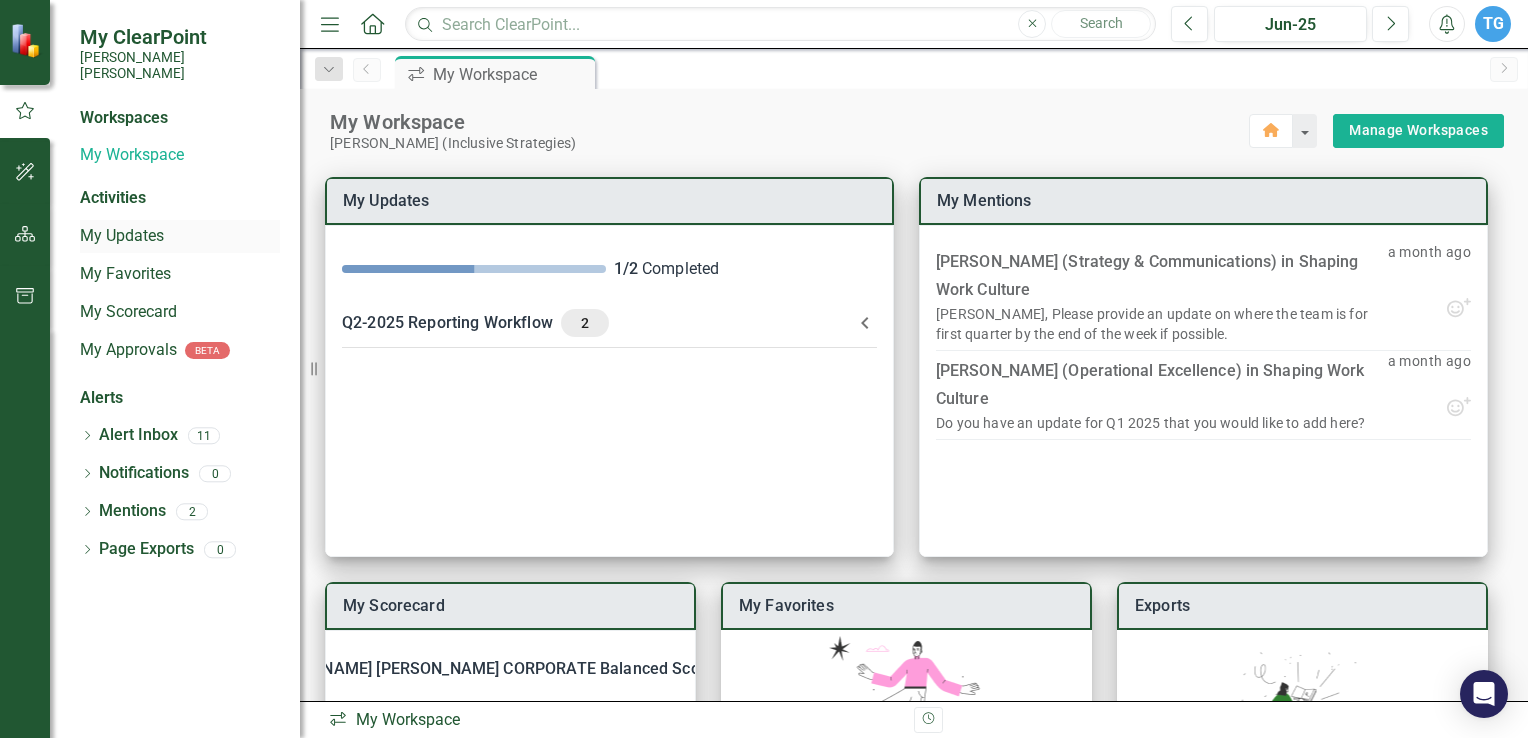 click on "My Updates" at bounding box center (180, 236) 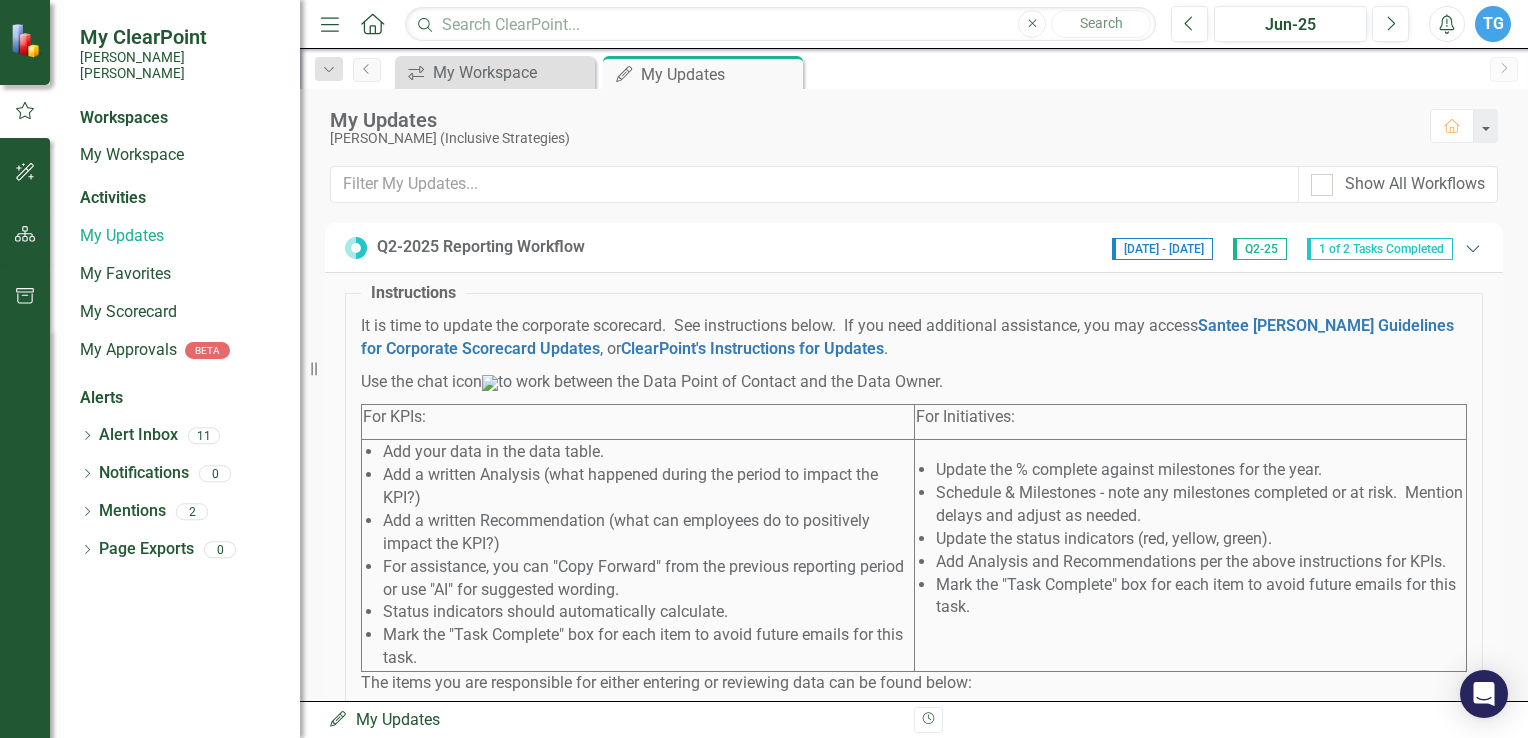 click on "Expanded" 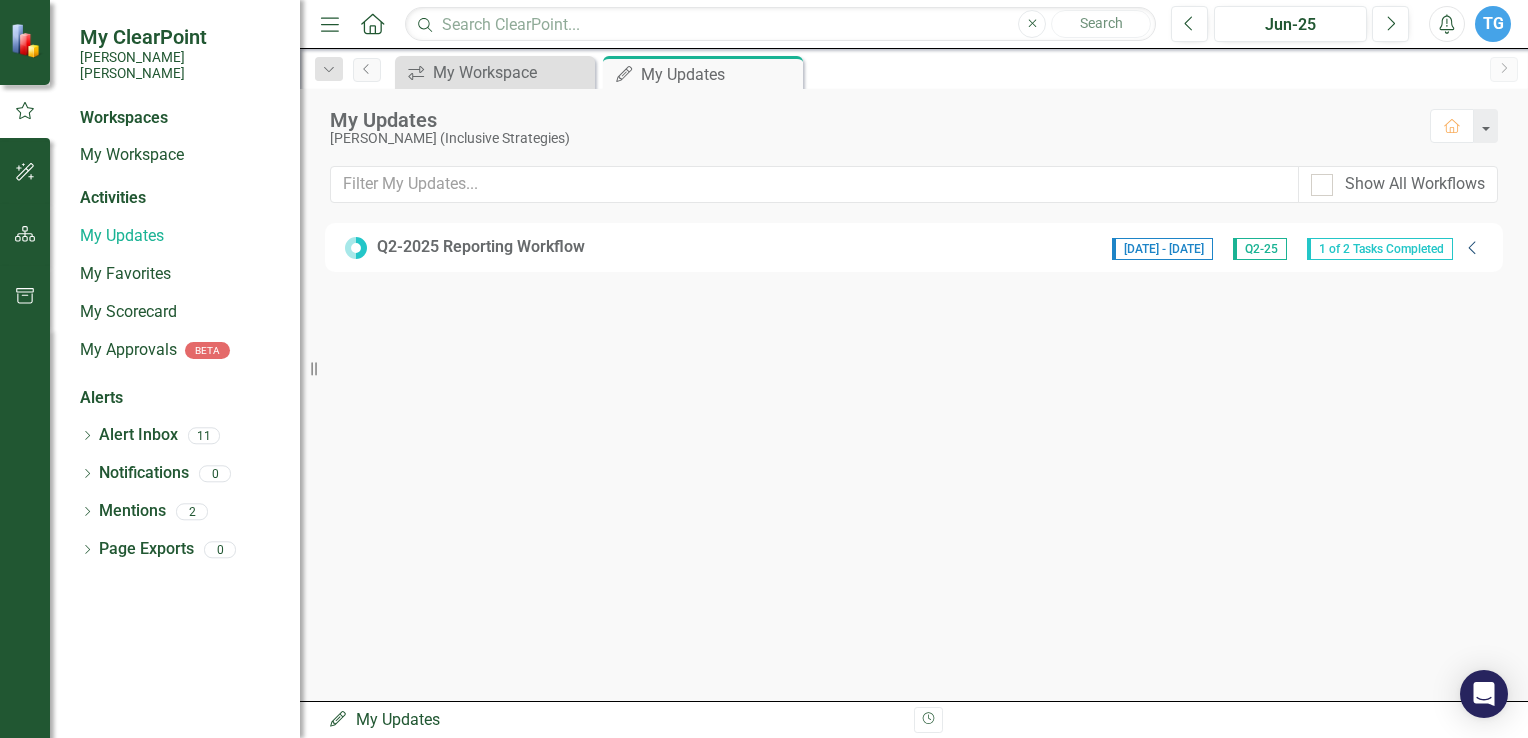 click on "7/1/25 - 7/15/25 Q2-25 1 of 2 Tasks Completed" at bounding box center [1282, 247] 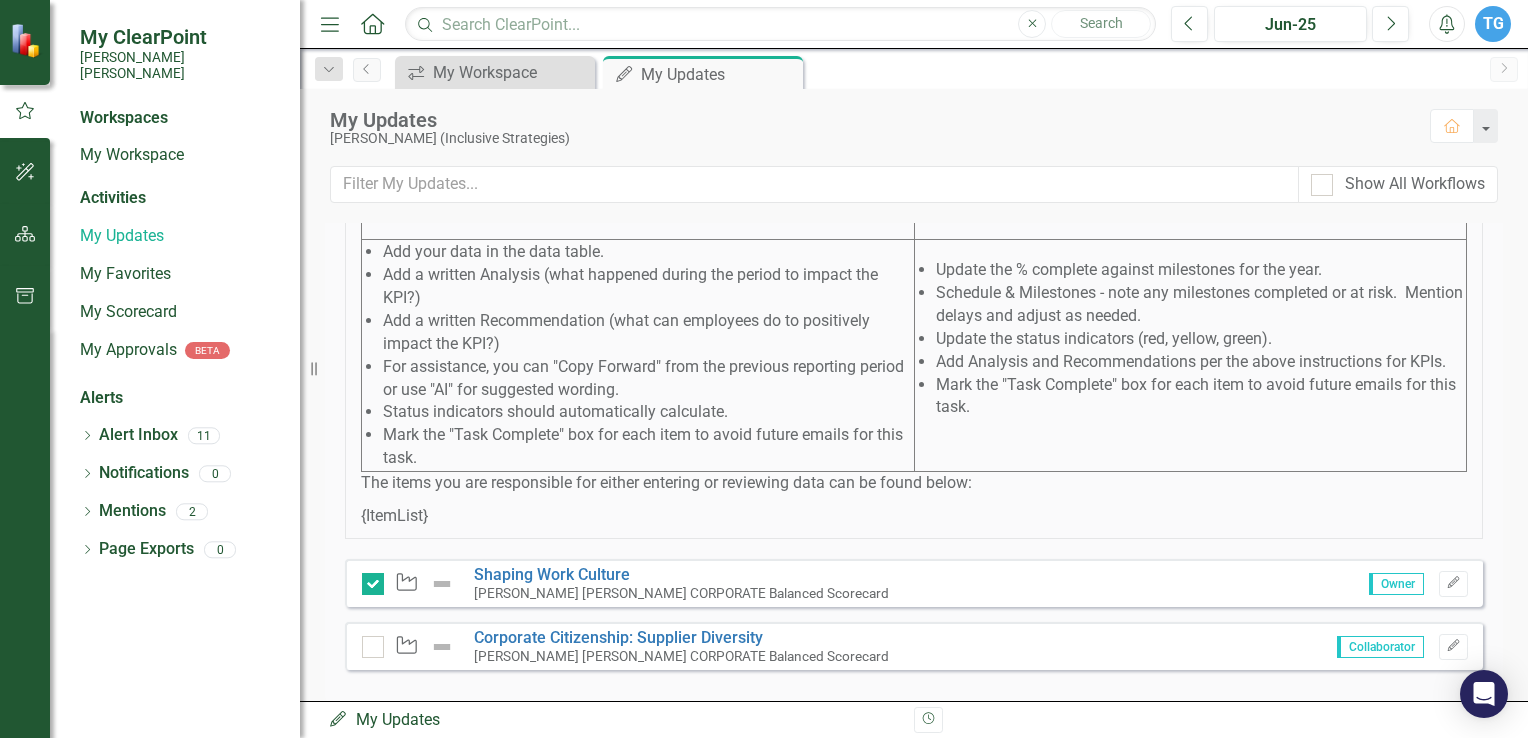 scroll, scrollTop: 244, scrollLeft: 0, axis: vertical 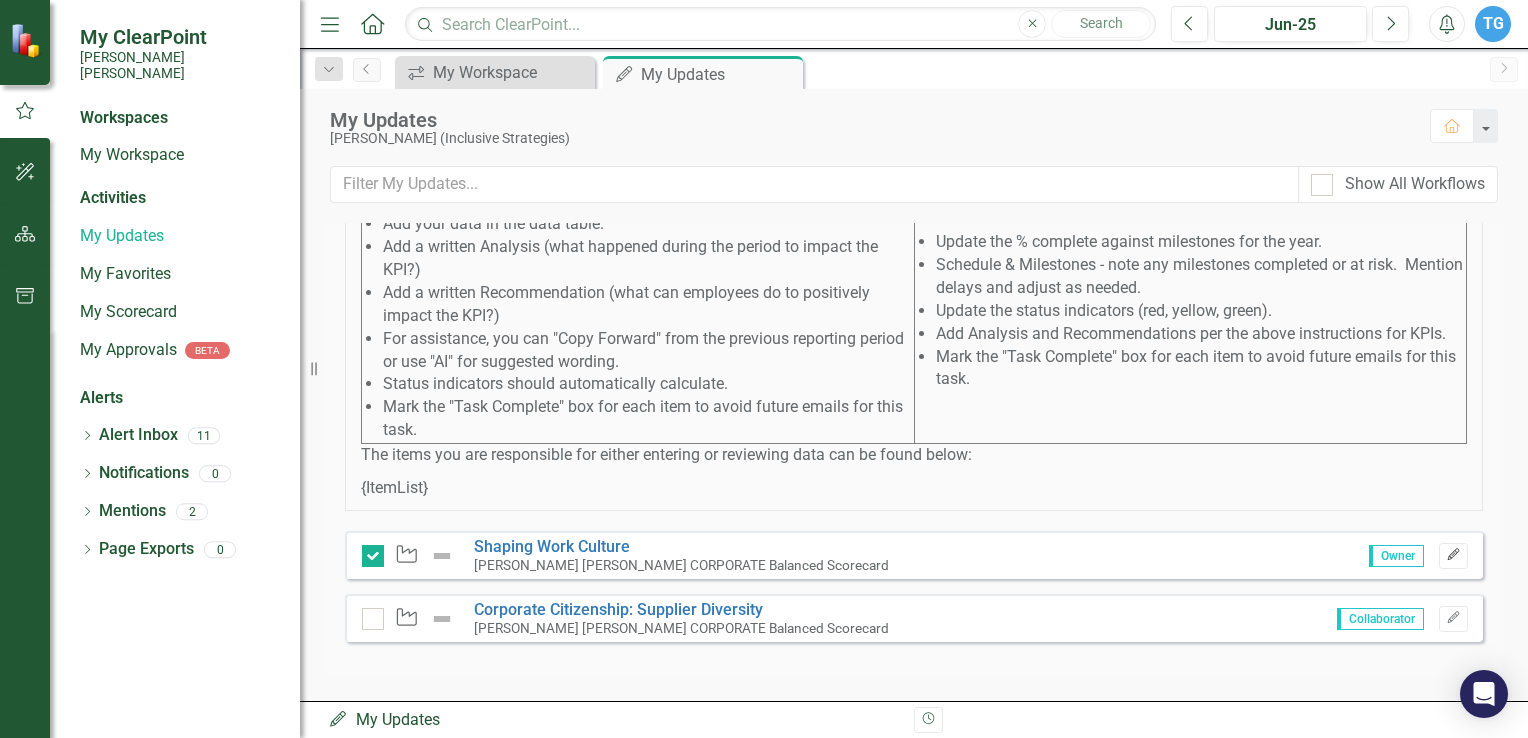 click on "Edit" 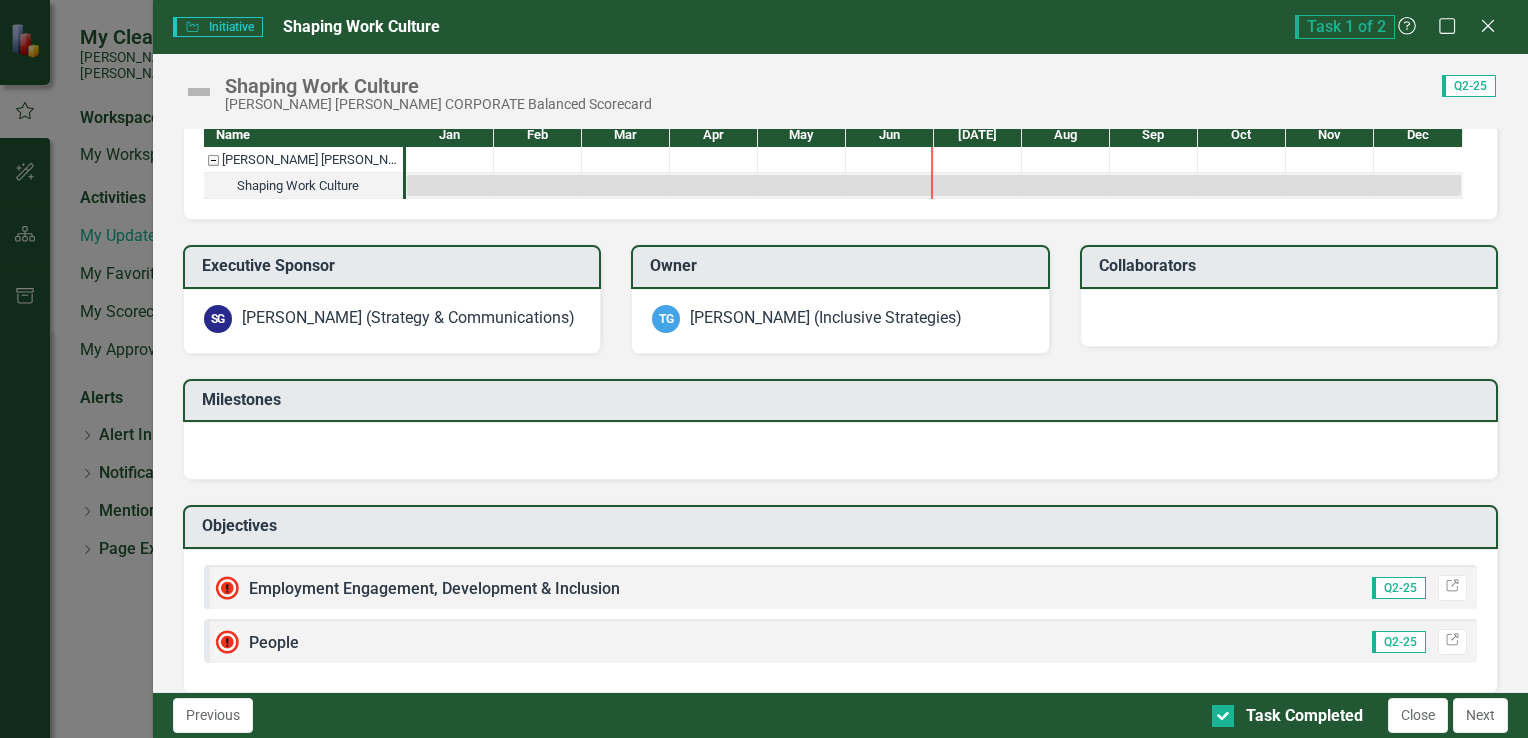 scroll, scrollTop: 713, scrollLeft: 0, axis: vertical 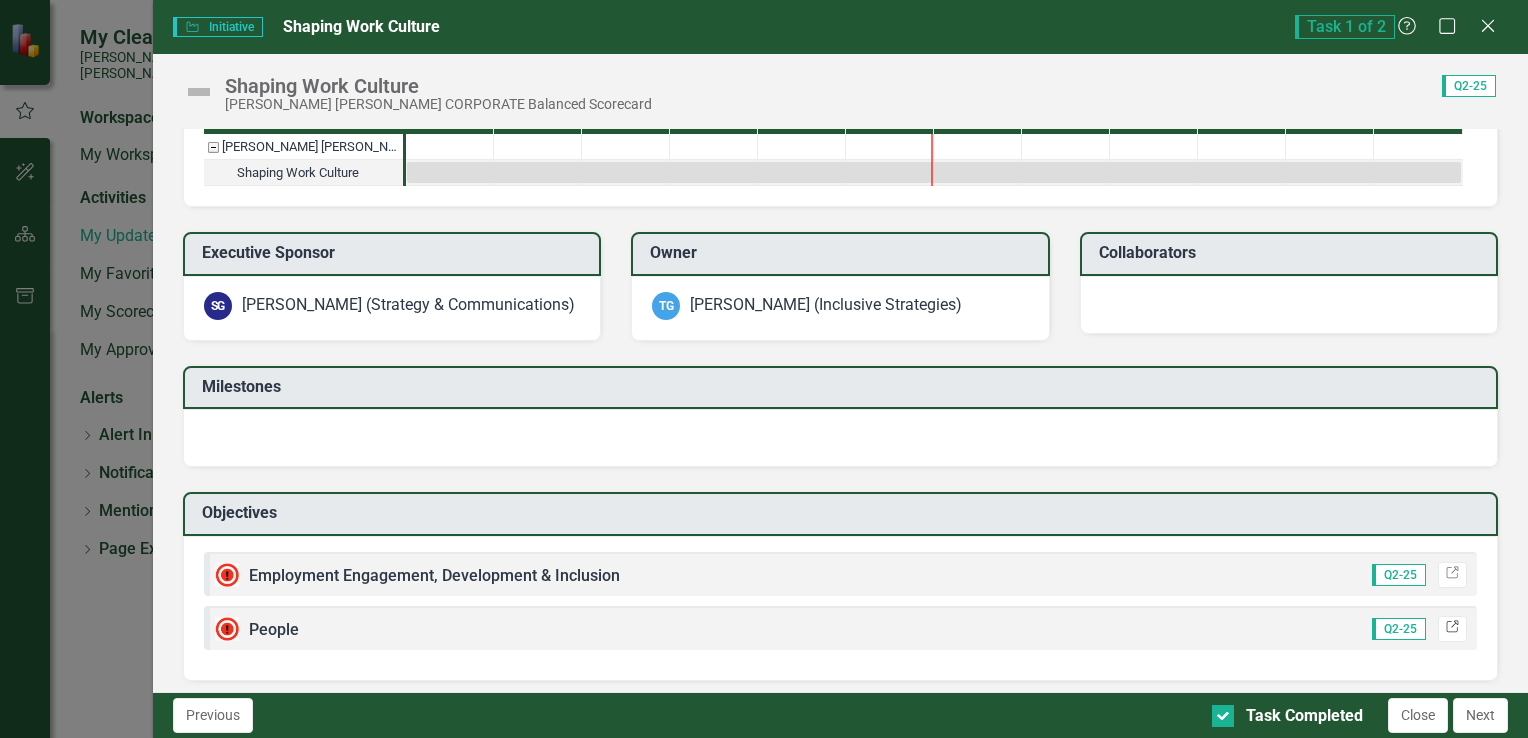 click on "Link" 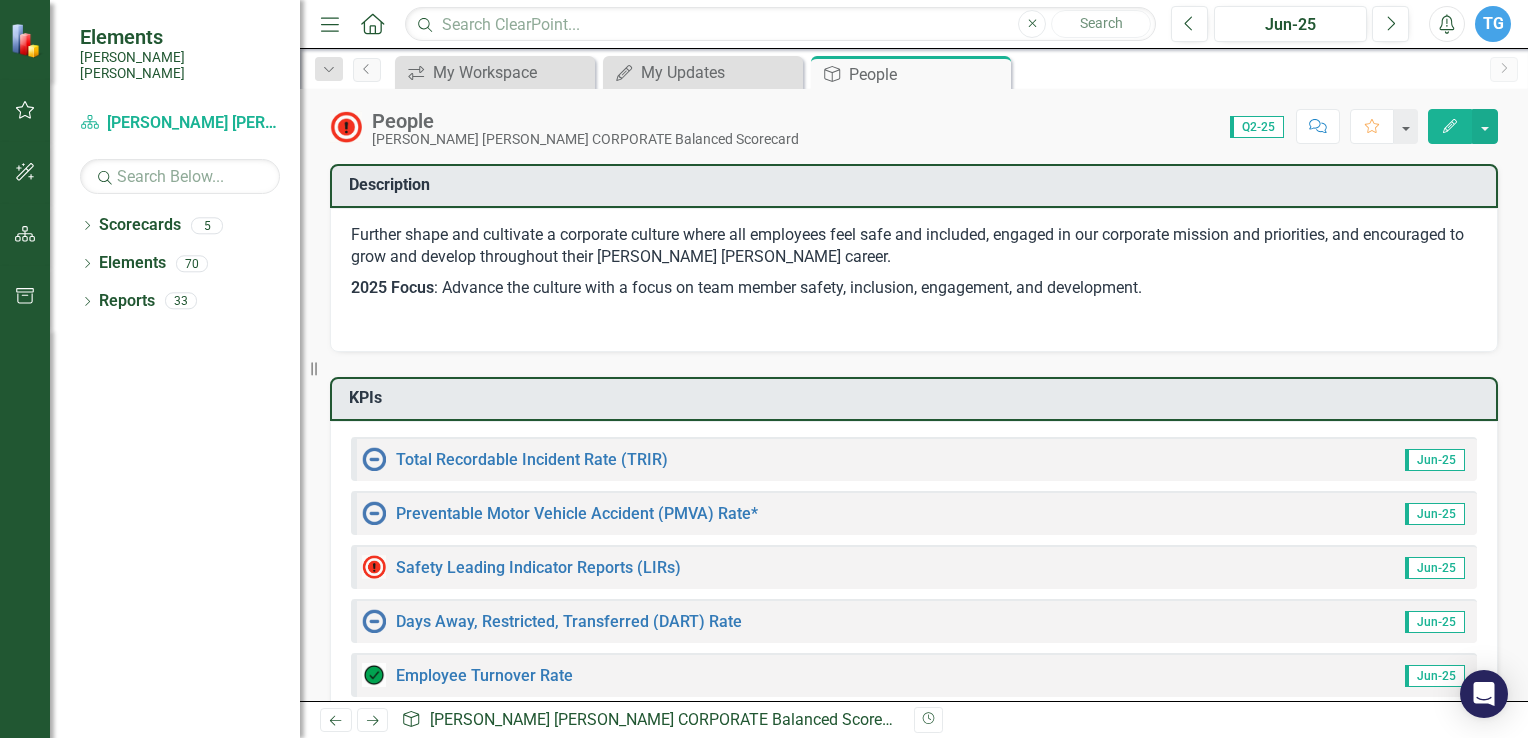scroll, scrollTop: 0, scrollLeft: 0, axis: both 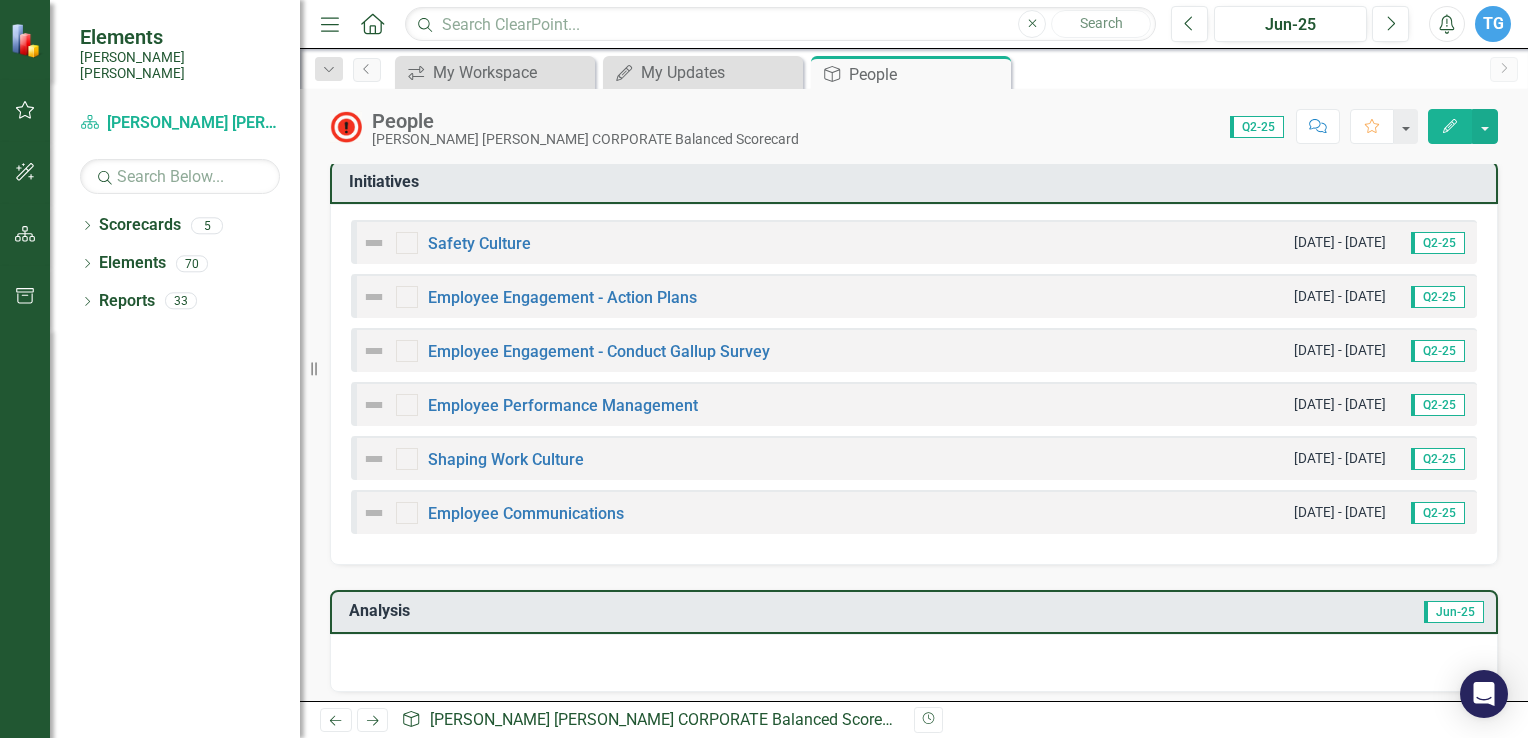 click at bounding box center [407, 459] 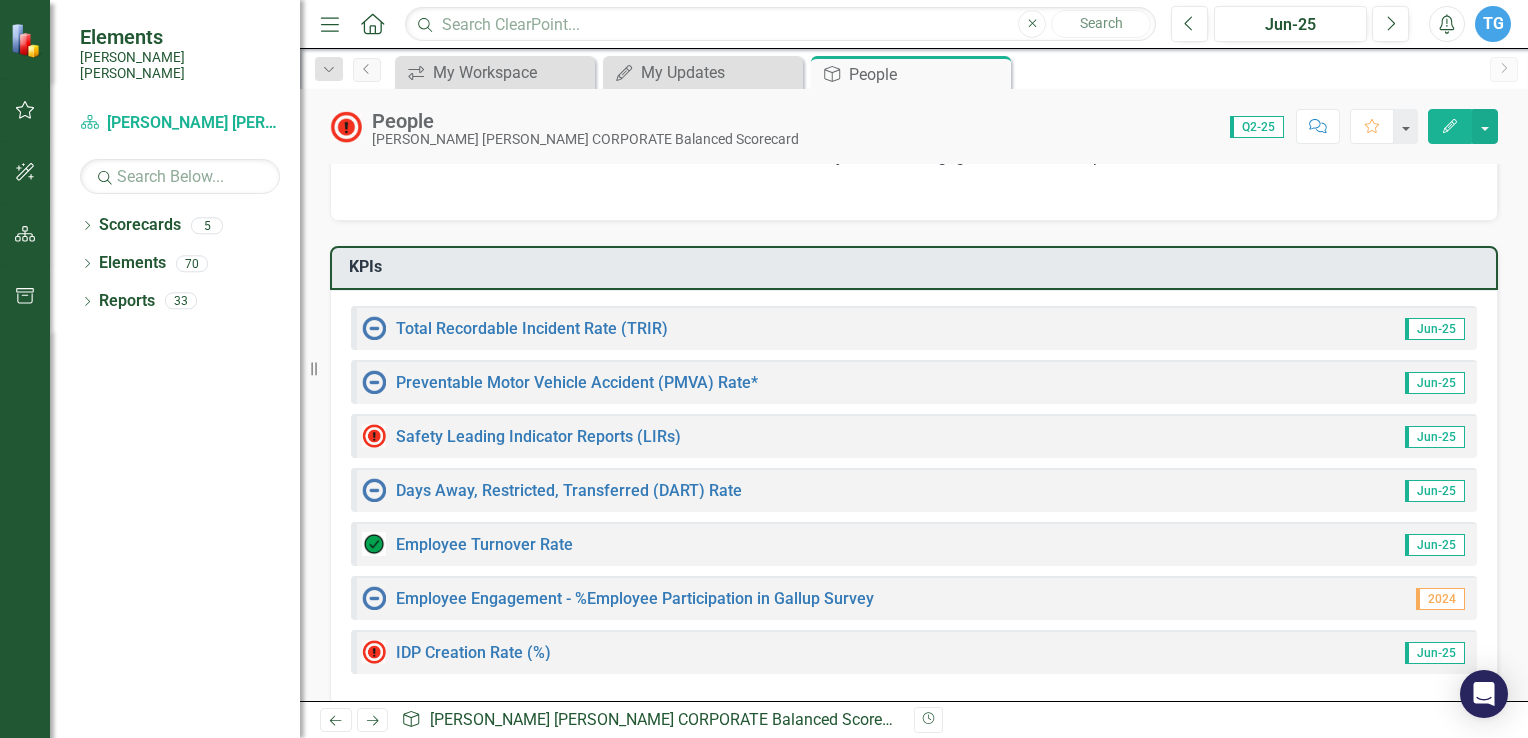 scroll, scrollTop: 0, scrollLeft: 0, axis: both 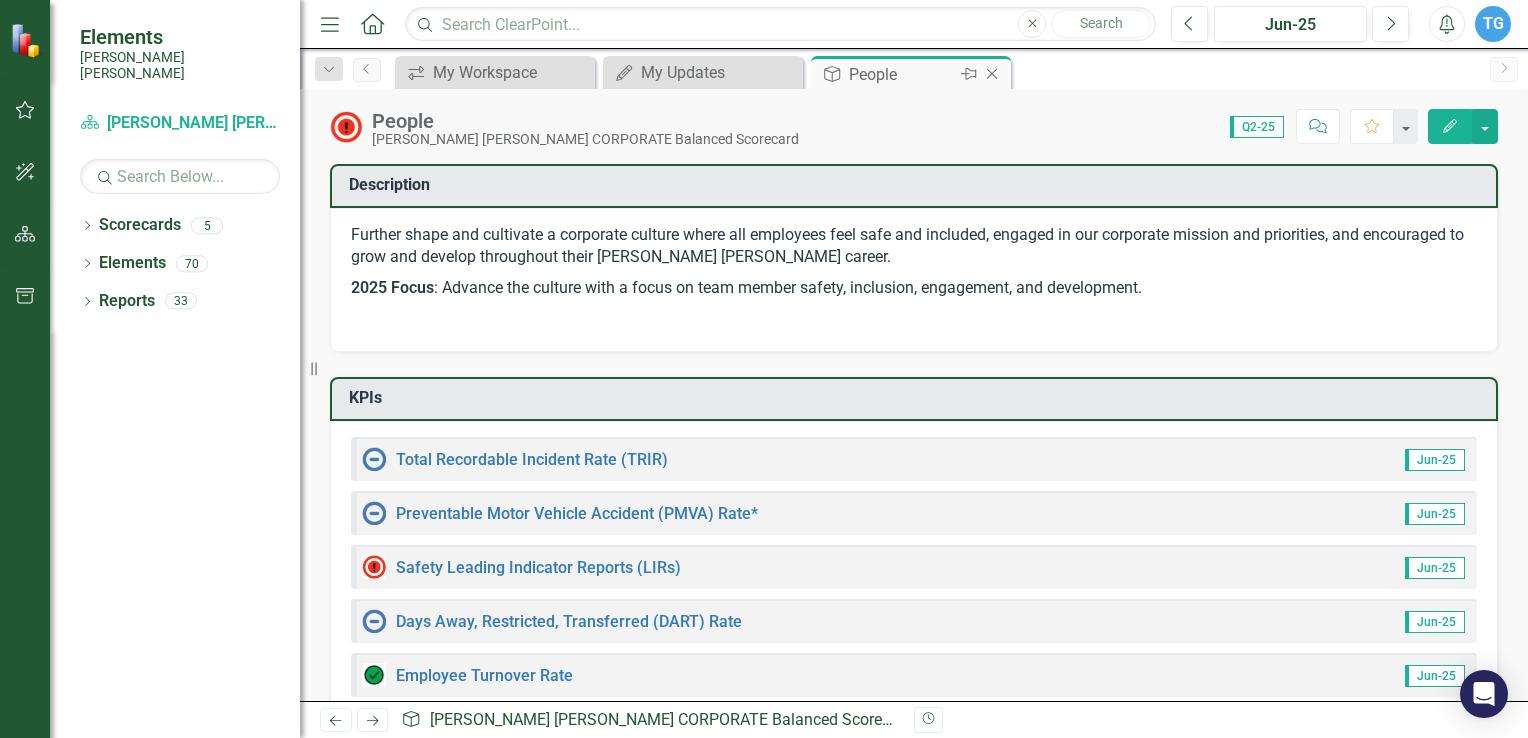 click on "Close" 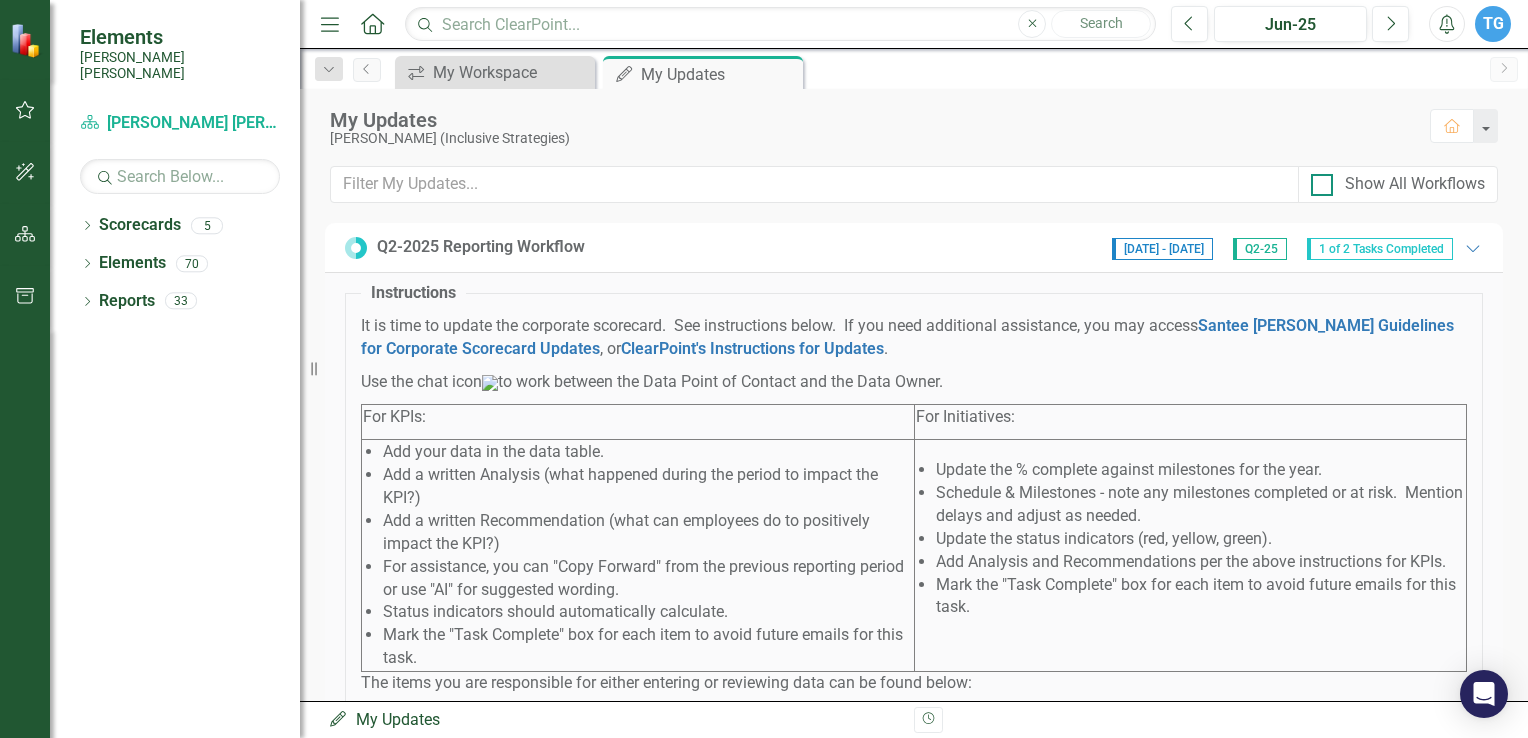 click on "Show All Workflows" at bounding box center [1317, 180] 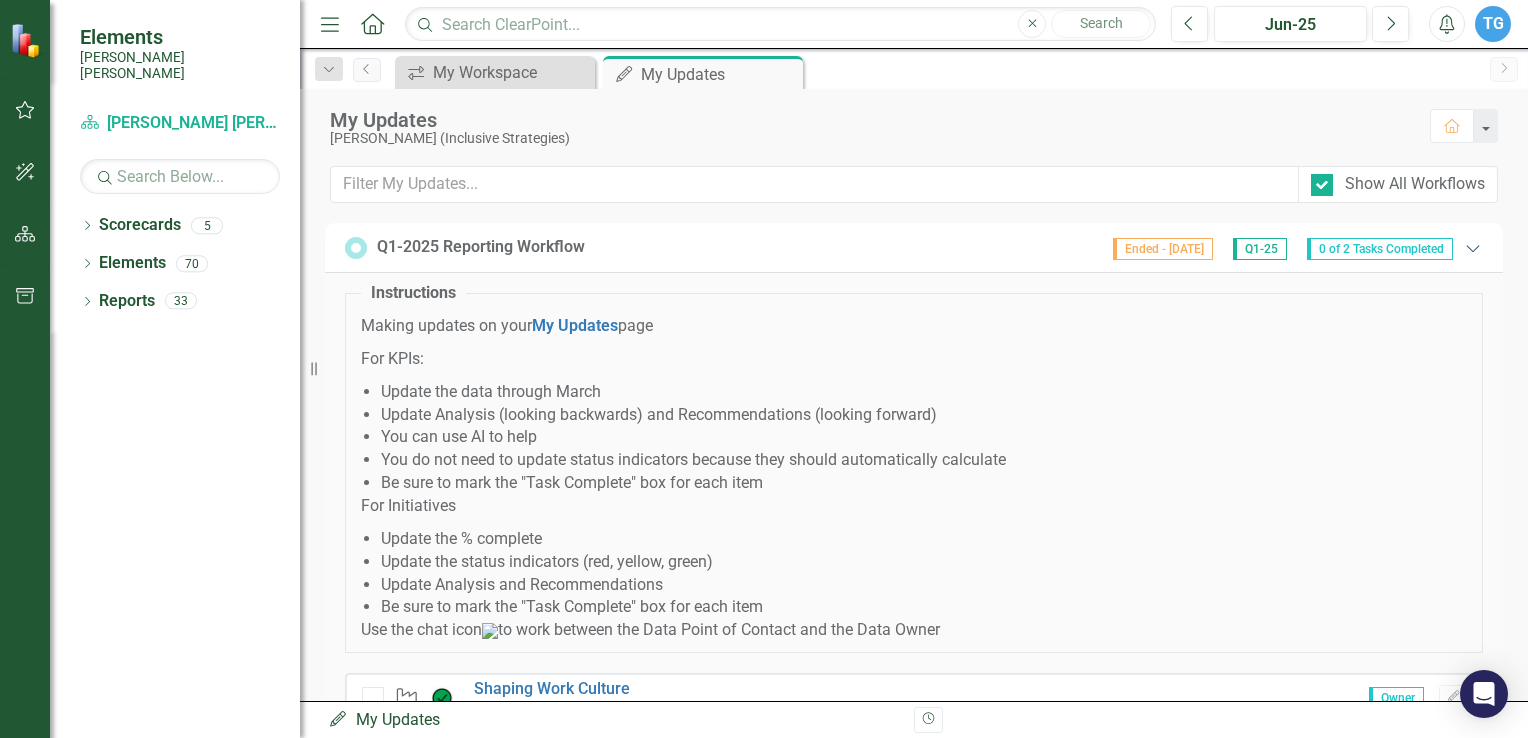 click 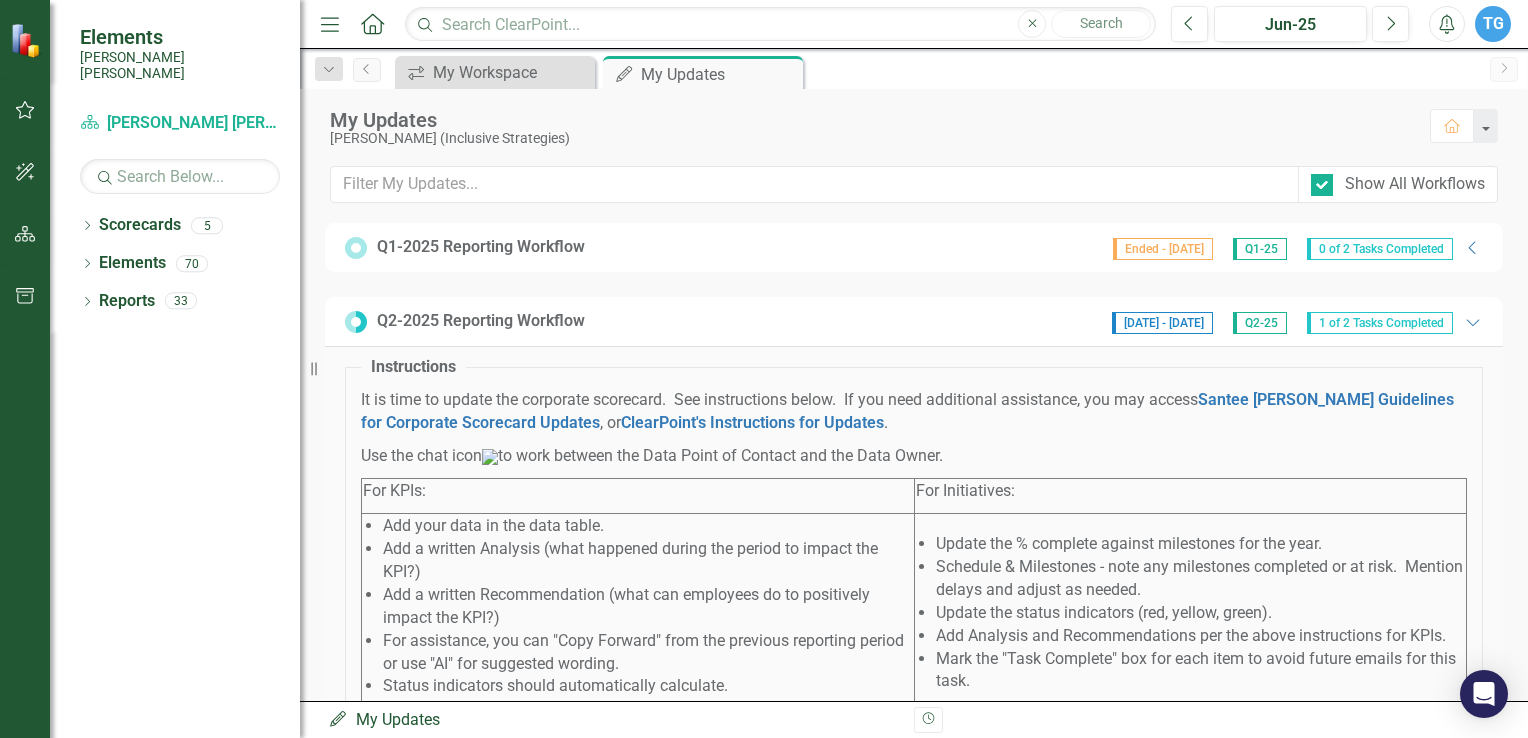 click on "Q1-2025 Reporting Workflow" at bounding box center (481, 247) 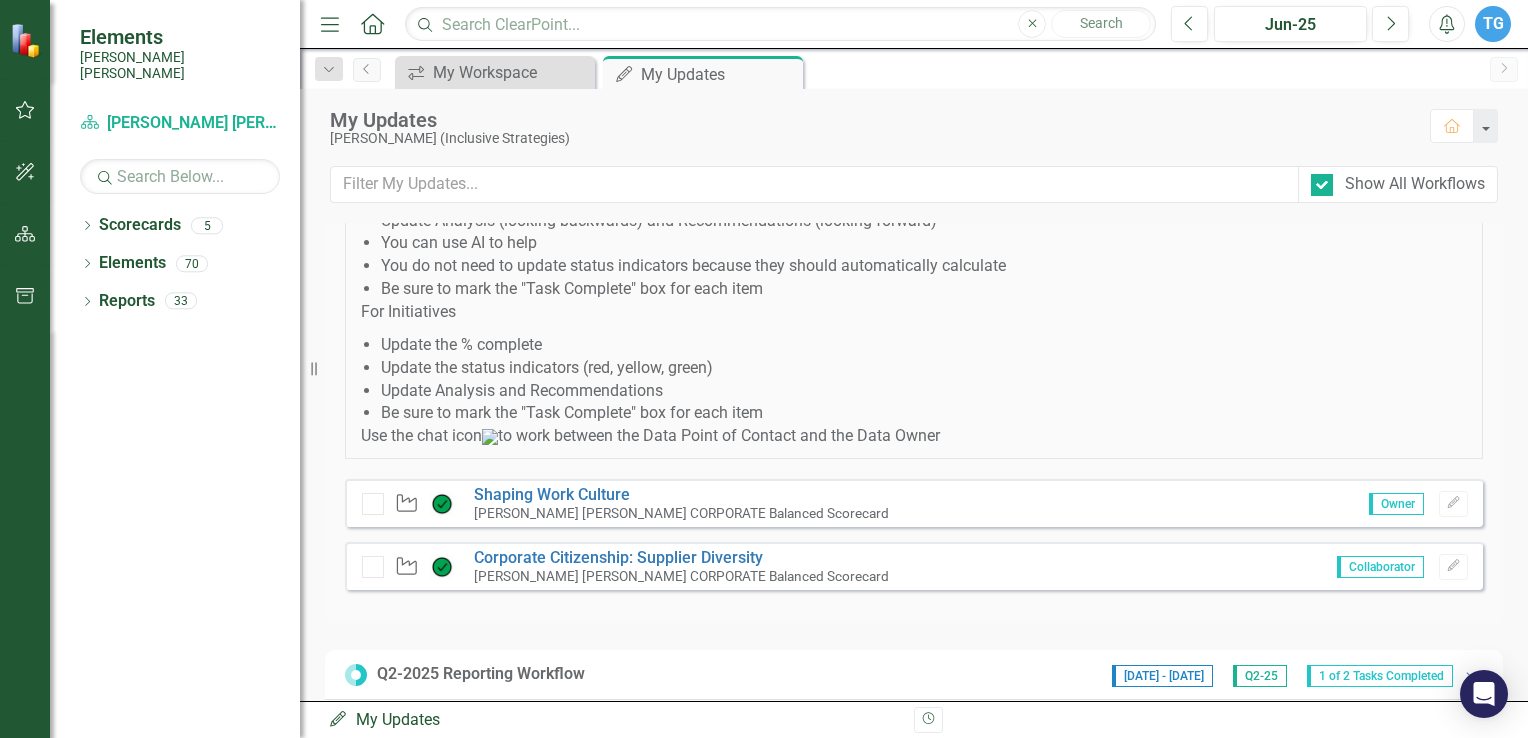 scroll, scrollTop: 200, scrollLeft: 0, axis: vertical 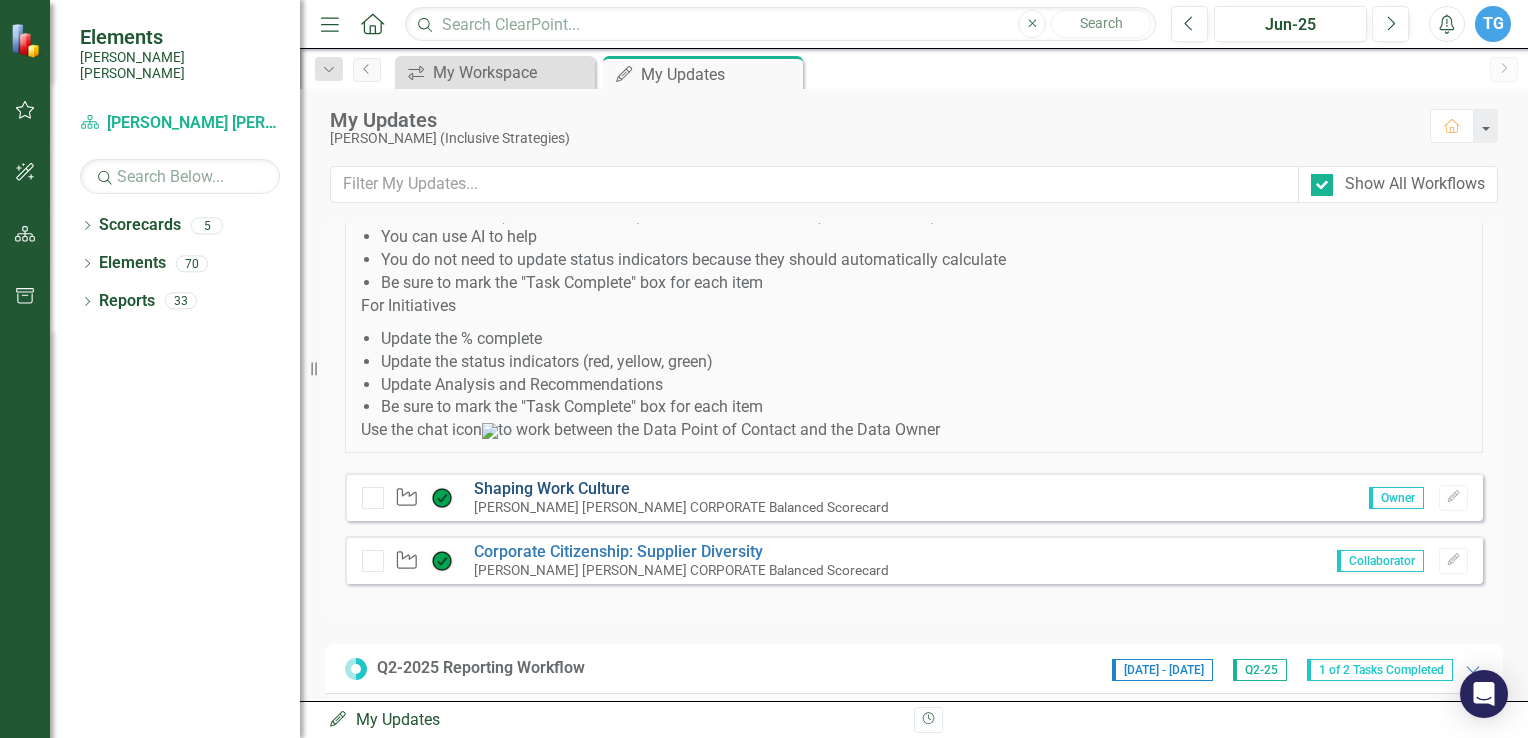 click on "Shaping Work Culture" at bounding box center (552, 488) 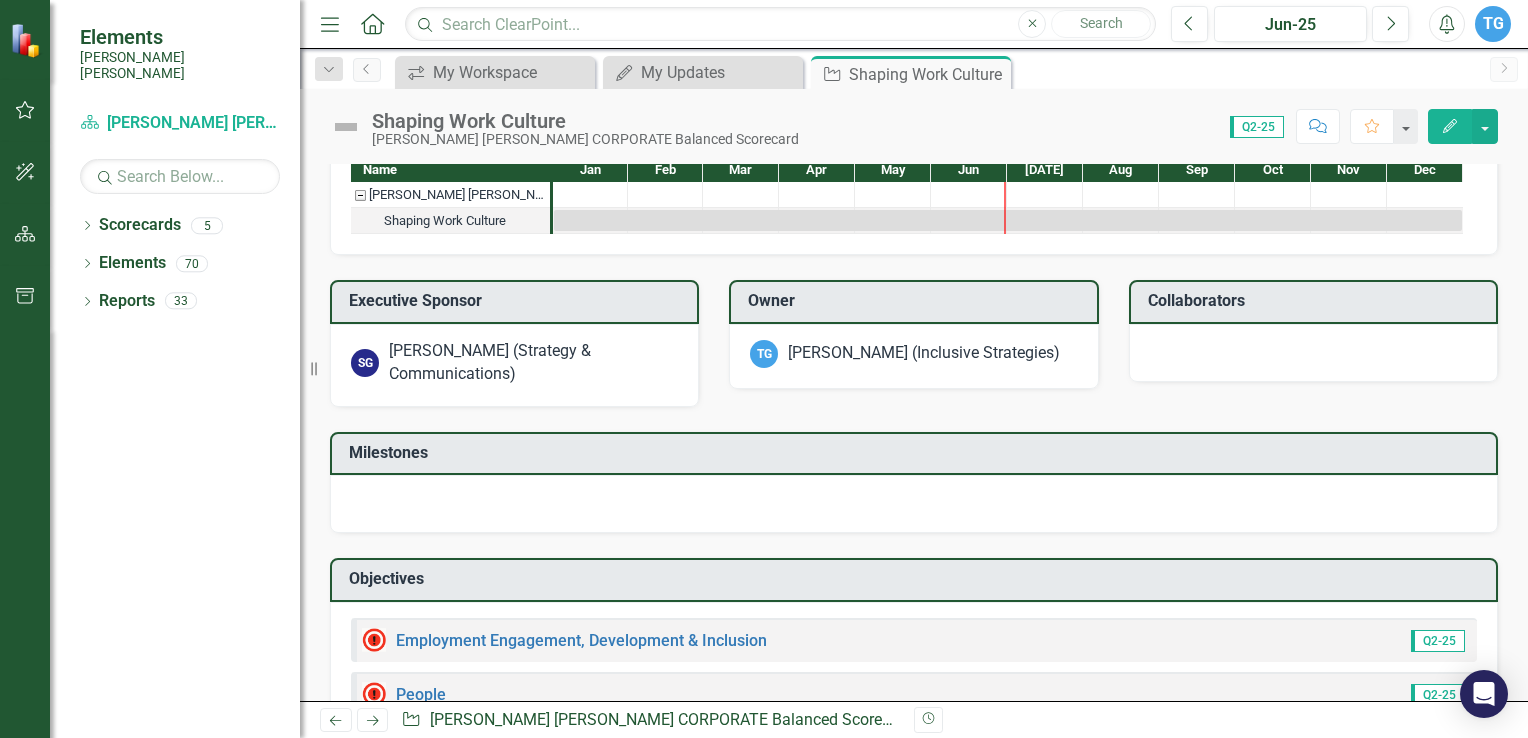 scroll, scrollTop: 757, scrollLeft: 0, axis: vertical 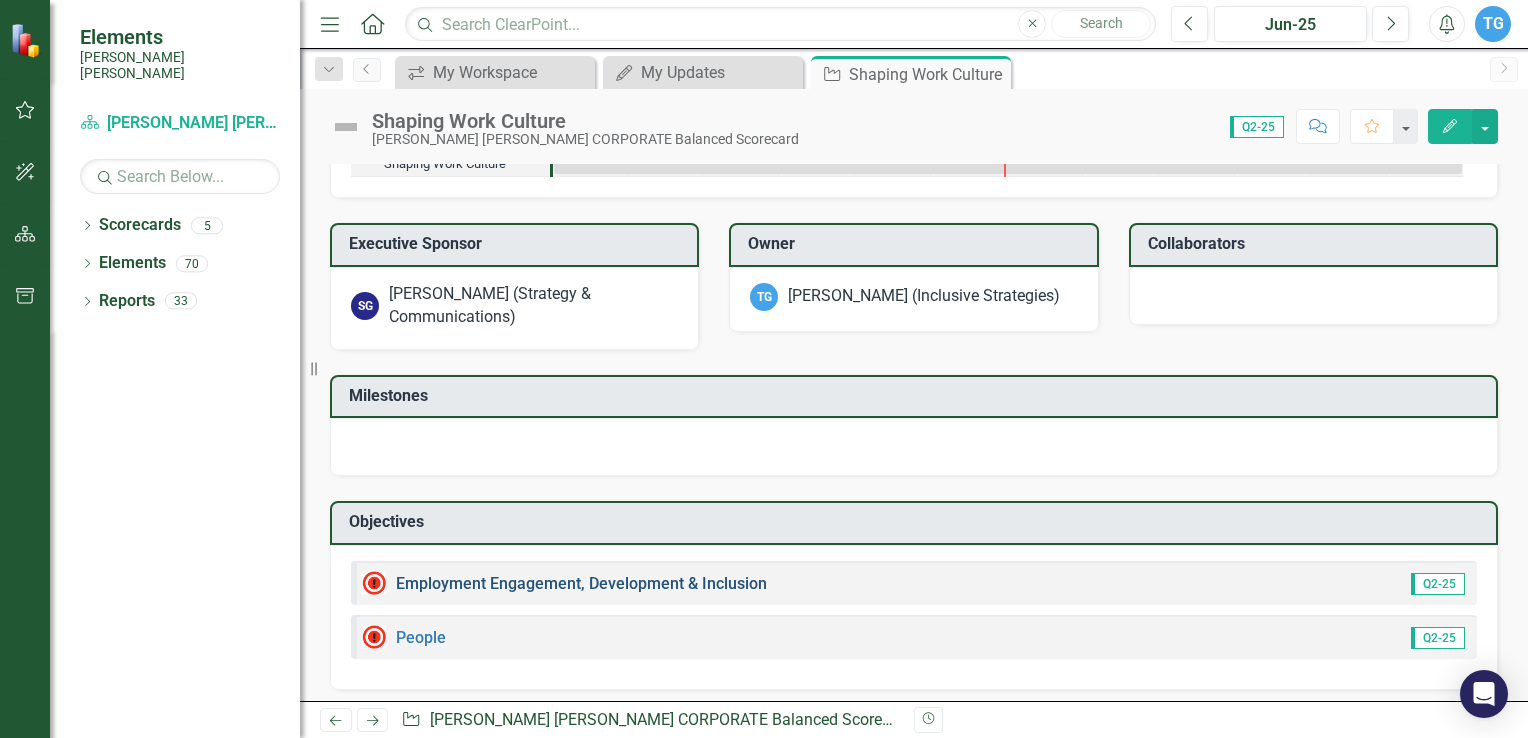 click on "Employment Engagement, Development & Inclusion" at bounding box center (581, 583) 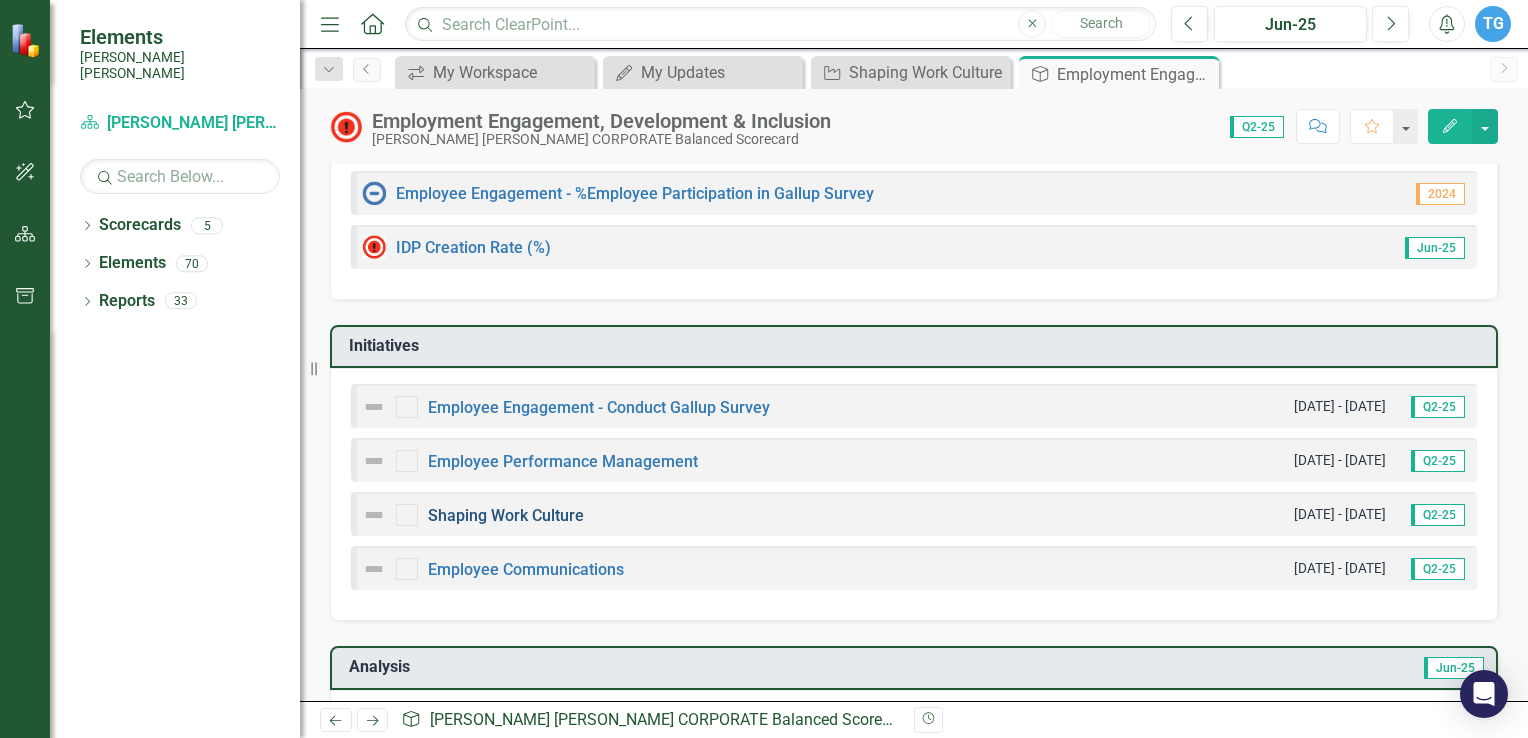 scroll, scrollTop: 0, scrollLeft: 0, axis: both 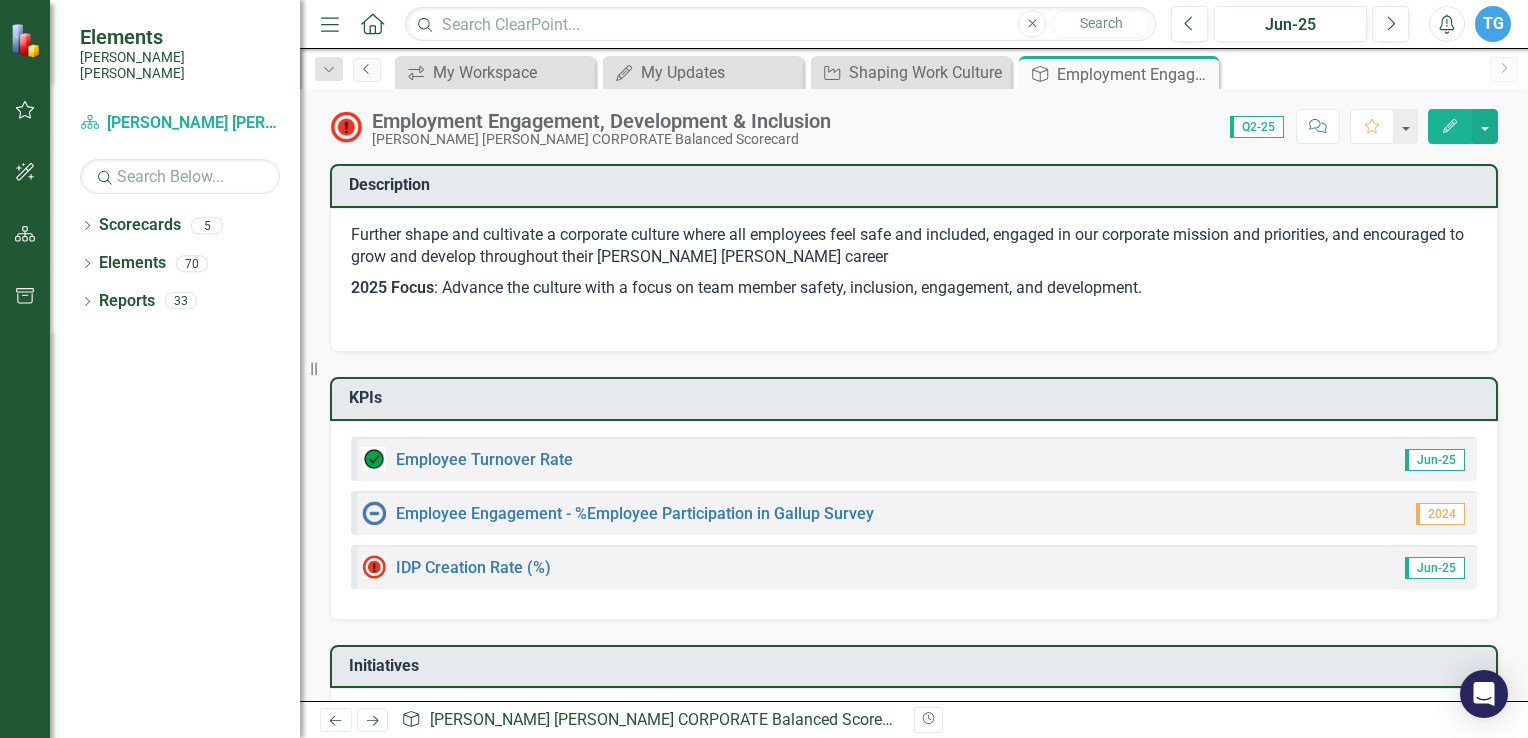 click on "Previous" 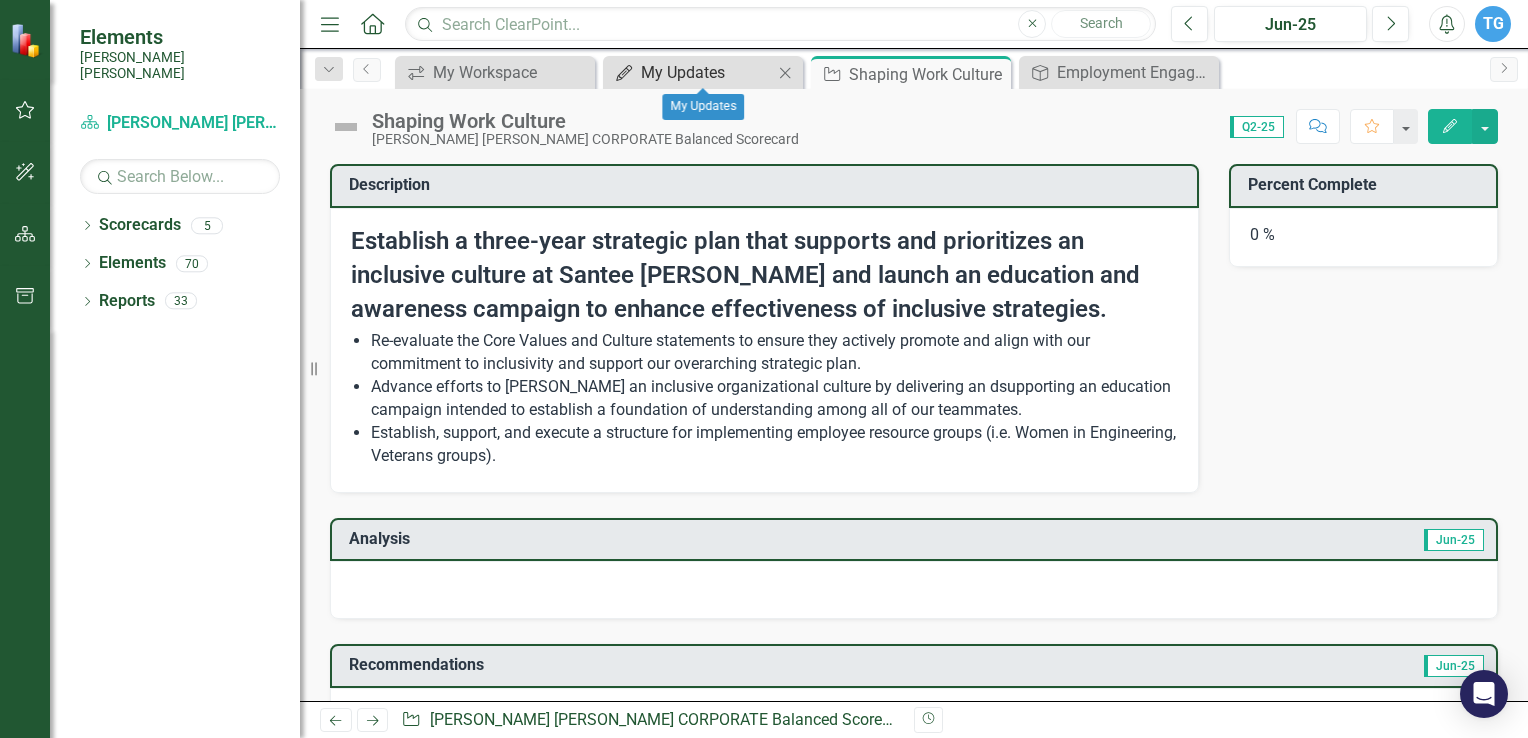 click on "My Updates" at bounding box center (707, 72) 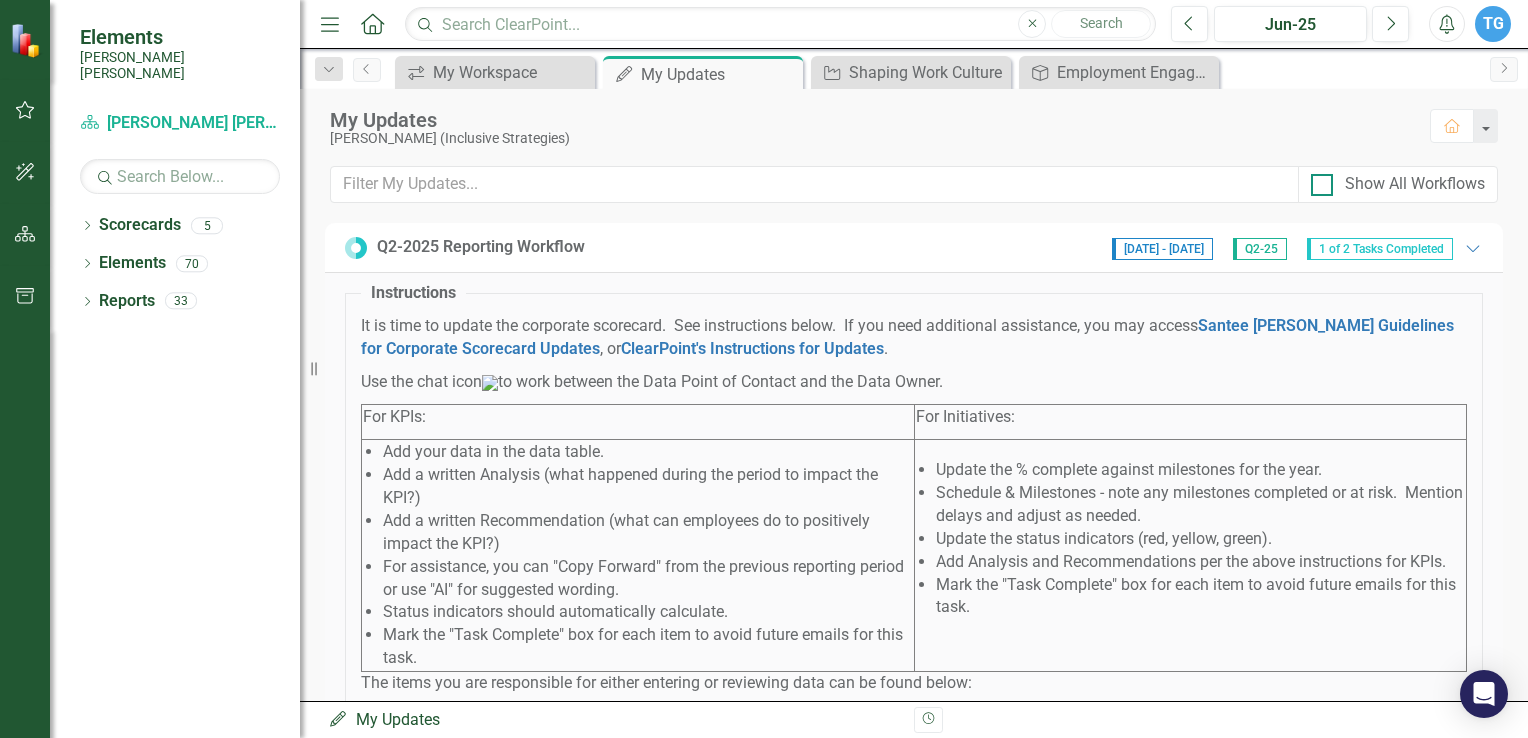 click at bounding box center (1322, 185) 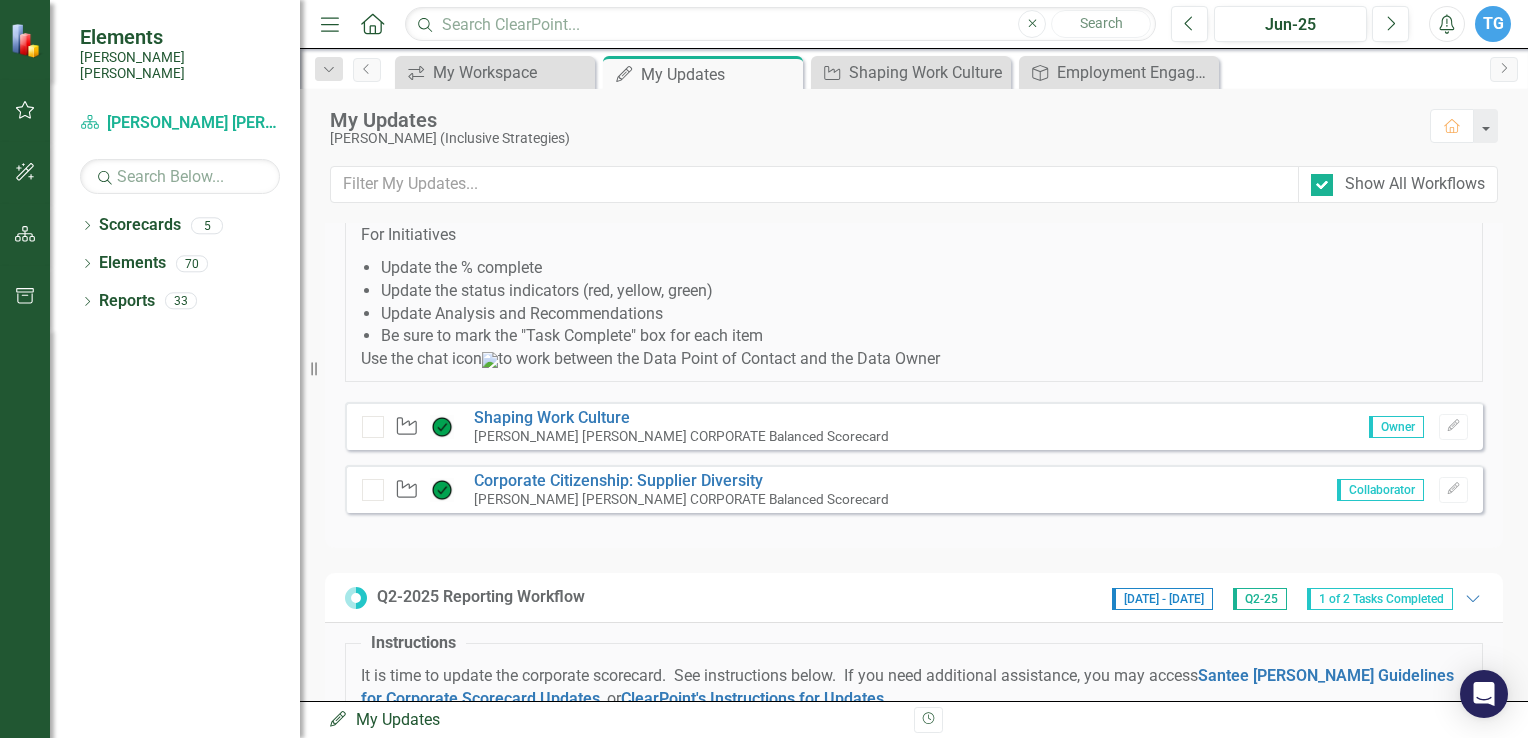 scroll, scrollTop: 300, scrollLeft: 0, axis: vertical 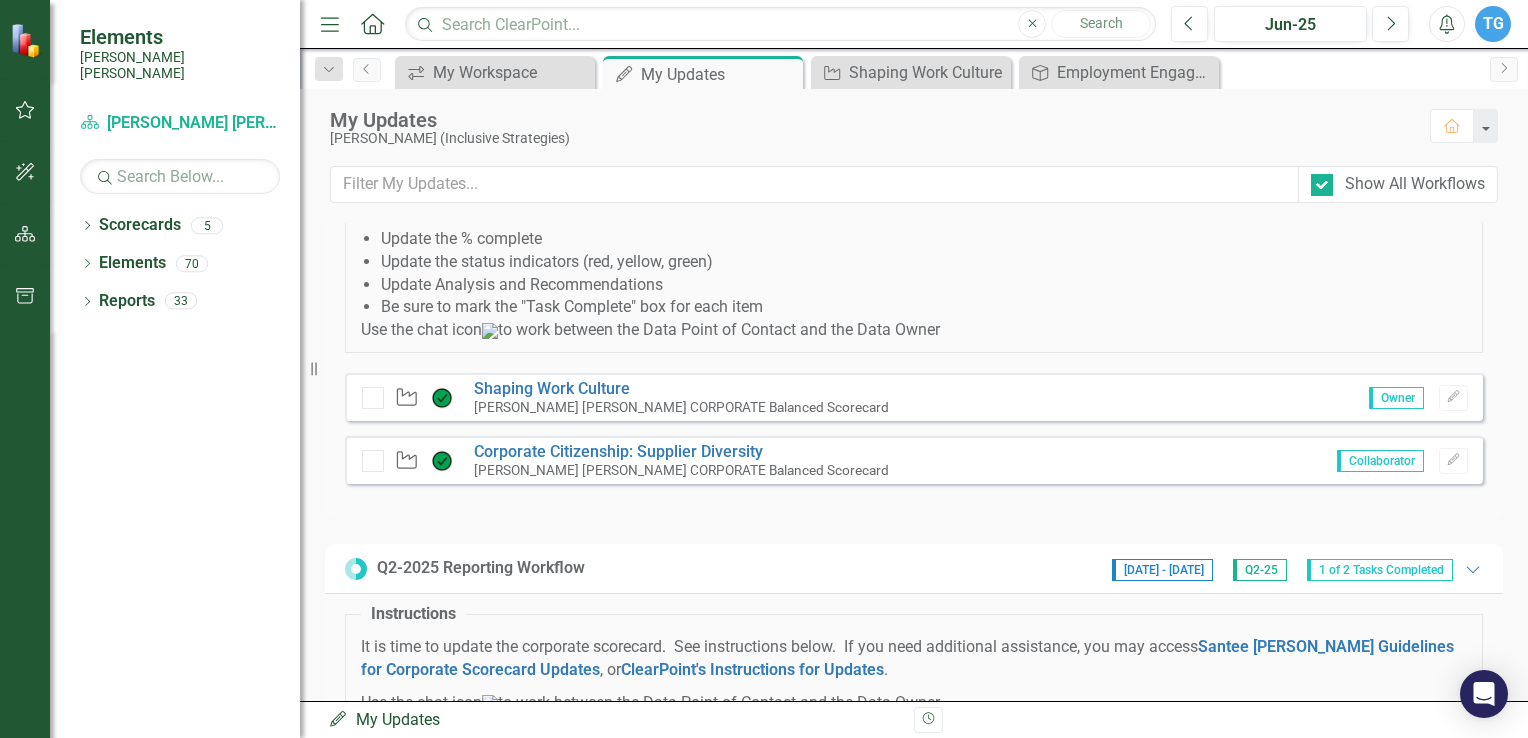 click at bounding box center (373, 398) 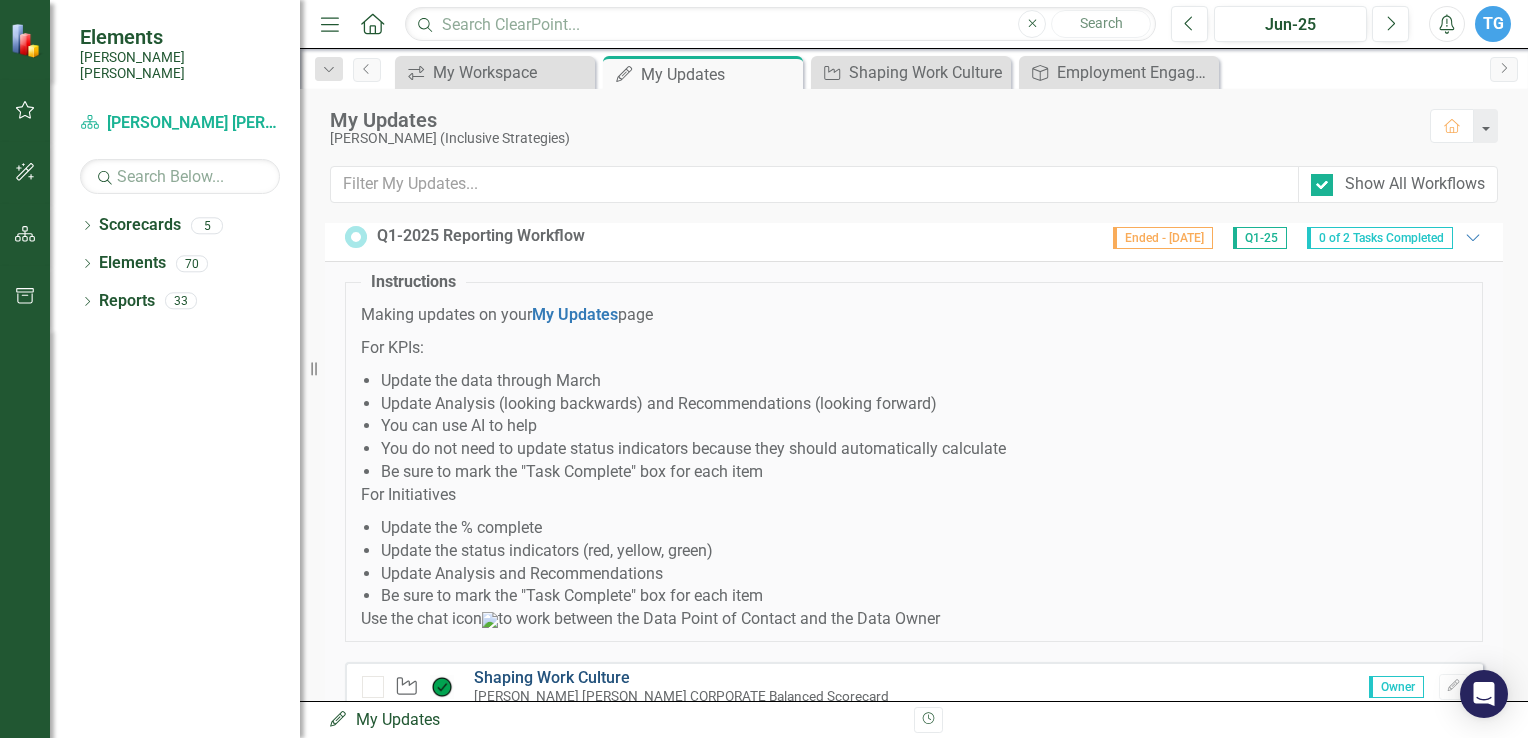 scroll, scrollTop: 0, scrollLeft: 0, axis: both 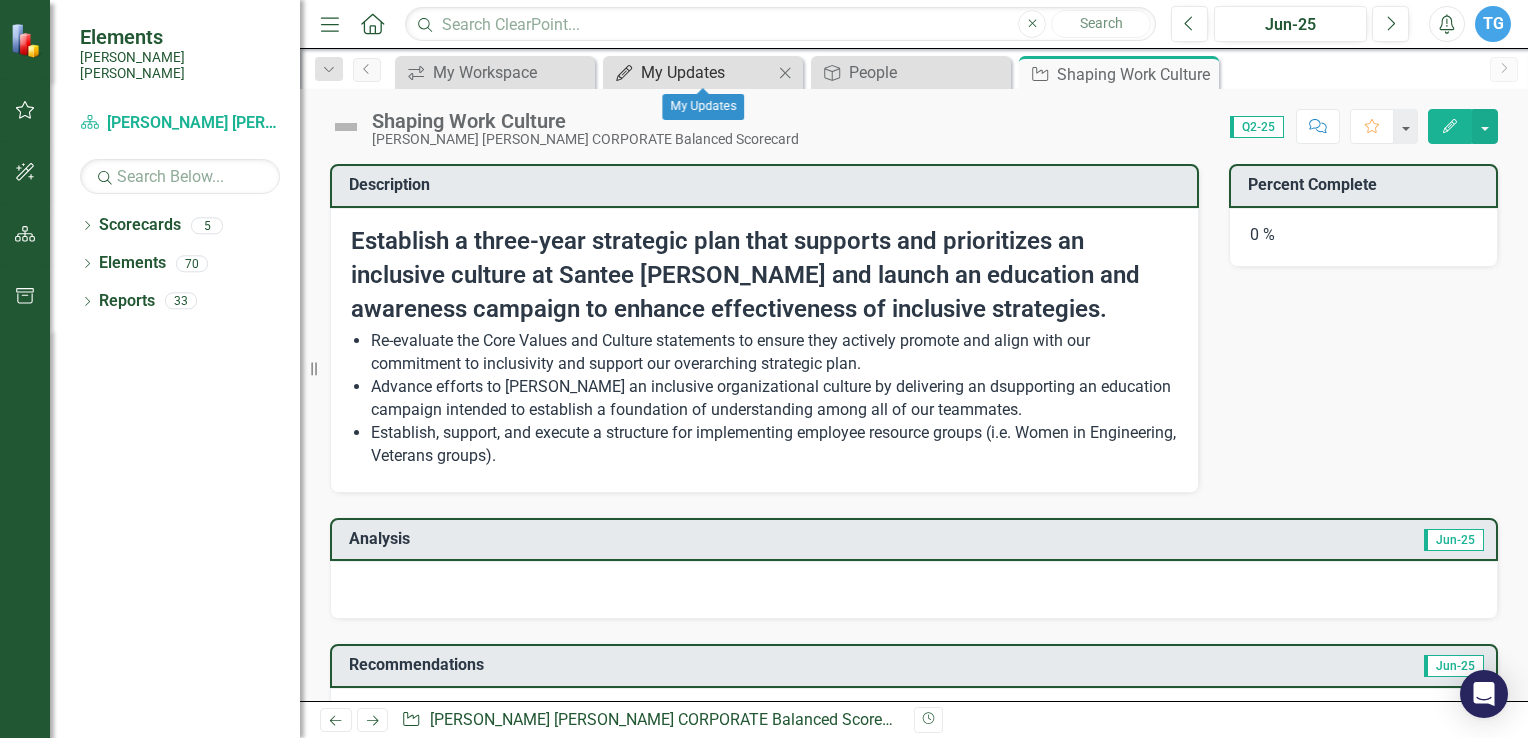 click on "My Updates" at bounding box center [707, 72] 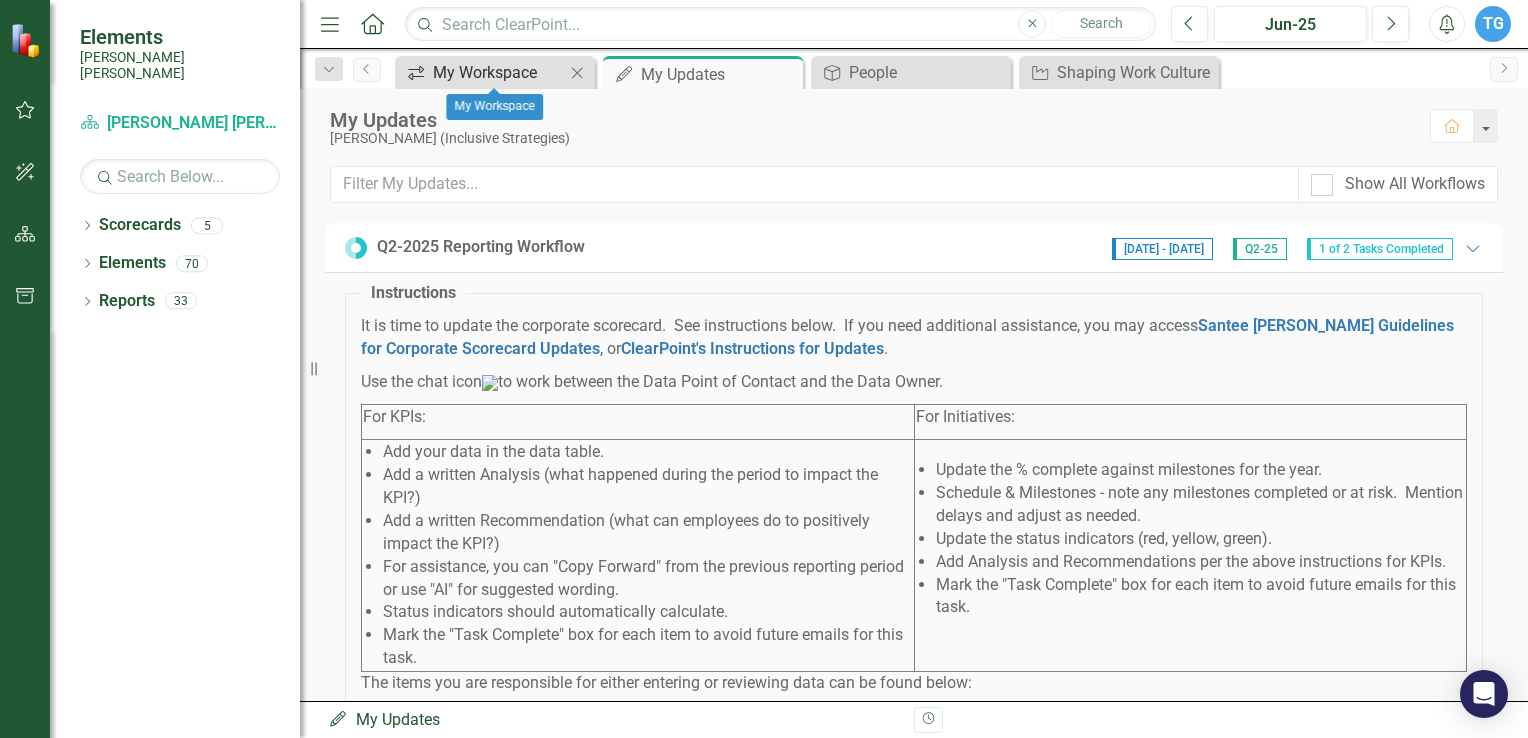 click on "My Workspace" at bounding box center (499, 72) 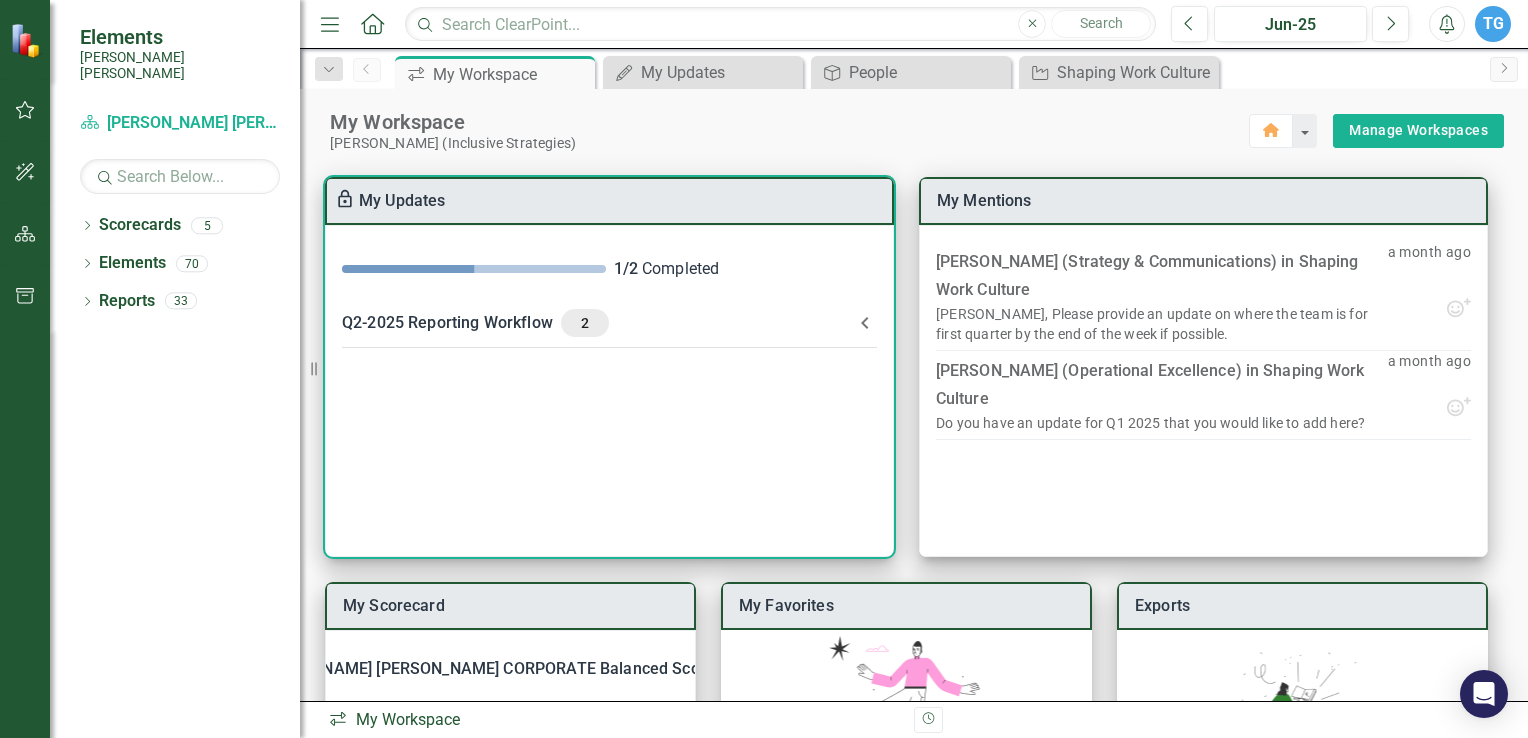 click 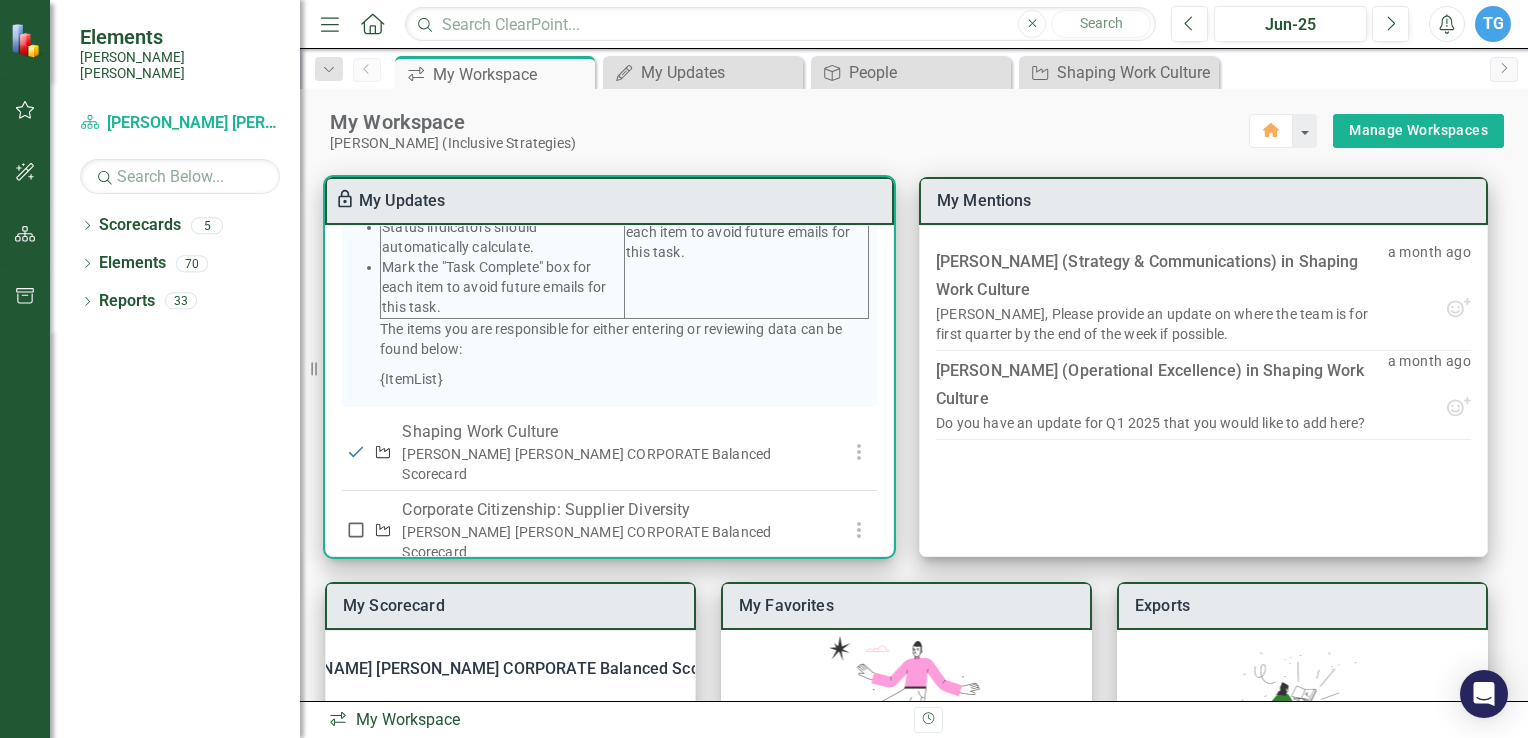 scroll, scrollTop: 564, scrollLeft: 0, axis: vertical 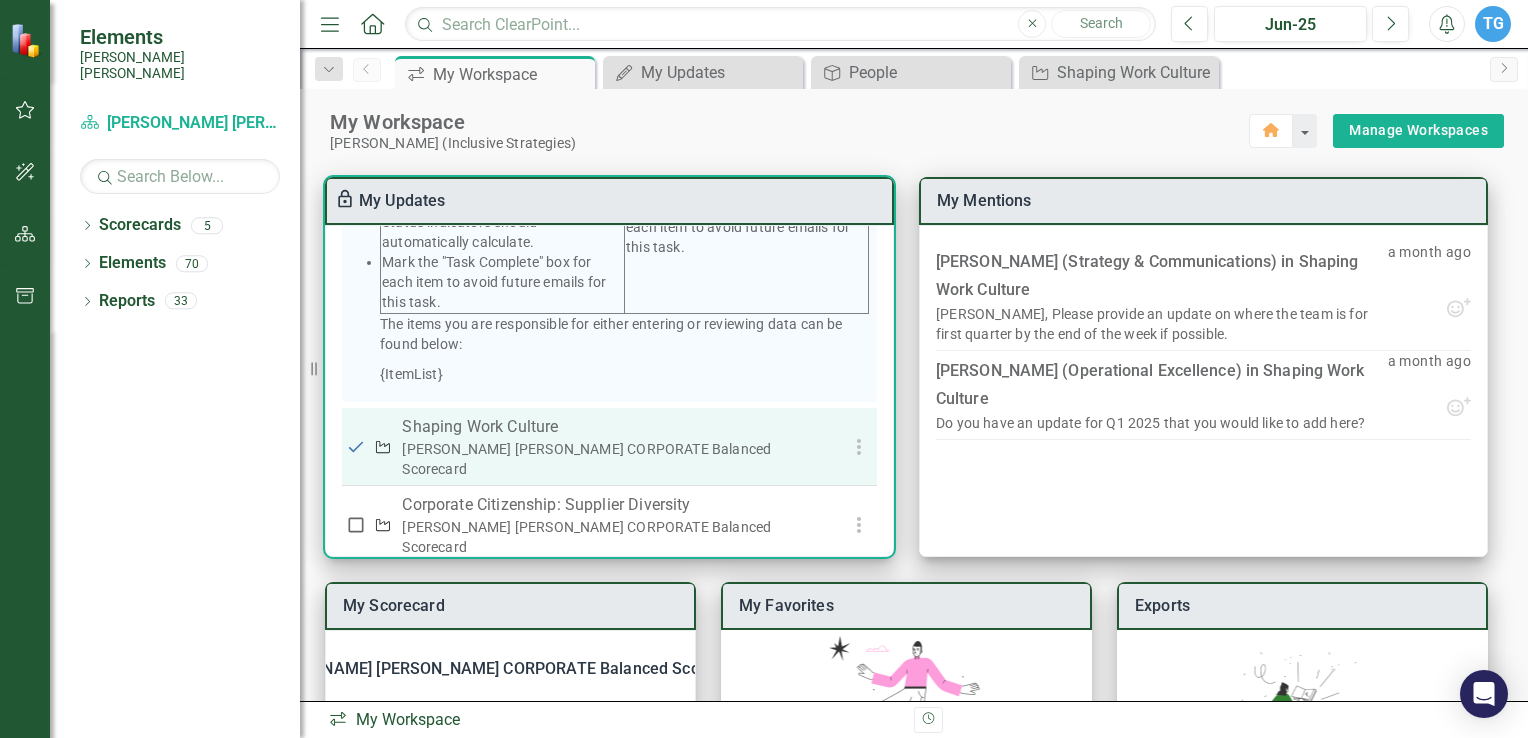 click on "[PERSON_NAME] [PERSON_NAME] CORPORATE Balanced Scorecard" at bounding box center [611, 459] 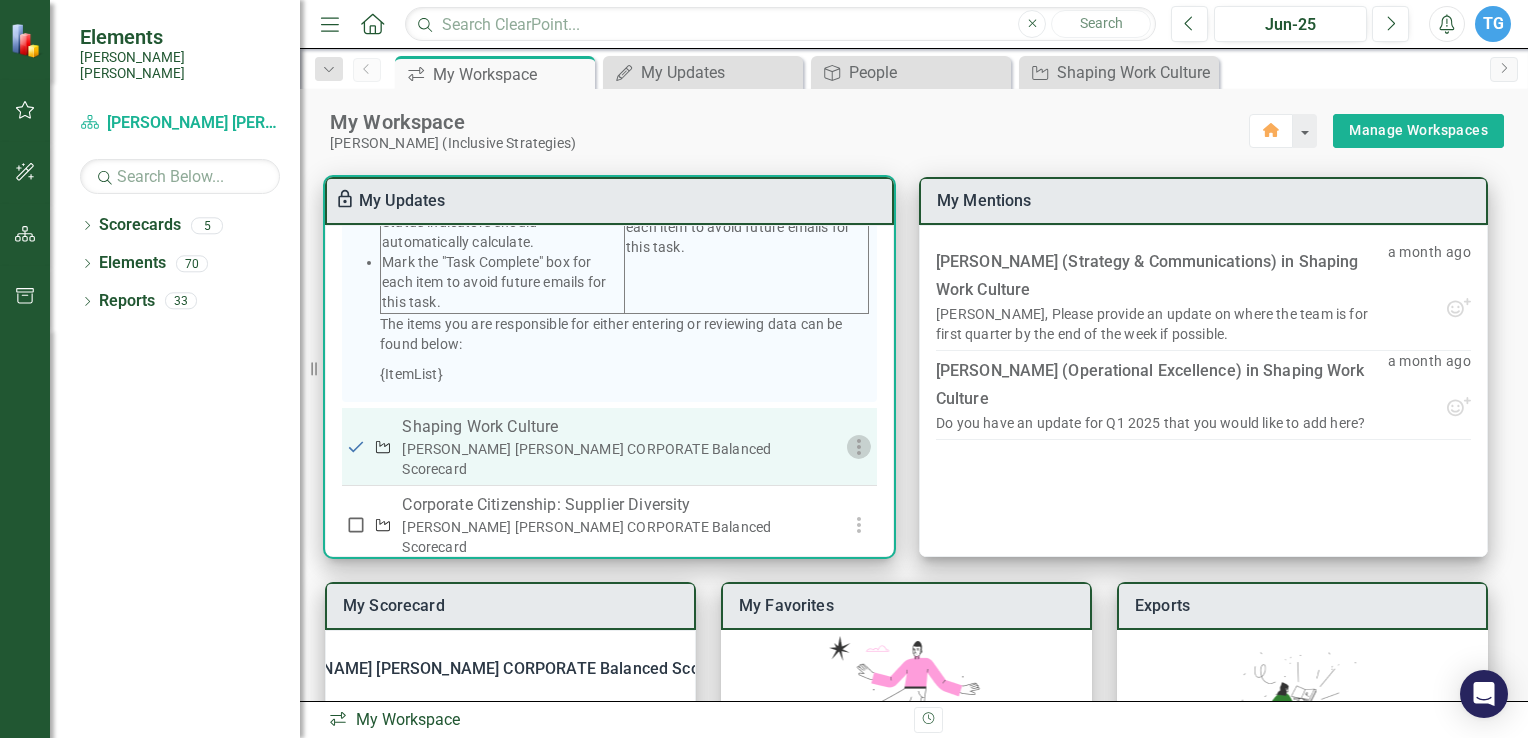 click 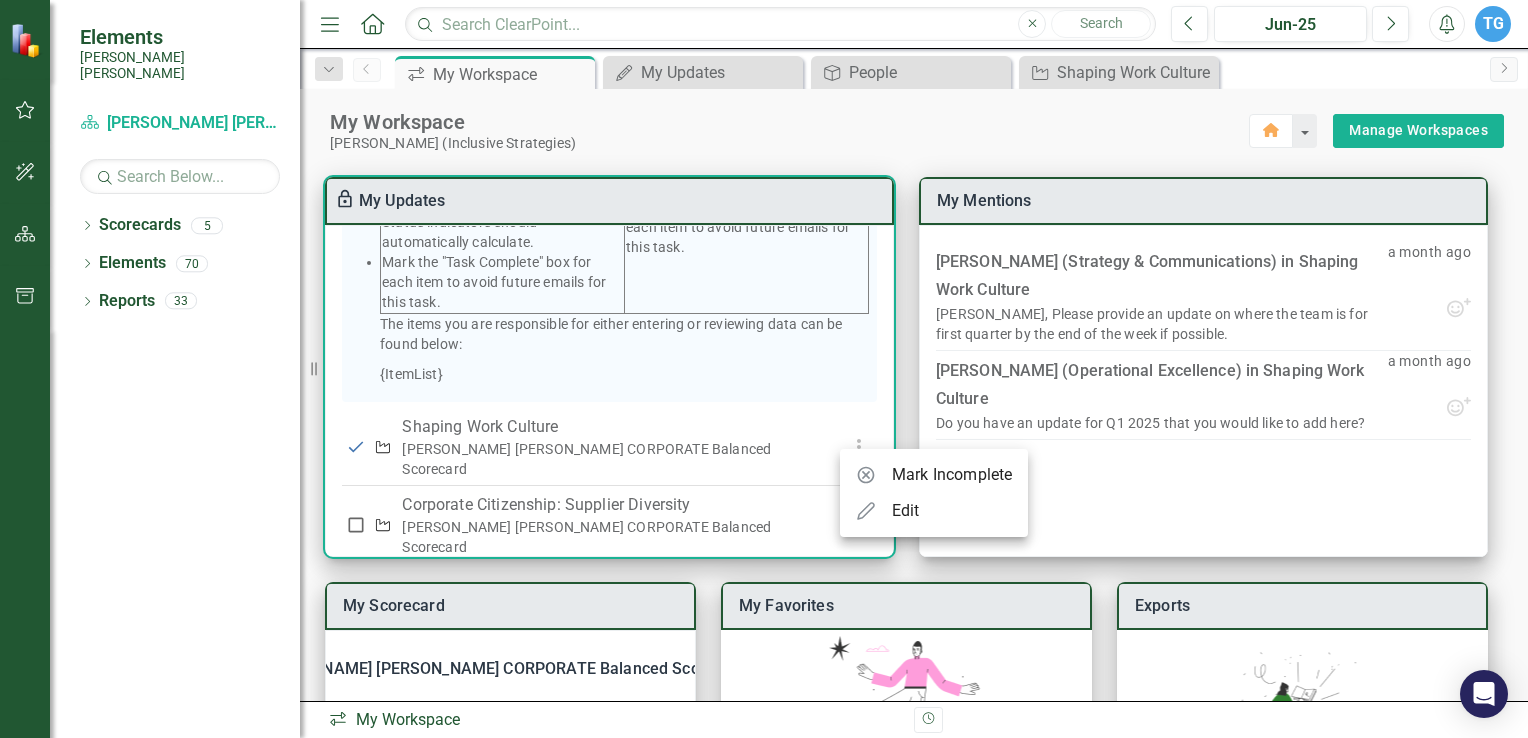 click on "Edit" at bounding box center (906, 511) 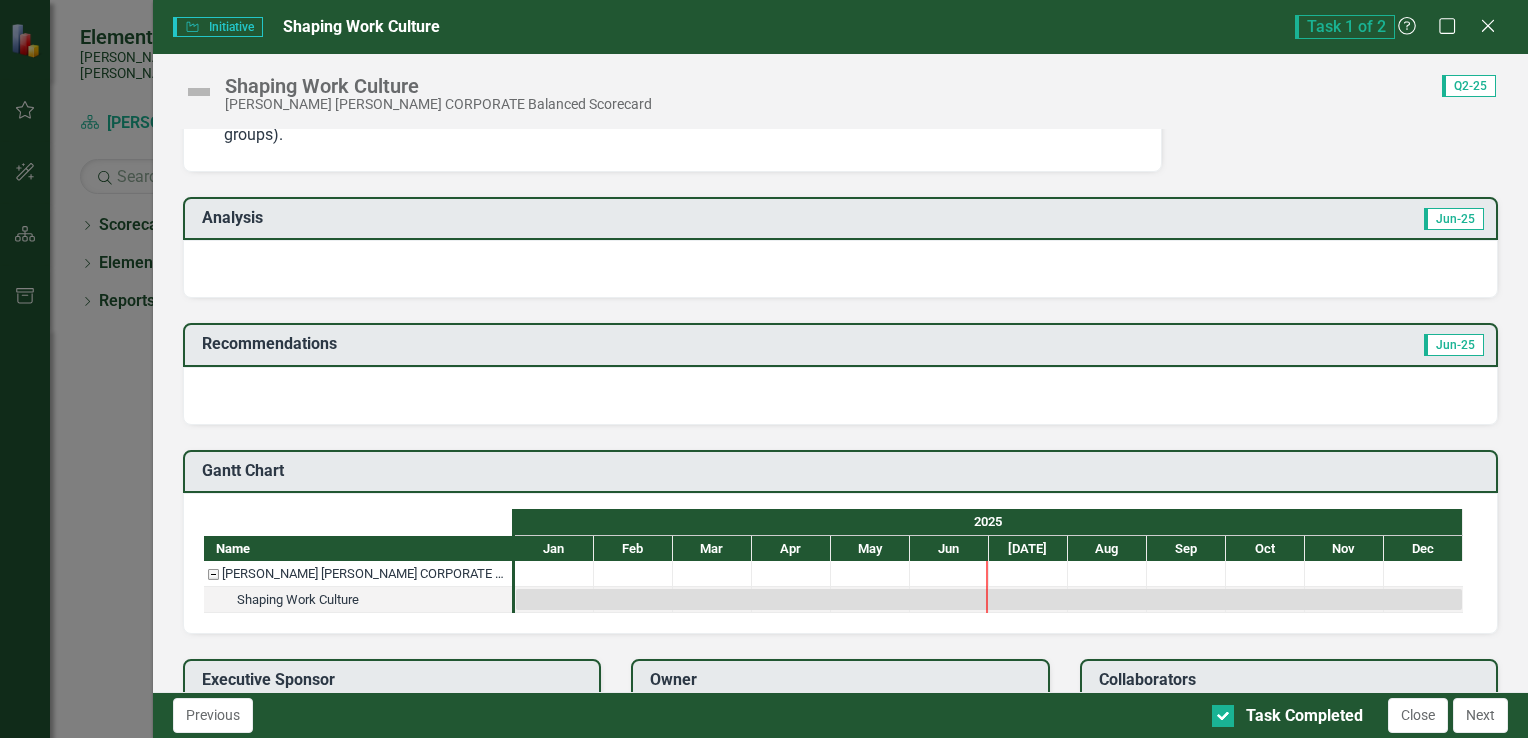 scroll, scrollTop: 300, scrollLeft: 0, axis: vertical 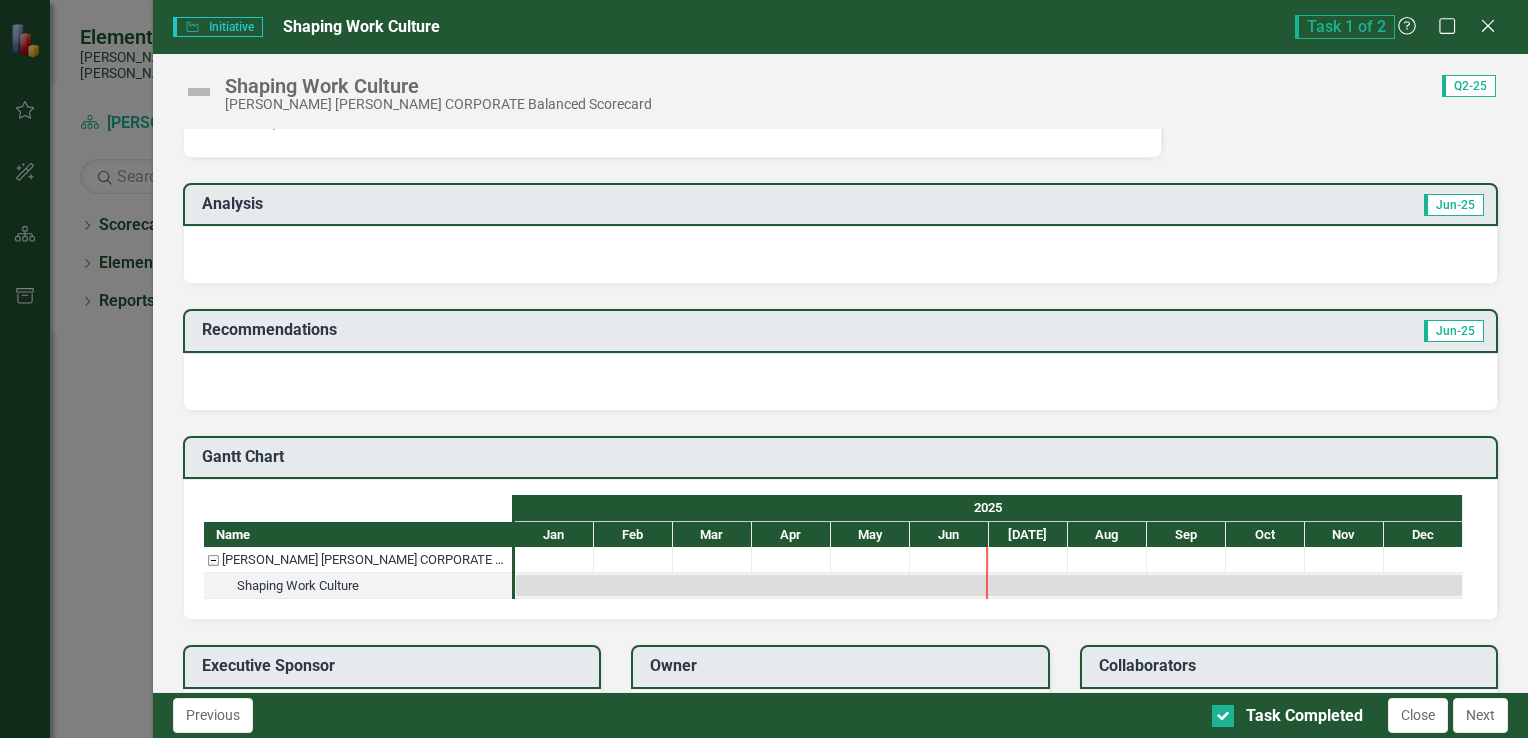 click at bounding box center (840, 255) 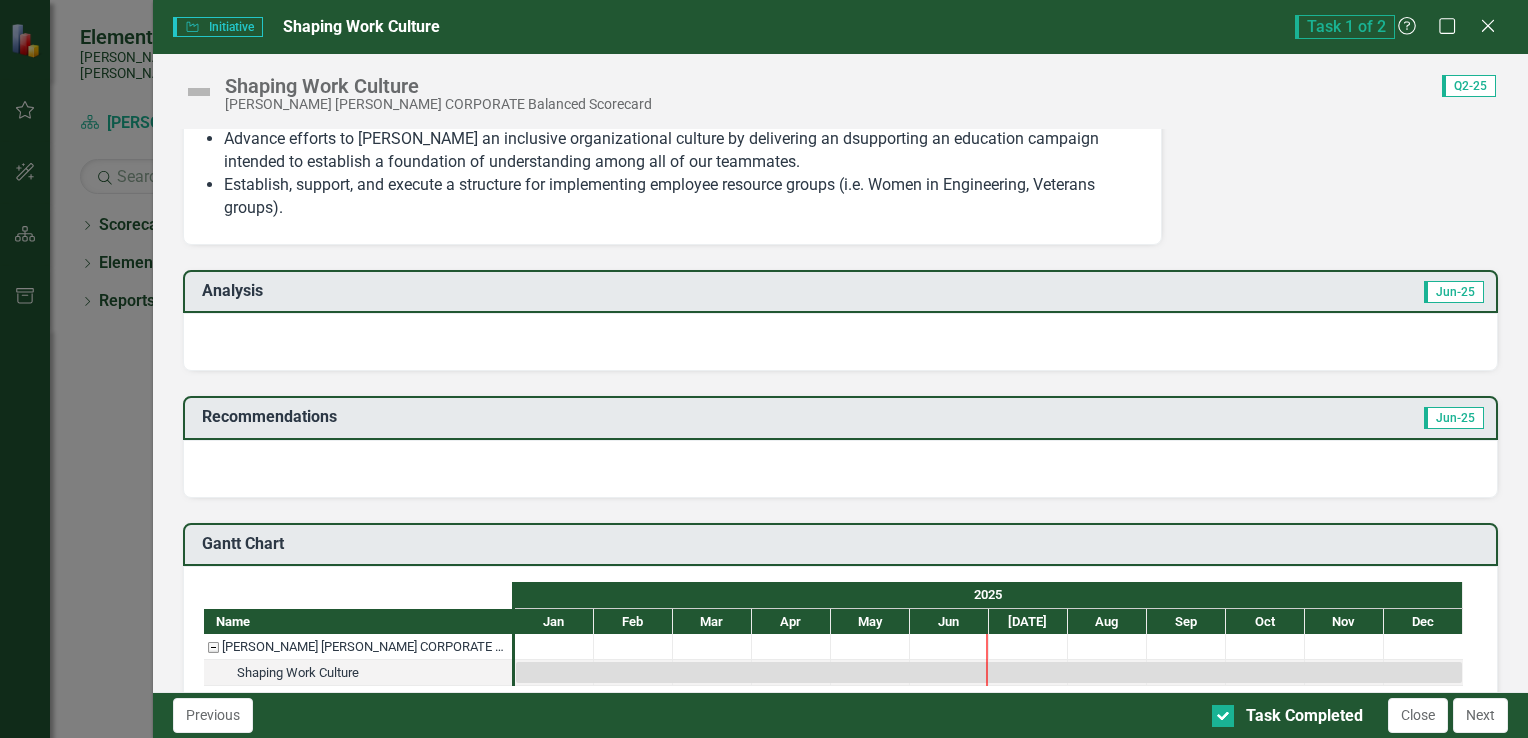 scroll, scrollTop: 0, scrollLeft: 0, axis: both 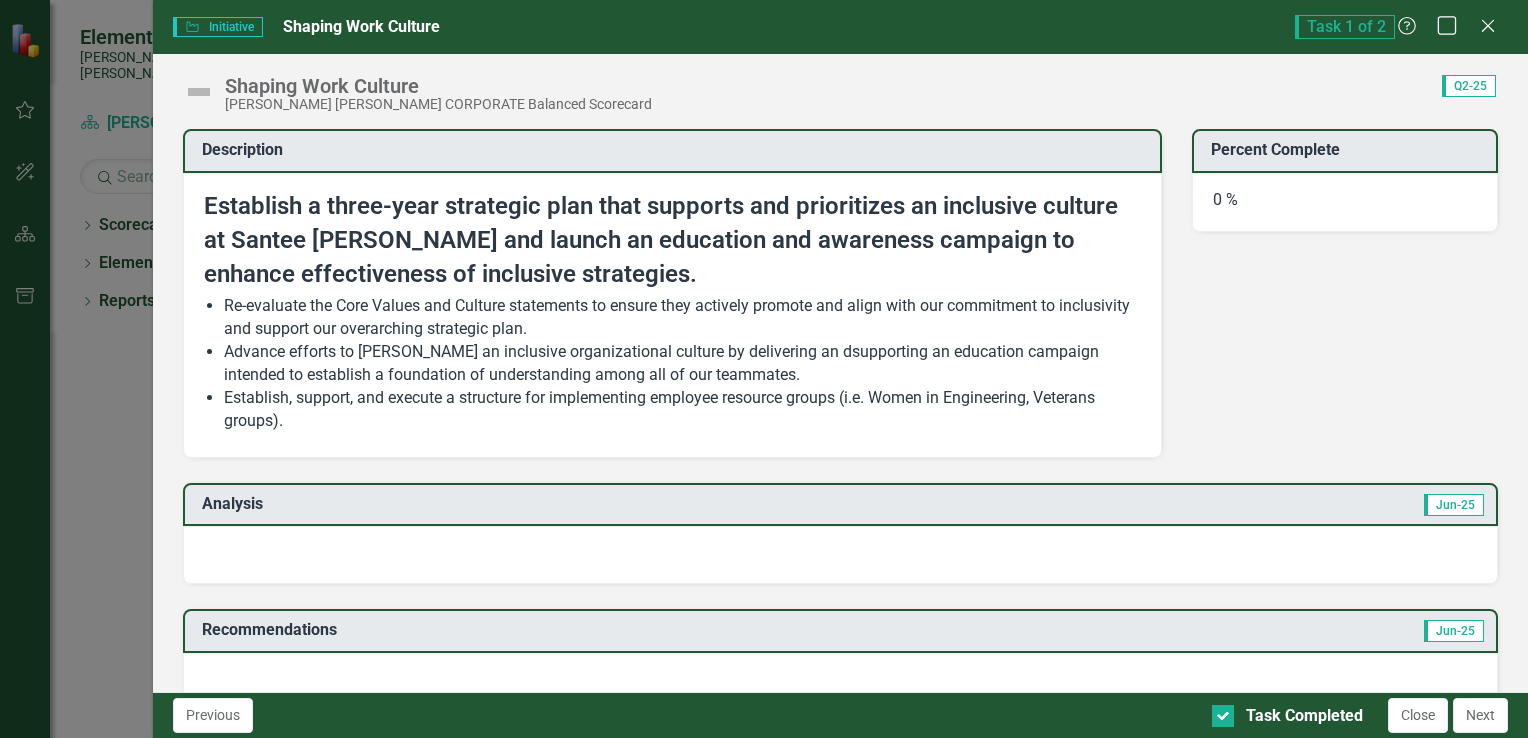 click on "Maximize" 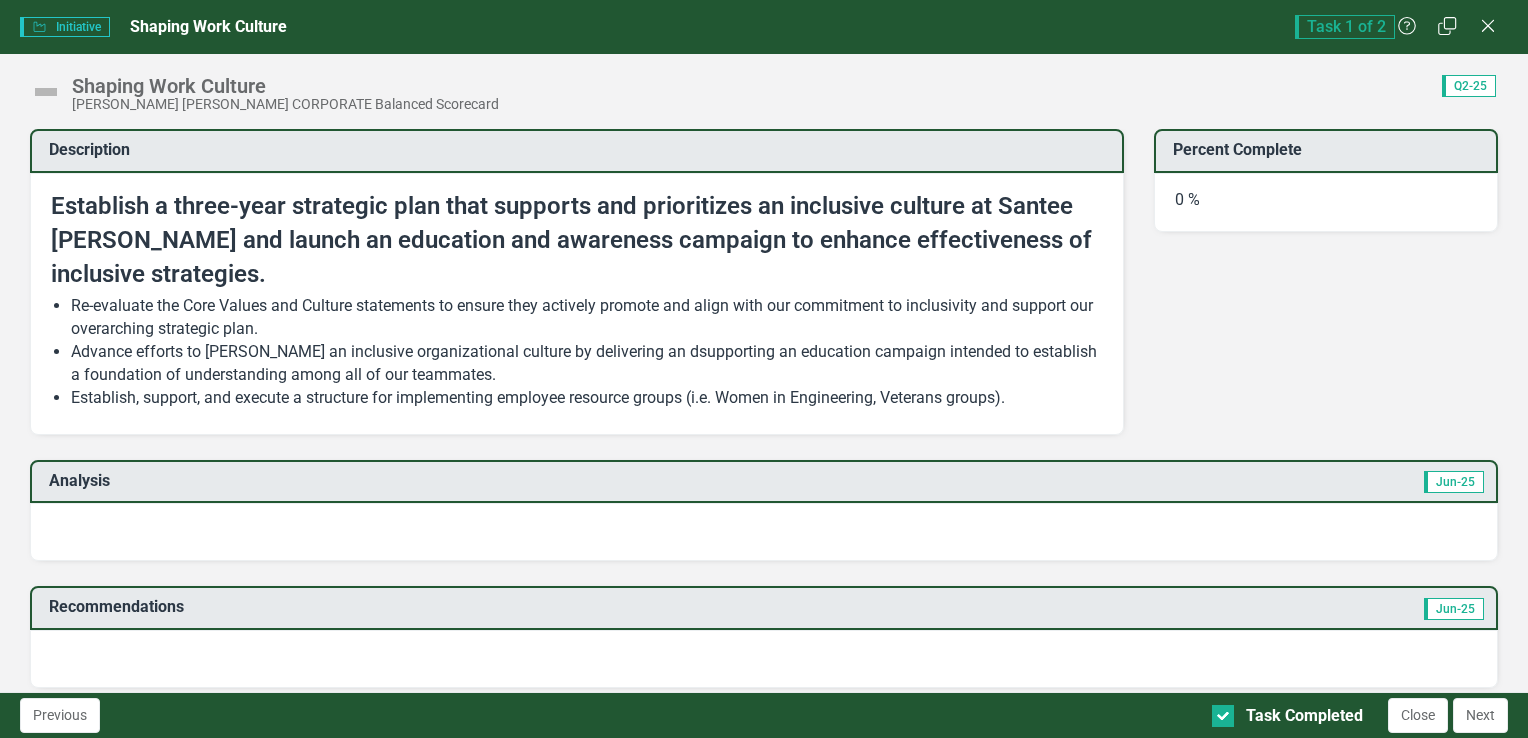 click on "Initiative Initiative" at bounding box center (65, 27) 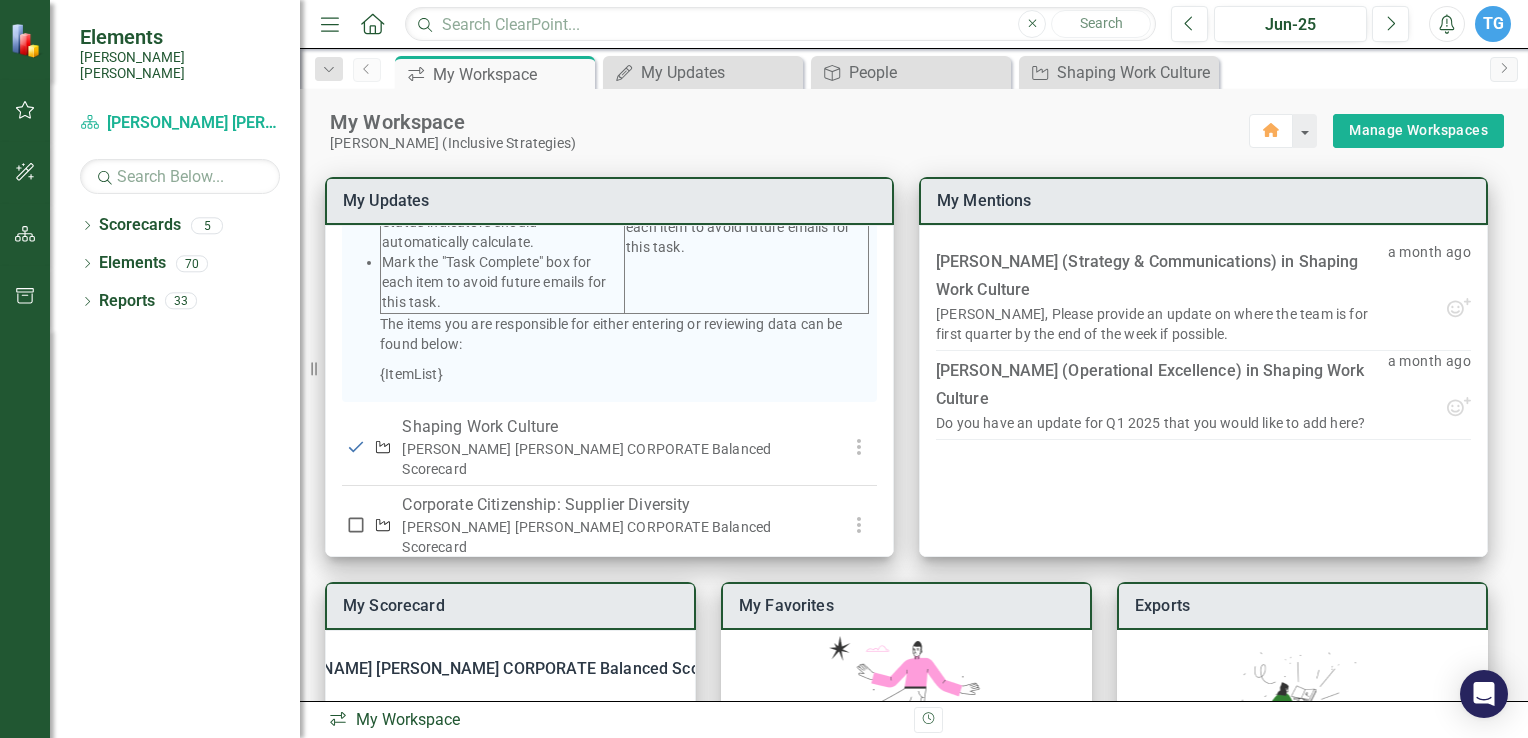 click on "Previous" at bounding box center [367, 70] 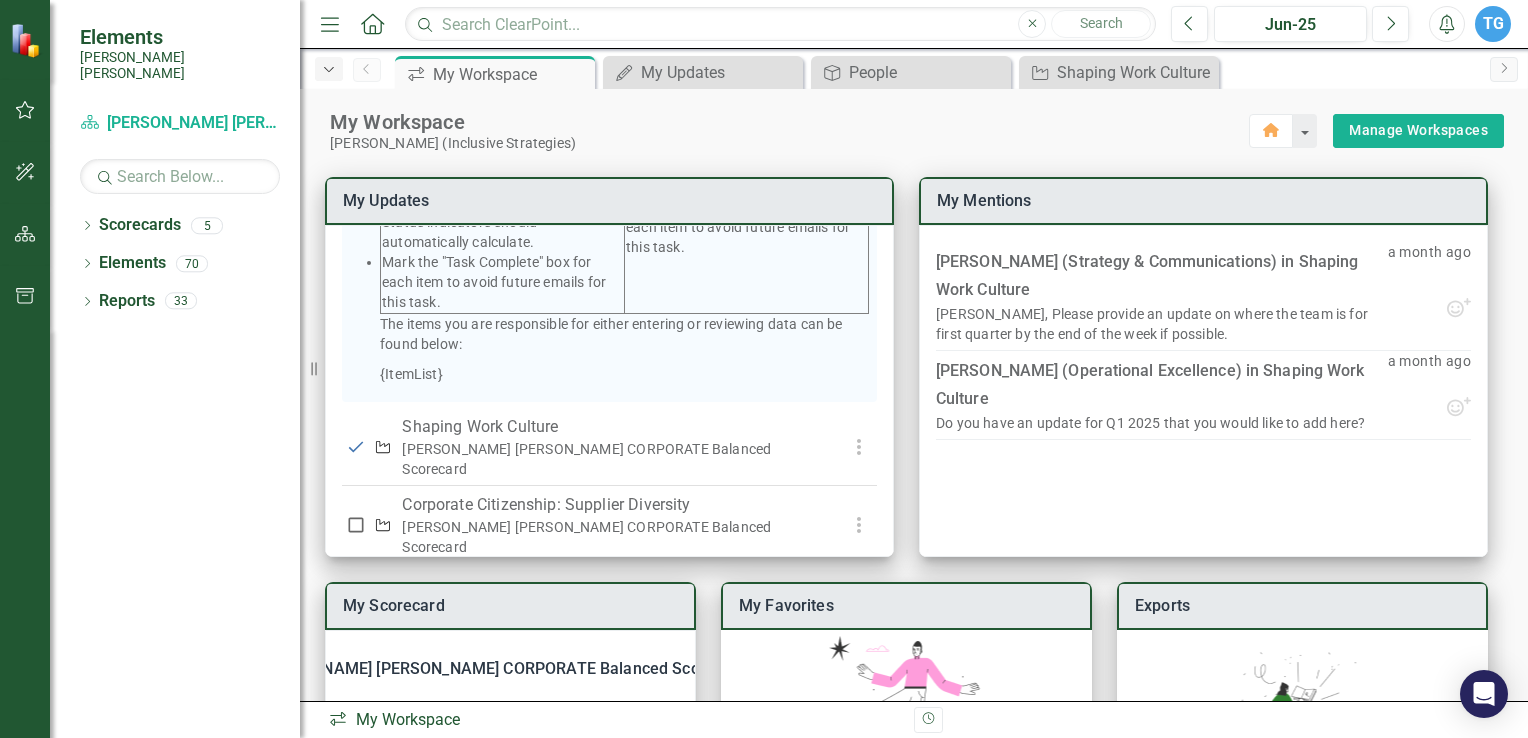 click on "Dropdown" 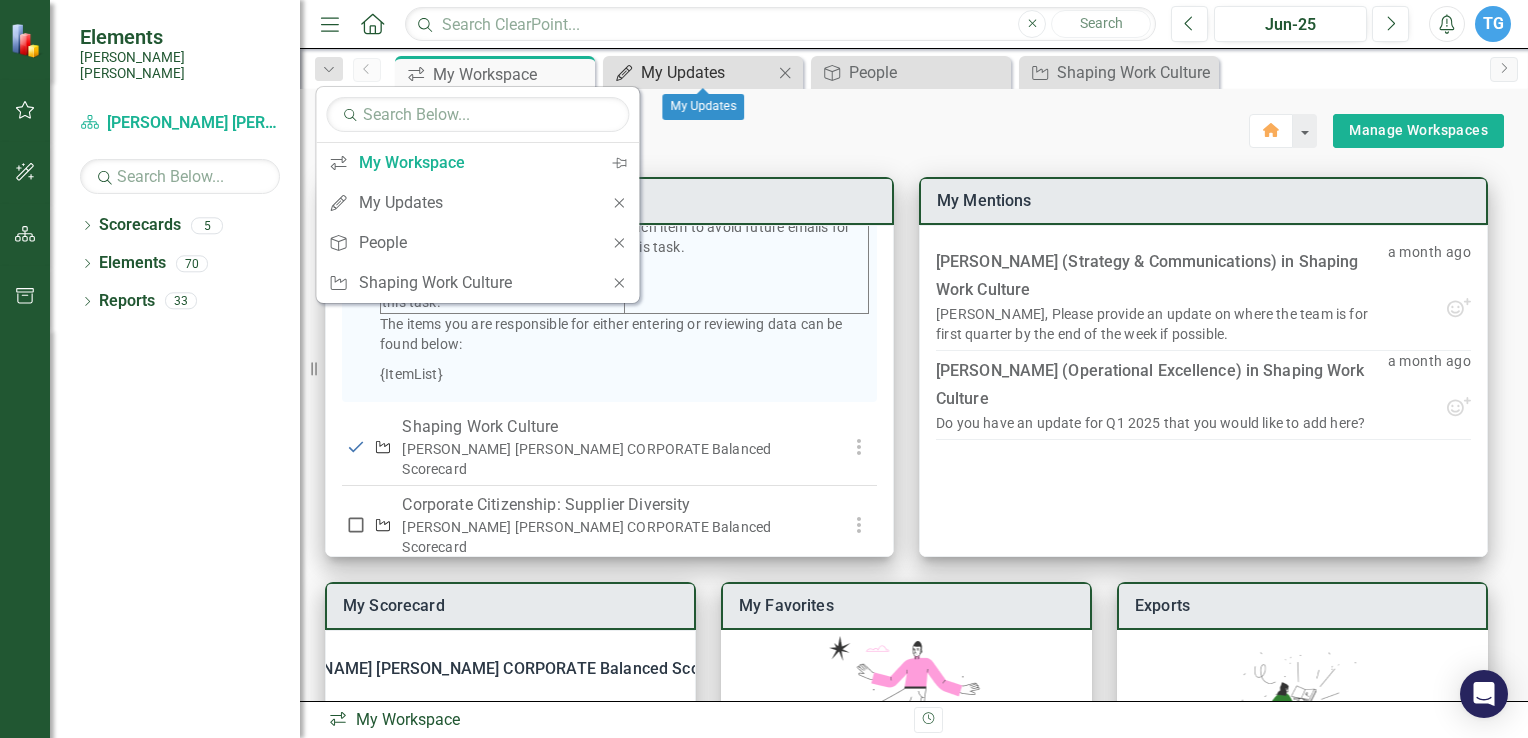 click on "My Updates" at bounding box center [707, 72] 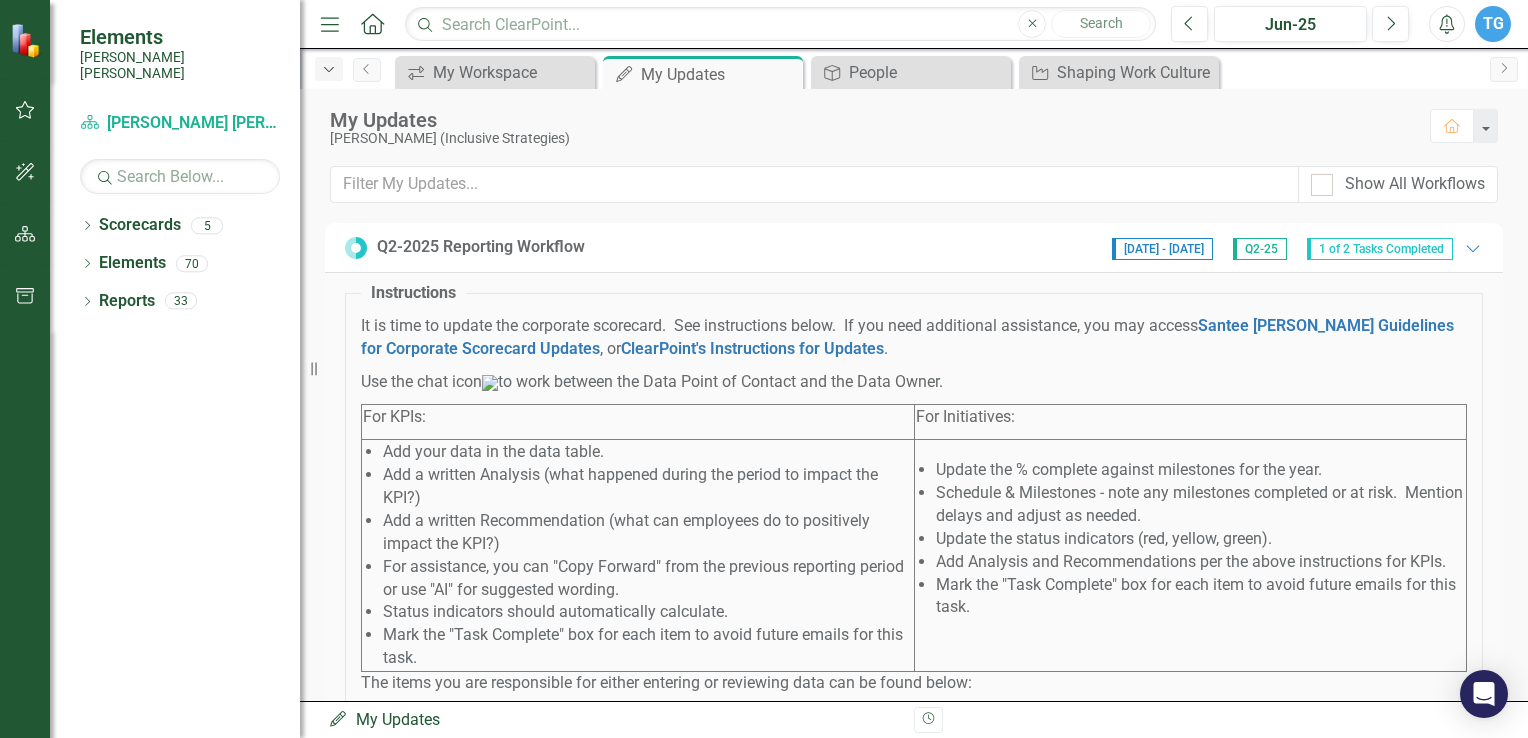 click on "Dropdown" 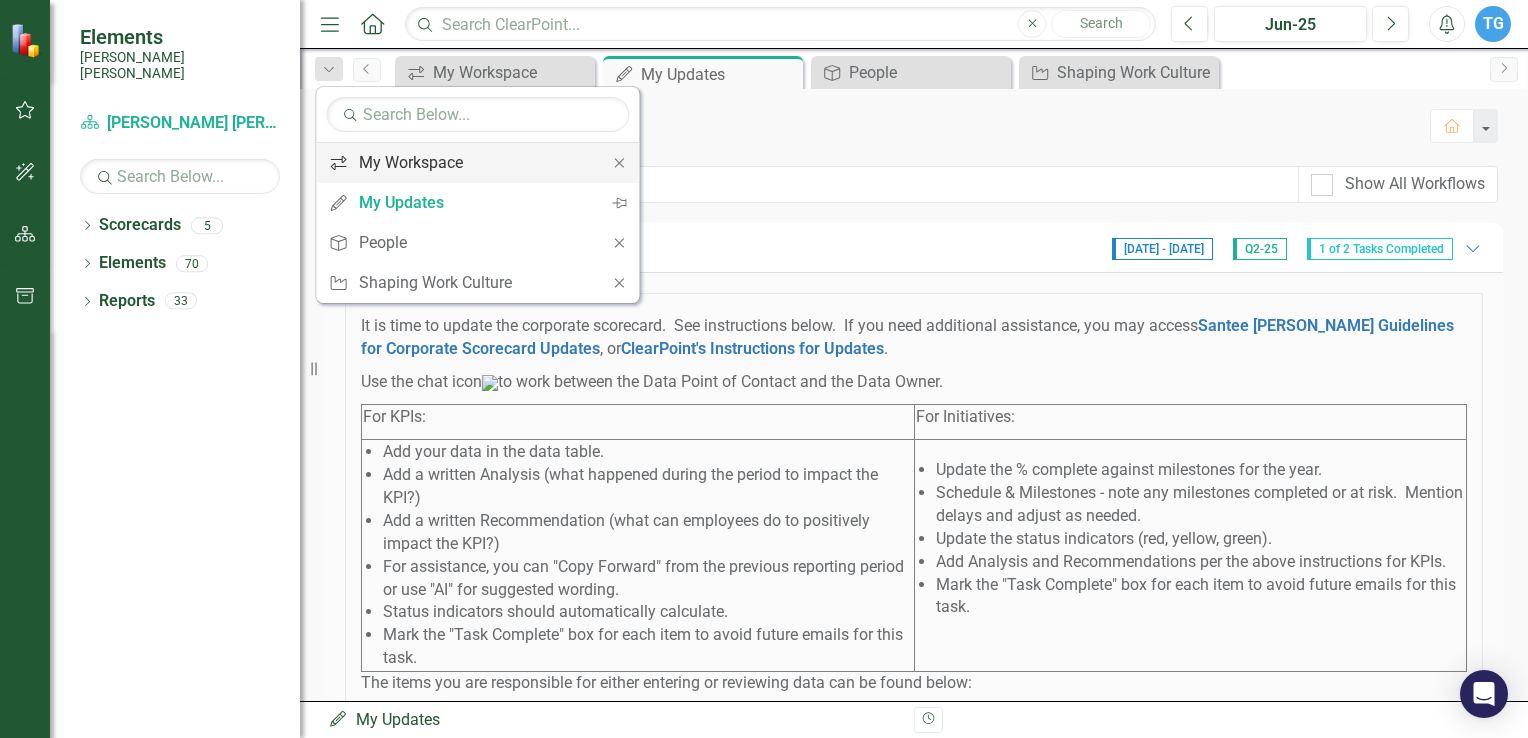 click on "My Workspace" at bounding box center (474, 162) 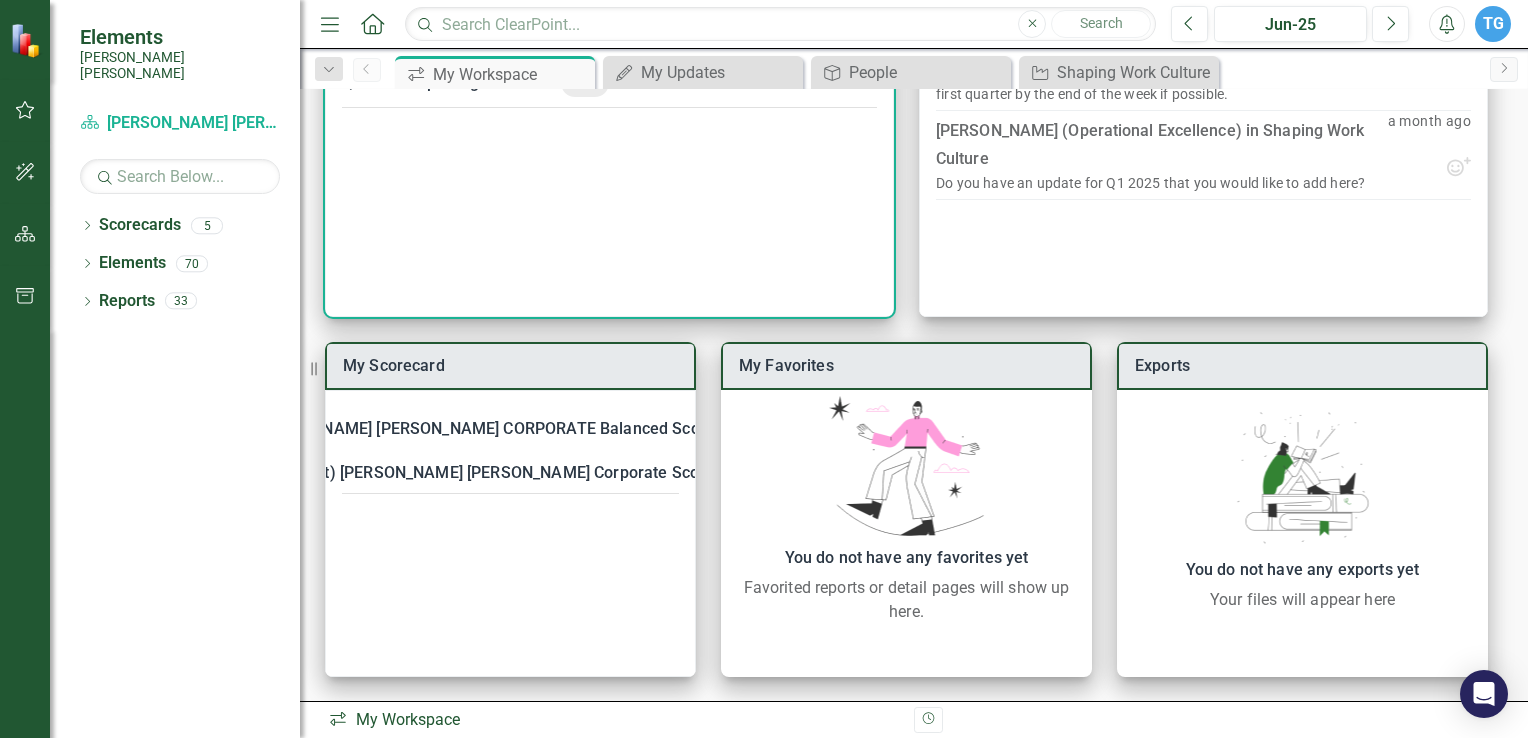 scroll, scrollTop: 0, scrollLeft: 0, axis: both 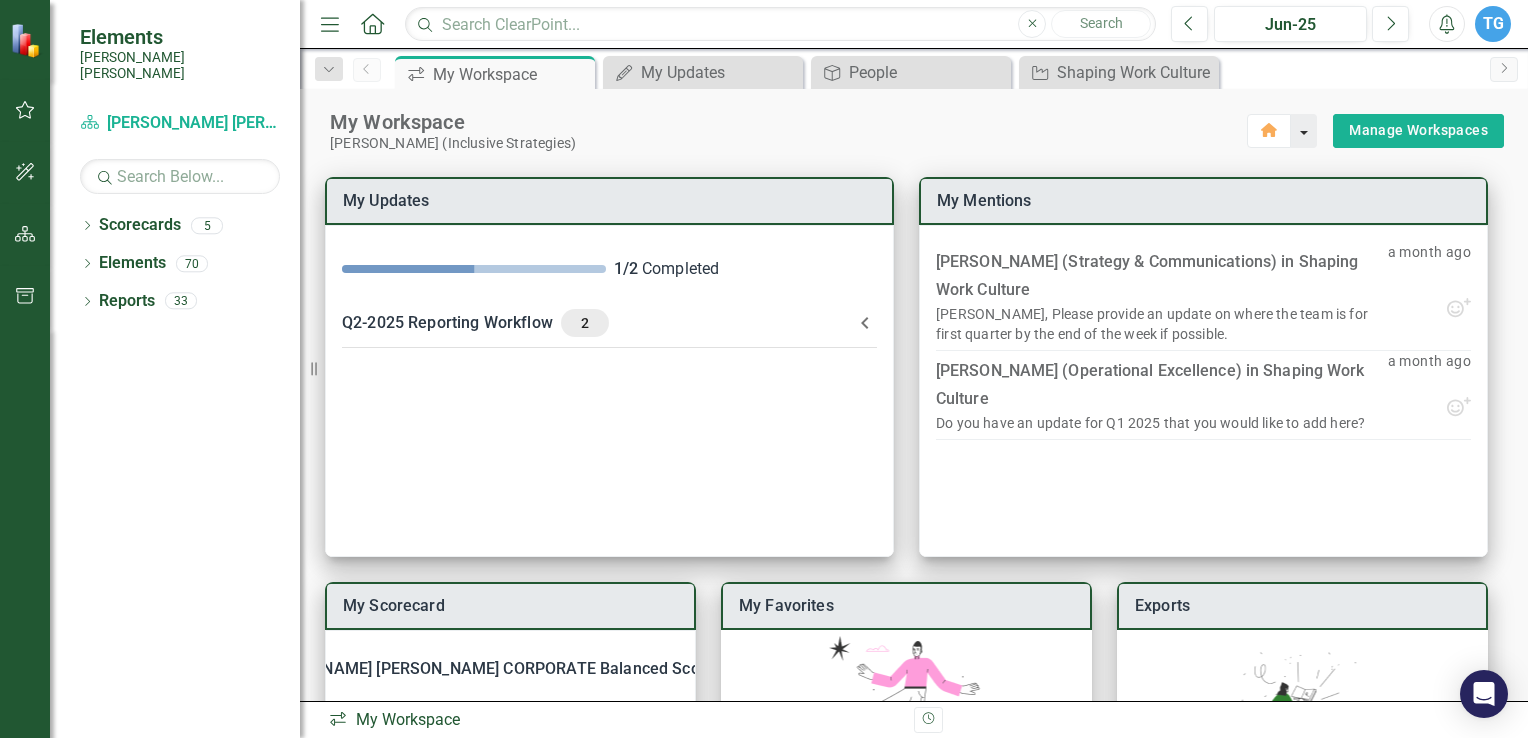 click at bounding box center (1304, 131) 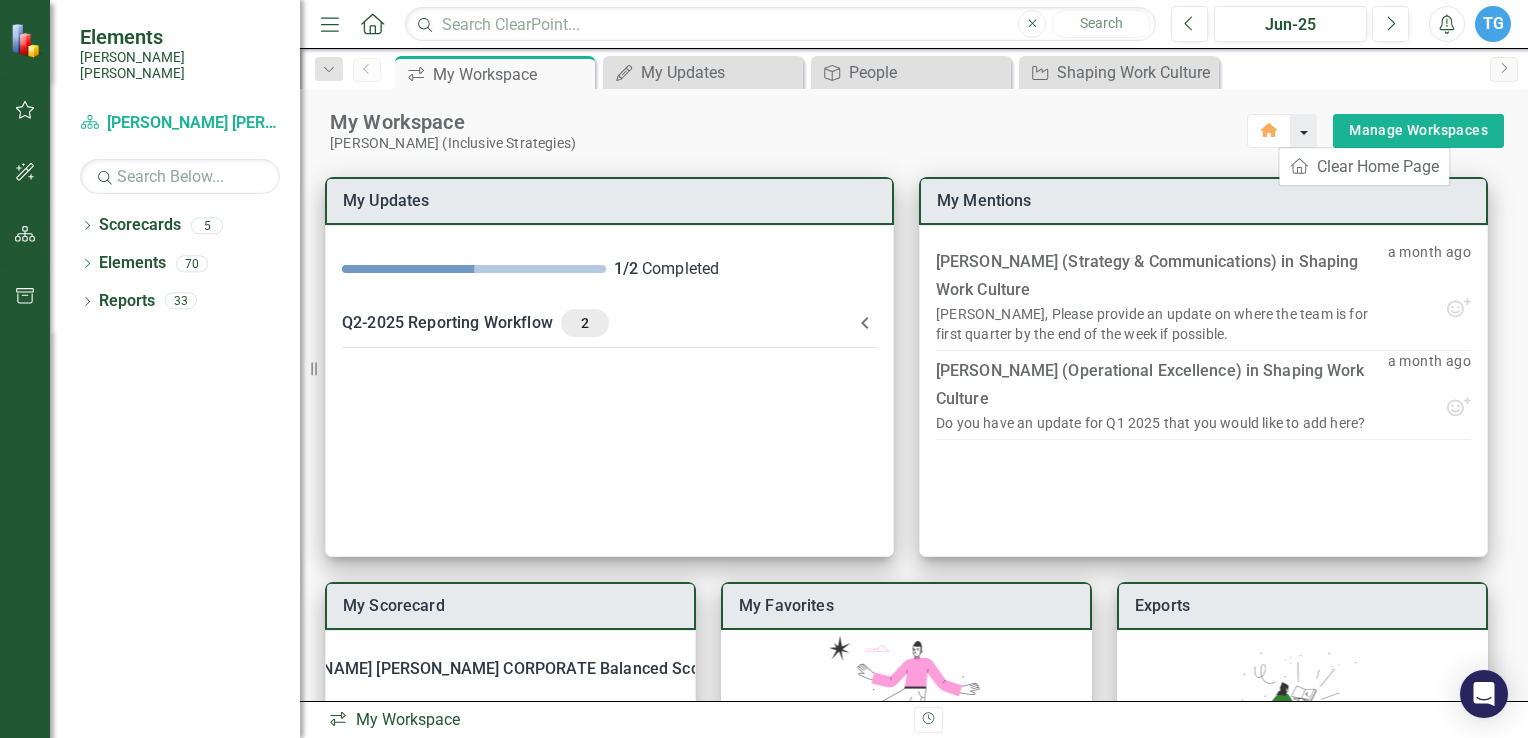 click at bounding box center (1304, 131) 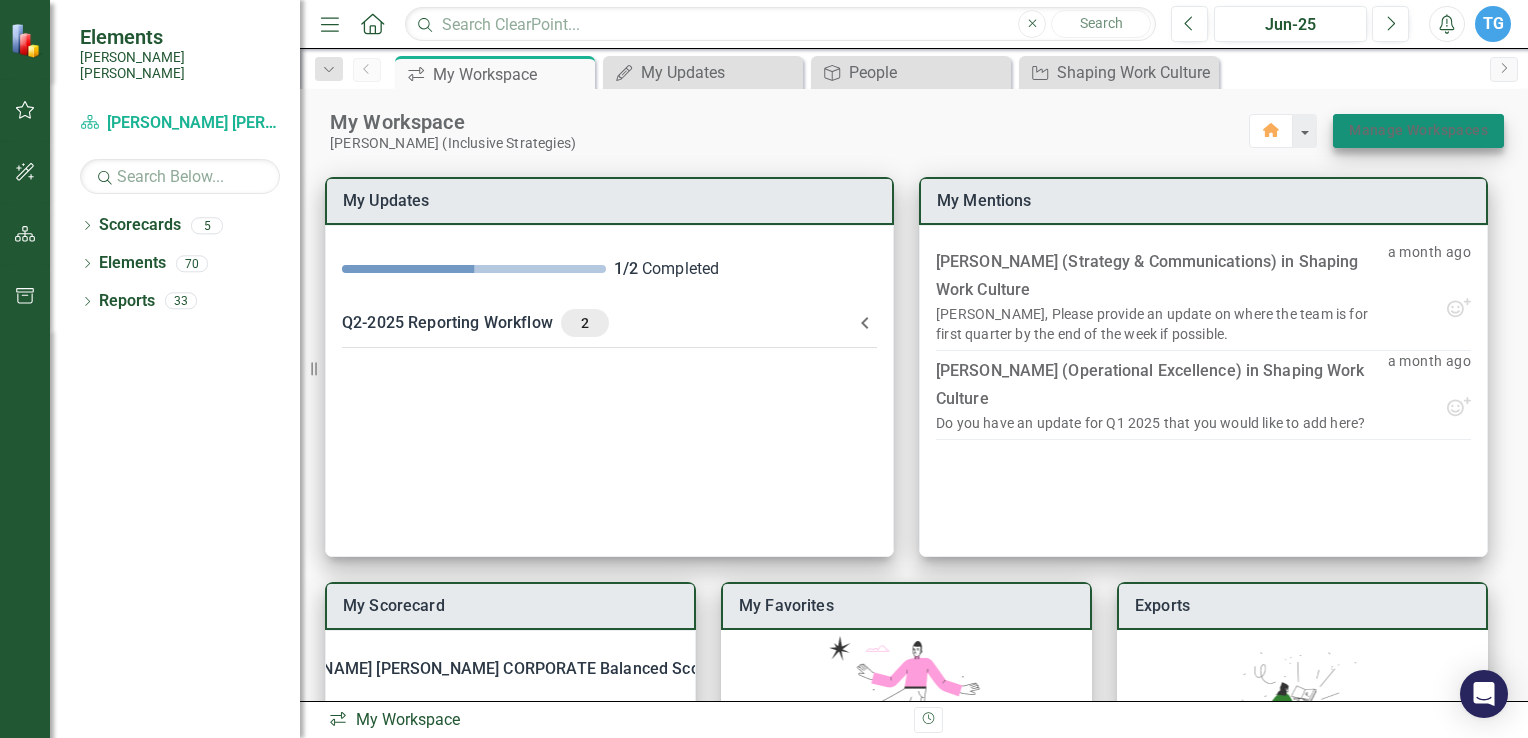 click on "Manage Workspaces" at bounding box center (1418, 130) 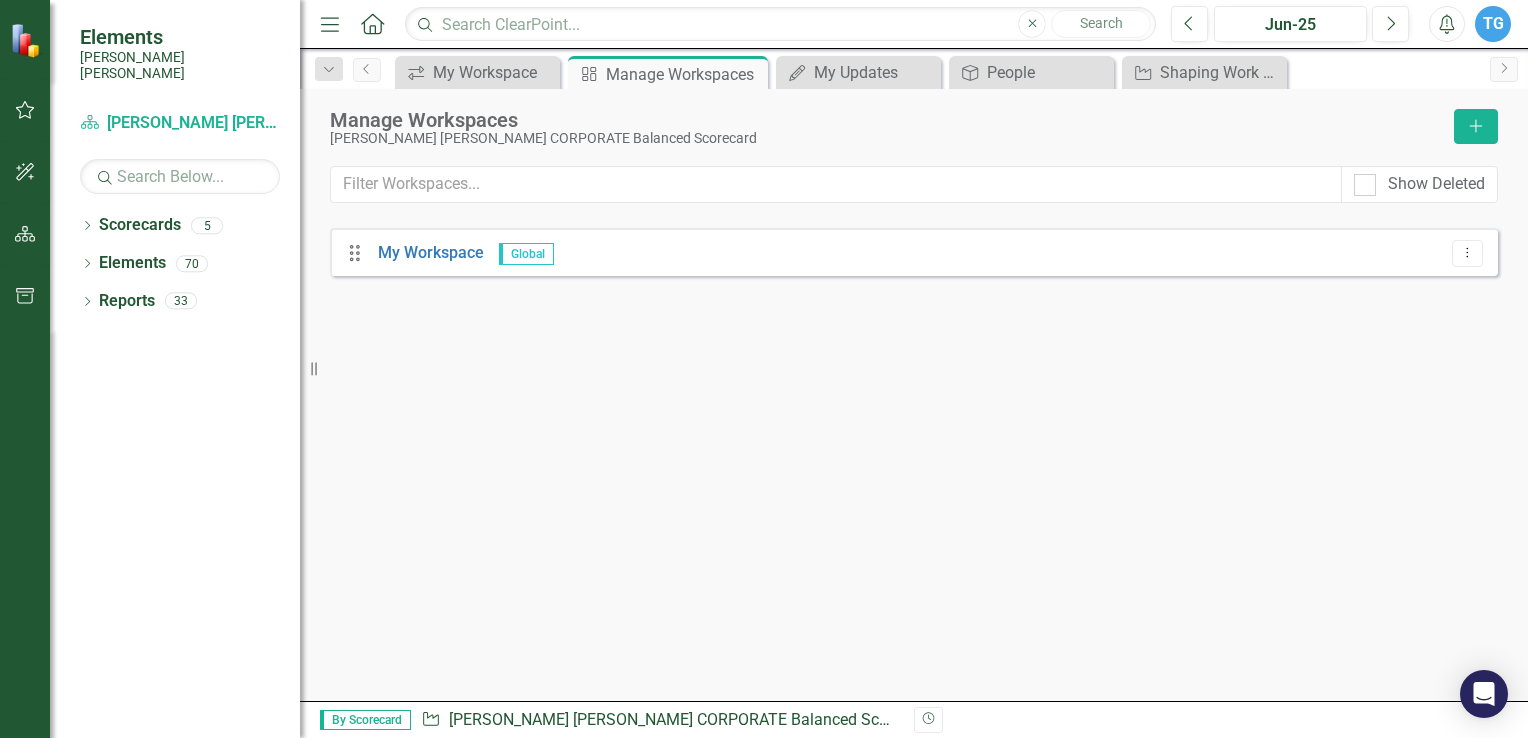 click on "Global" at bounding box center [526, 254] 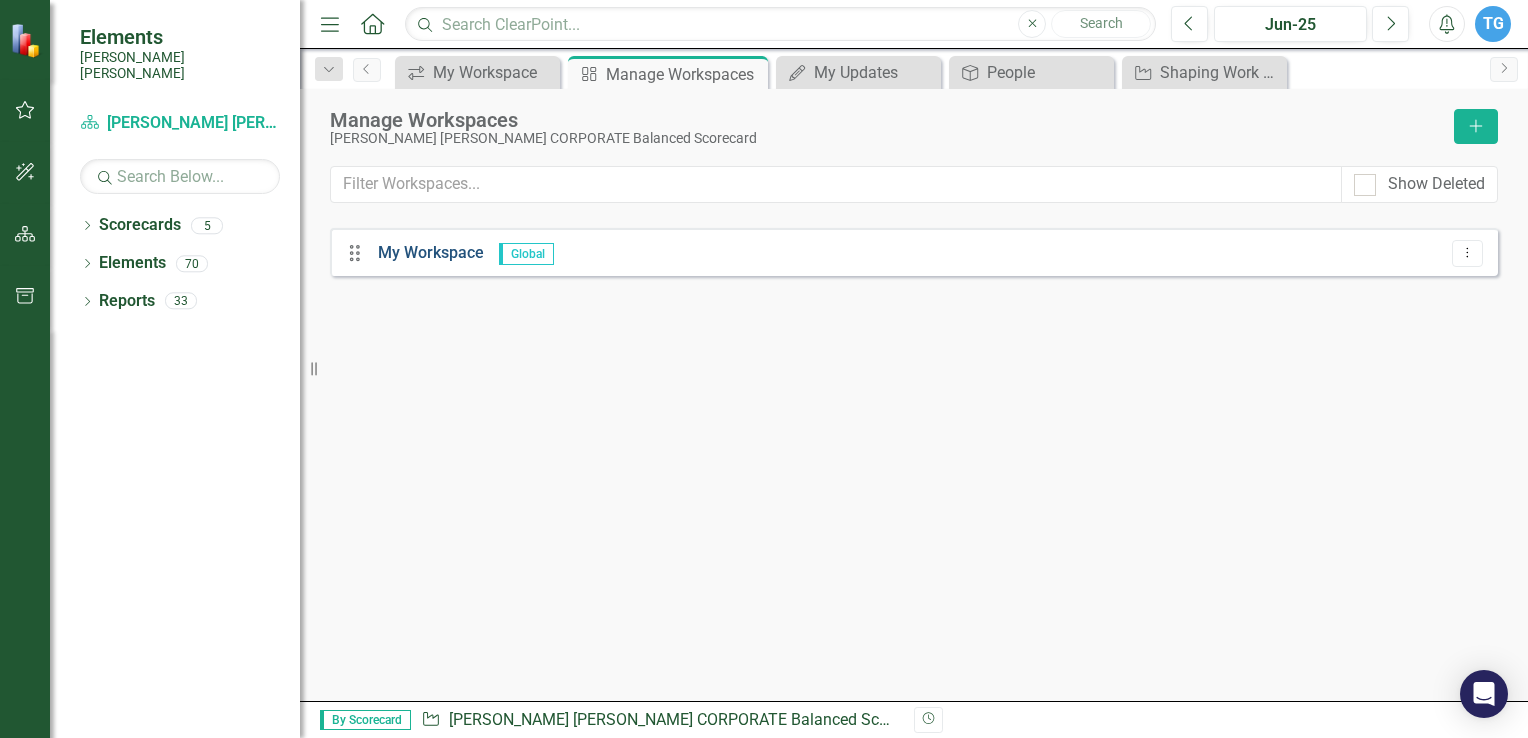 click on "My Workspace" at bounding box center [431, 252] 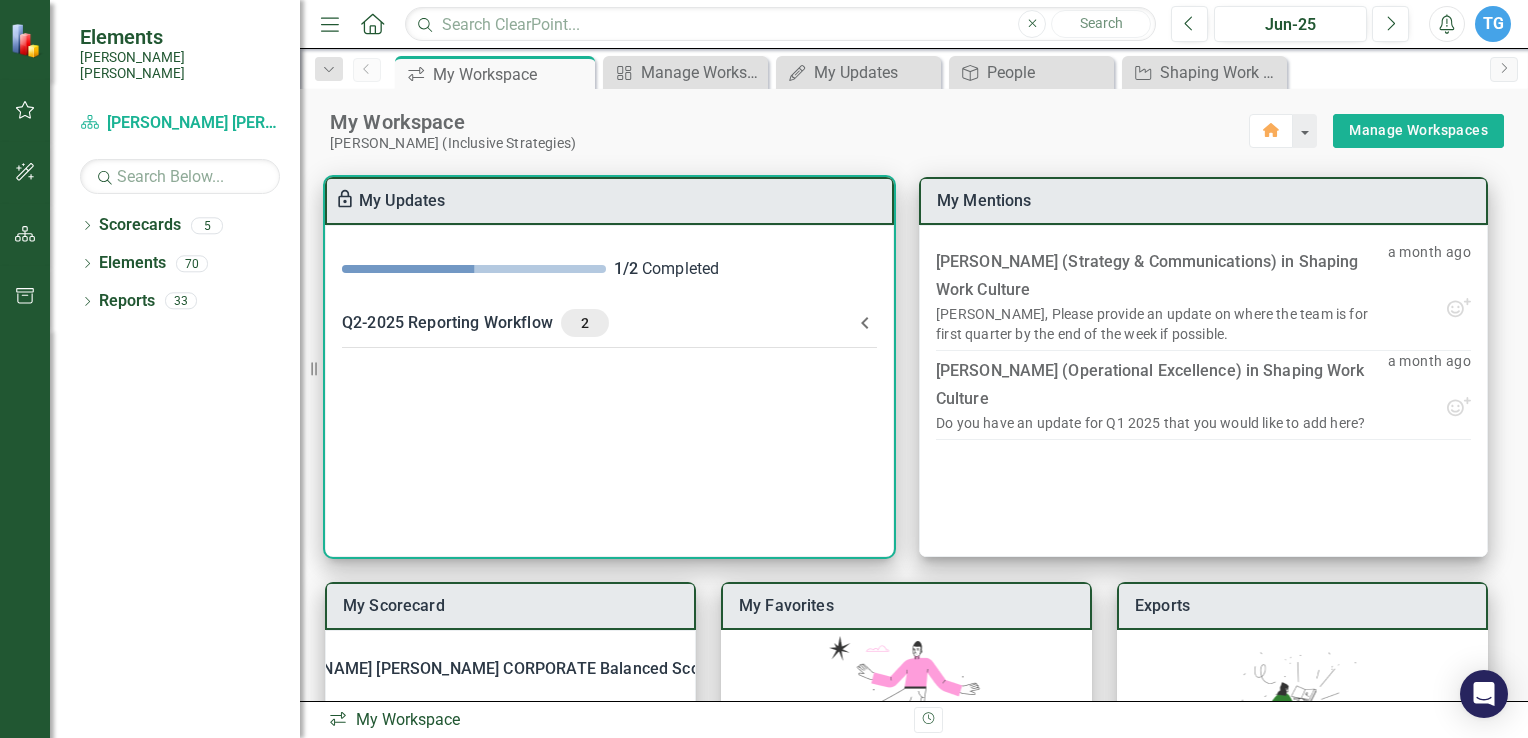 click on "2" at bounding box center [585, 323] 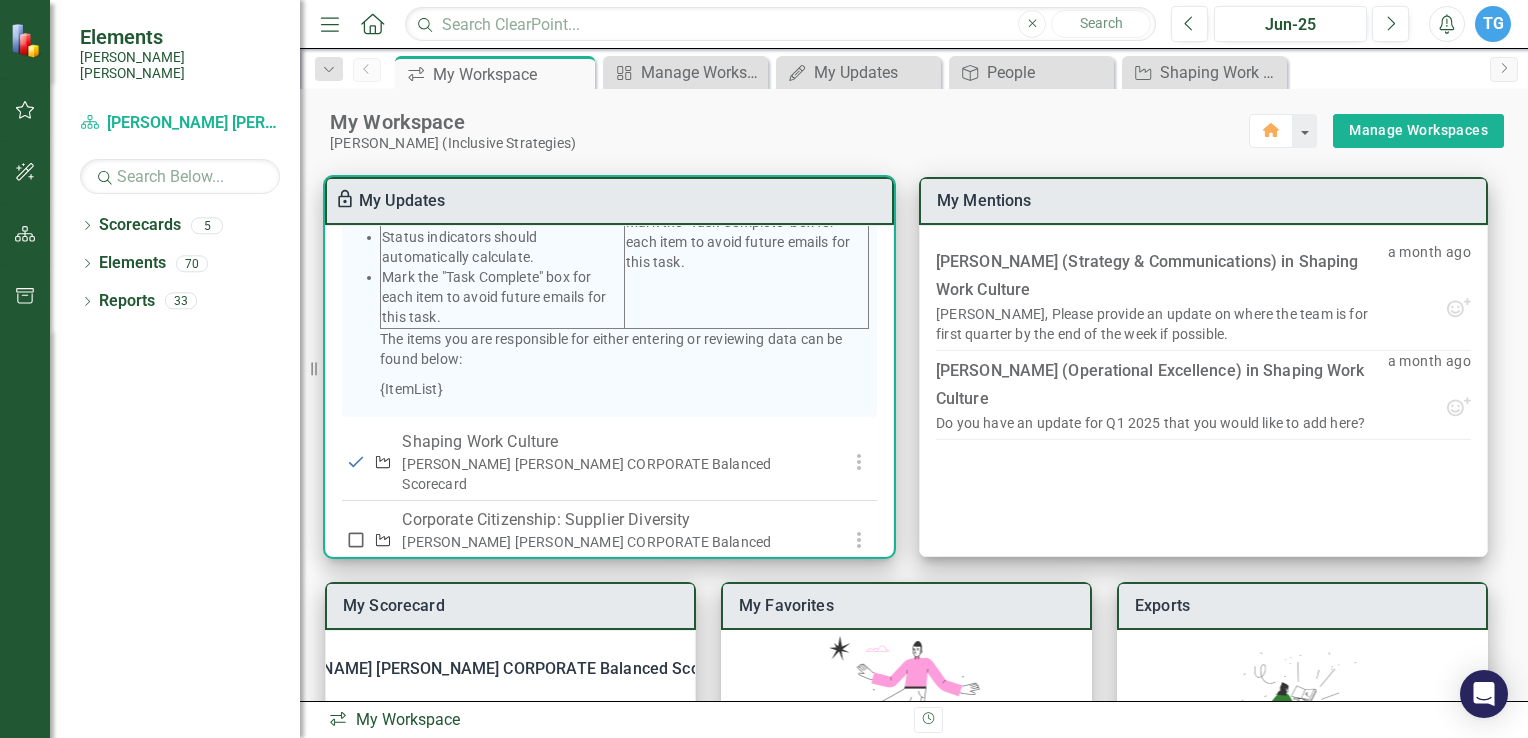 scroll, scrollTop: 564, scrollLeft: 0, axis: vertical 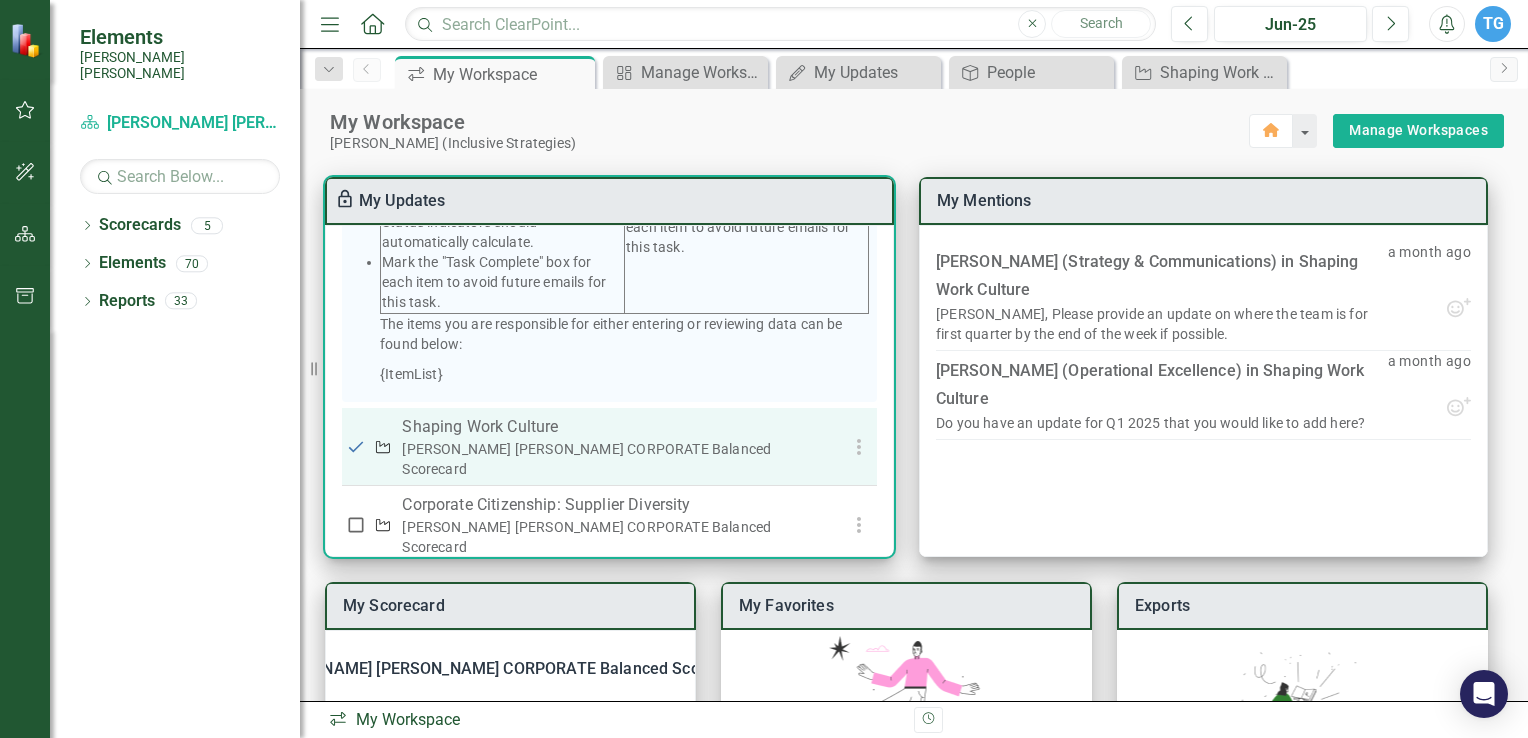 click on "[PERSON_NAME] [PERSON_NAME] CORPORATE Balanced Scorecard" at bounding box center [611, 459] 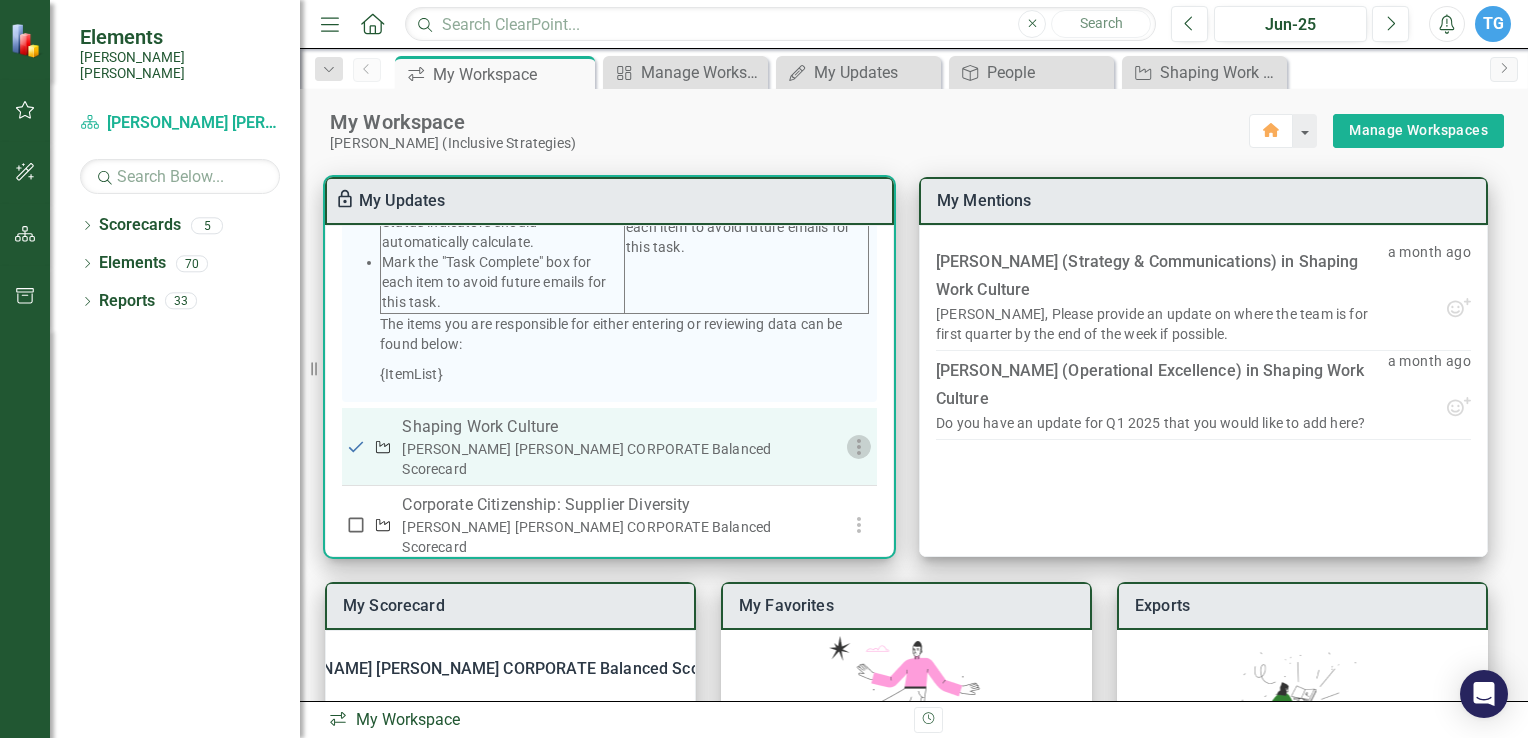 click 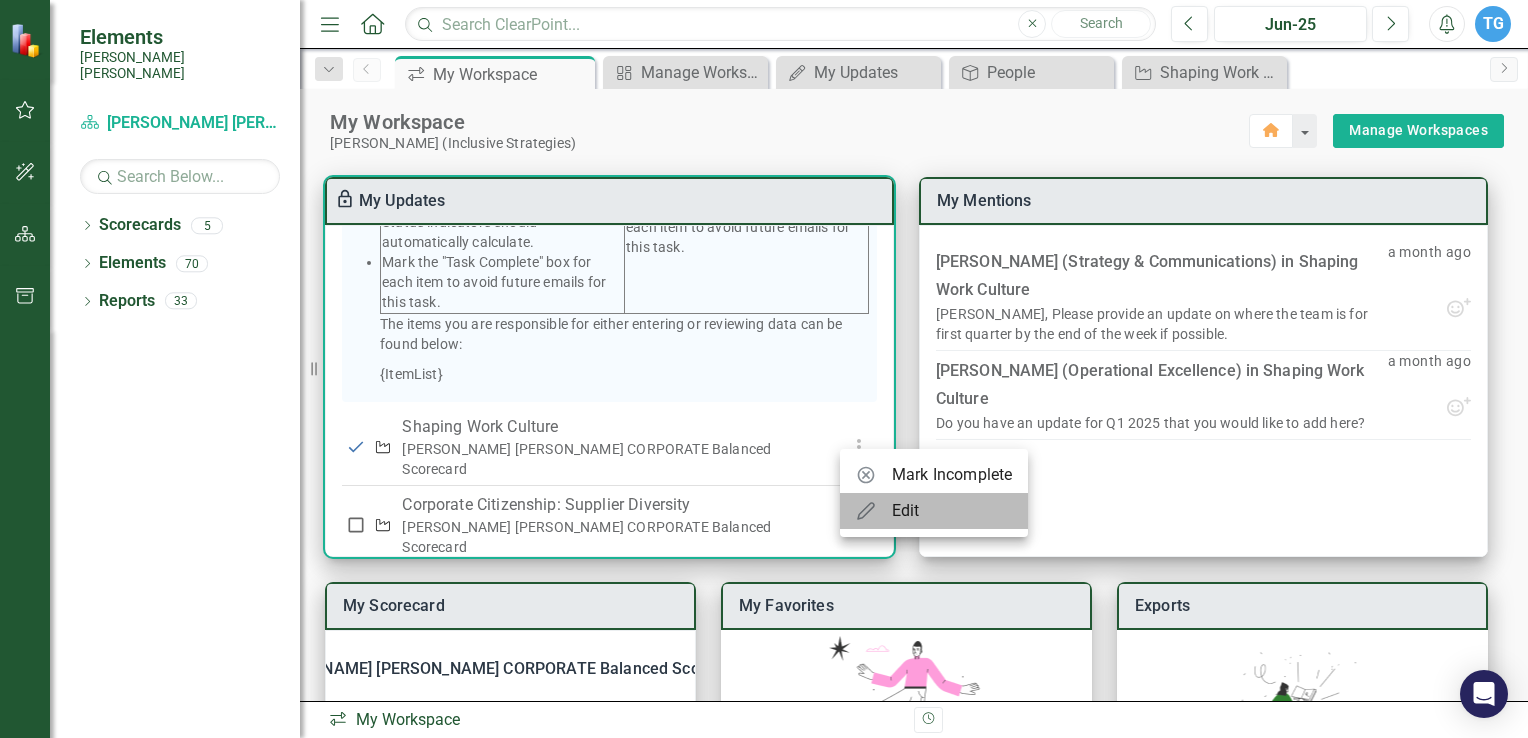 click 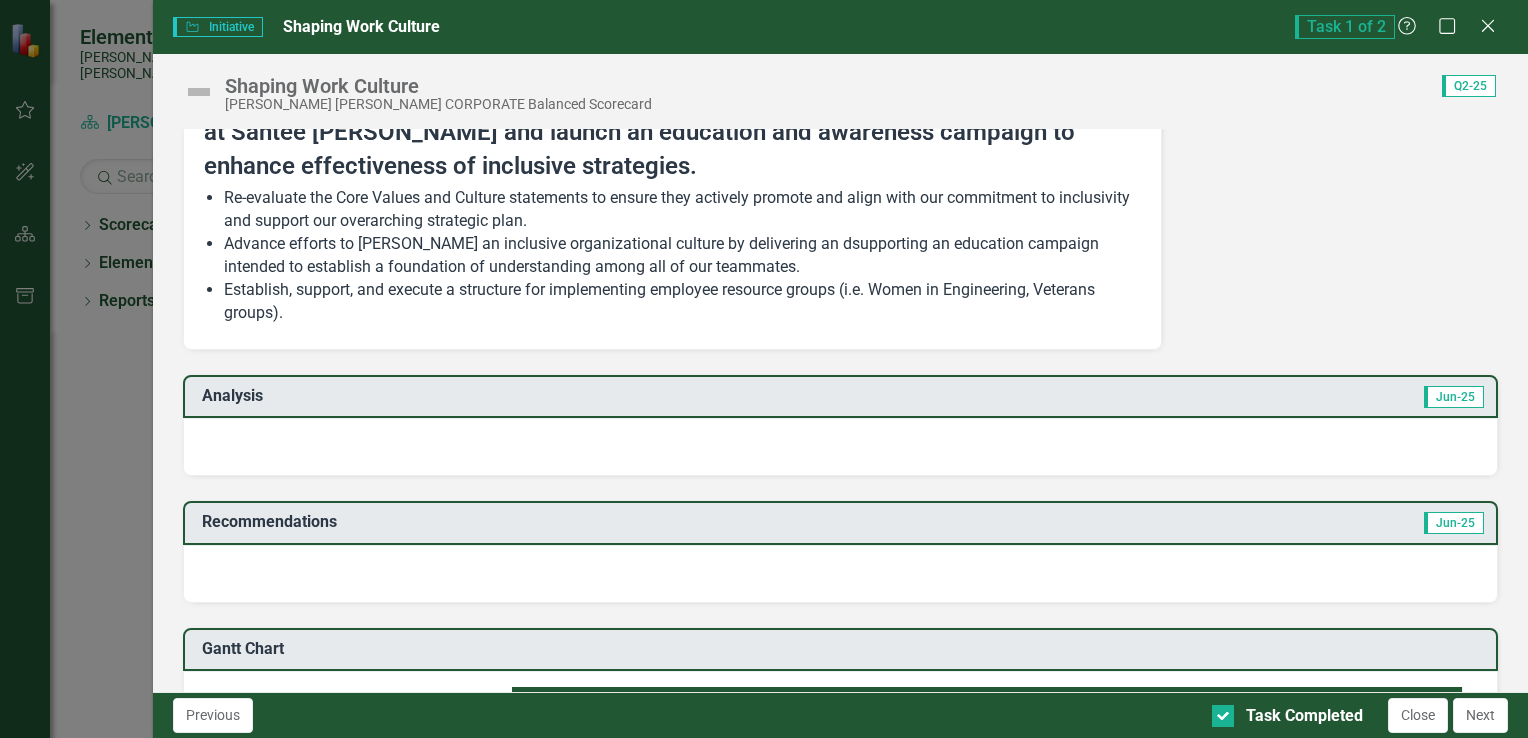 scroll, scrollTop: 13, scrollLeft: 0, axis: vertical 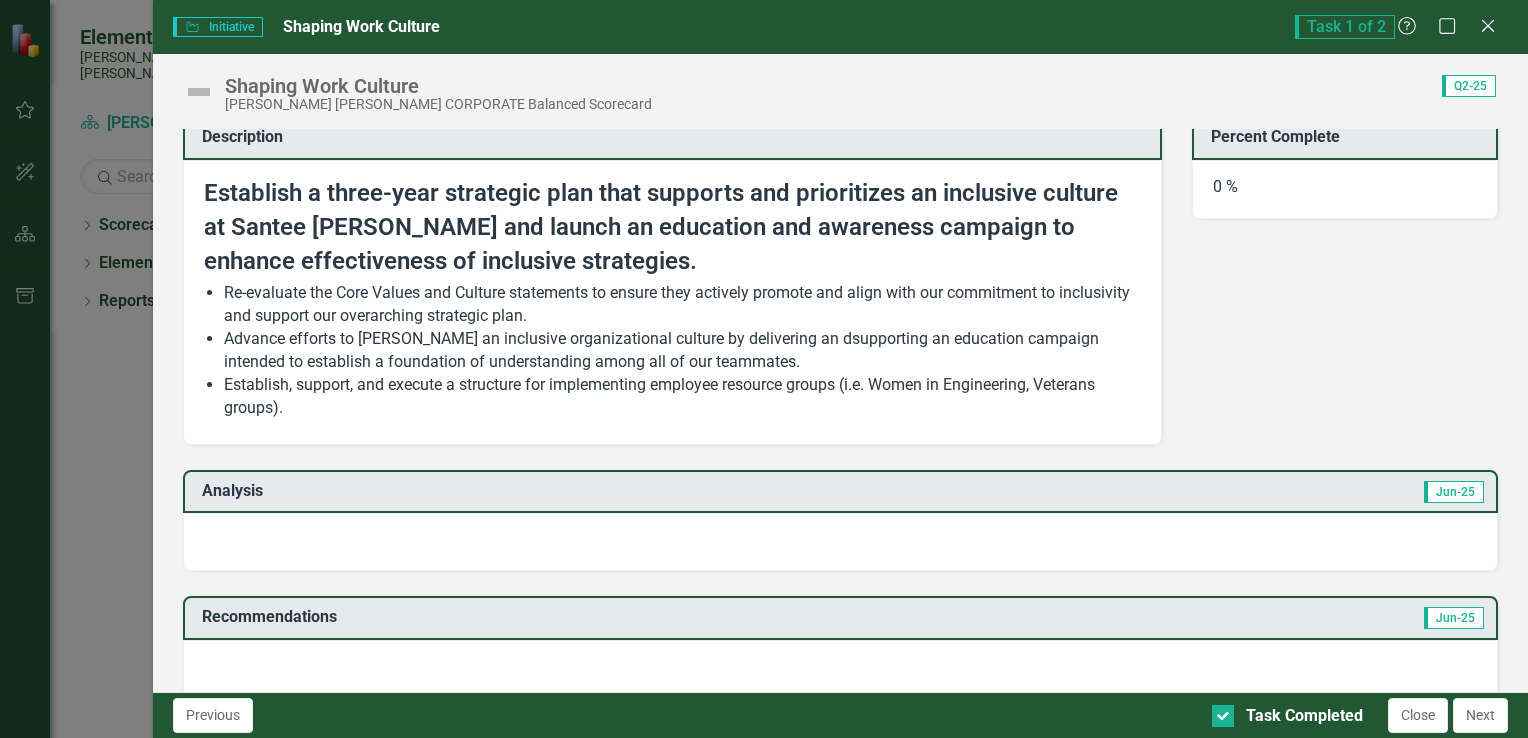 click at bounding box center (840, 542) 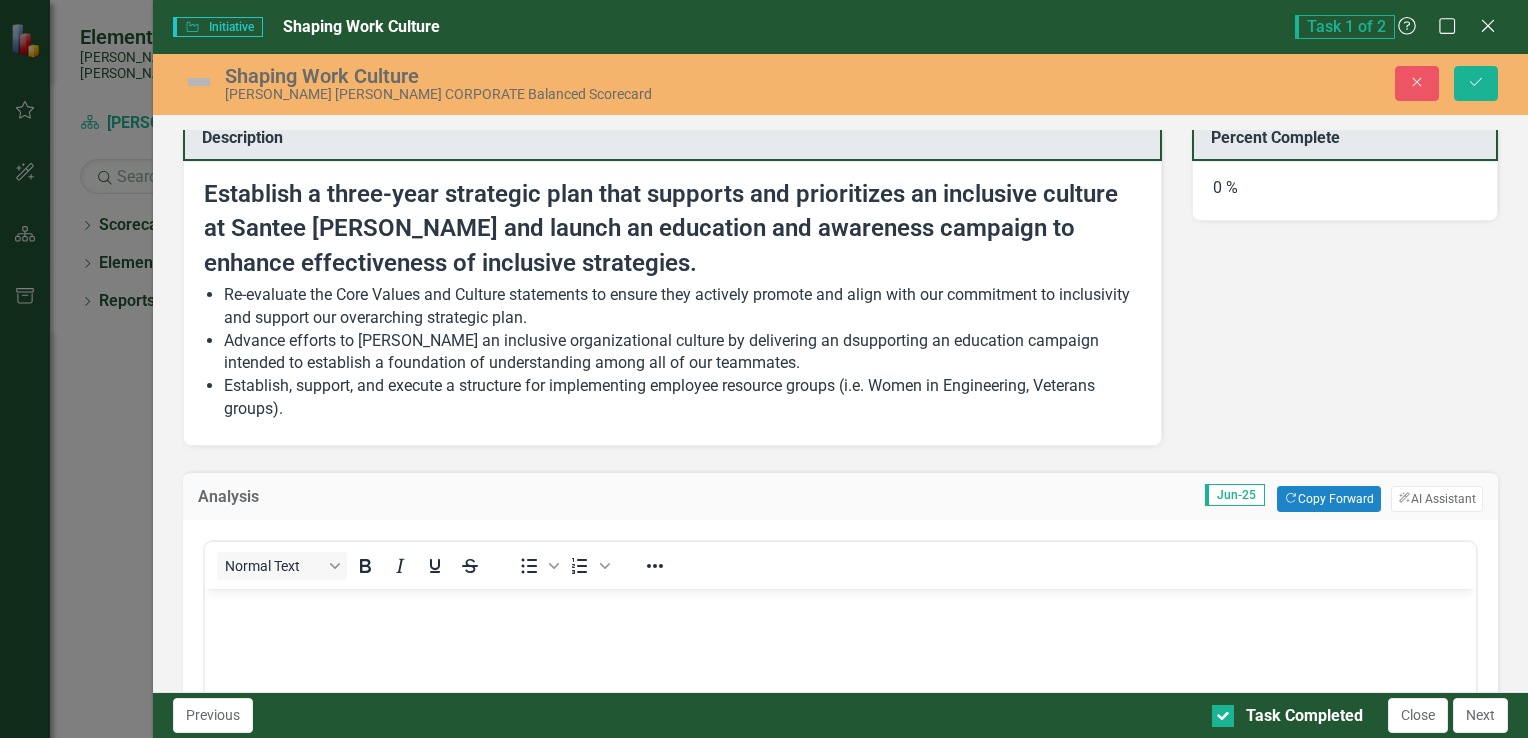 scroll, scrollTop: 0, scrollLeft: 0, axis: both 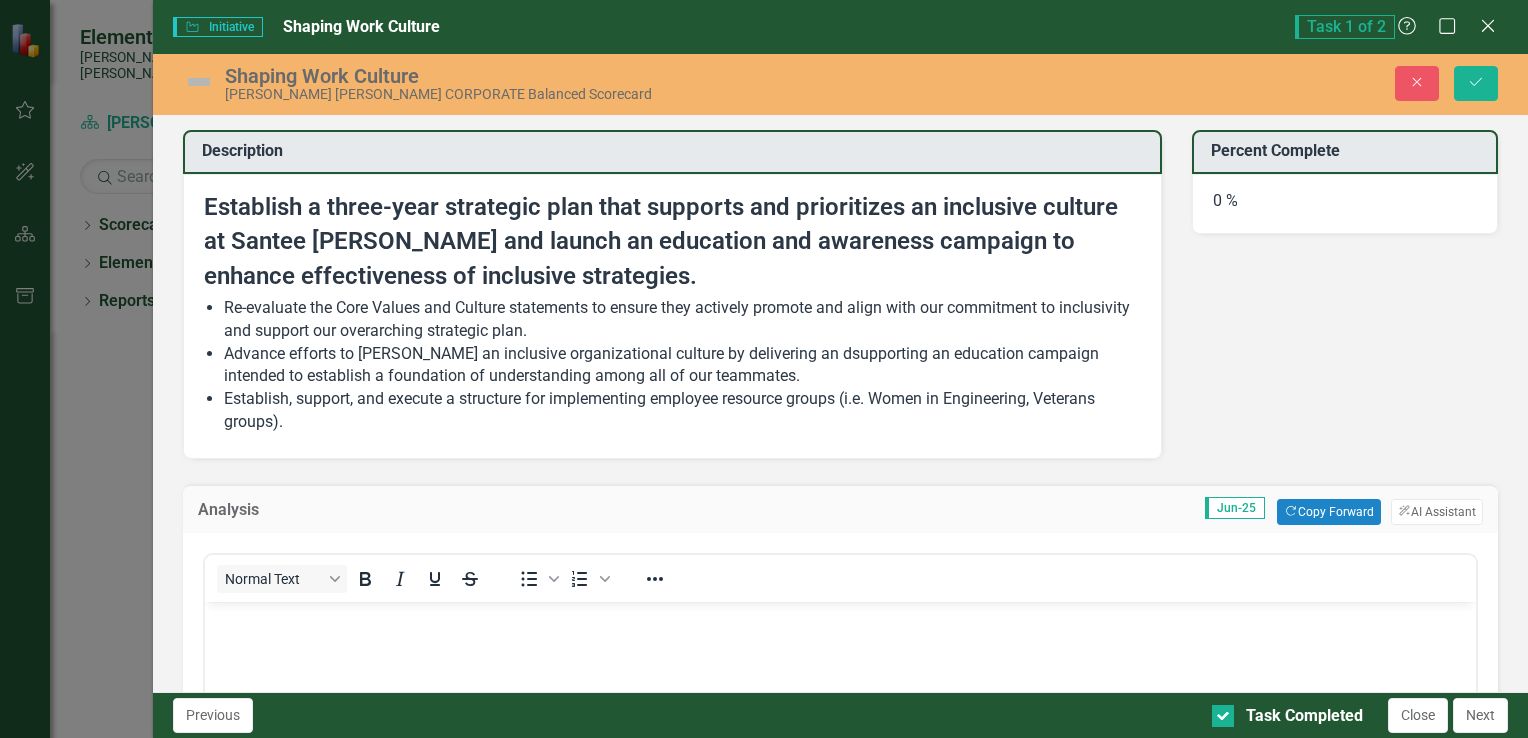 click on "Task 1 of 2" at bounding box center (1345, 27) 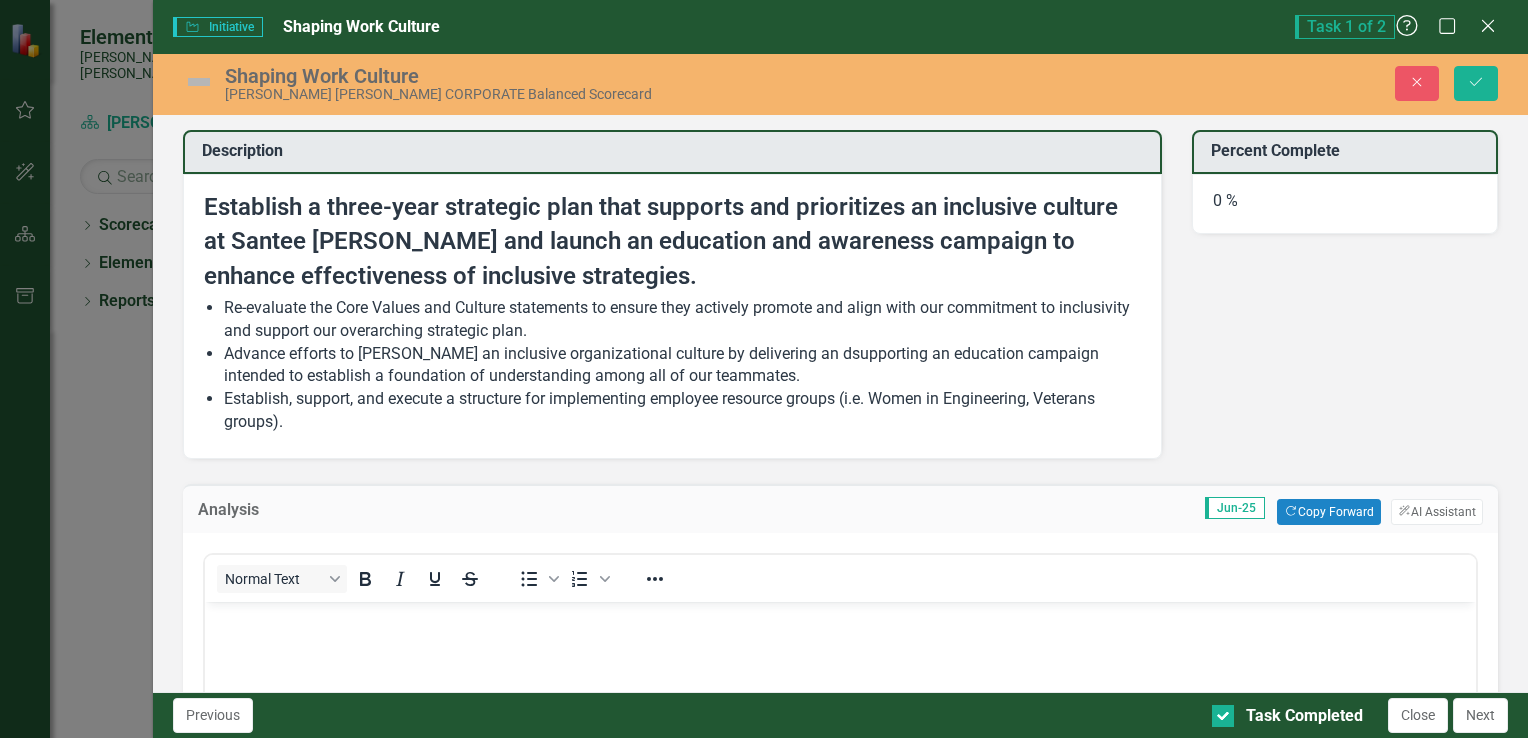click on "Help" 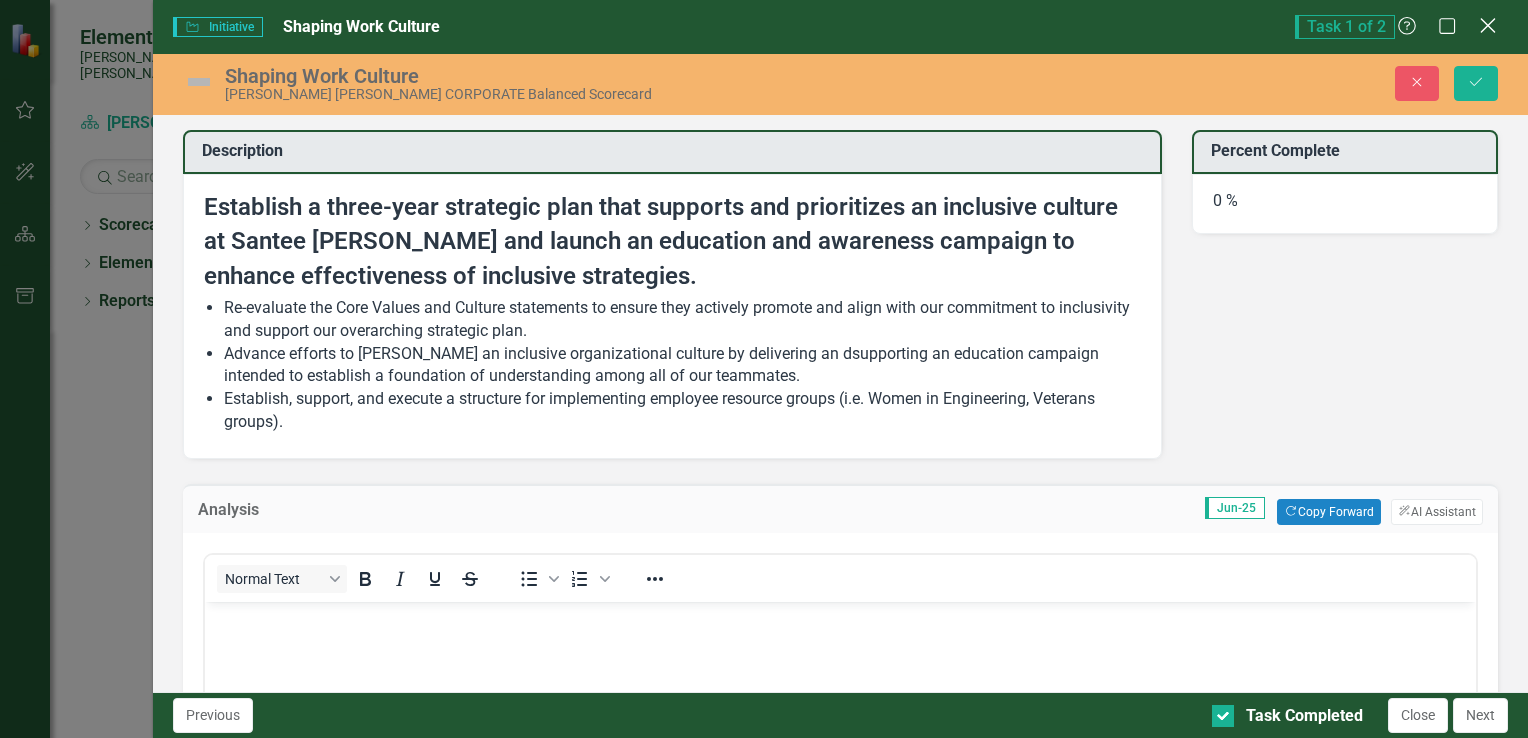 click on "Close" 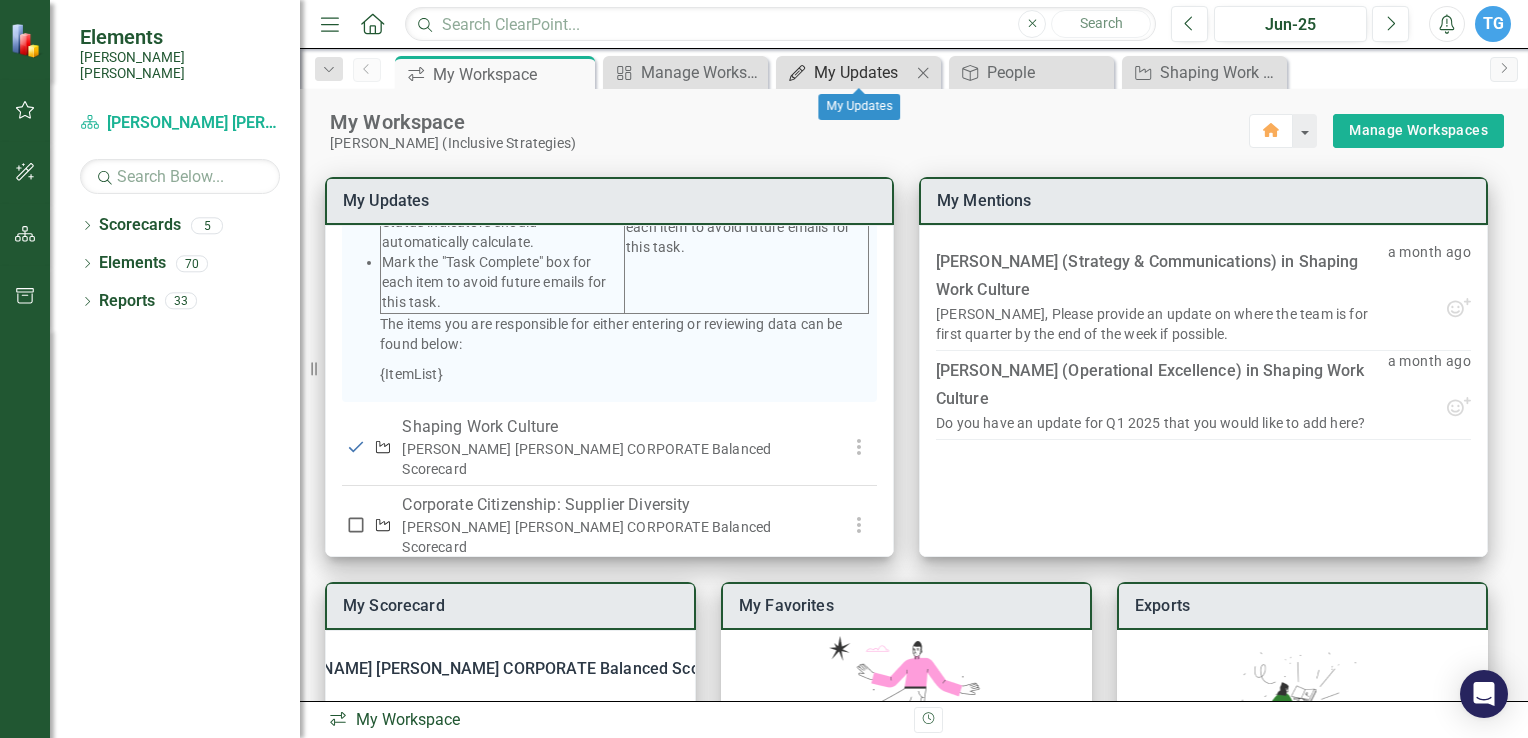 click on "My Updates" at bounding box center (862, 72) 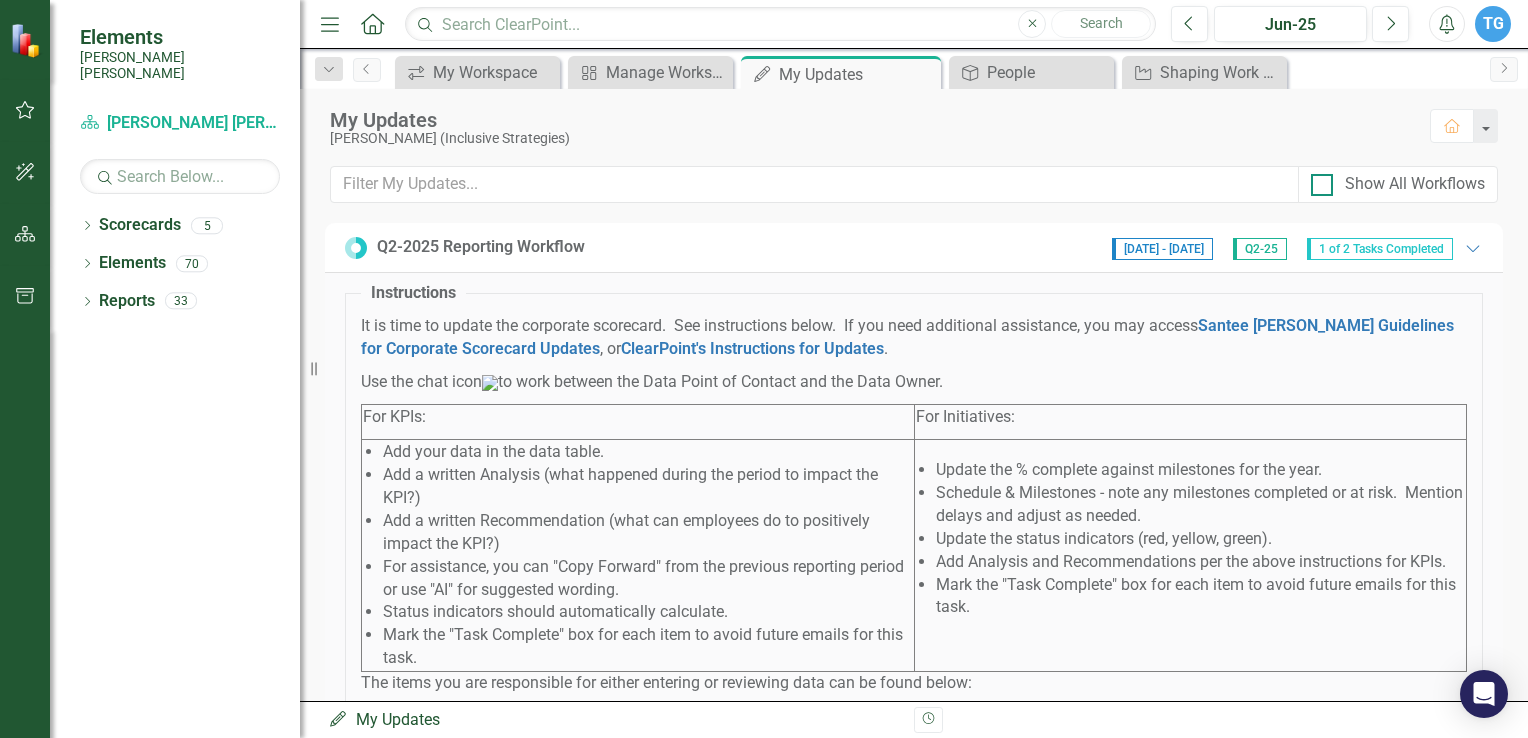 click at bounding box center (1322, 185) 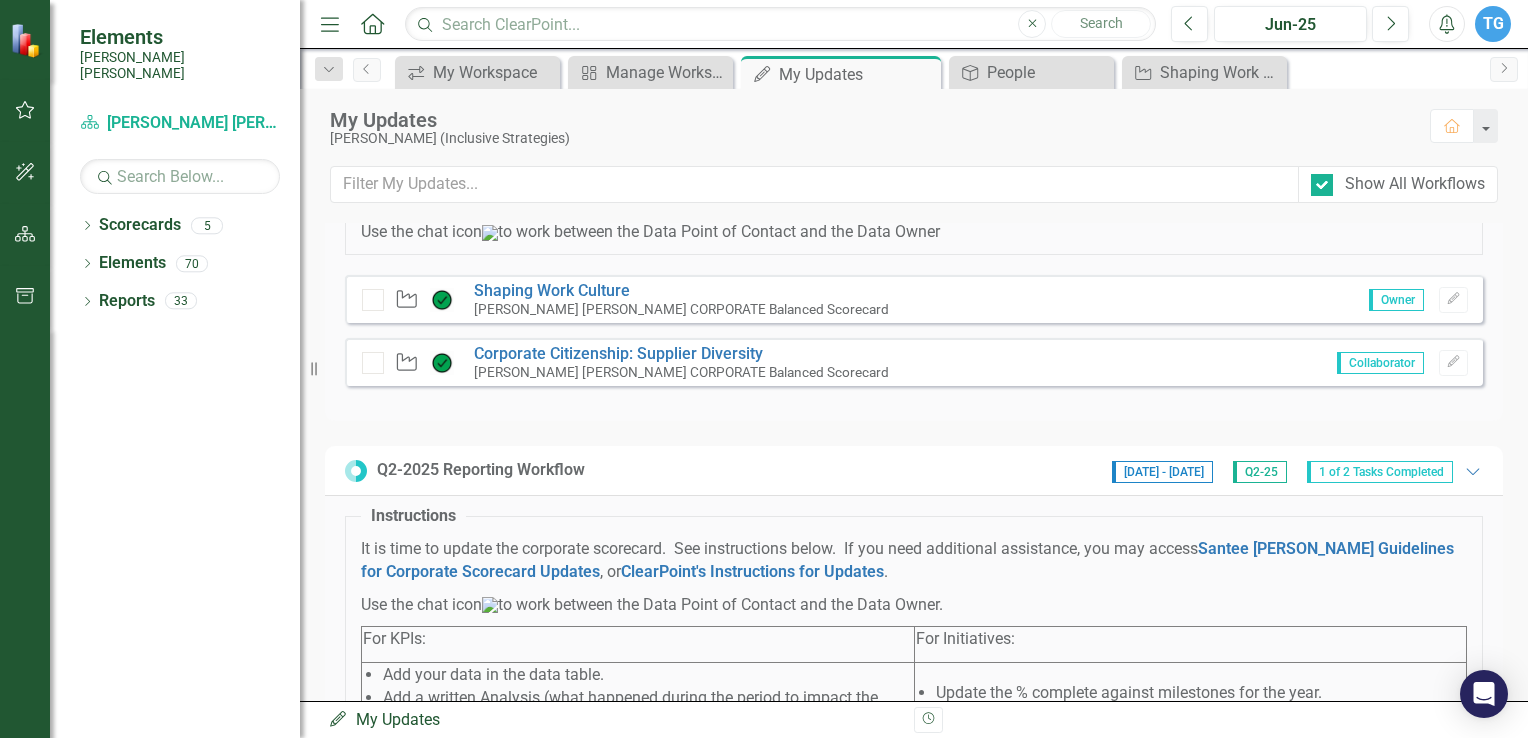 scroll, scrollTop: 400, scrollLeft: 0, axis: vertical 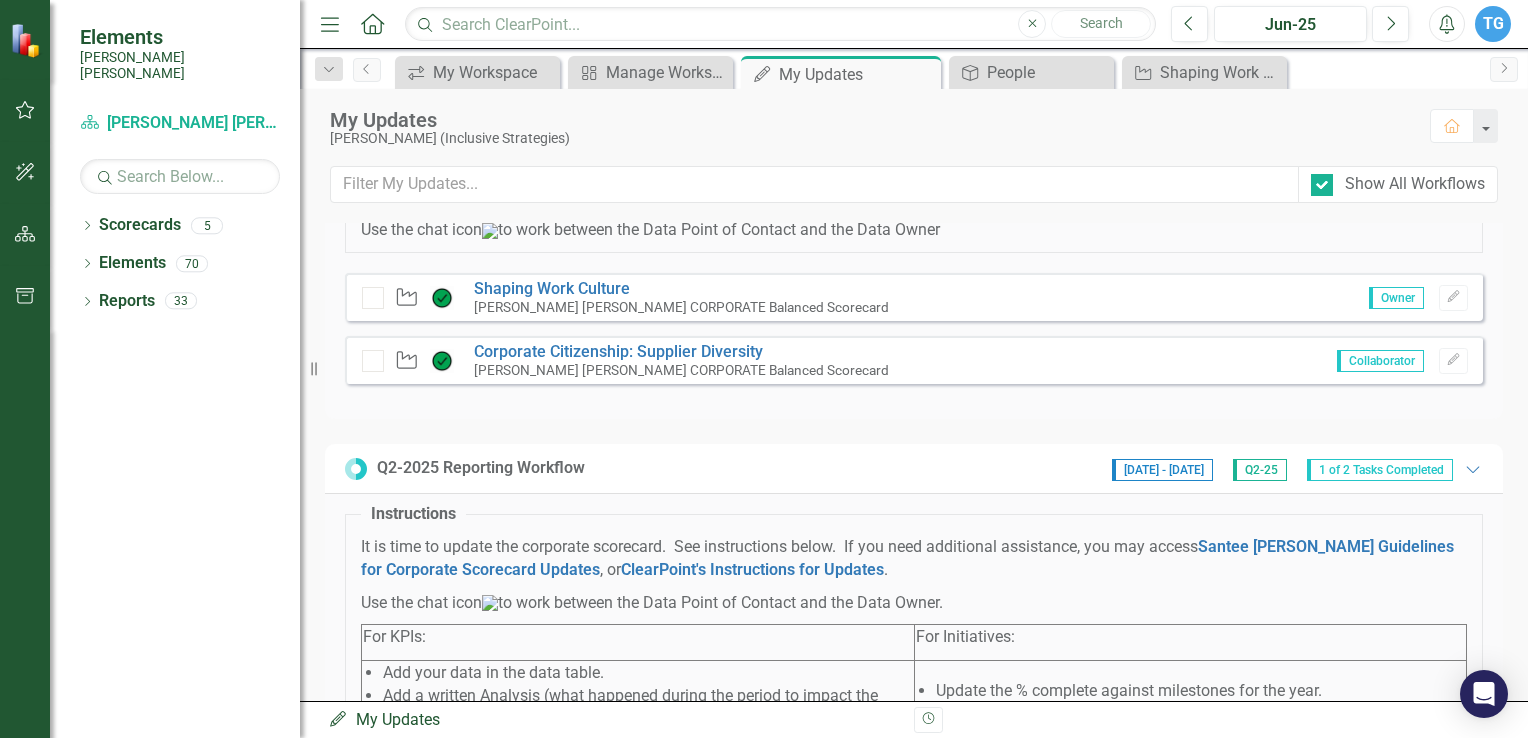 click on "Owner" at bounding box center [1396, 298] 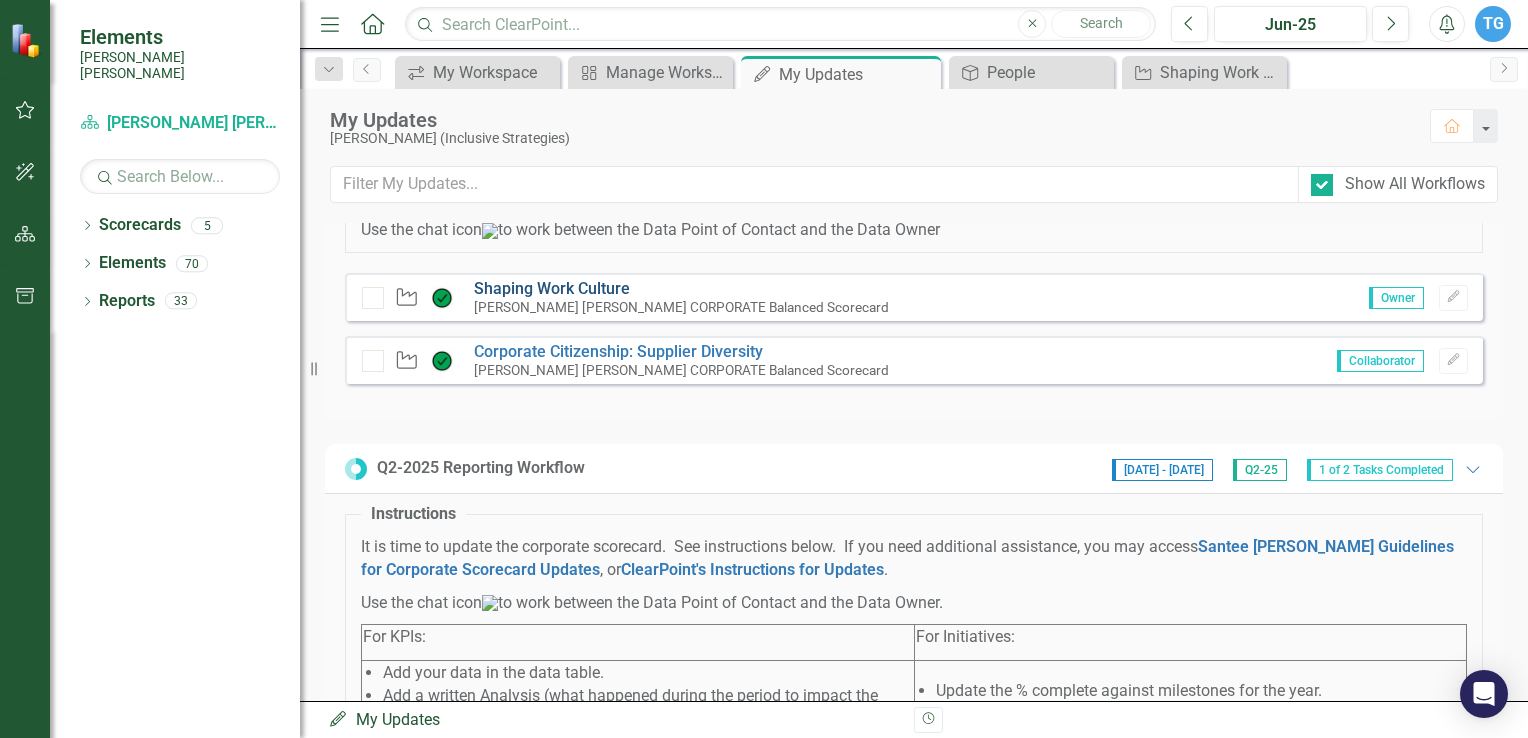 click on "Shaping Work Culture" at bounding box center [552, 288] 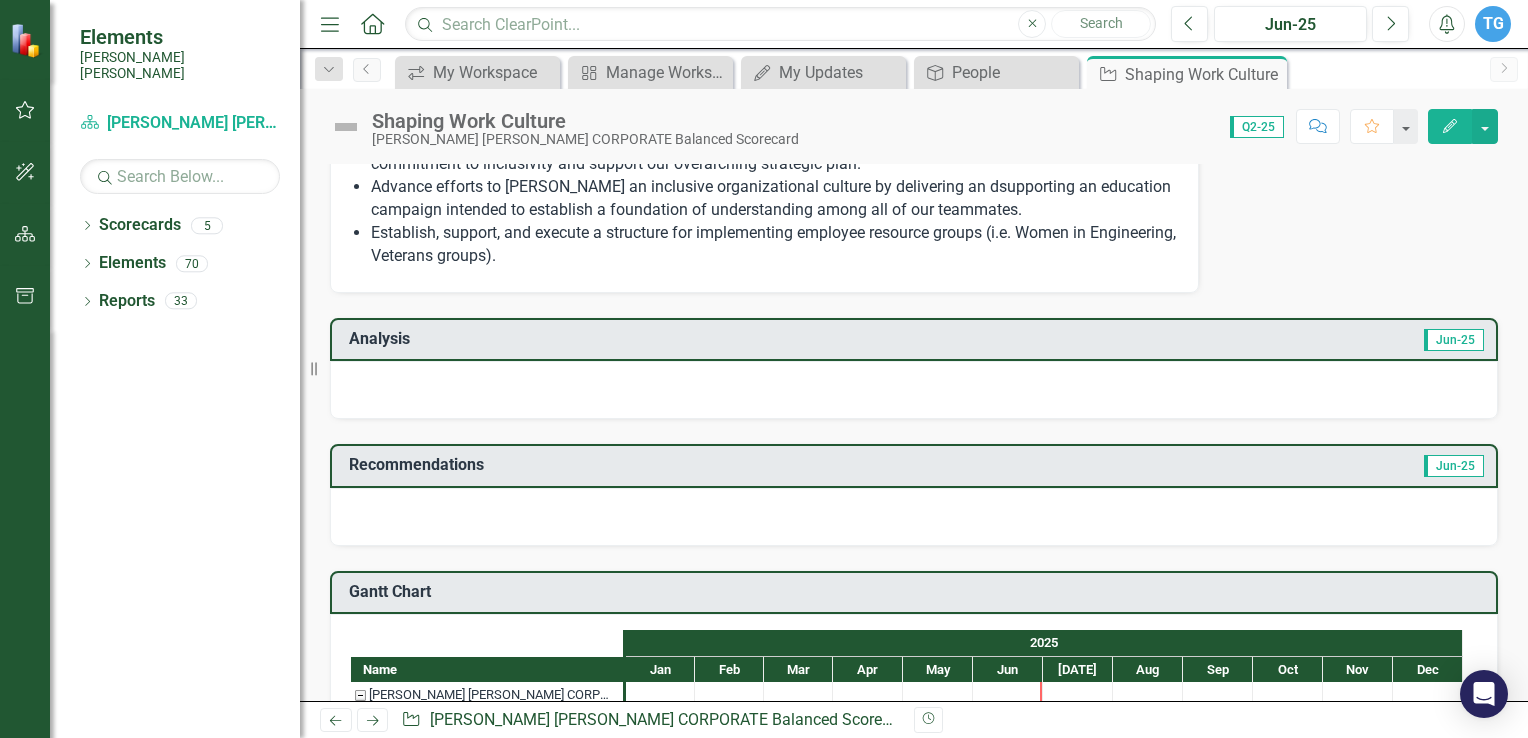 scroll, scrollTop: 0, scrollLeft: 0, axis: both 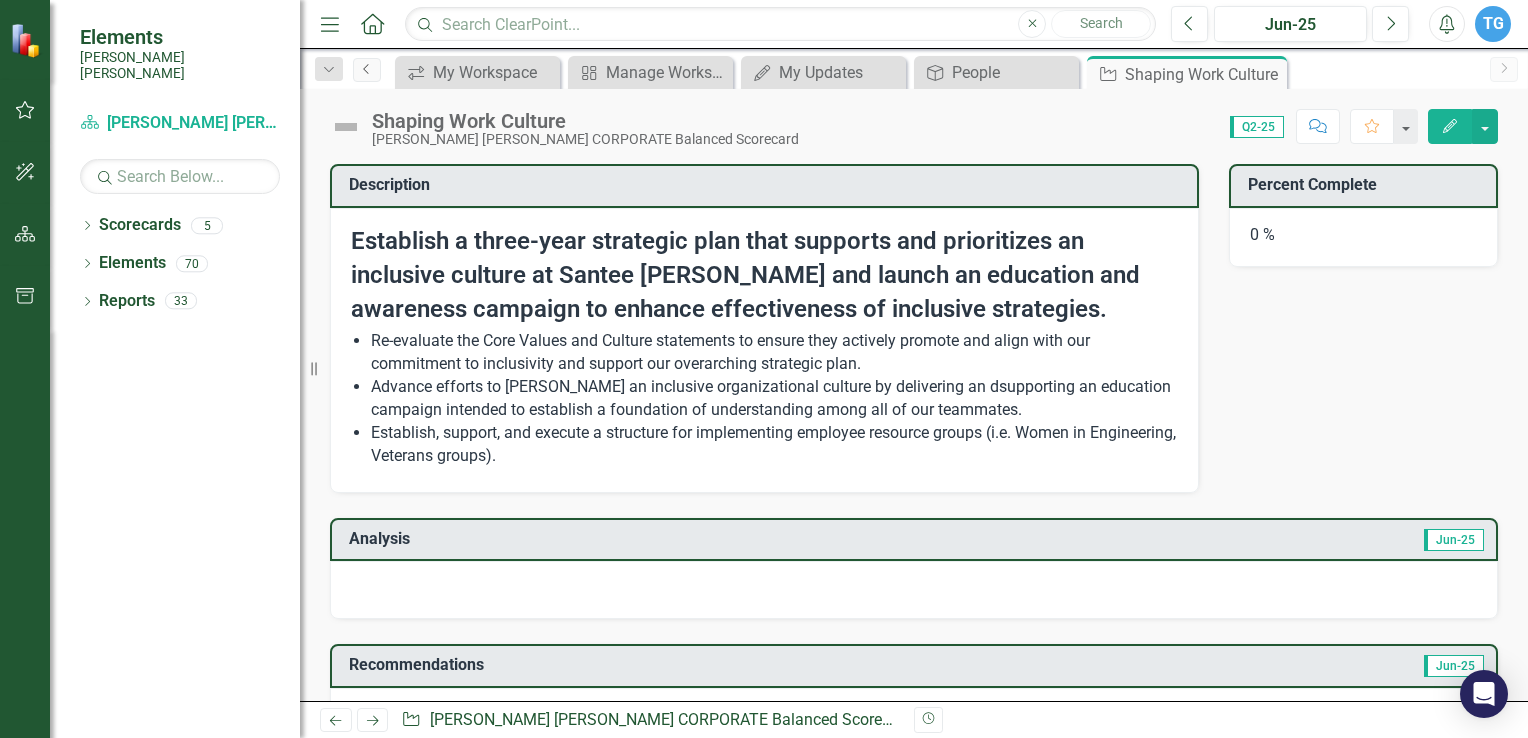 click on "Previous" 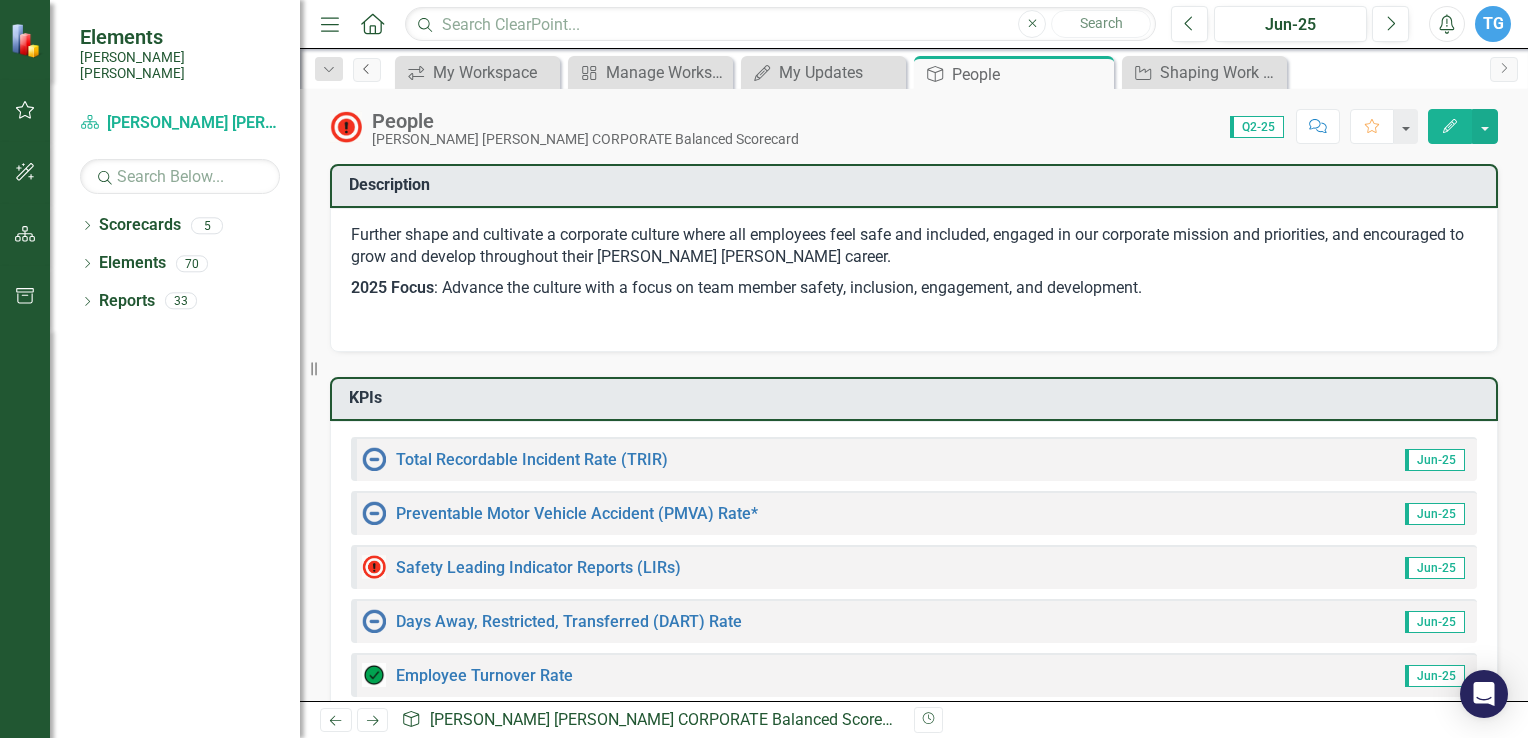 click on "Previous" 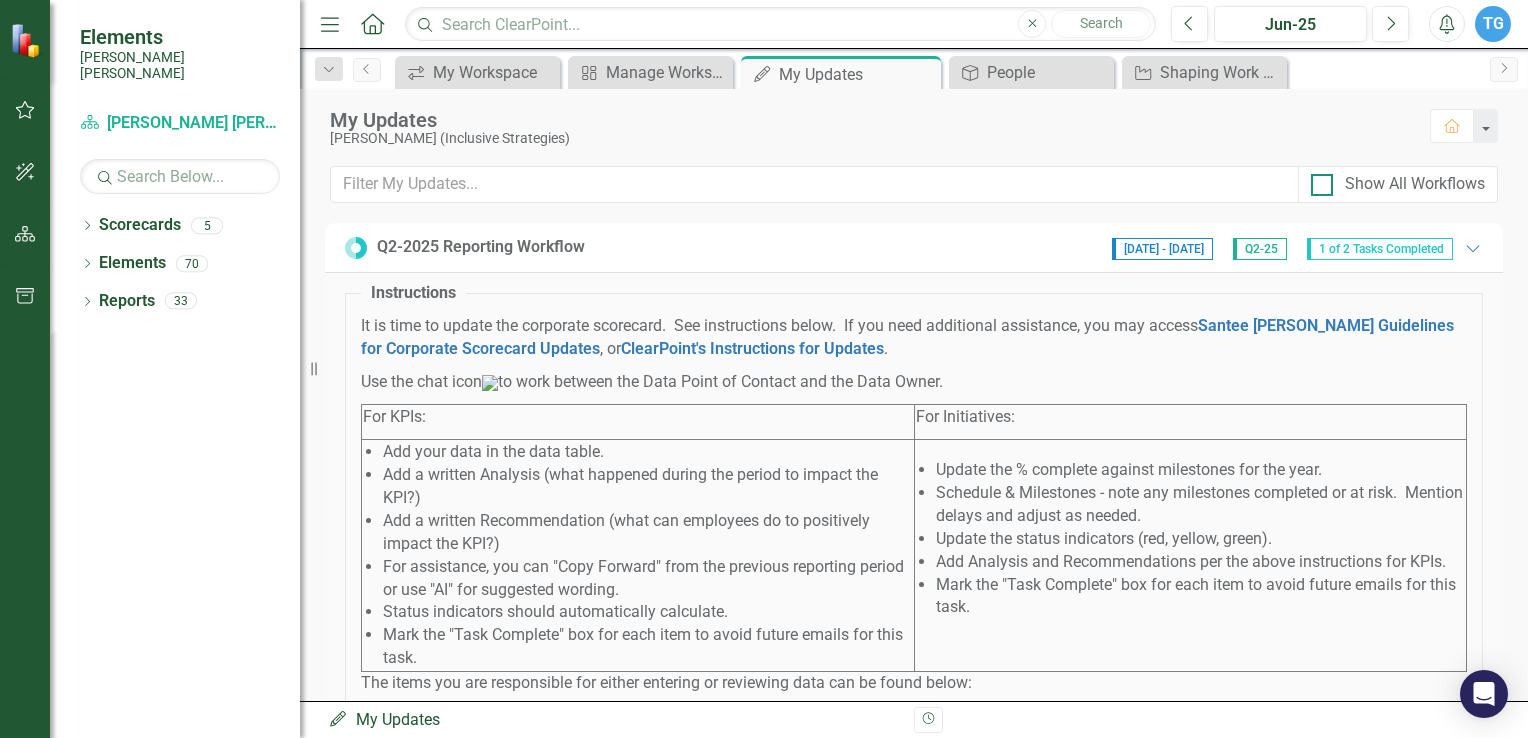 click on "Show All Workflows" at bounding box center [1317, 180] 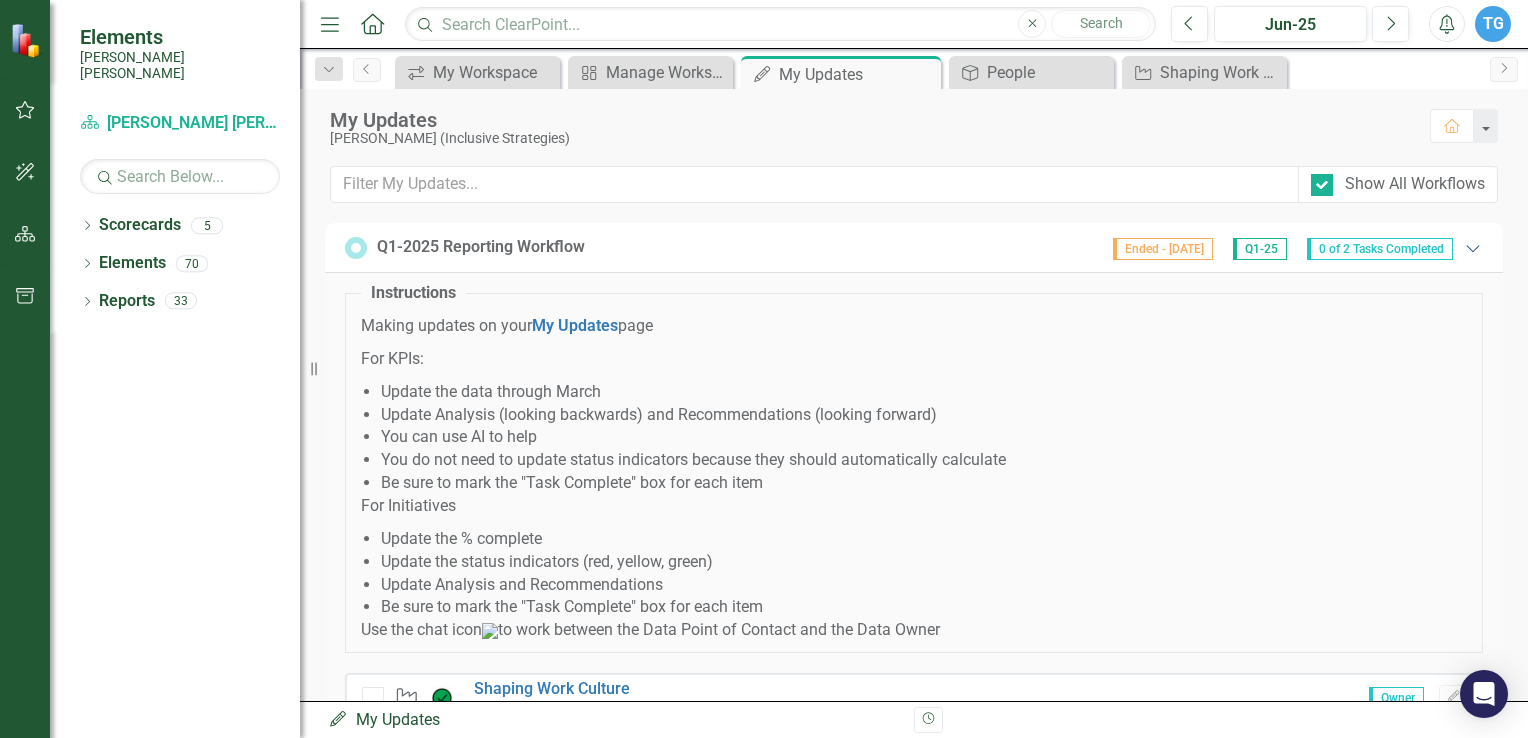 click on "Expanded" 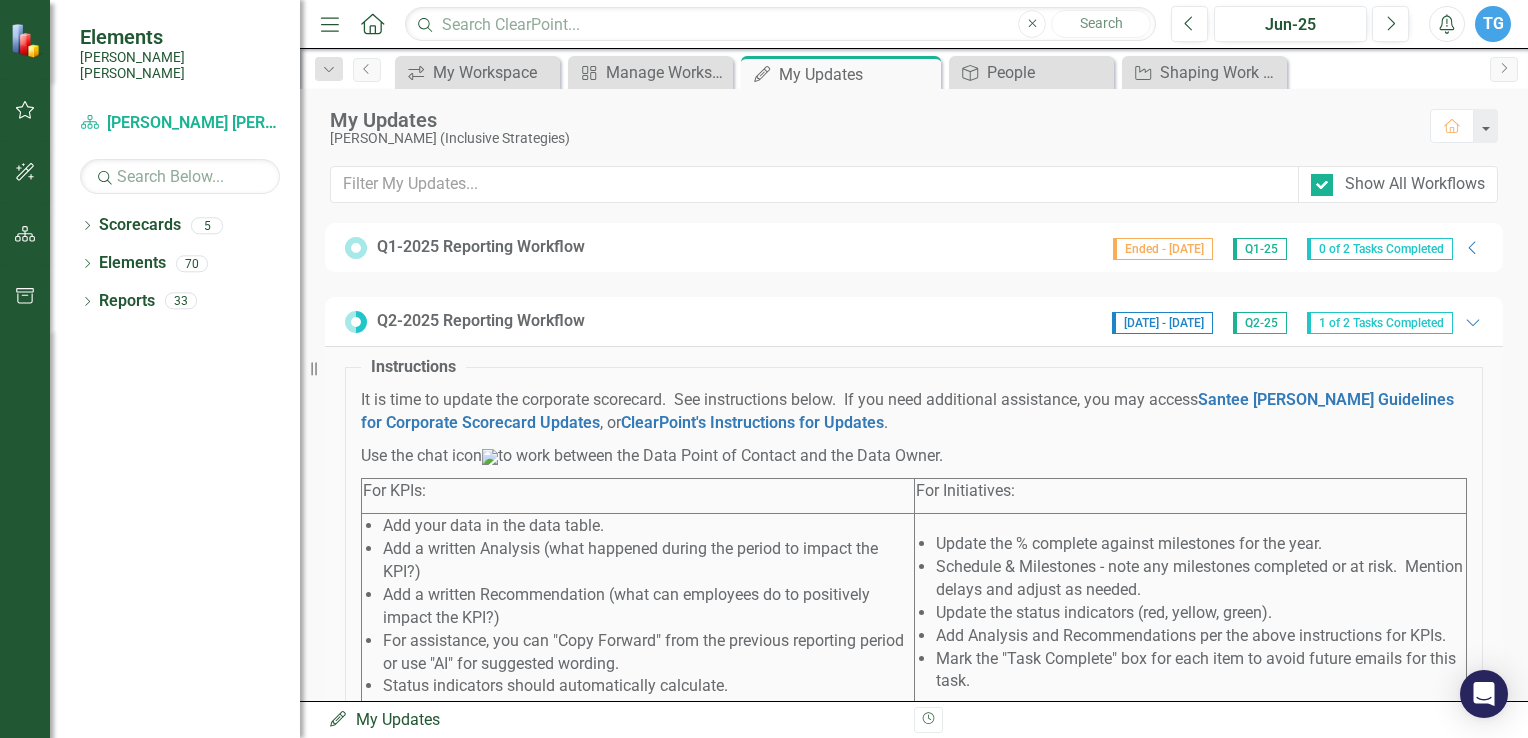 click on "Q1-2025 Reporting Workflow" at bounding box center [481, 247] 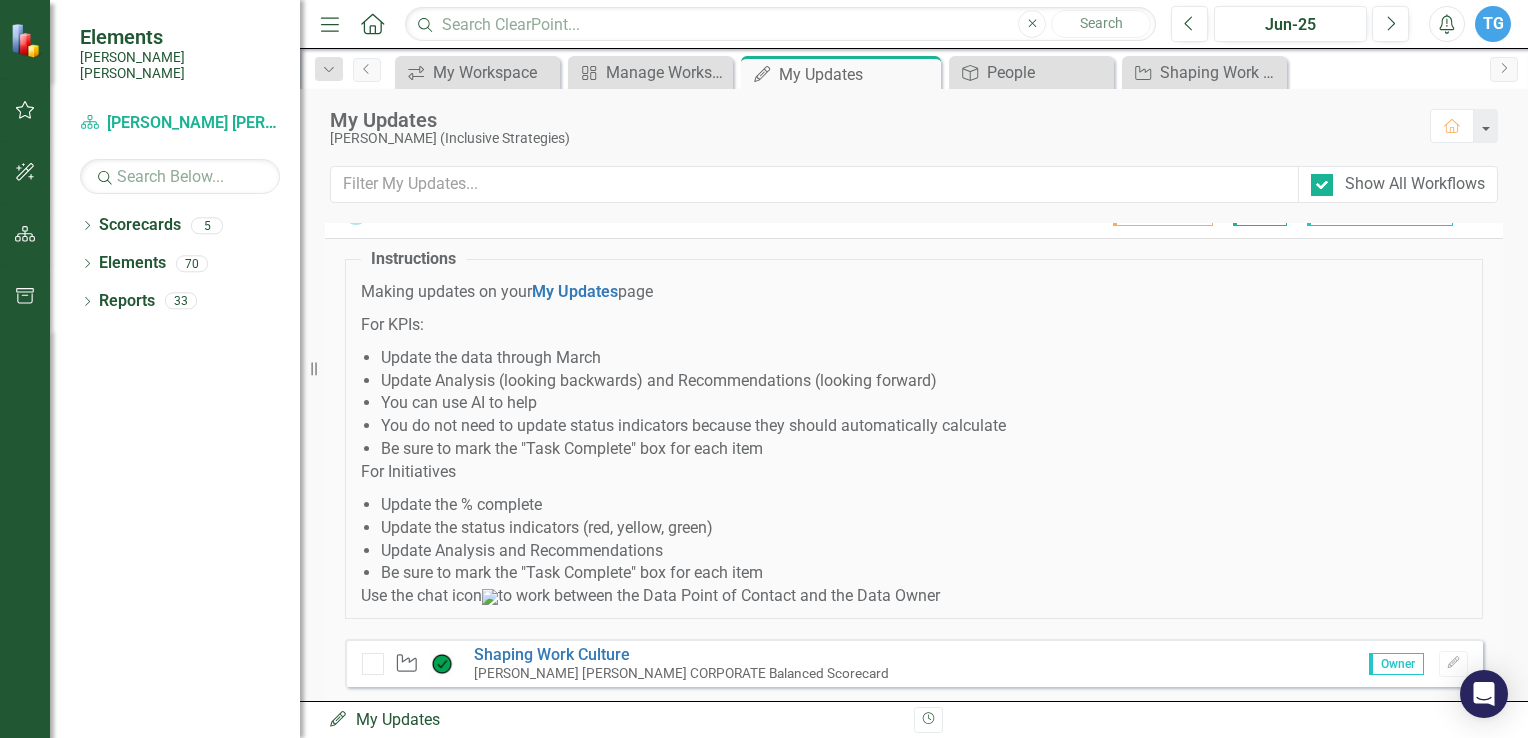 scroll, scrollTop: 0, scrollLeft: 0, axis: both 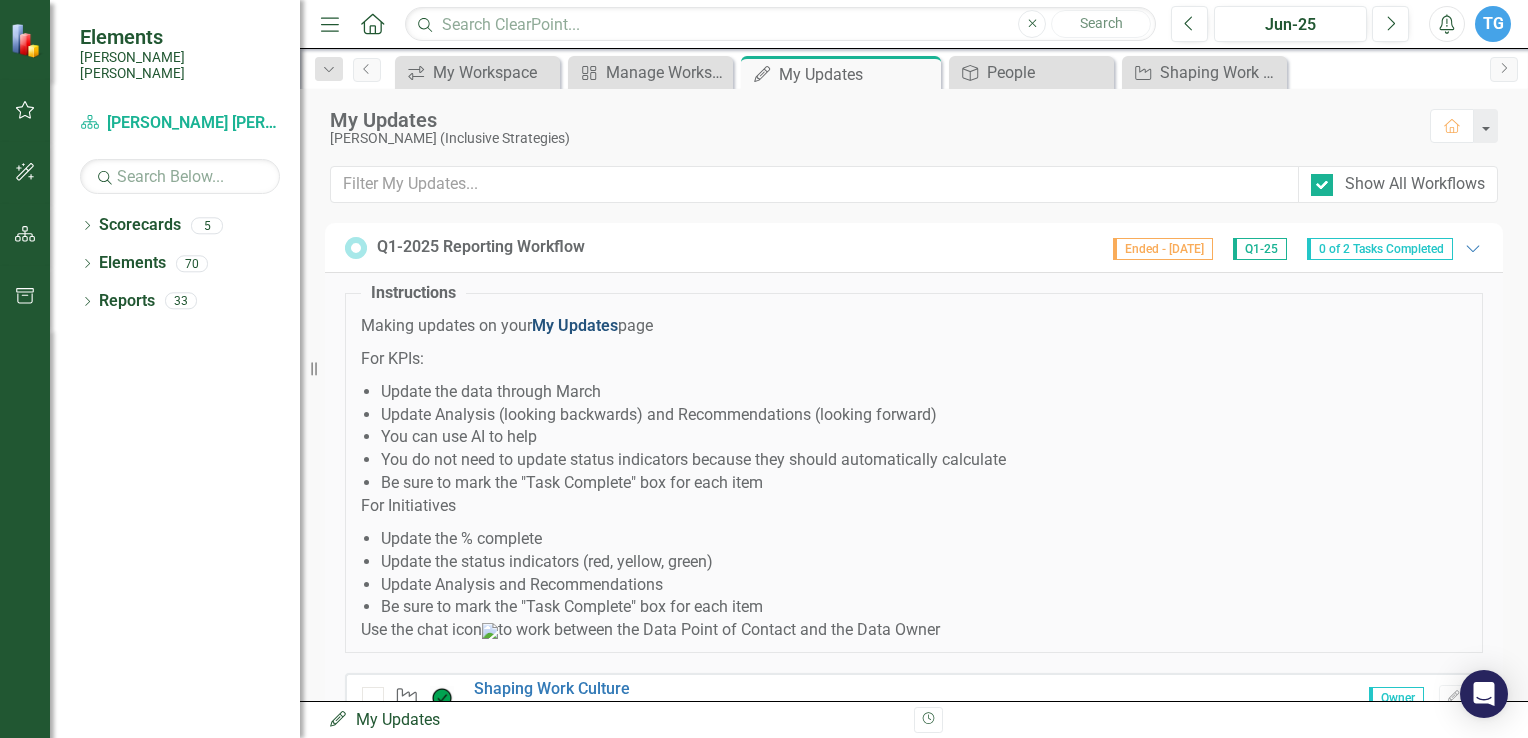 click on "My Updates" at bounding box center (575, 325) 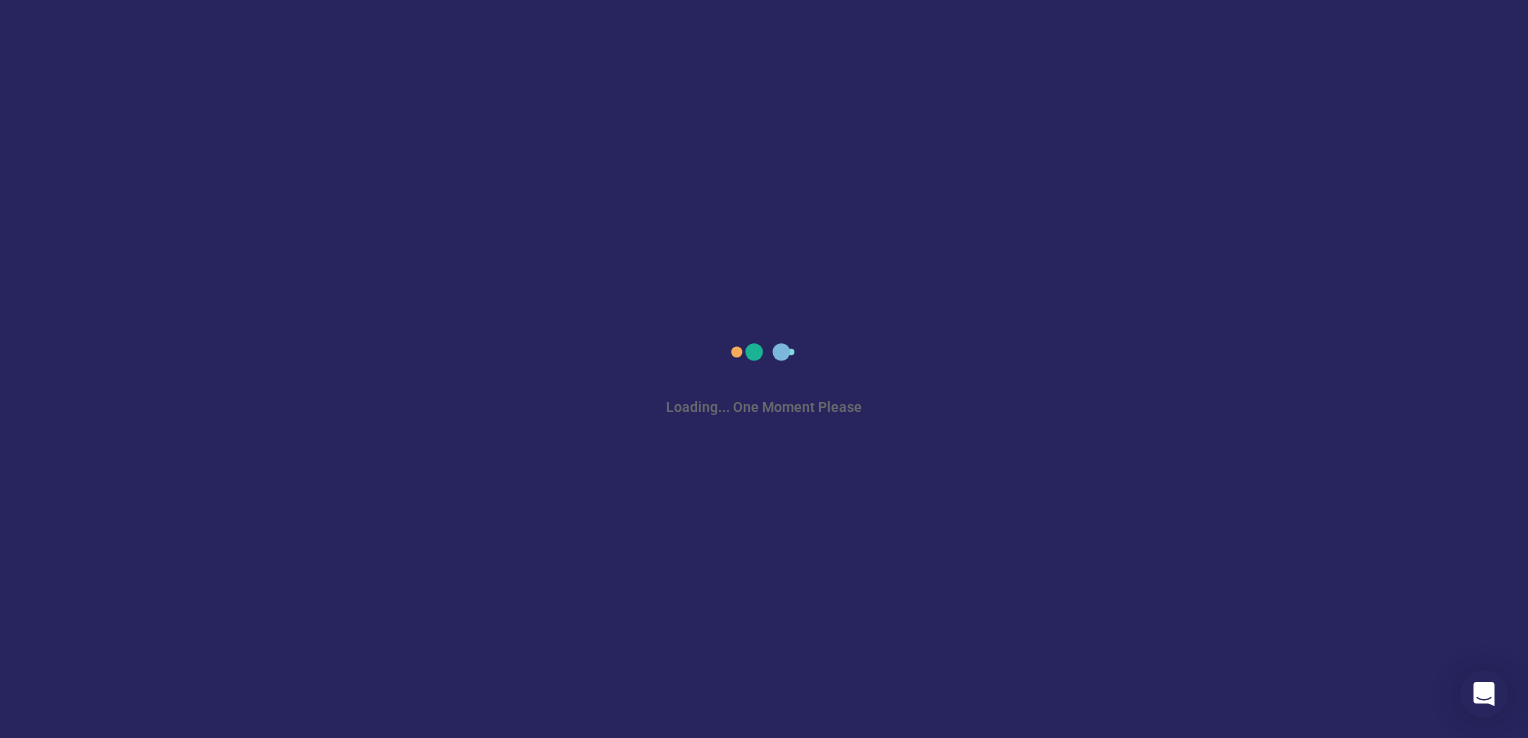 scroll, scrollTop: 0, scrollLeft: 0, axis: both 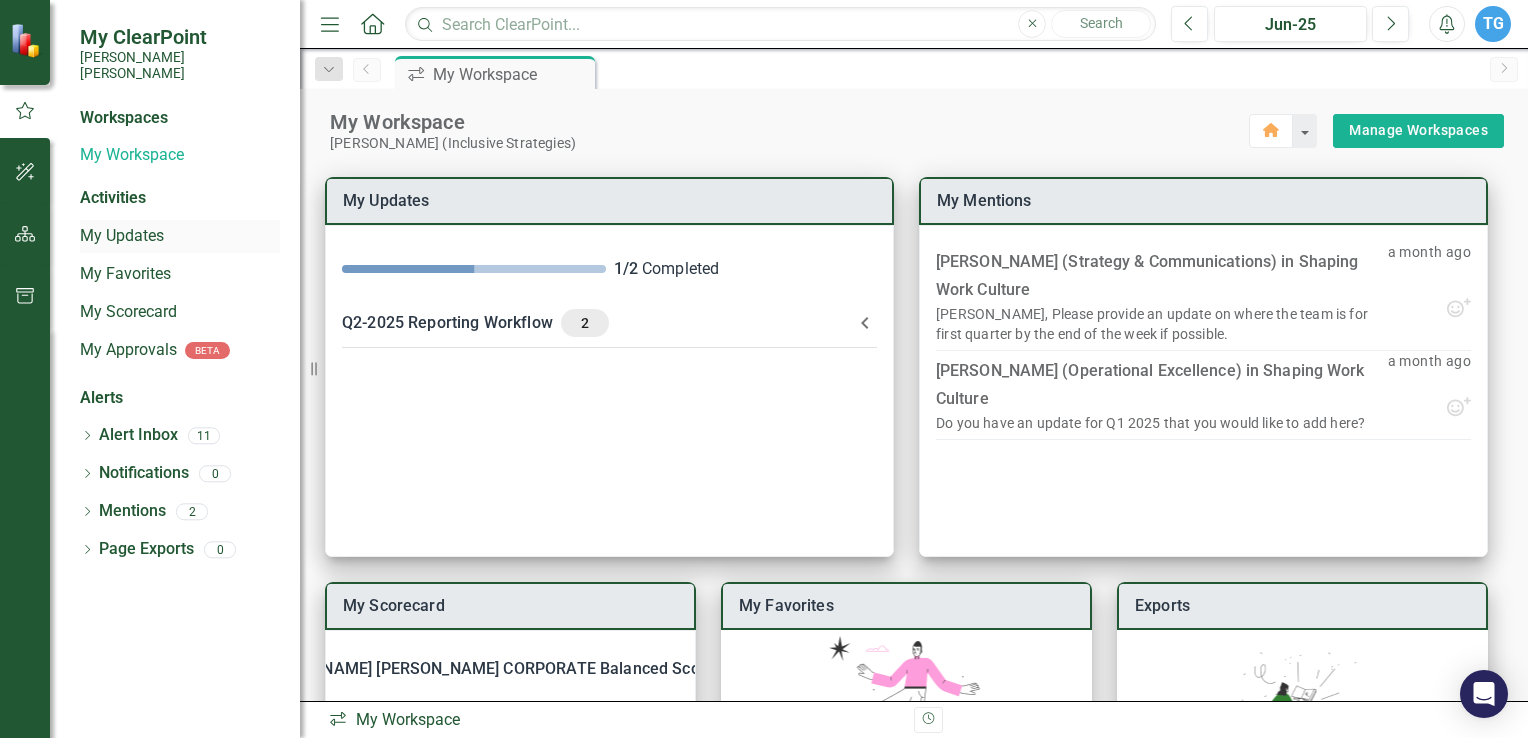 click on "My Updates" at bounding box center [180, 236] 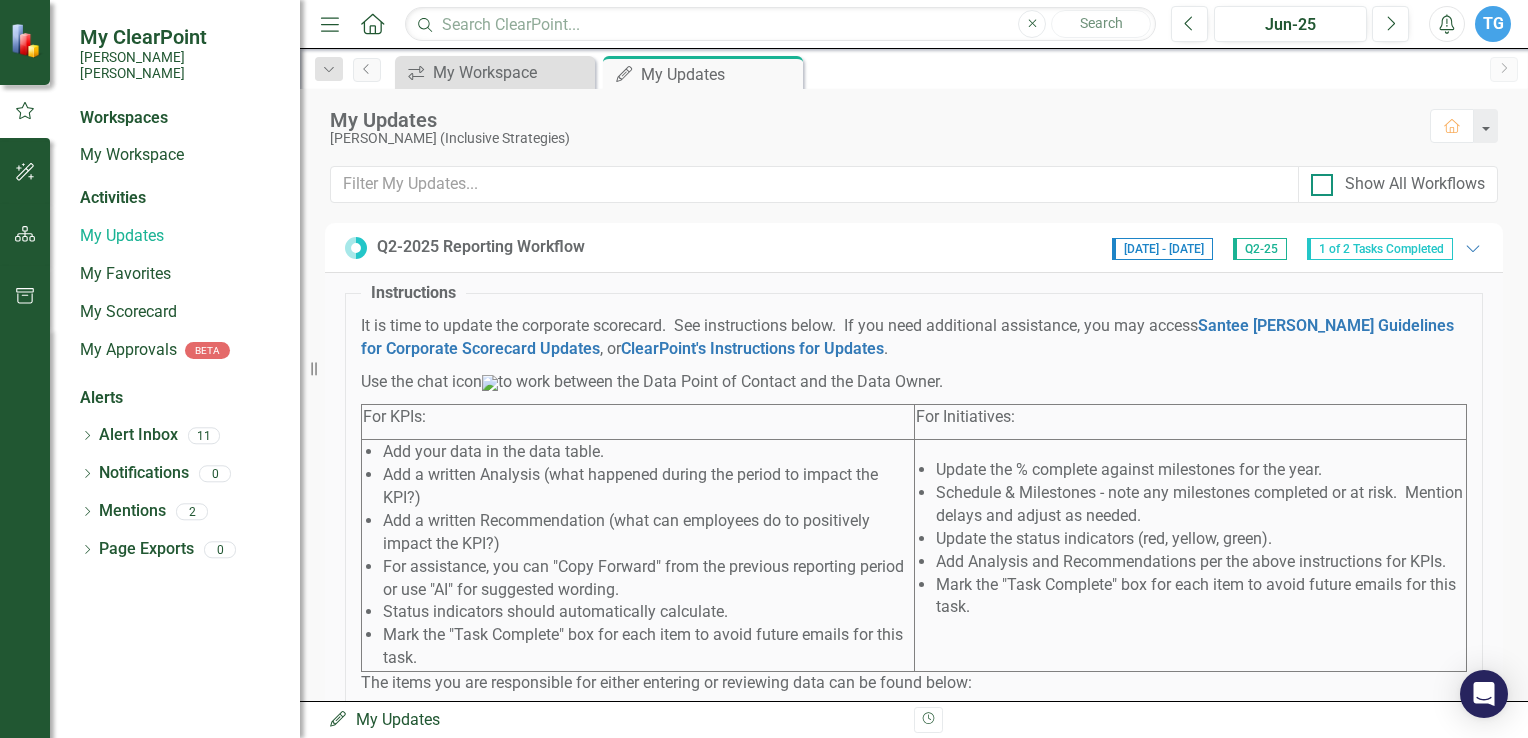 click at bounding box center [1322, 185] 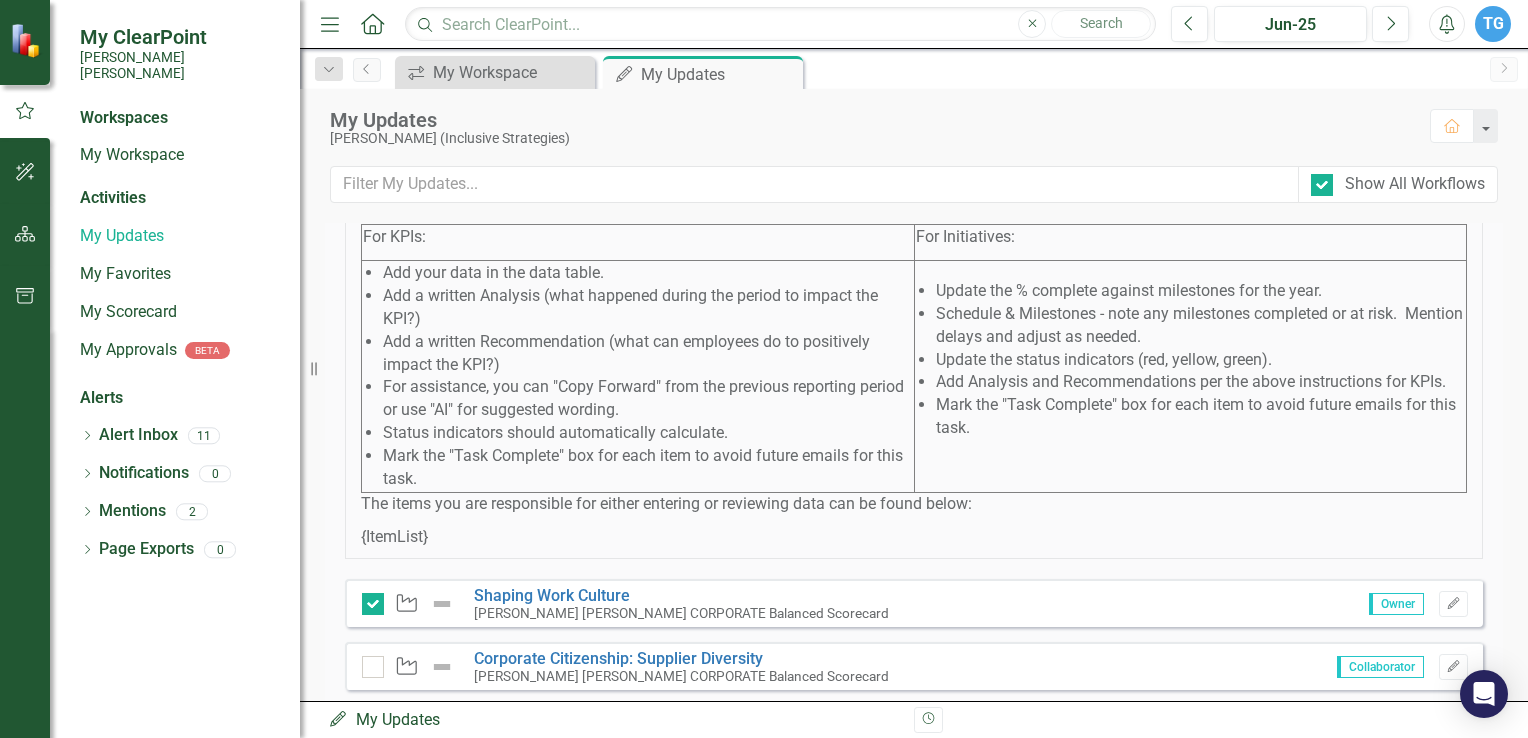 scroll, scrollTop: 900, scrollLeft: 0, axis: vertical 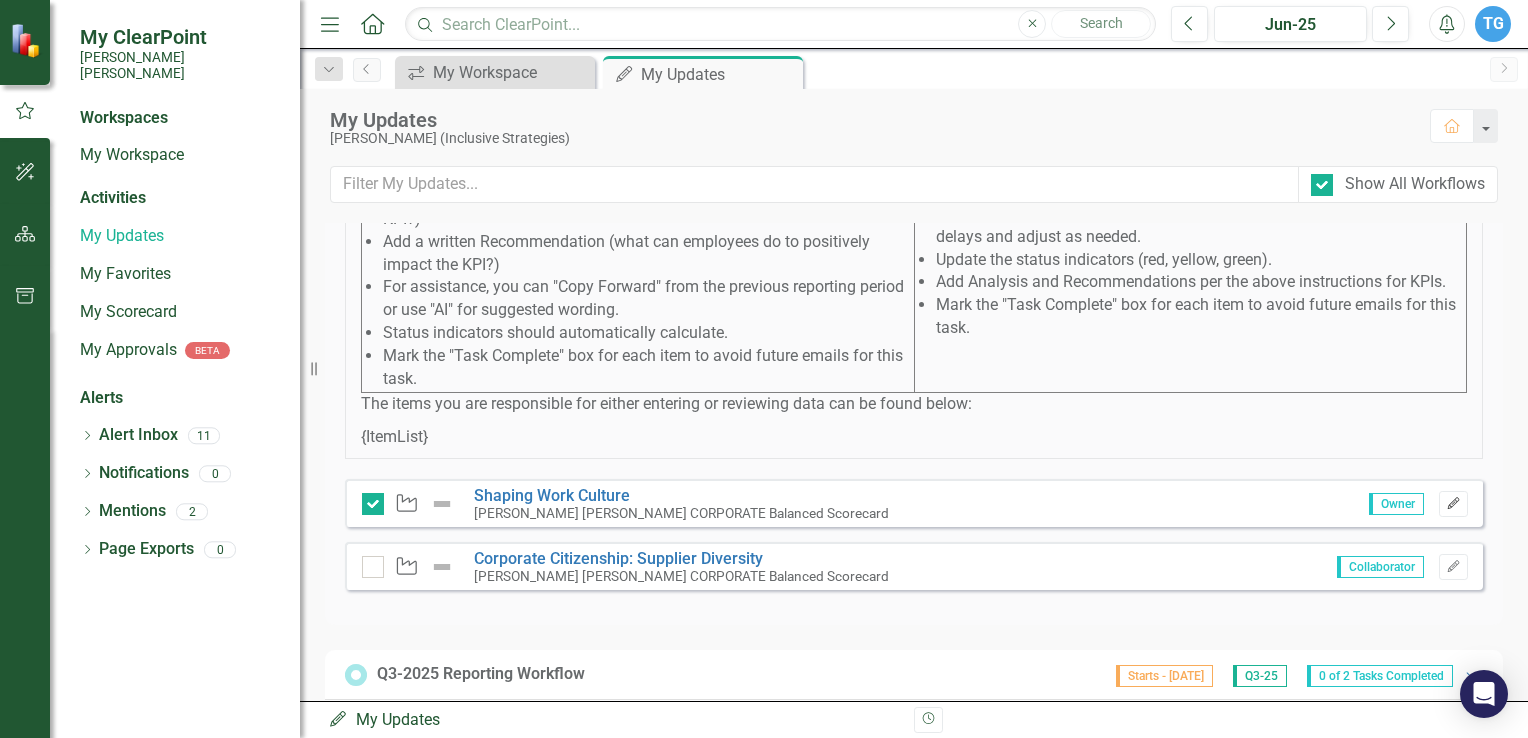 click on "Edit" 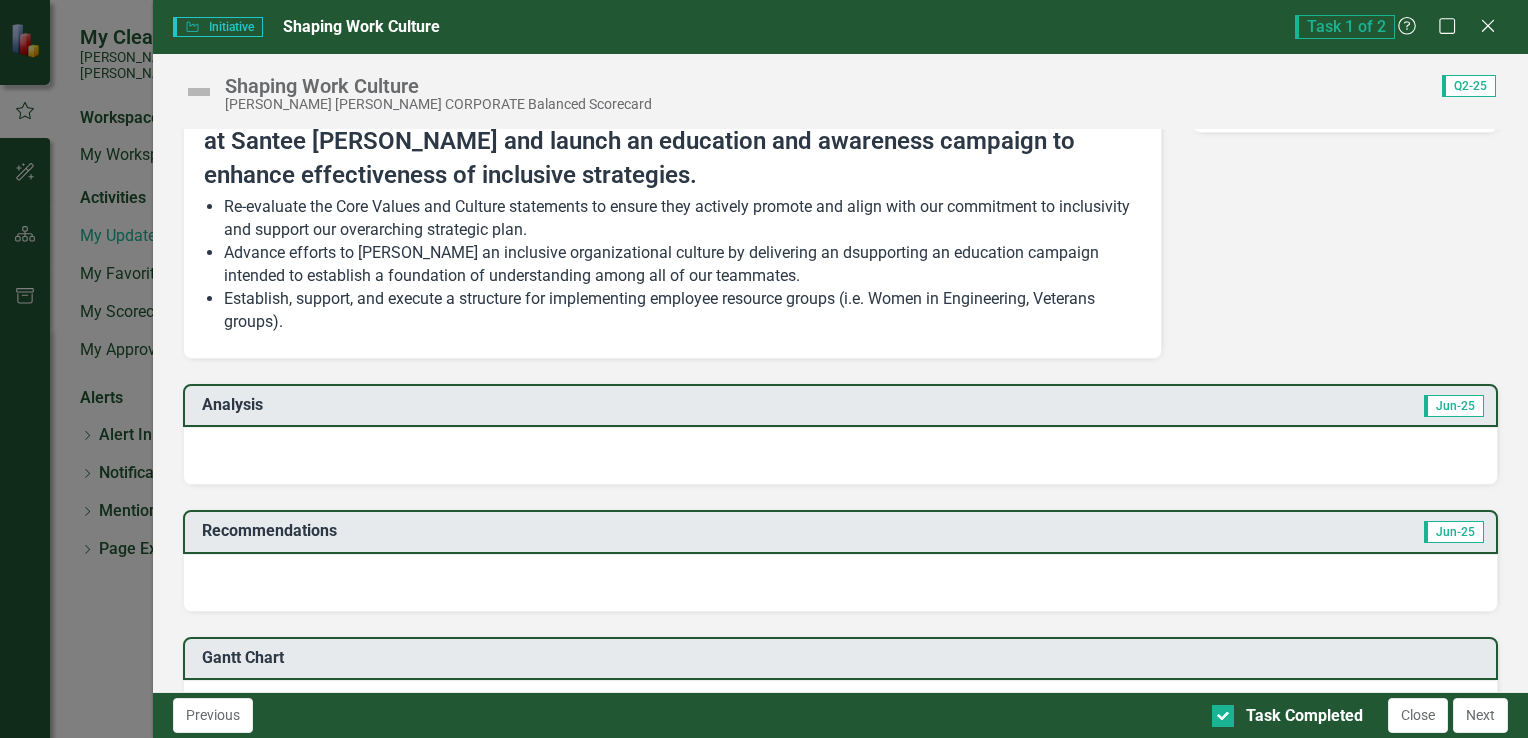 scroll, scrollTop: 100, scrollLeft: 0, axis: vertical 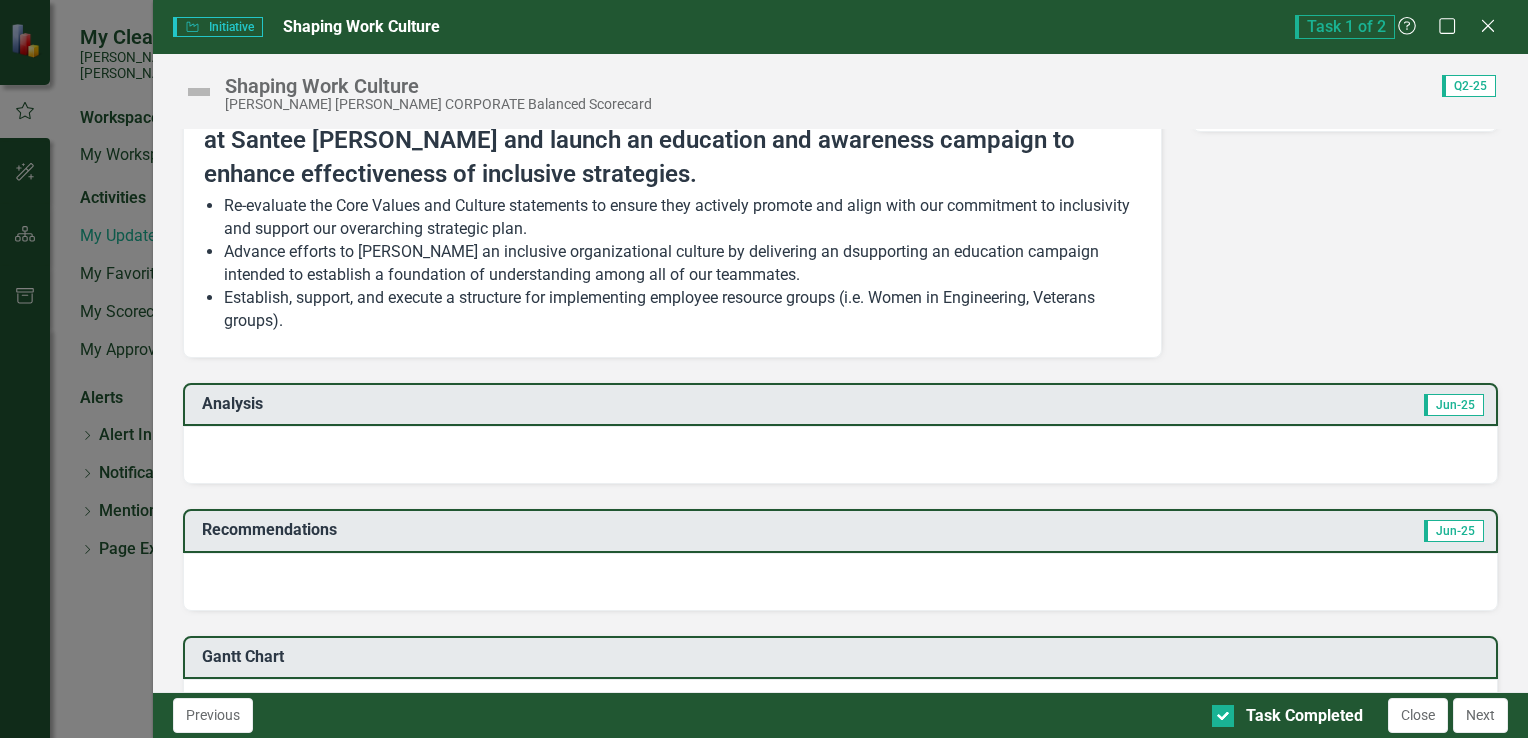 click at bounding box center (840, 455) 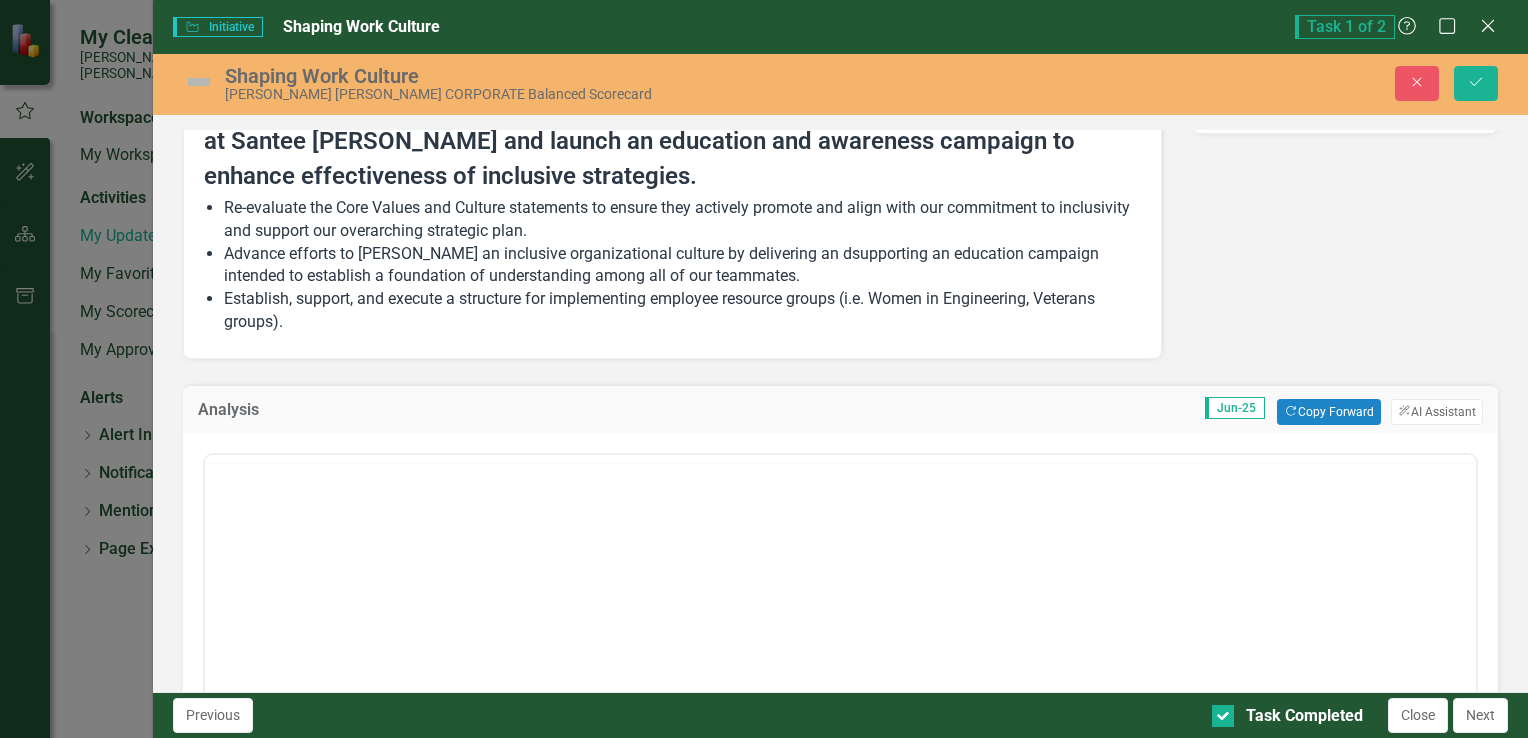 scroll, scrollTop: 0, scrollLeft: 0, axis: both 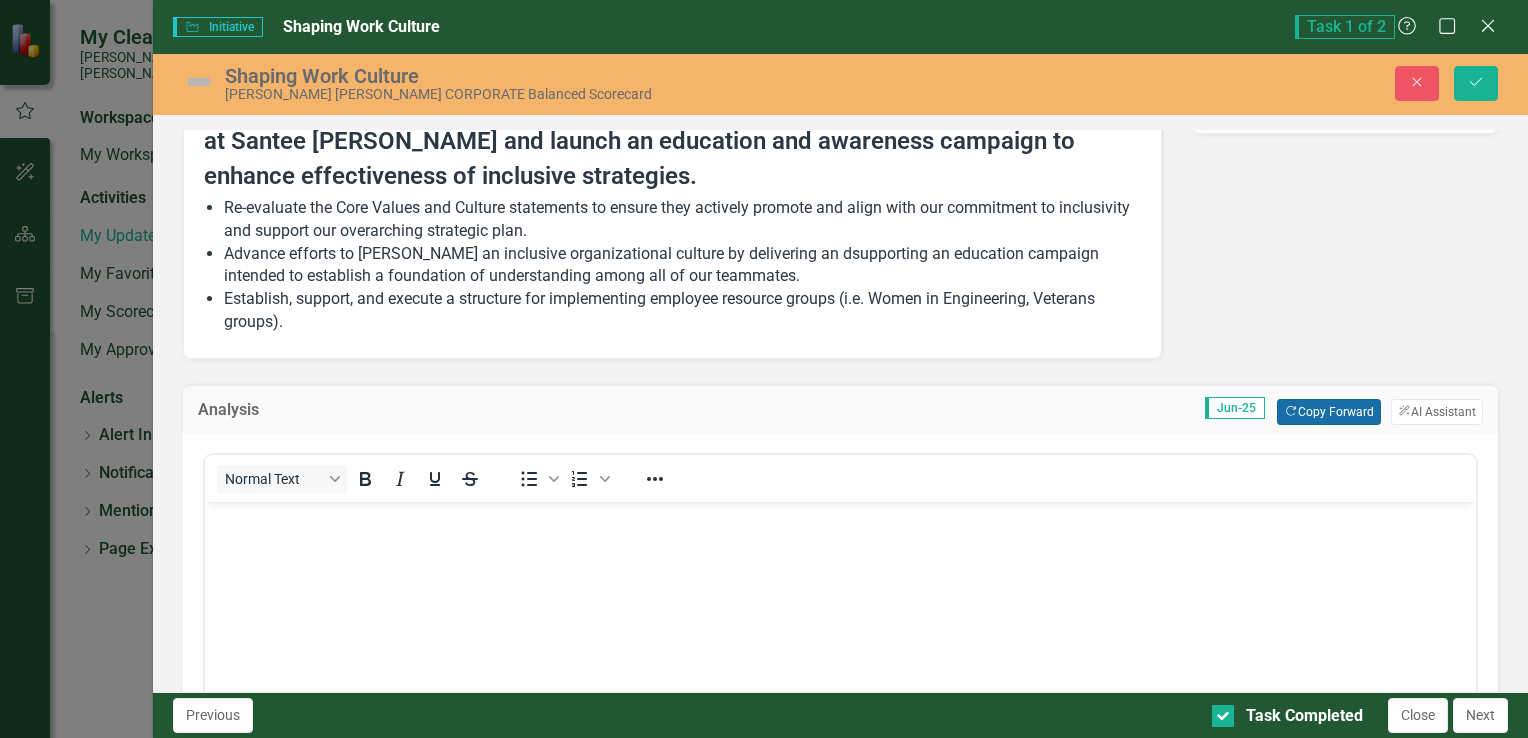 click on "Copy Forward  Copy Forward" at bounding box center [1328, 412] 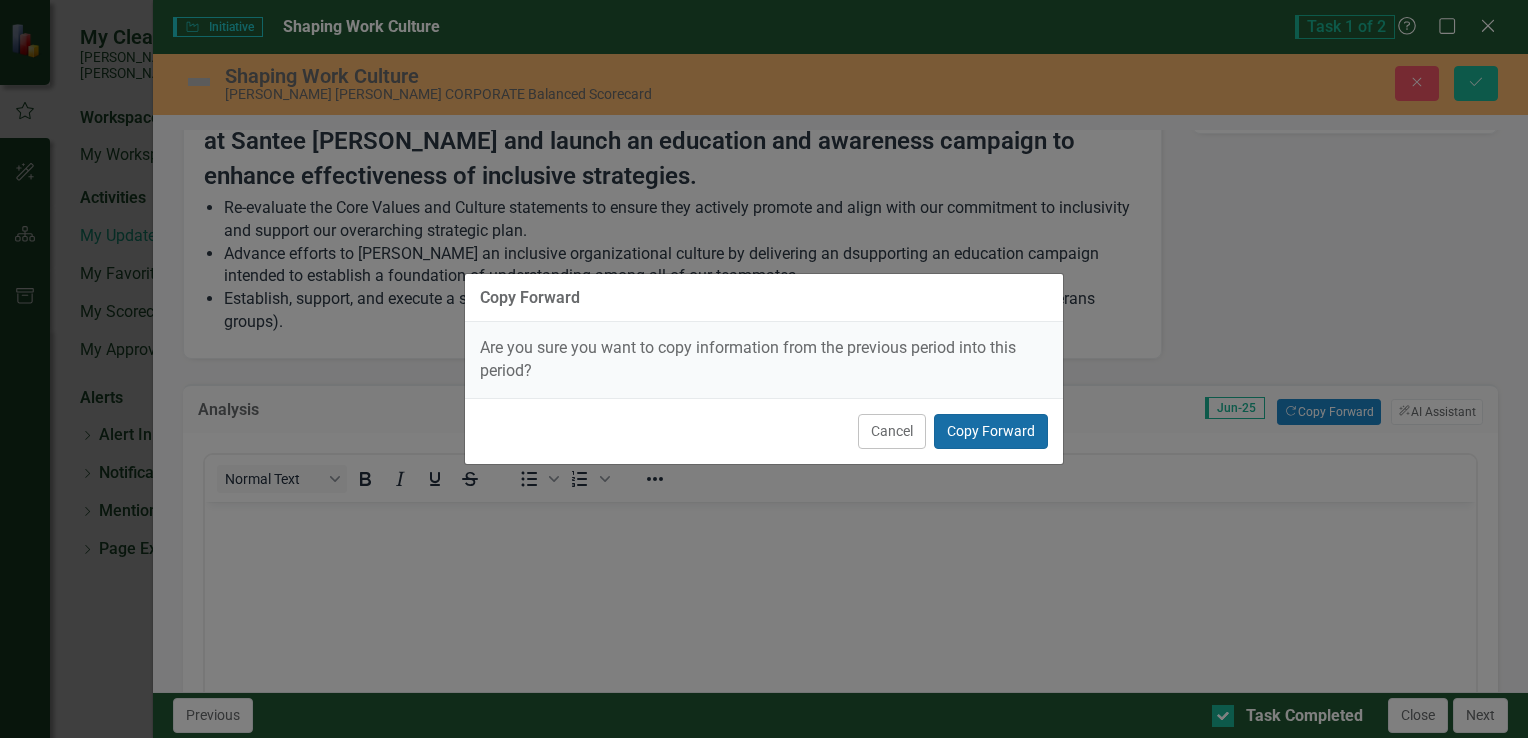 click on "Copy Forward" at bounding box center (991, 431) 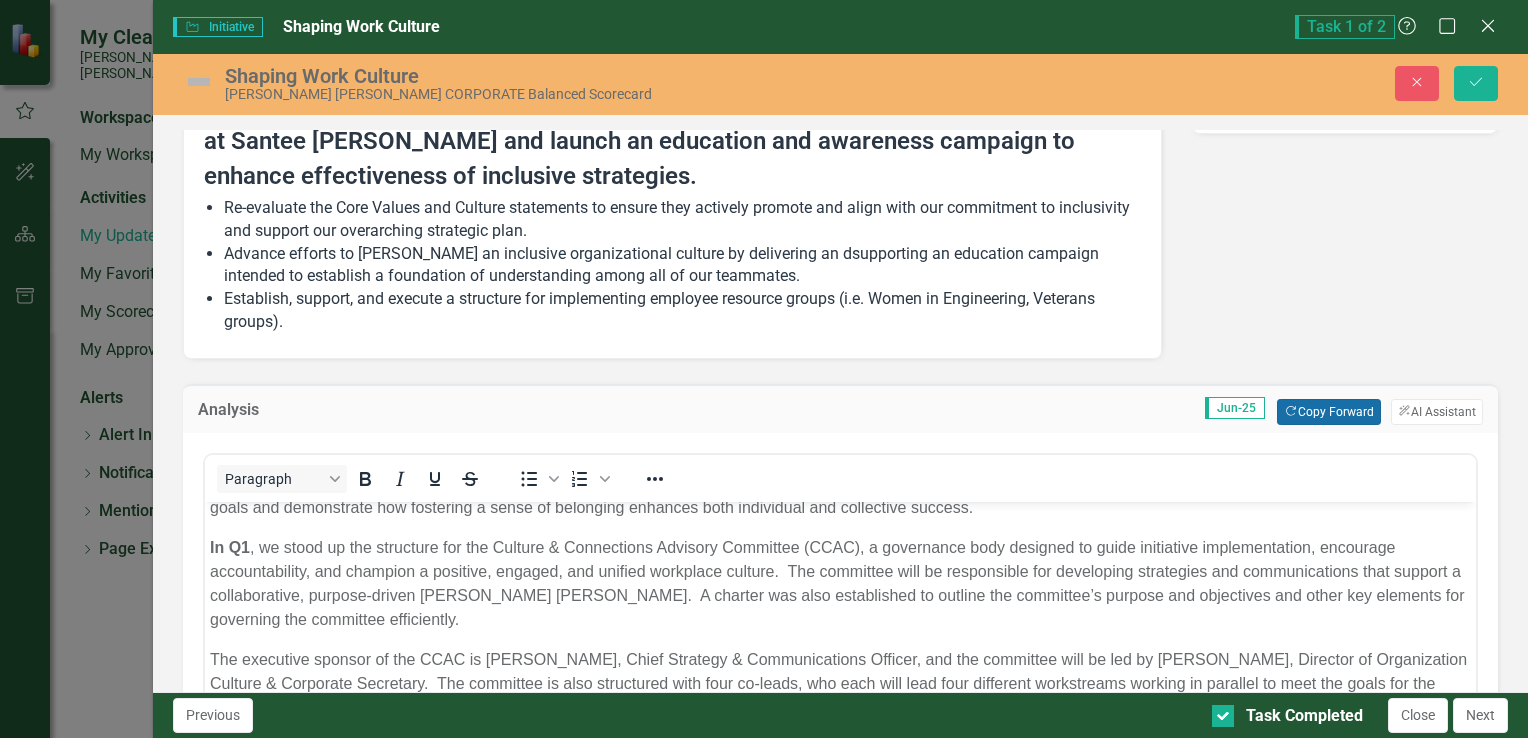 scroll, scrollTop: 0, scrollLeft: 0, axis: both 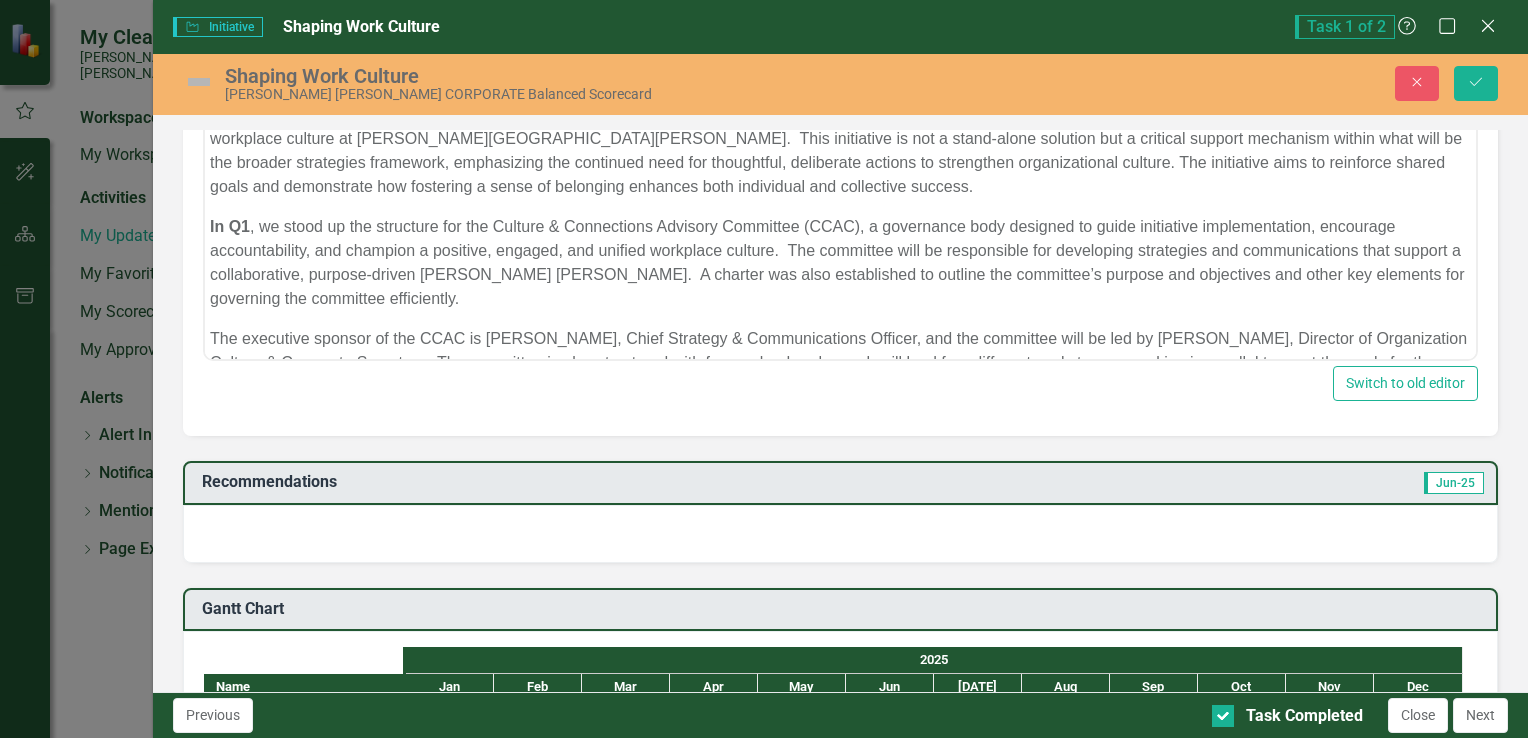 click at bounding box center [199, 82] 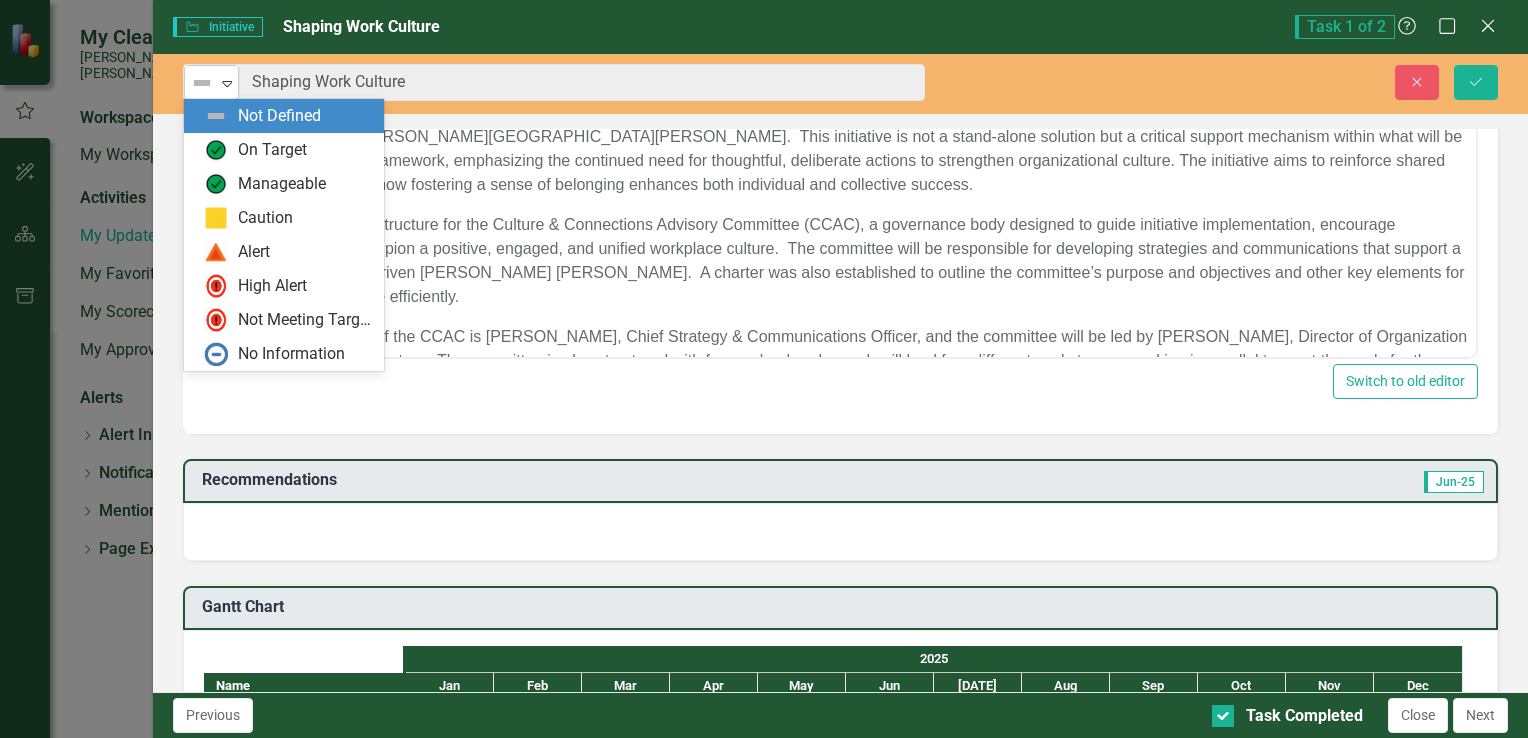 click on "Expand" 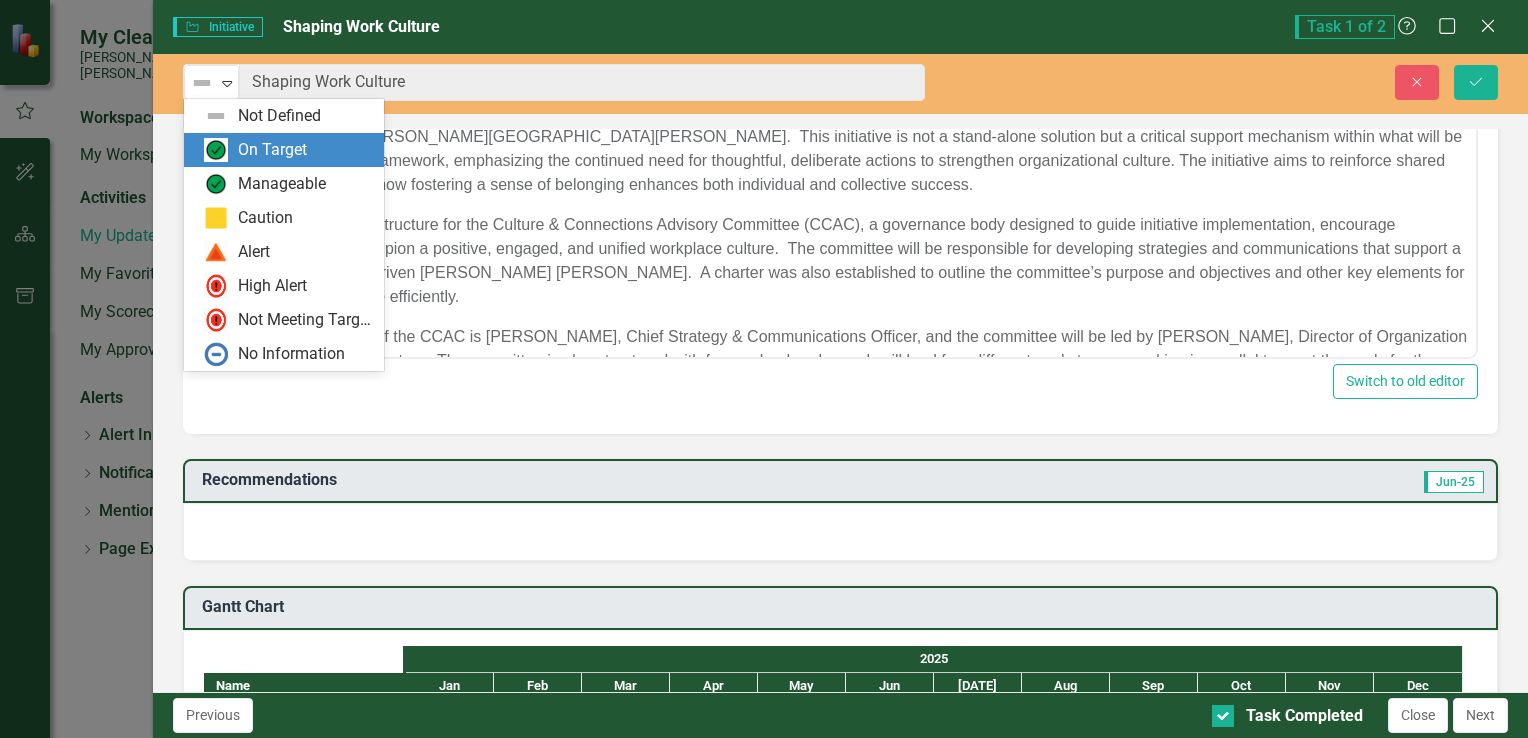 click on "On Target" at bounding box center [272, 150] 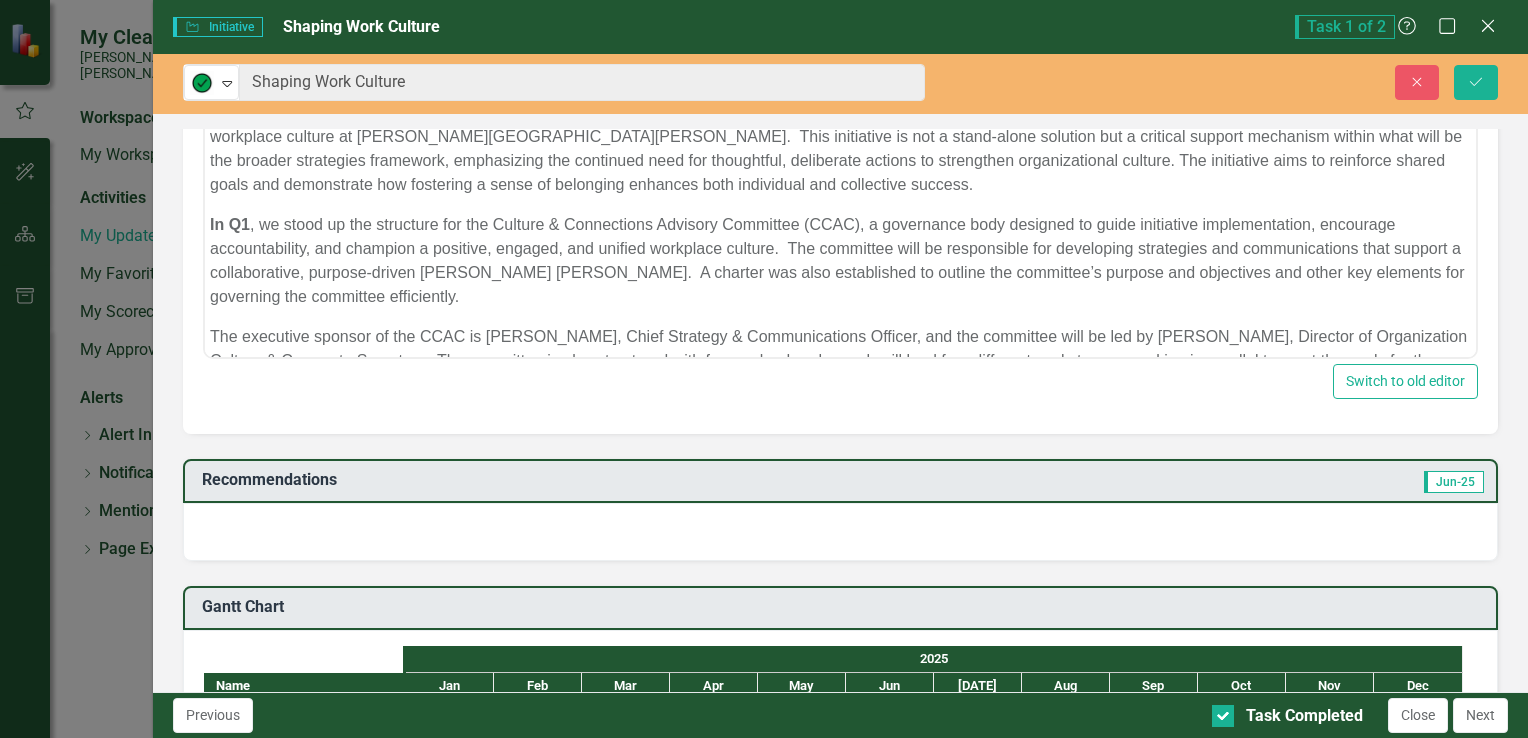click at bounding box center (840, 532) 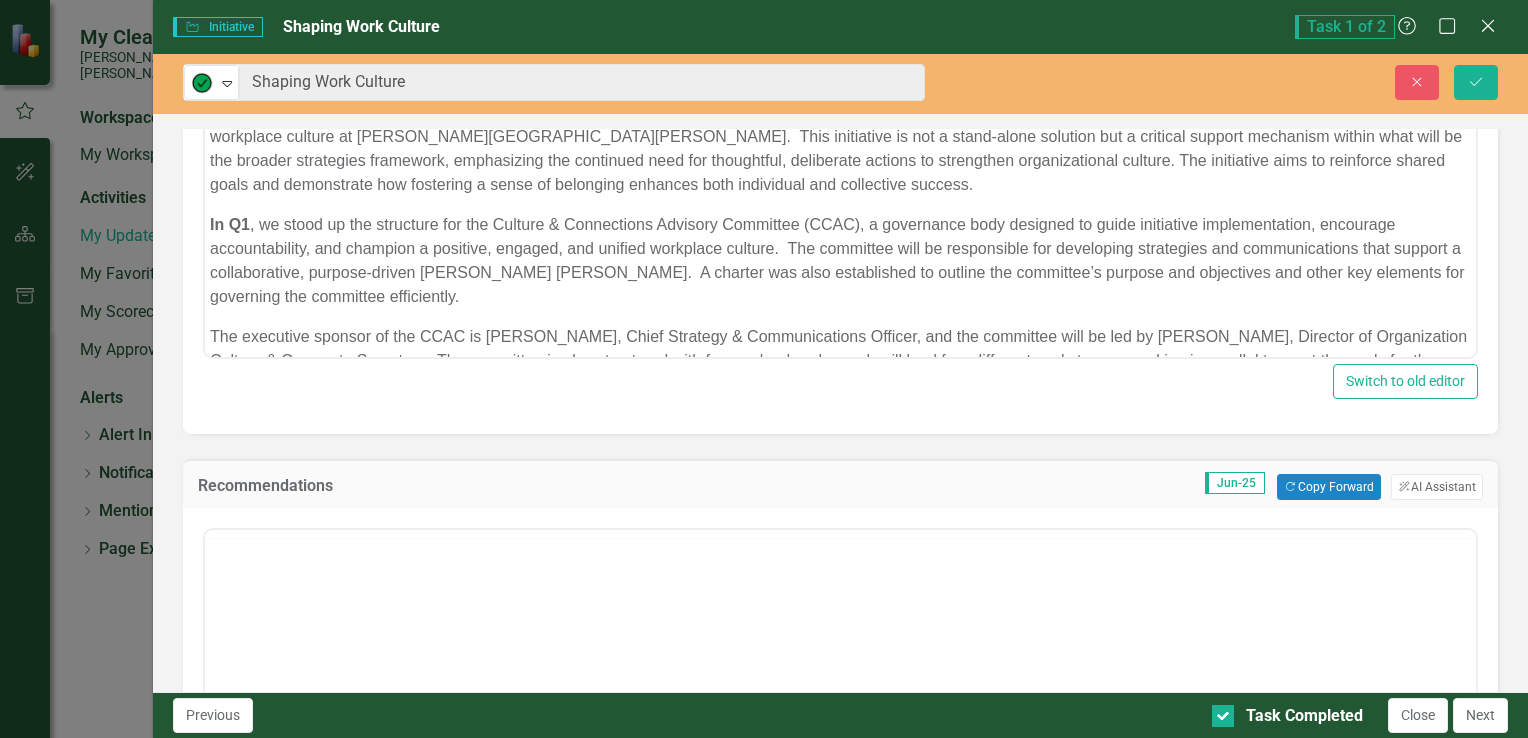 scroll, scrollTop: 0, scrollLeft: 0, axis: both 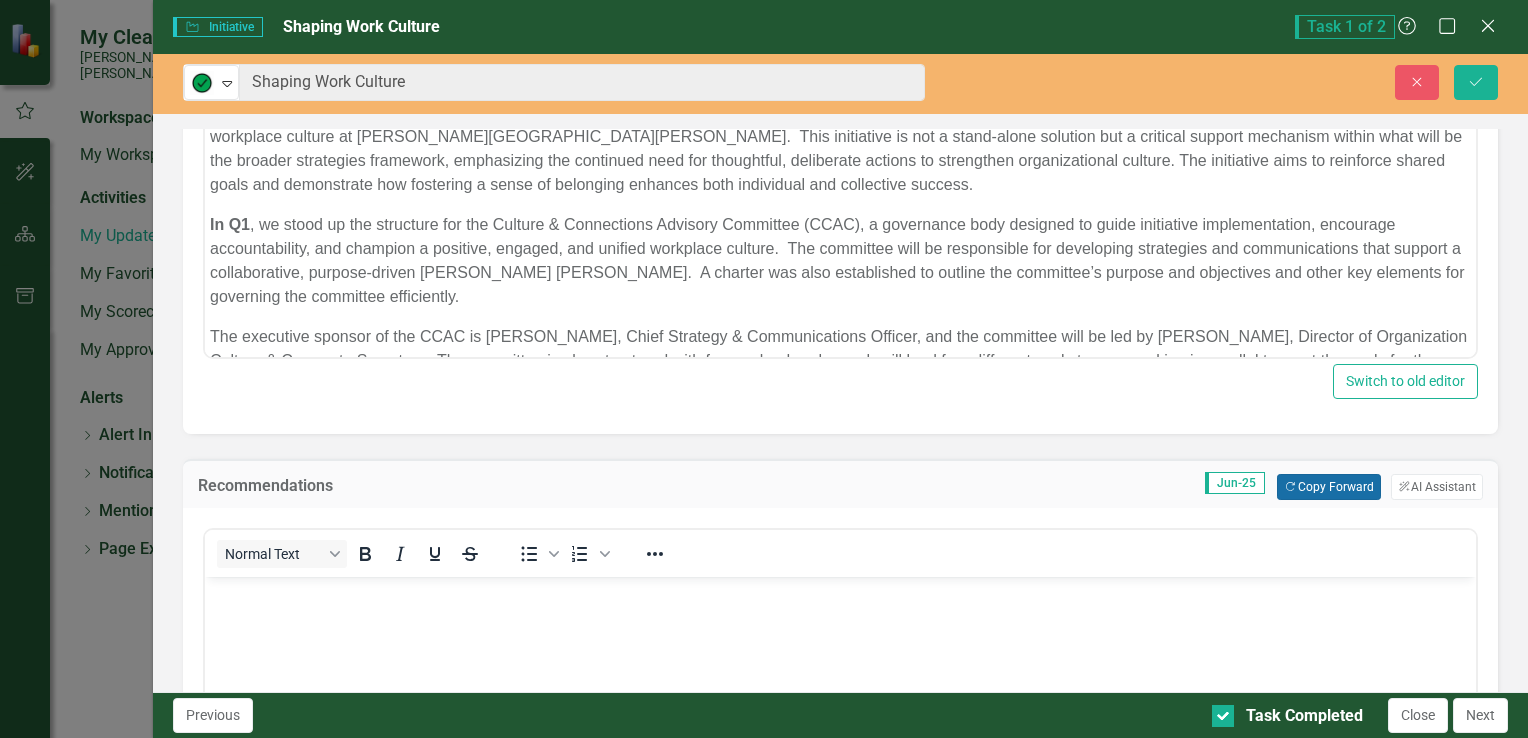 click on "Copy Forward  Copy Forward" at bounding box center [1328, 487] 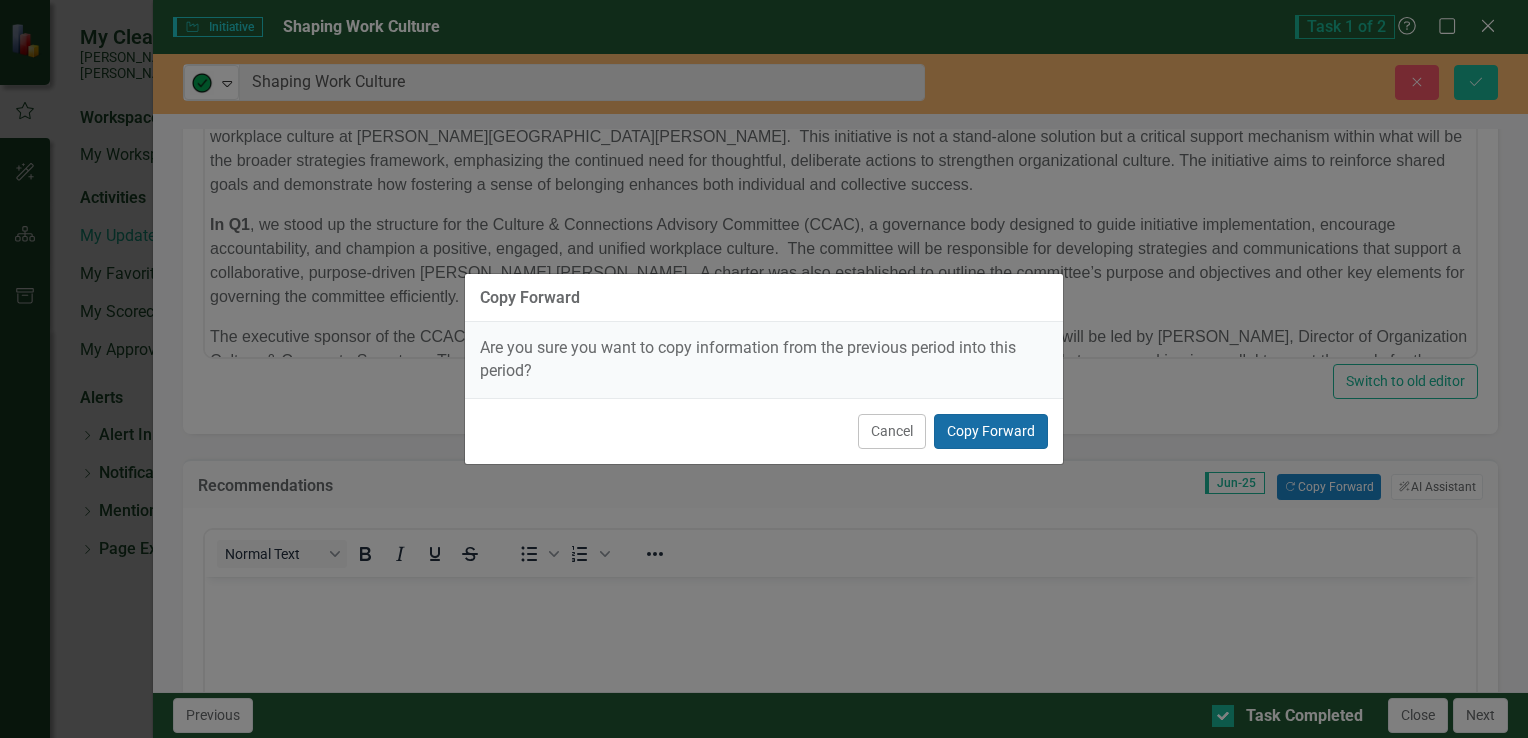 click on "Copy Forward" at bounding box center (991, 431) 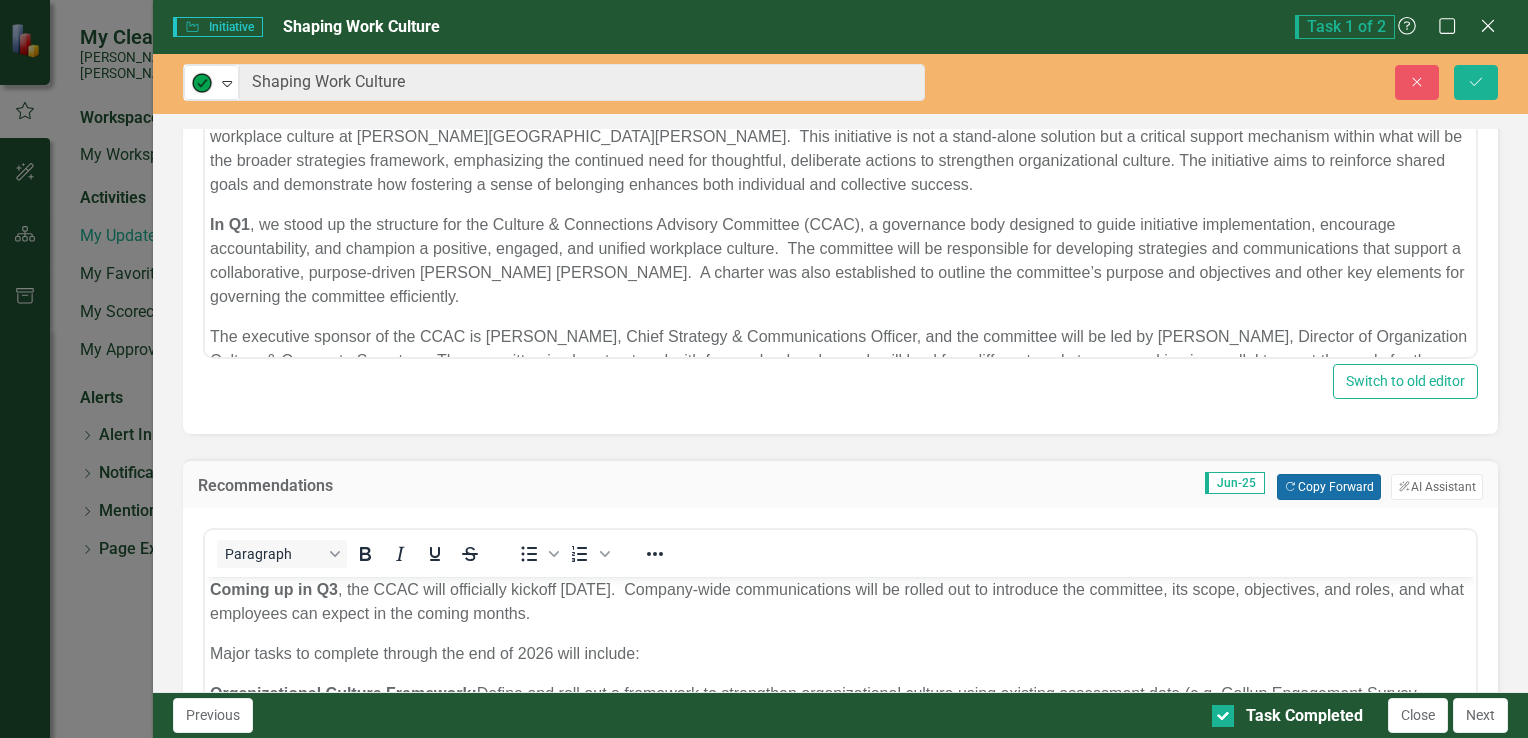 scroll, scrollTop: 0, scrollLeft: 0, axis: both 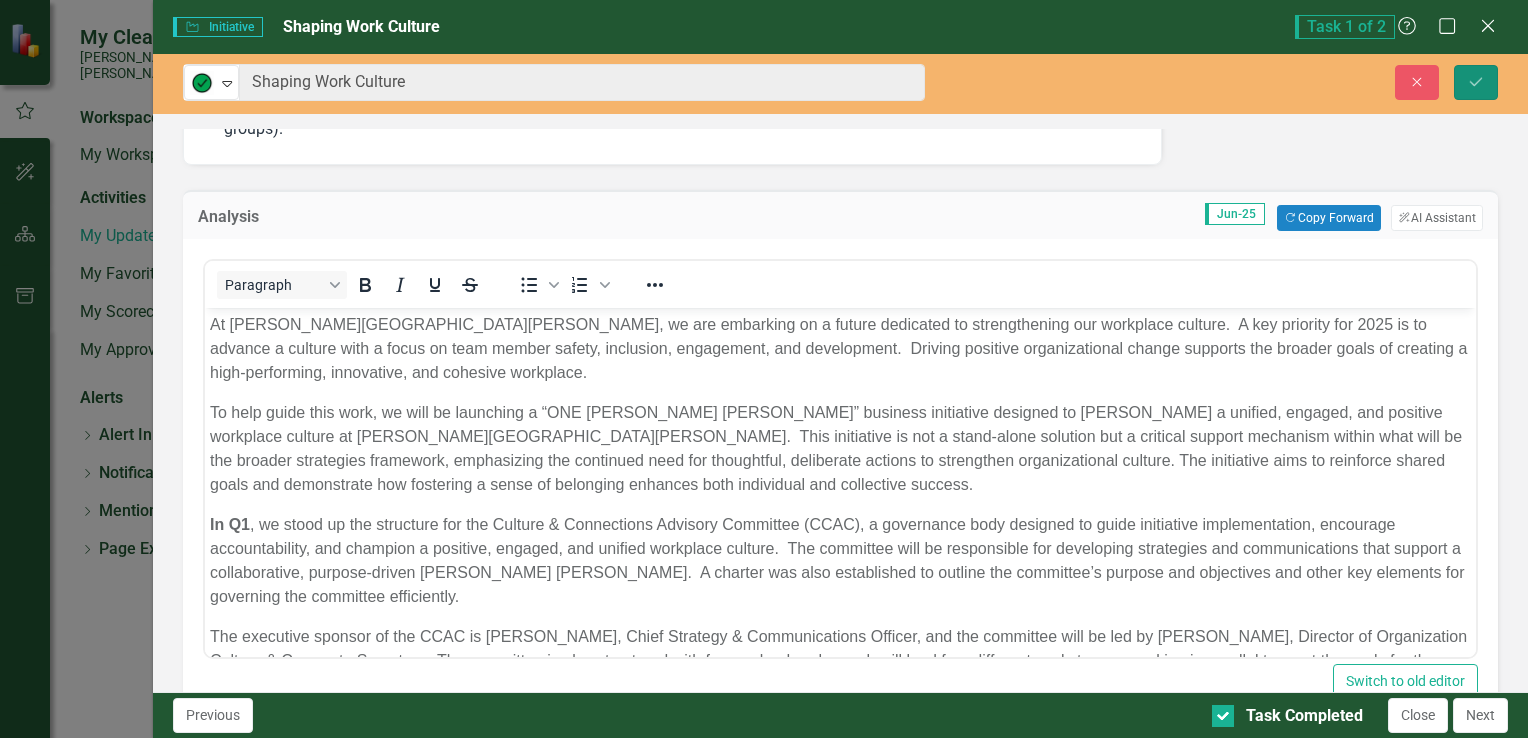 click on "Save" 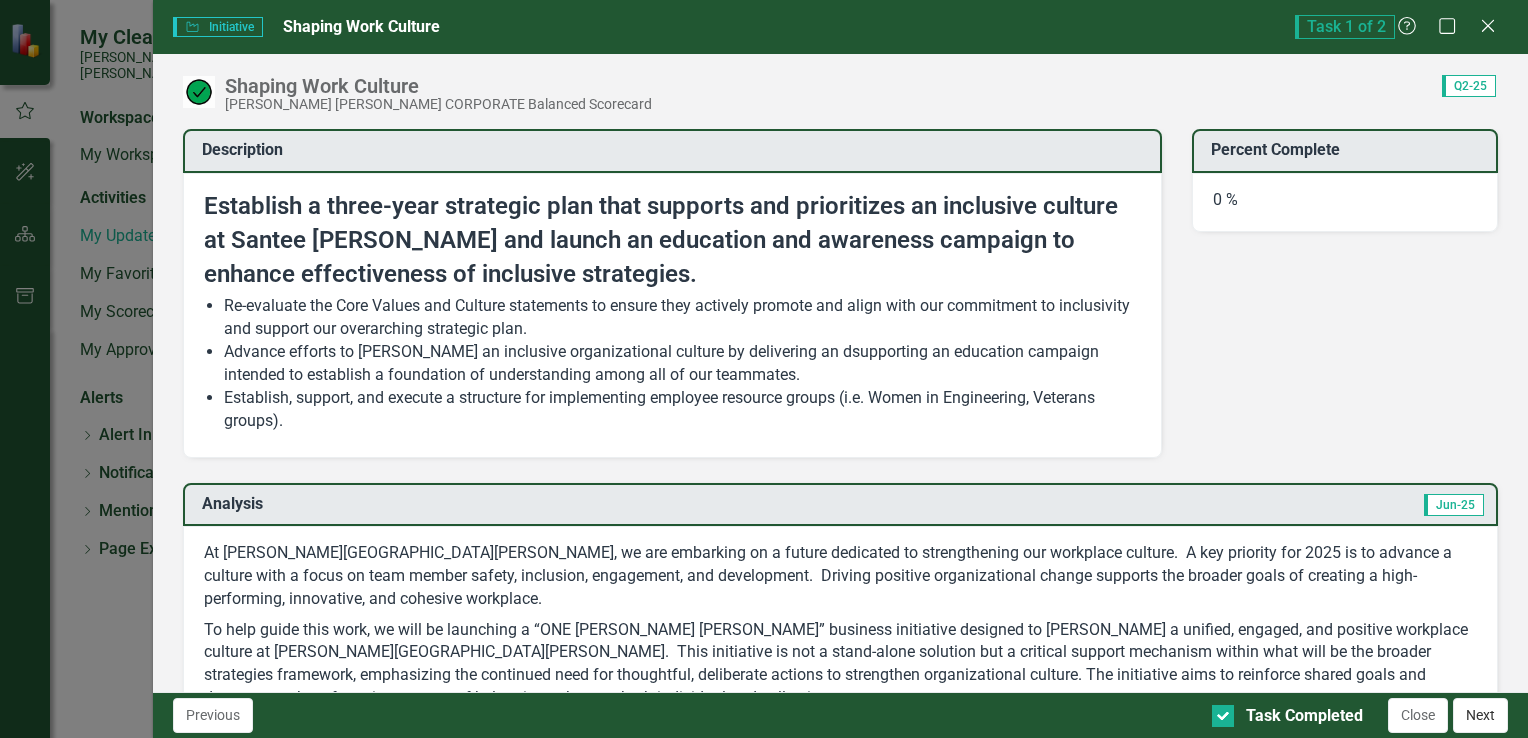 click on "Next" at bounding box center (1480, 715) 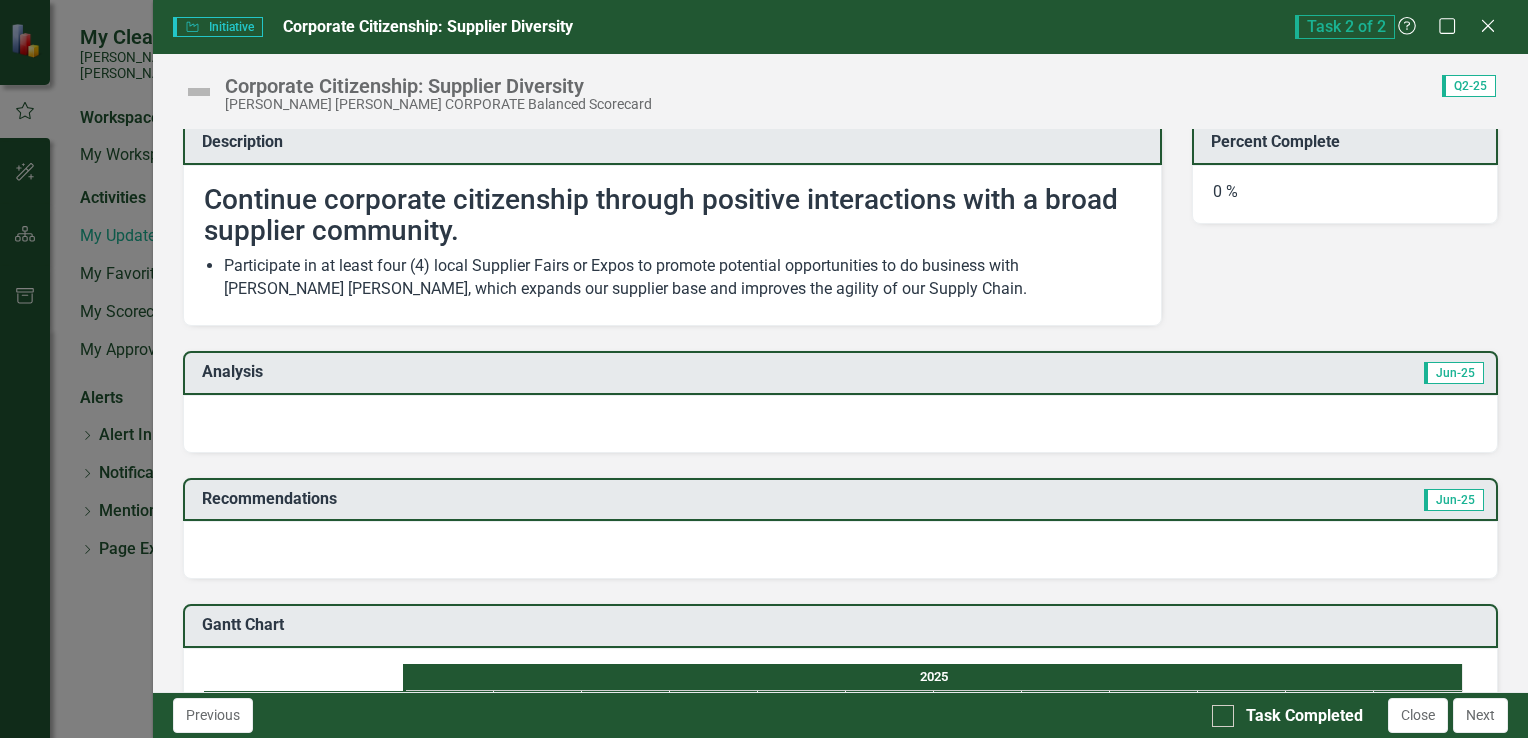 scroll, scrollTop: 0, scrollLeft: 0, axis: both 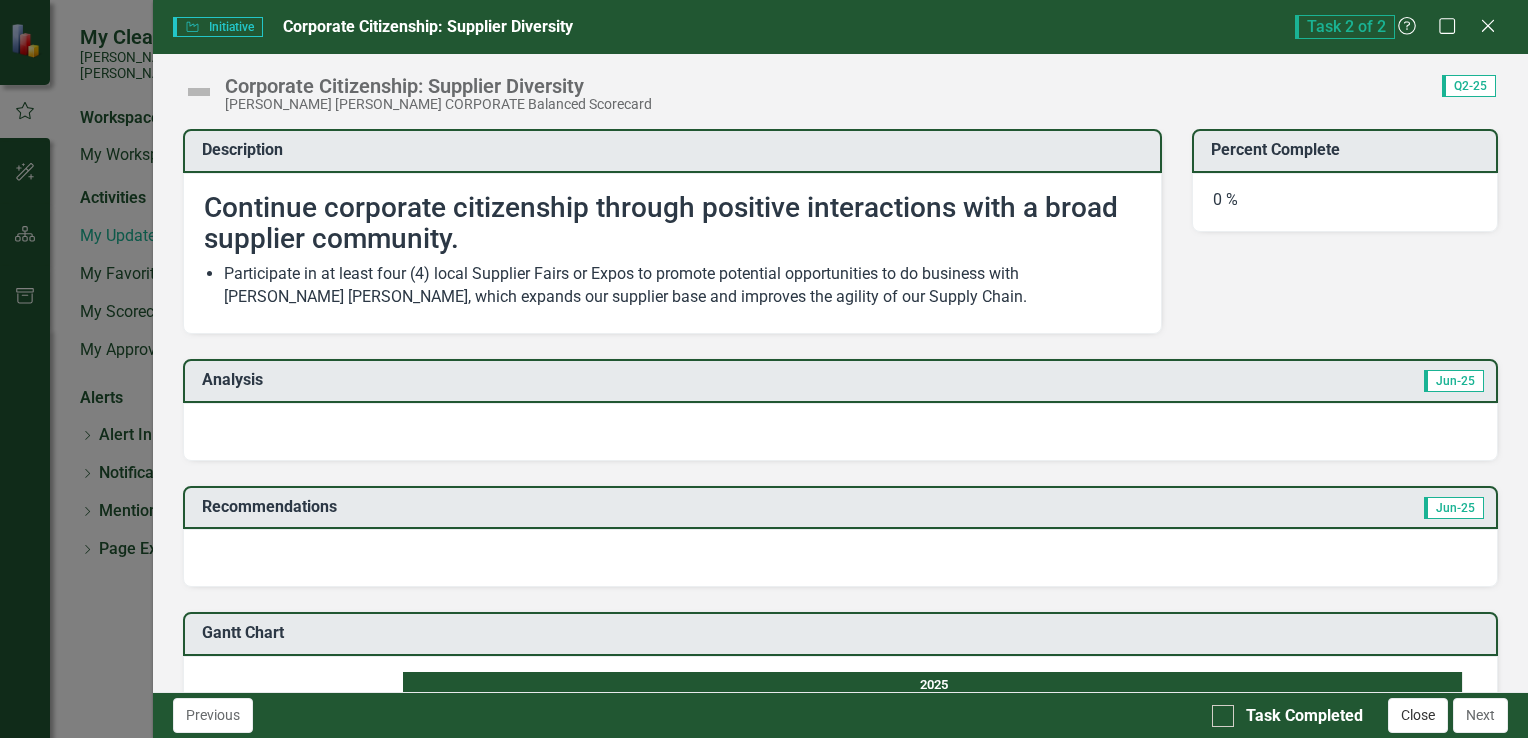 click on "Close" at bounding box center [1418, 715] 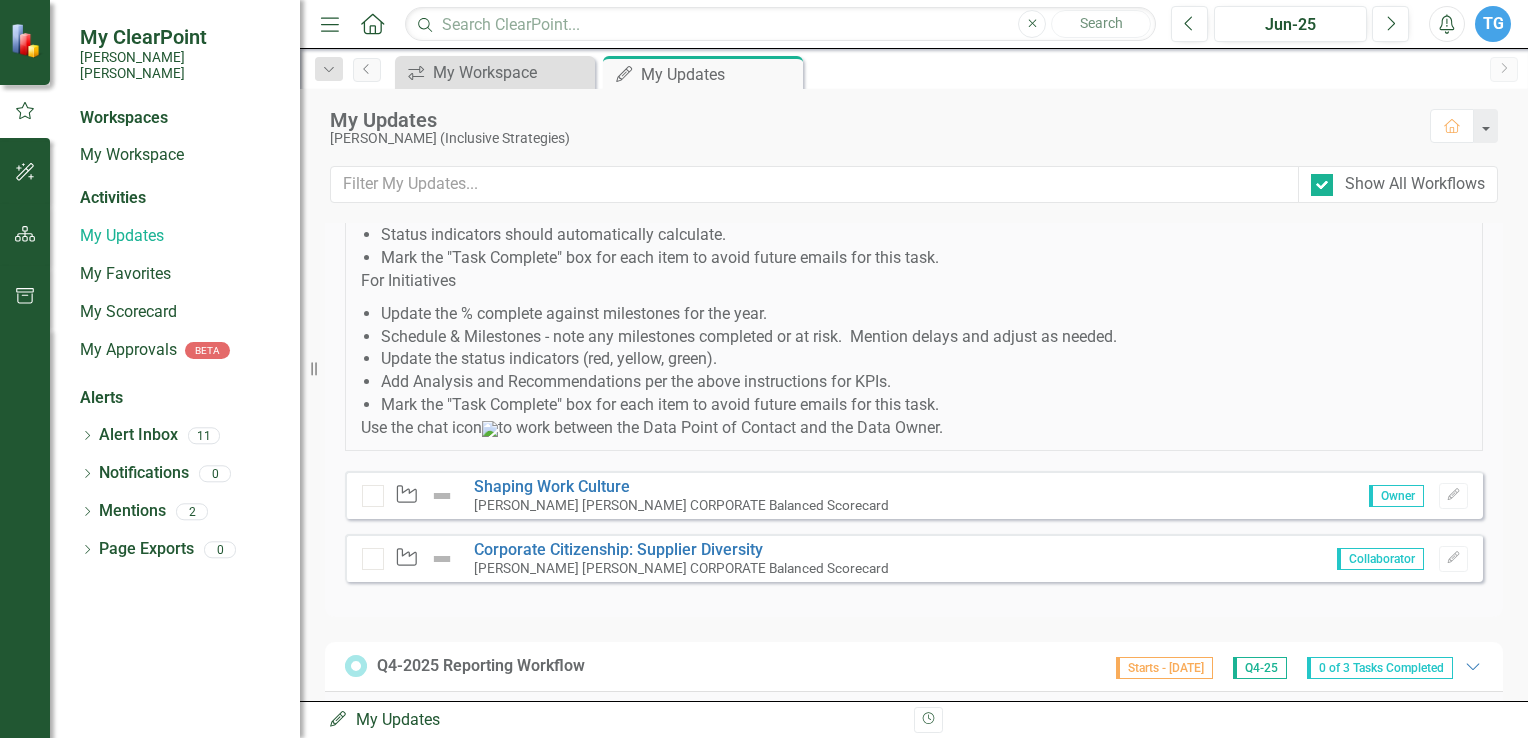 scroll, scrollTop: 1600, scrollLeft: 0, axis: vertical 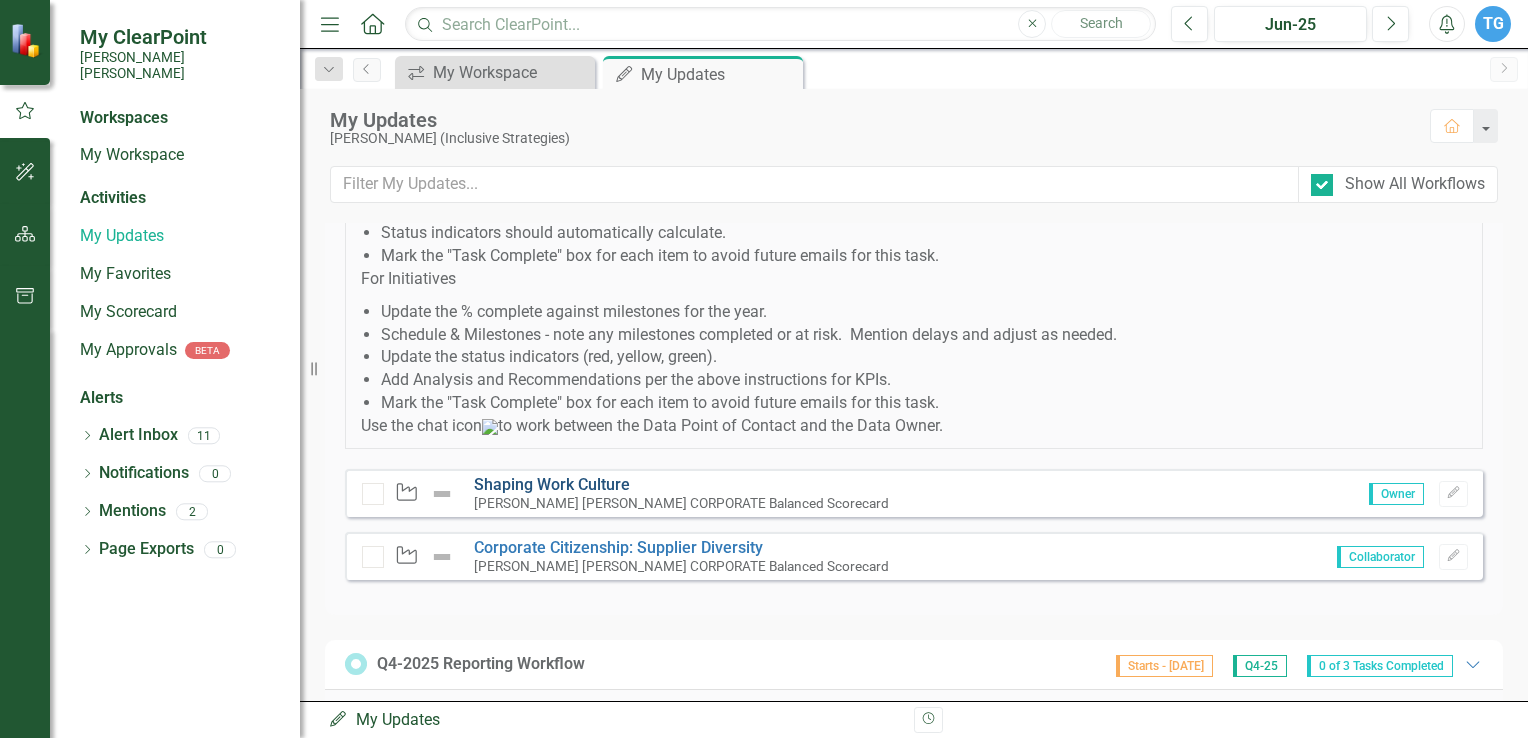 click on "Shaping Work Culture" at bounding box center (552, 484) 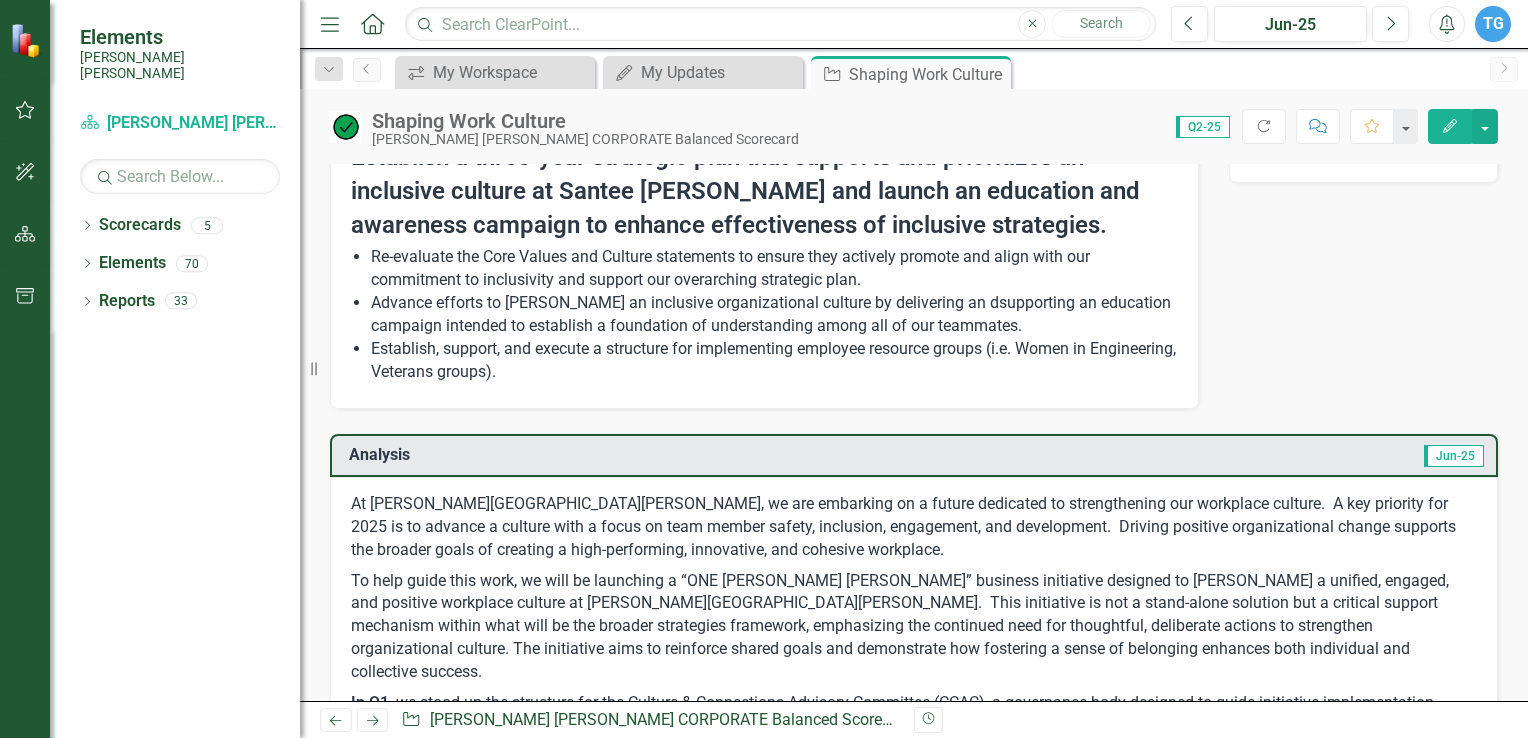 scroll, scrollTop: 0, scrollLeft: 0, axis: both 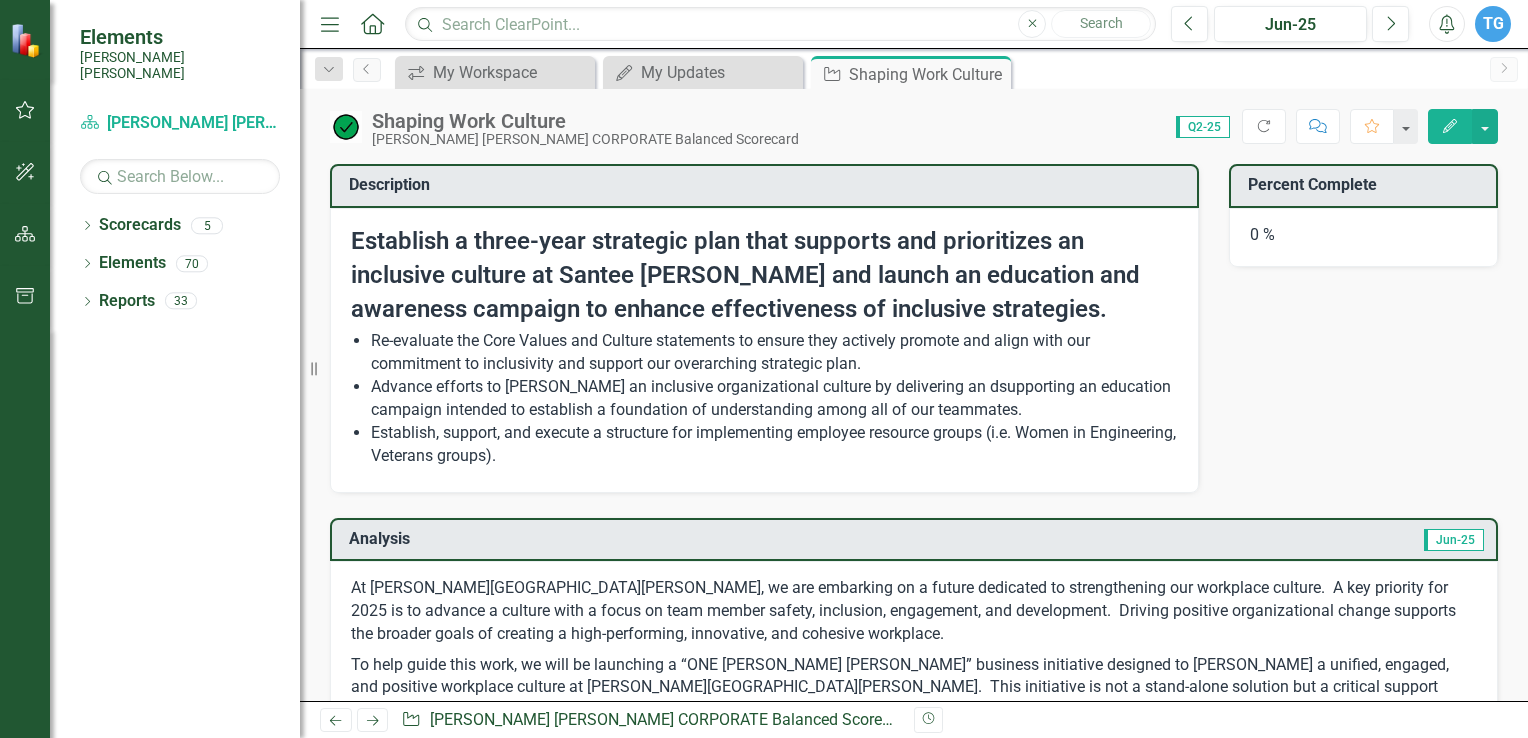 click on "0 %" at bounding box center (1364, 238) 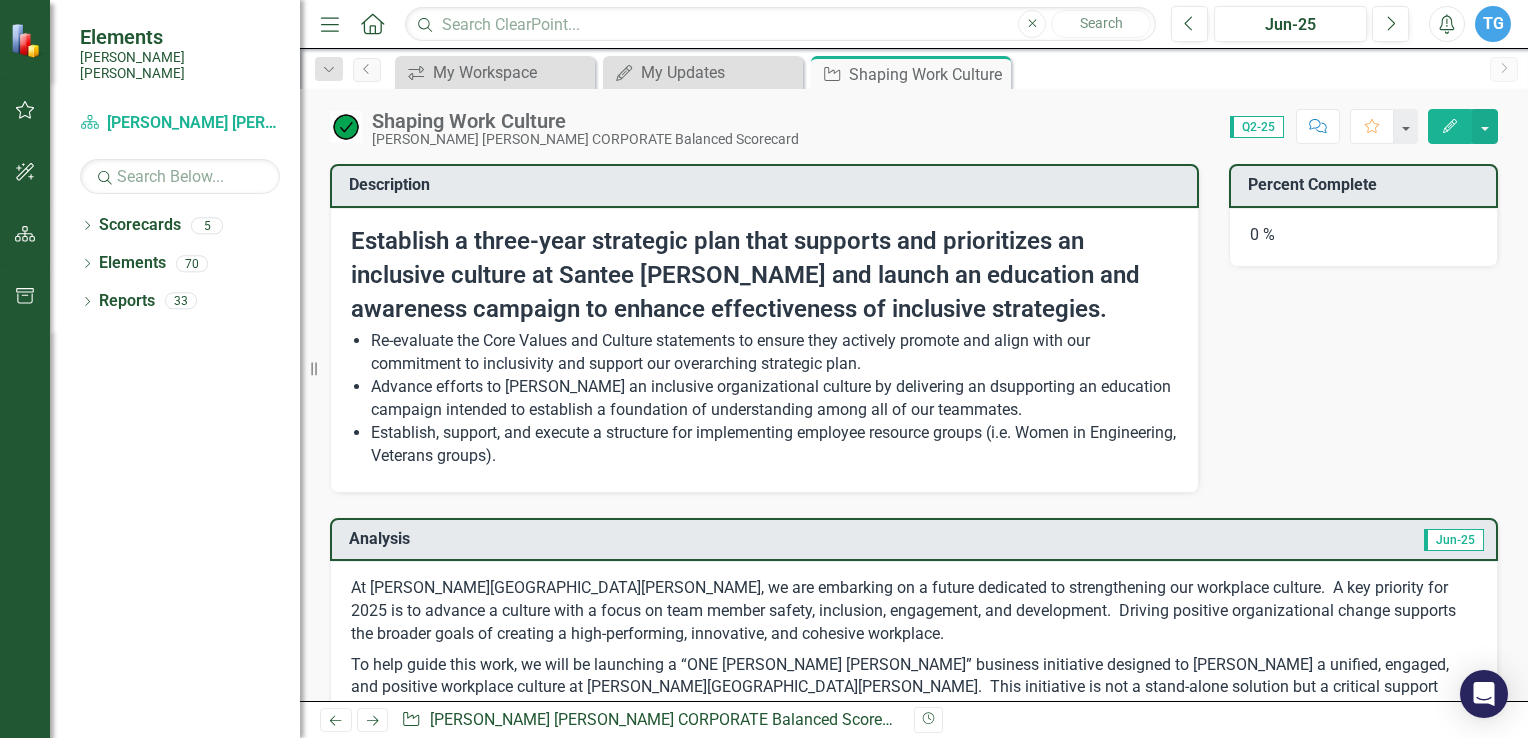 scroll, scrollTop: 0, scrollLeft: 0, axis: both 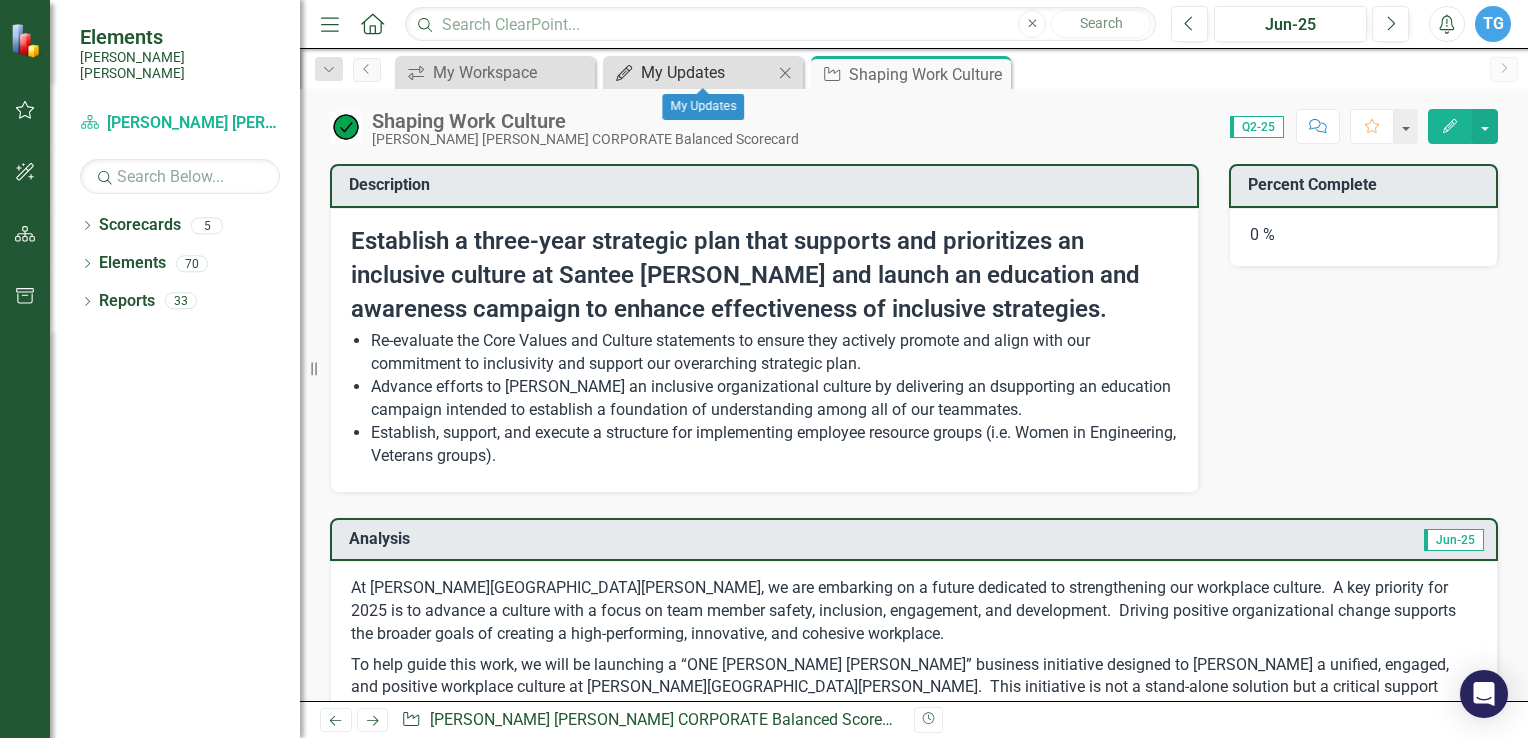 click on "My Updates" at bounding box center (707, 72) 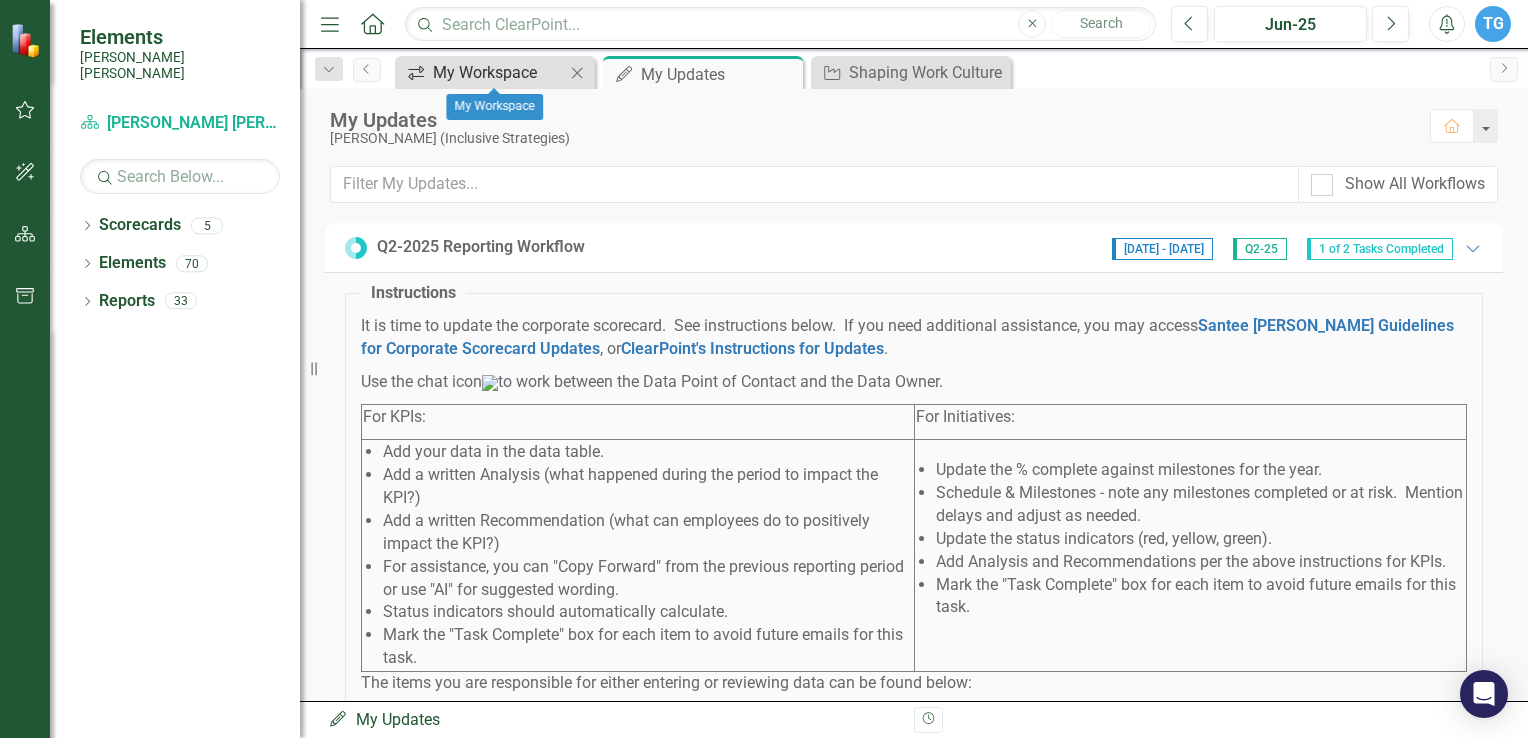click on "My Workspace" at bounding box center [499, 72] 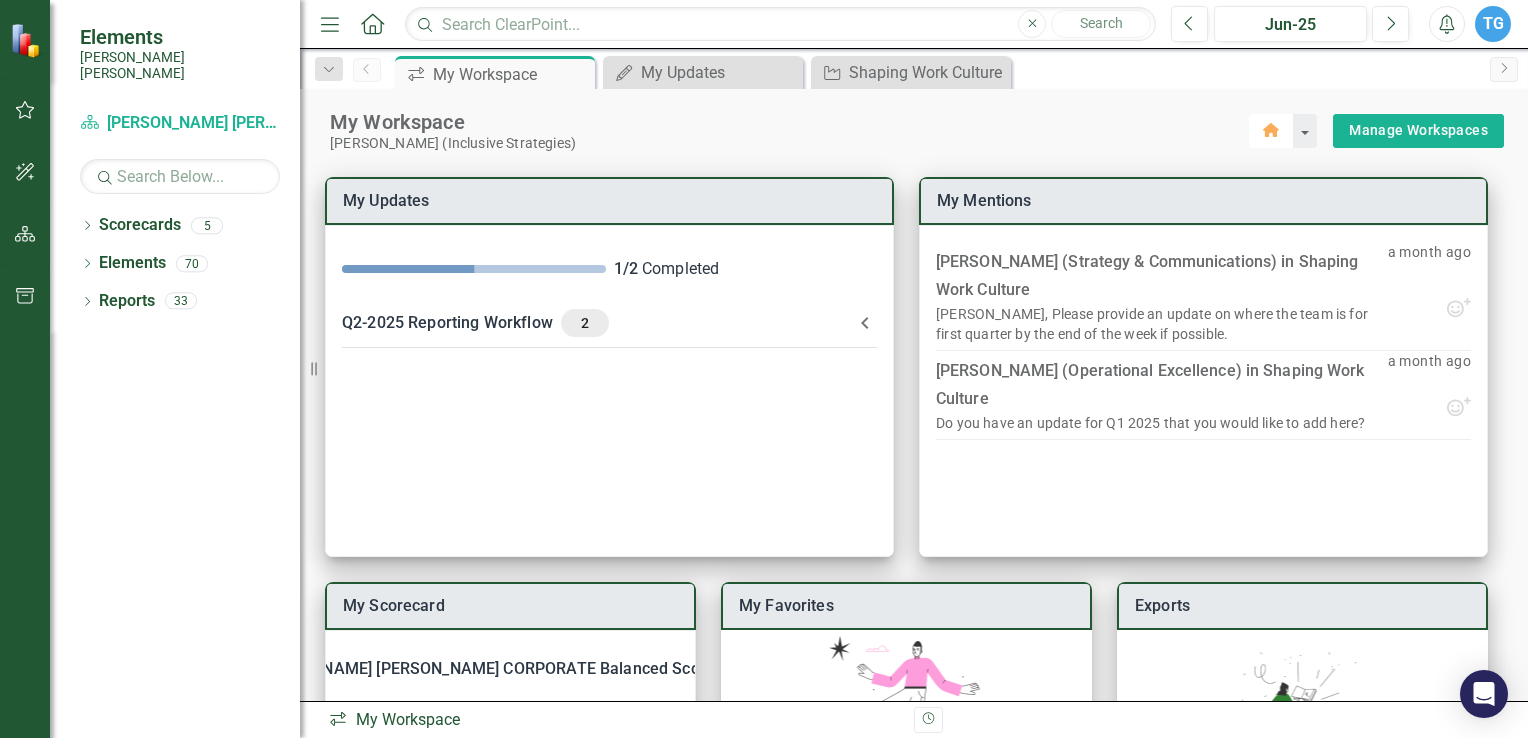 click 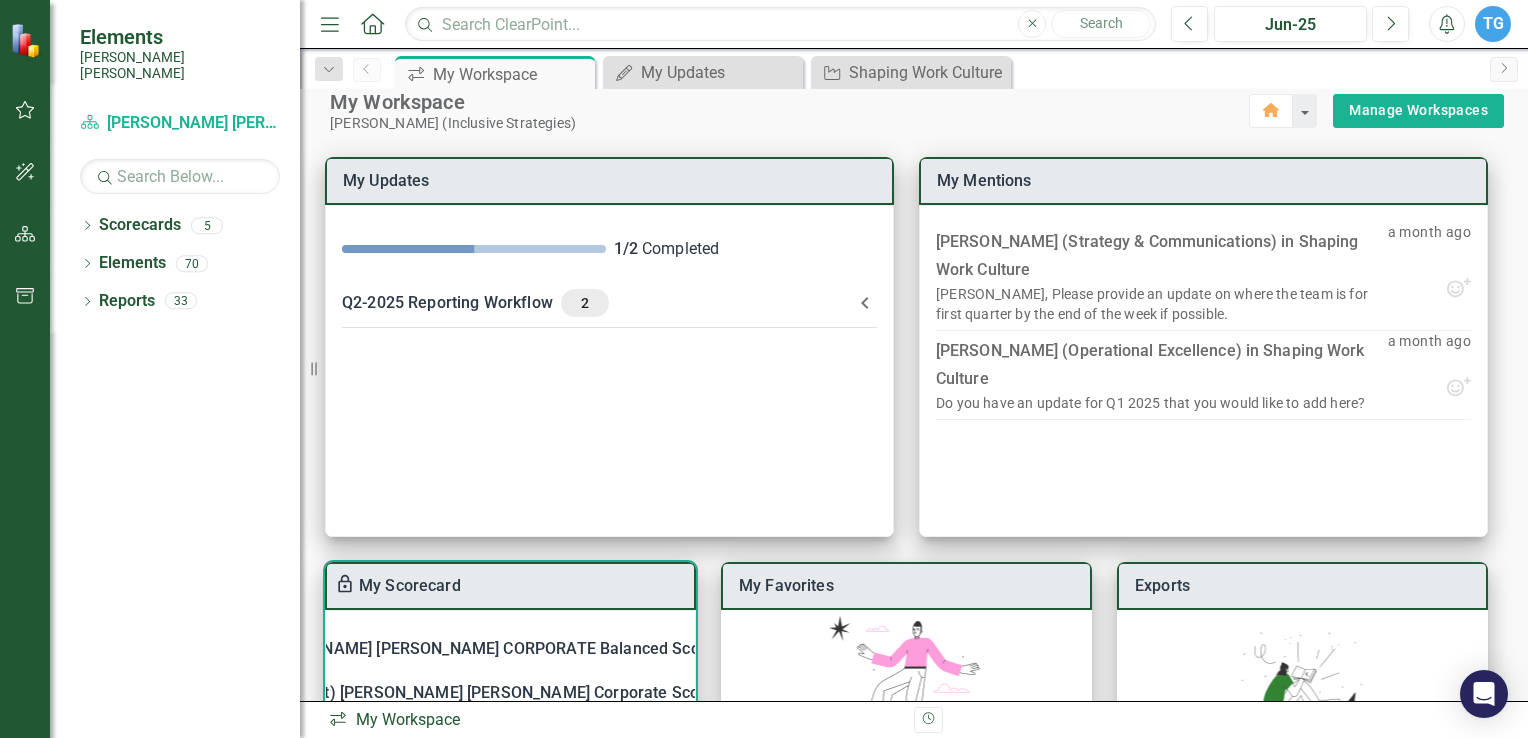 scroll, scrollTop: 0, scrollLeft: 0, axis: both 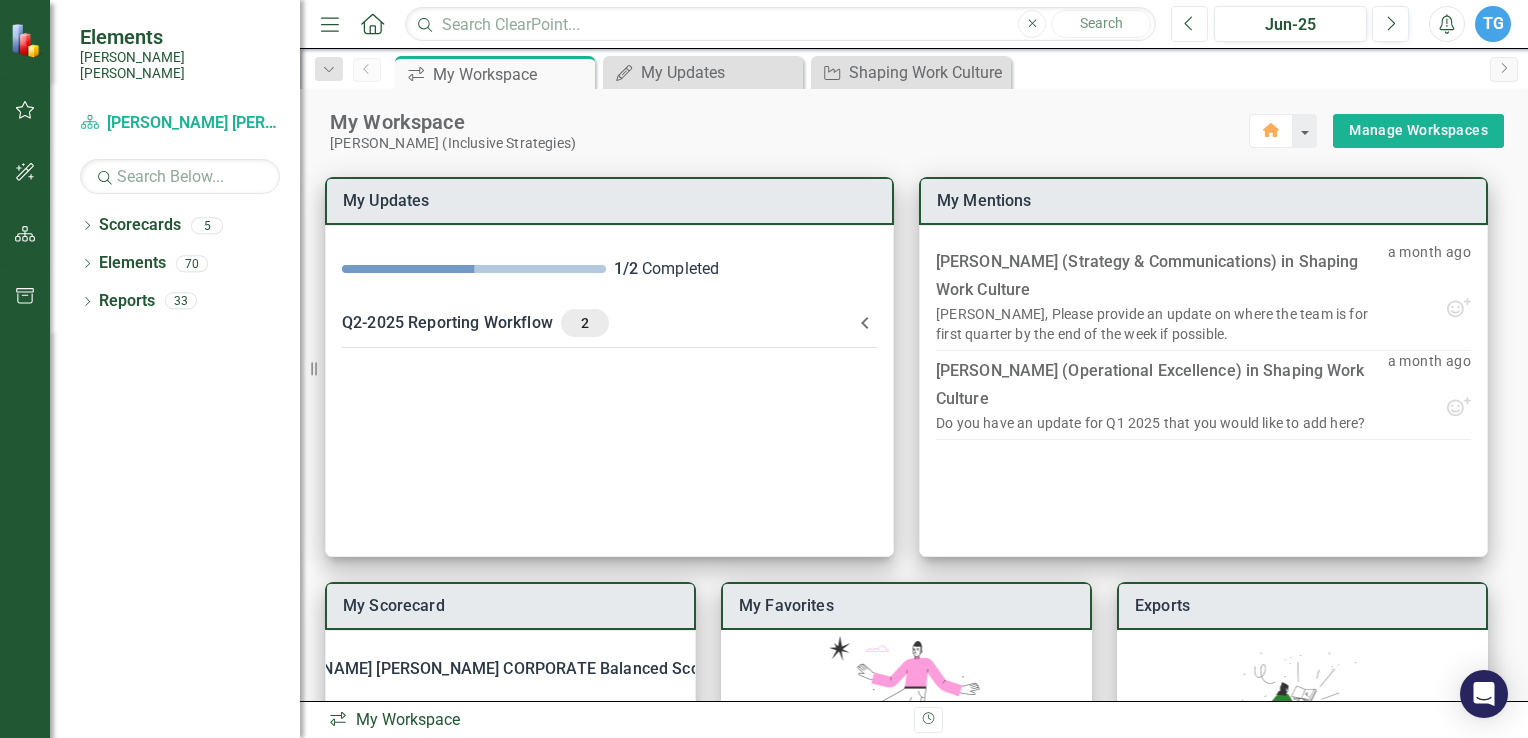 click on "Previous" 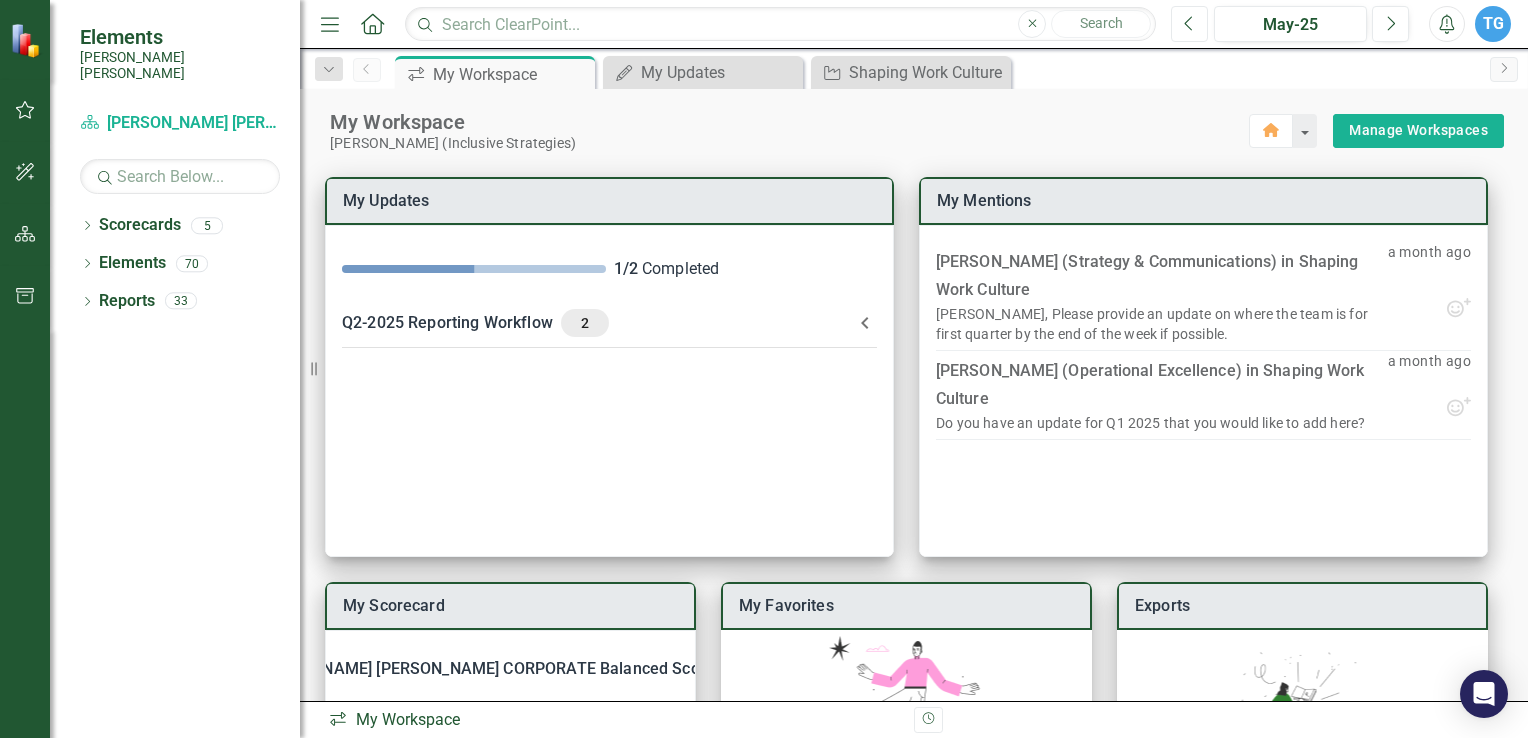 click on "Previous" 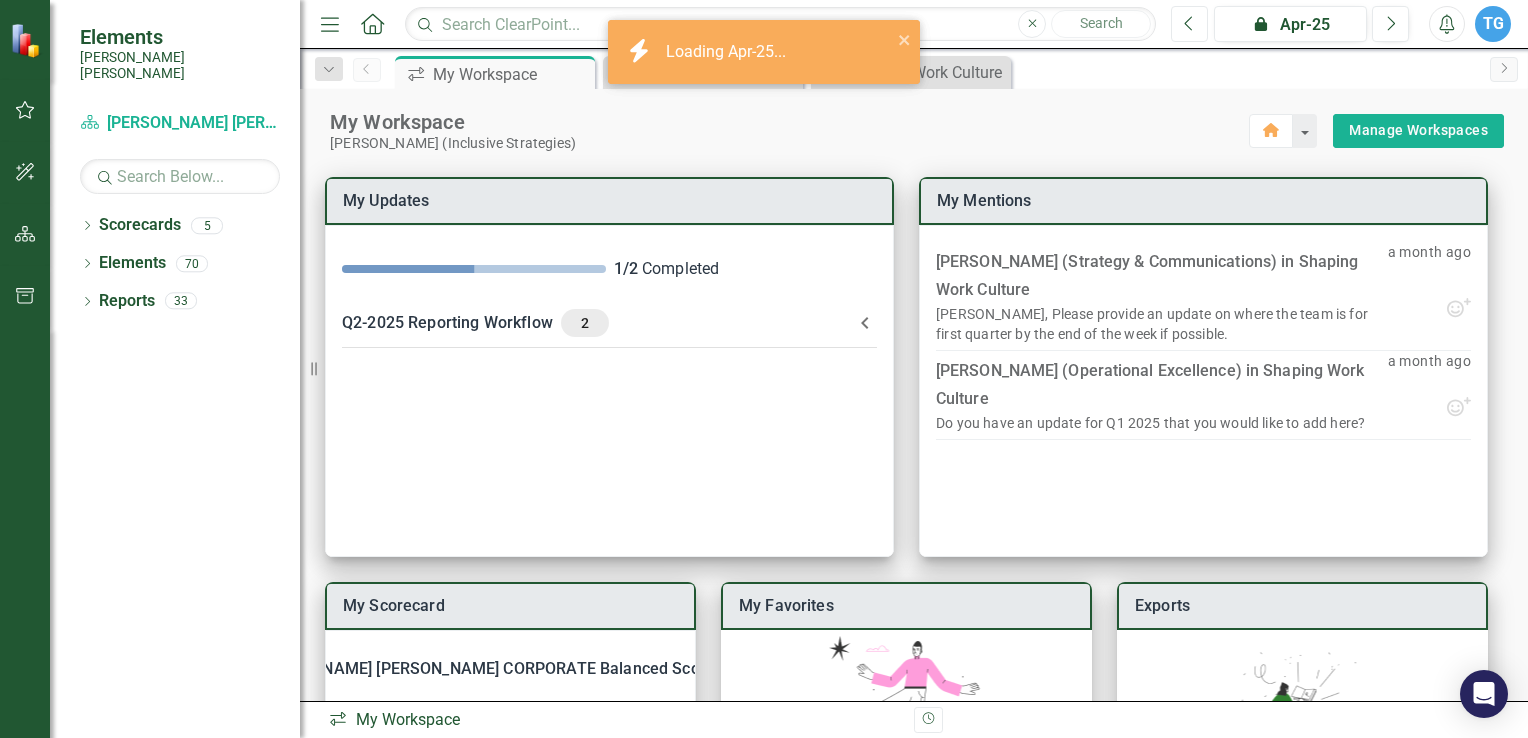 click on "Previous" 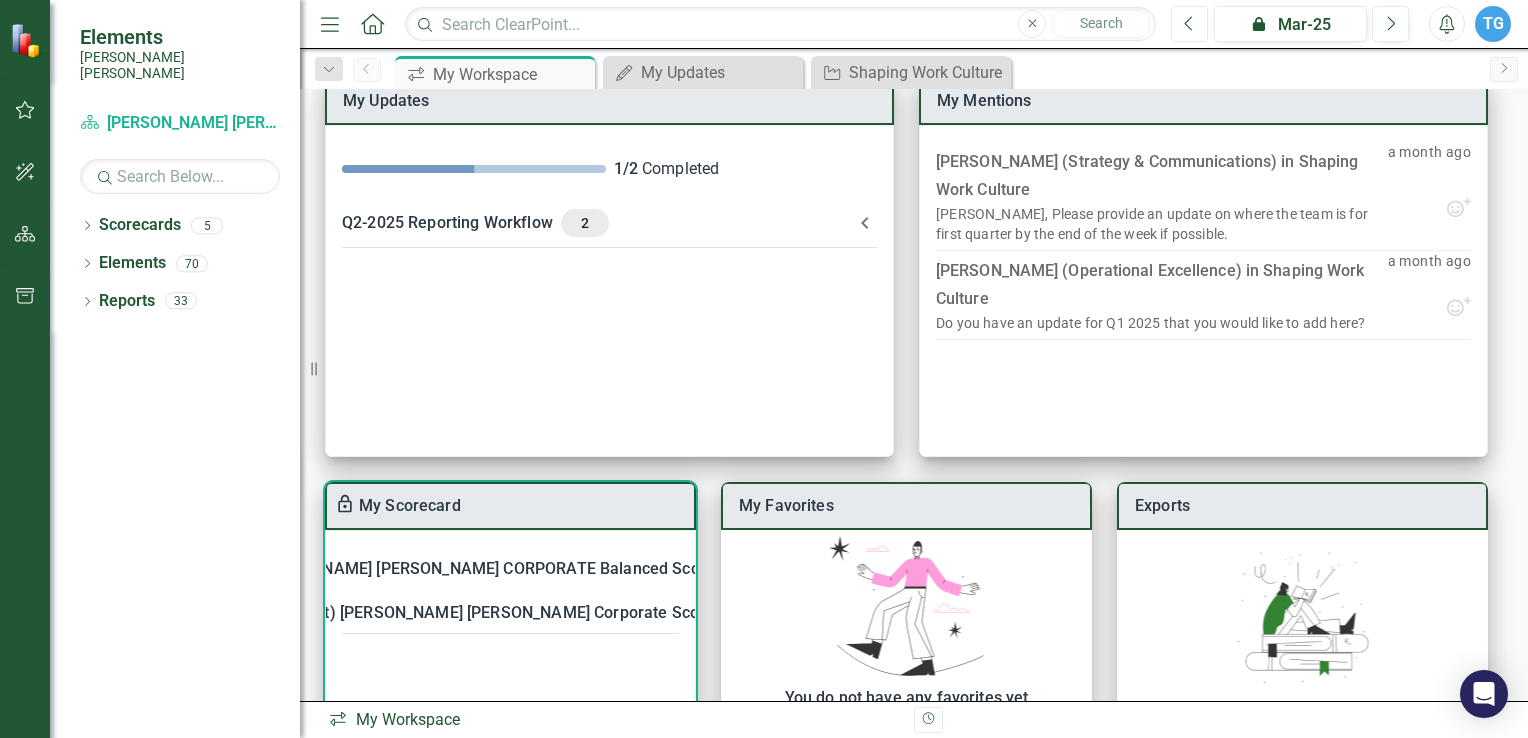 scroll, scrollTop: 0, scrollLeft: 0, axis: both 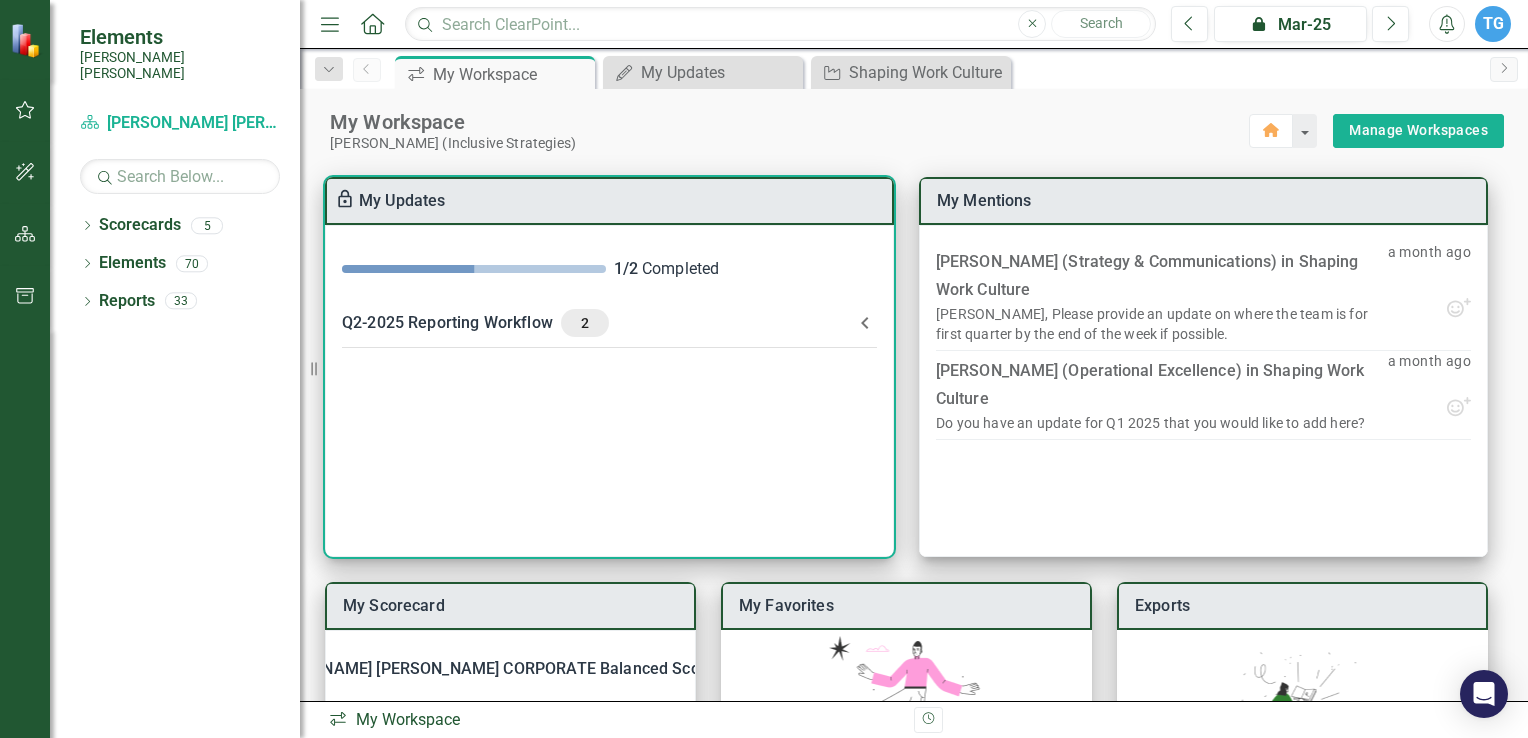 click 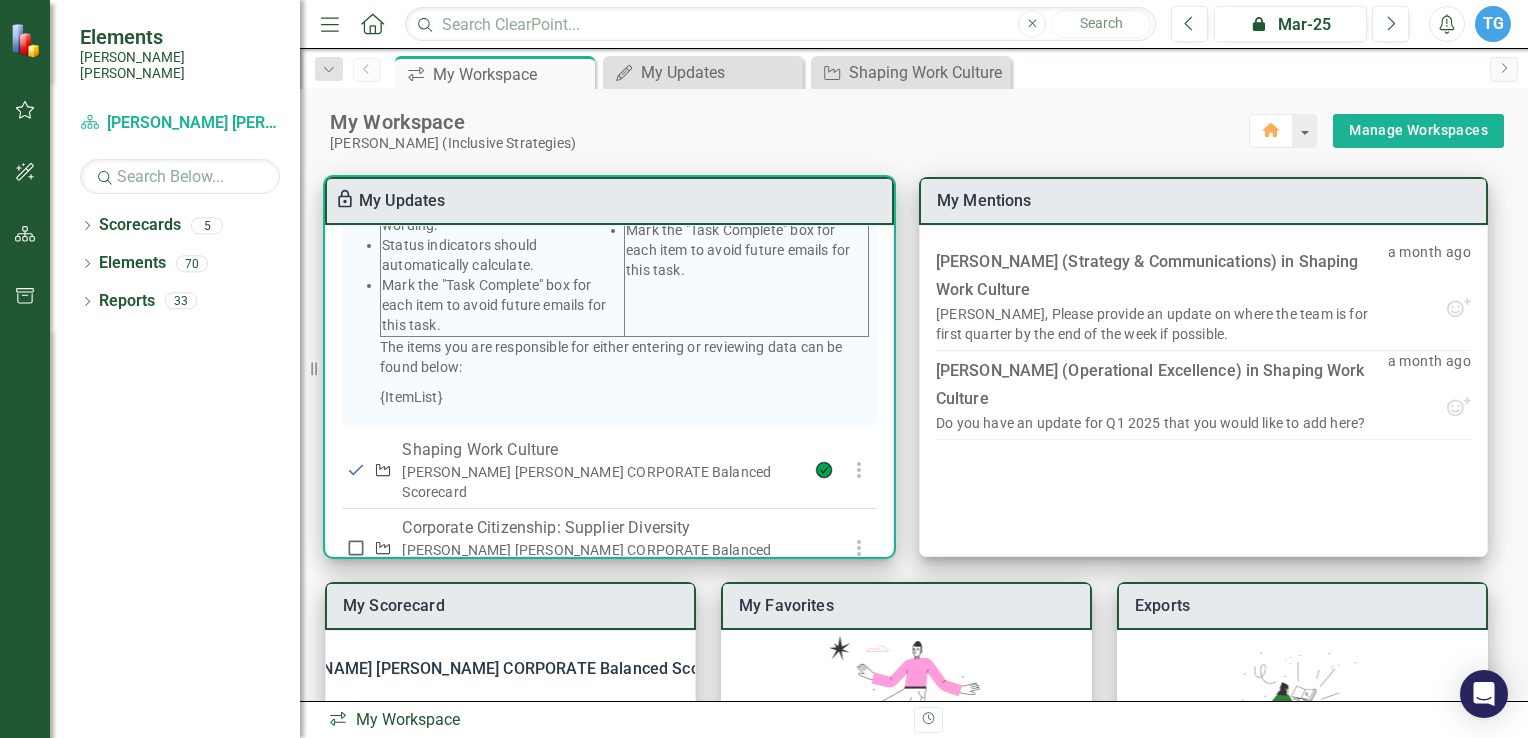 scroll, scrollTop: 564, scrollLeft: 0, axis: vertical 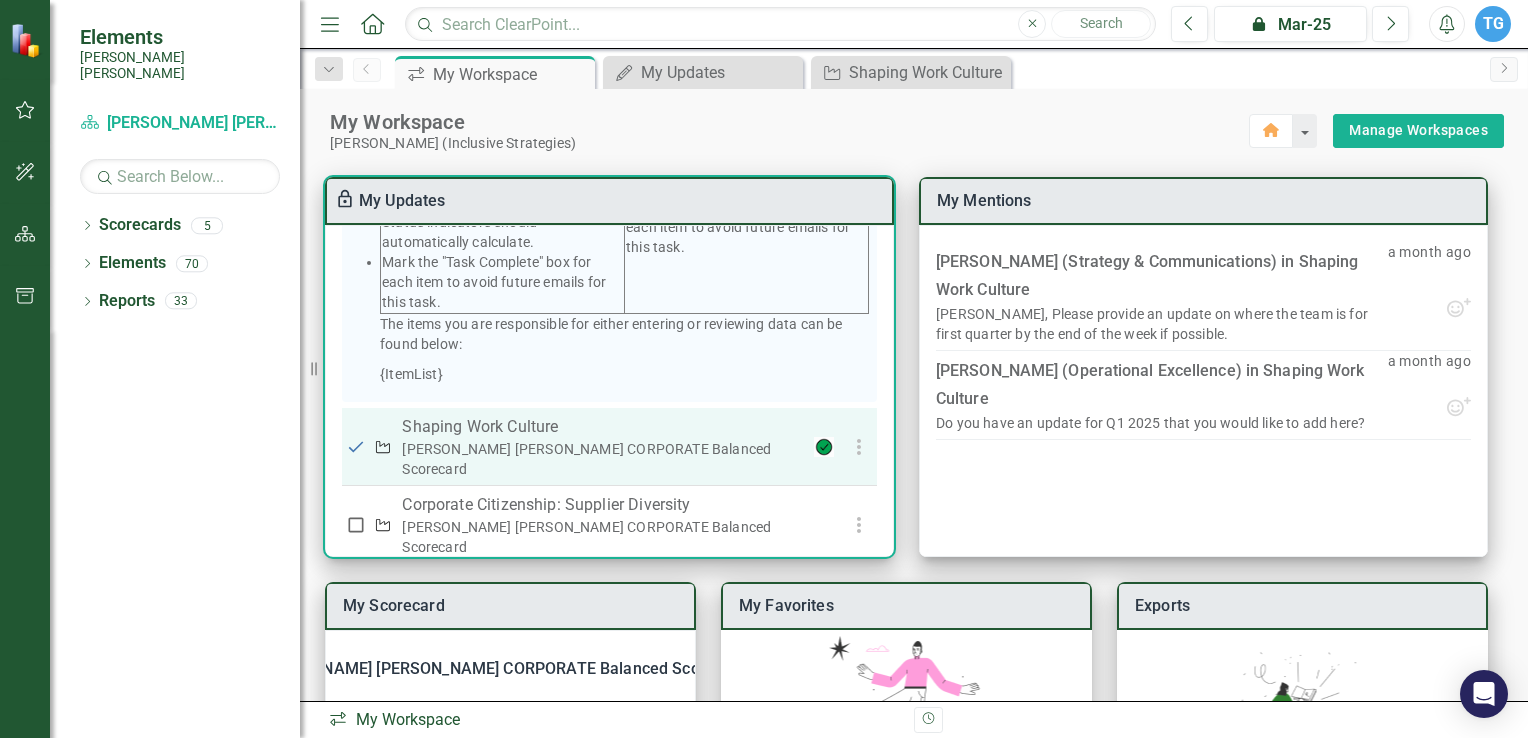 click on "Shaping Work Culture" at bounding box center [601, 427] 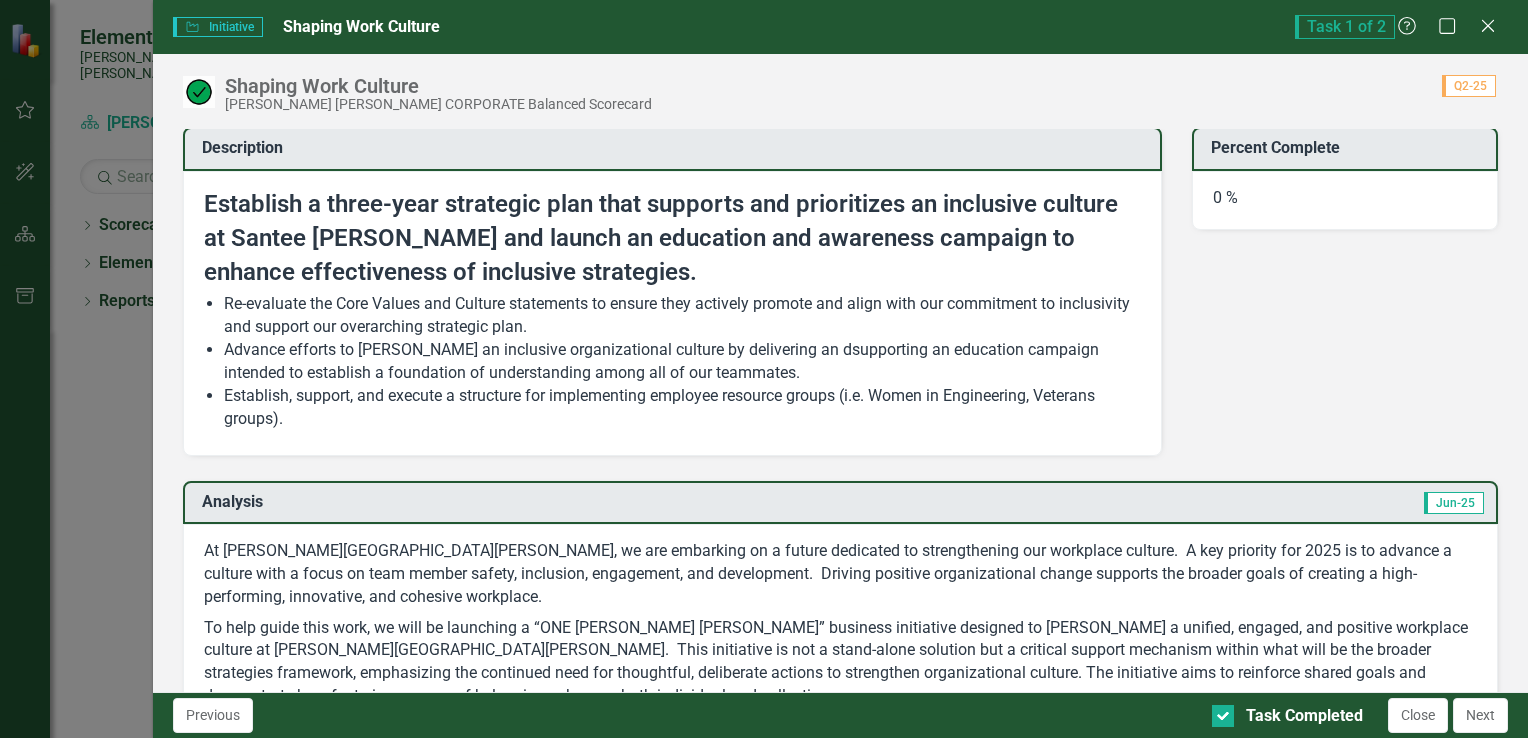 scroll, scrollTop: 0, scrollLeft: 0, axis: both 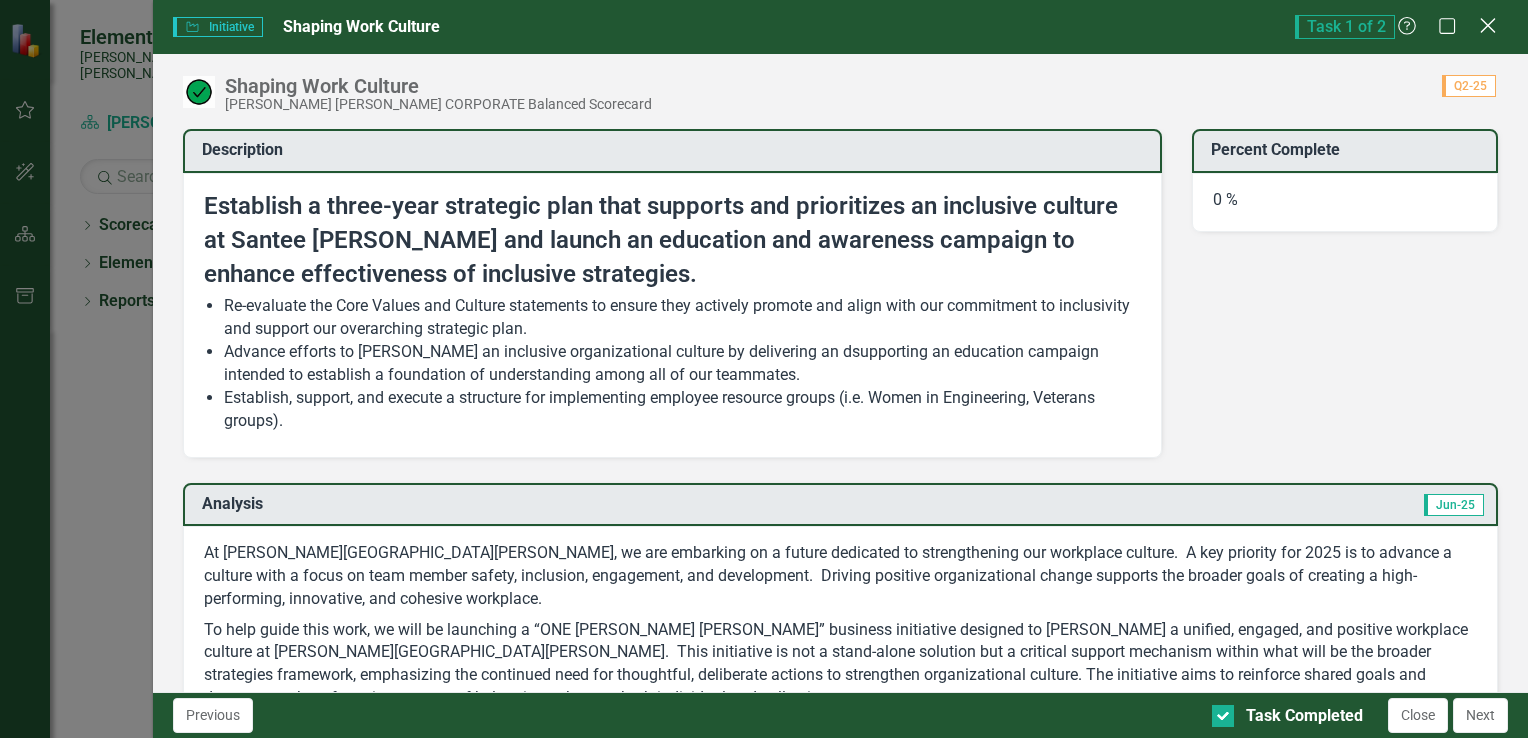 click on "Close" 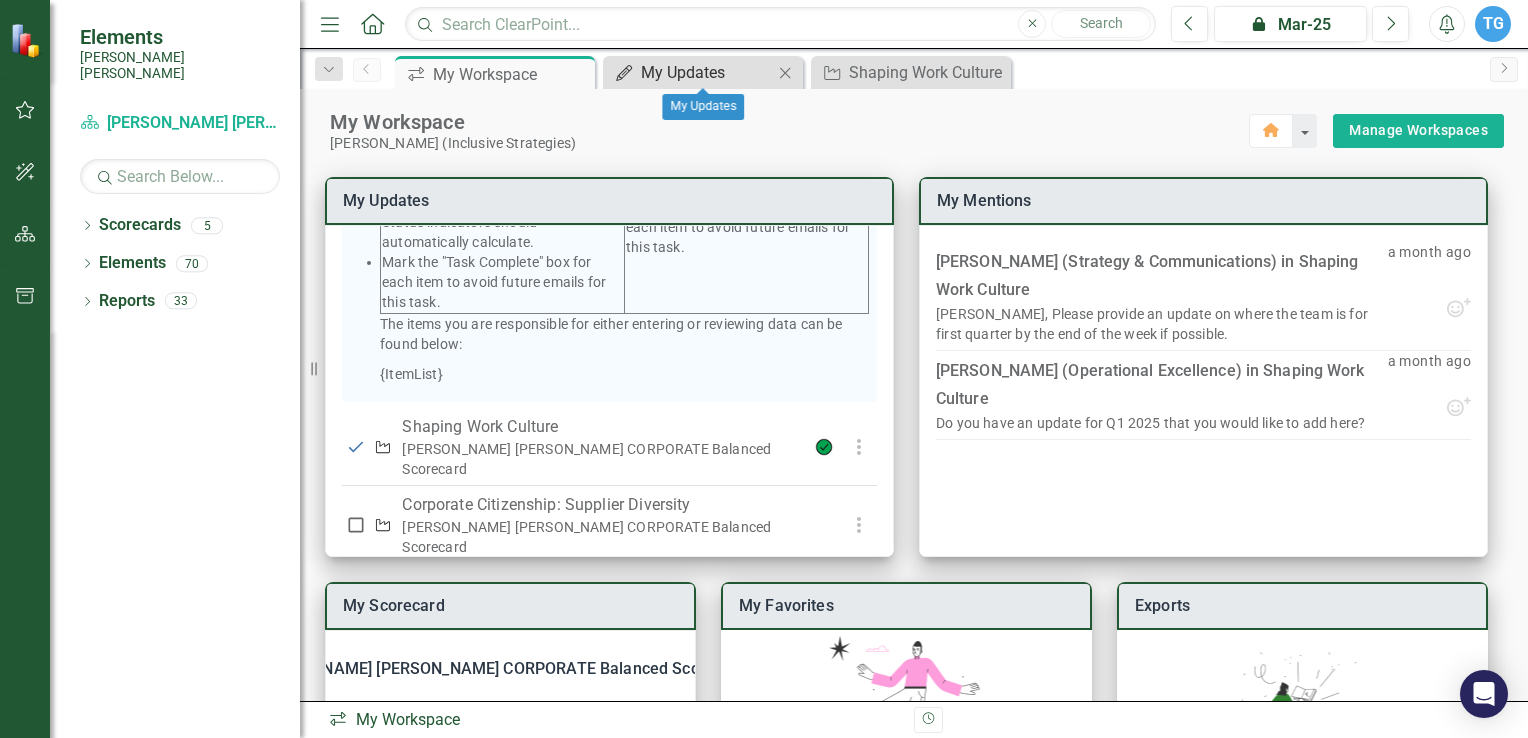 click on "My Updates" at bounding box center [707, 72] 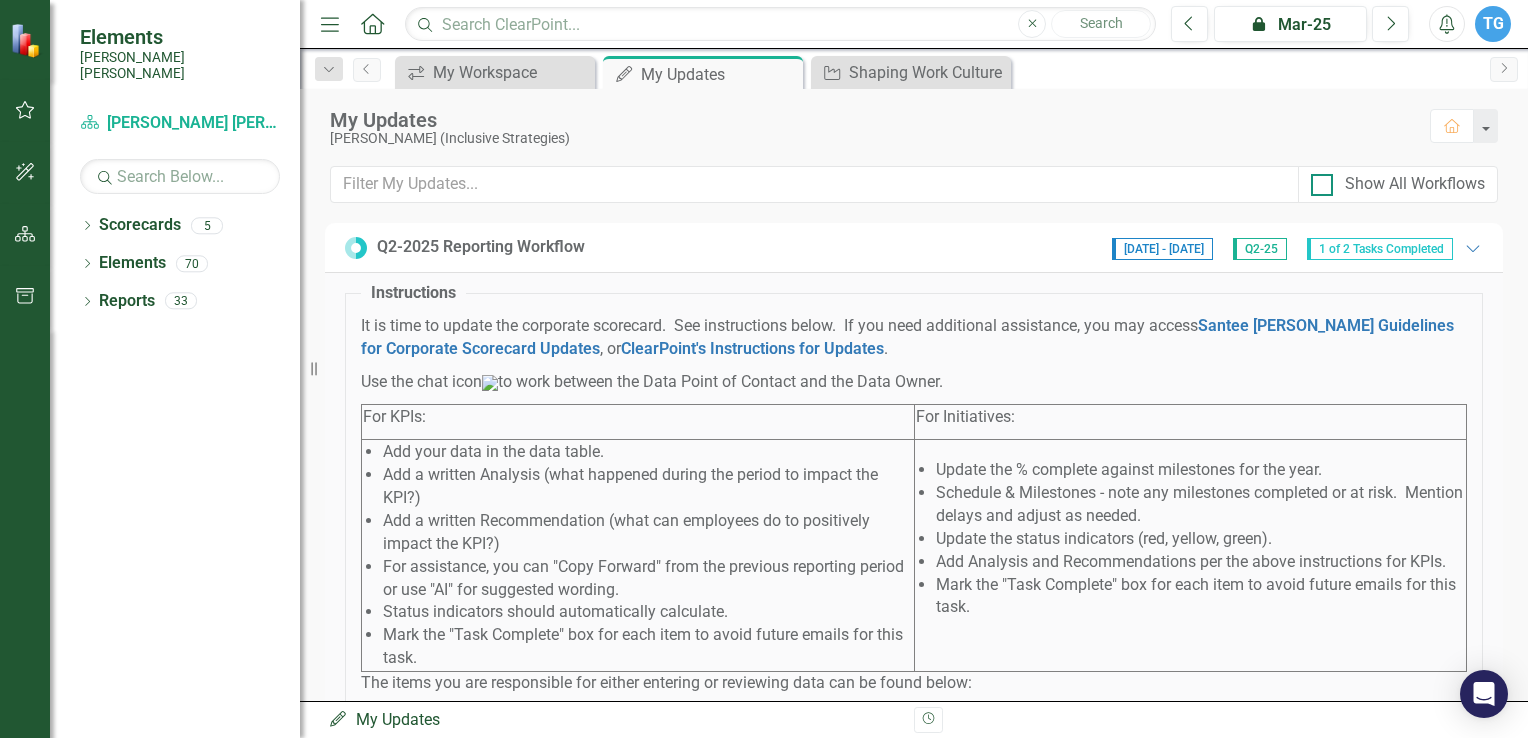 click on "Show All Workflows" at bounding box center [1317, 180] 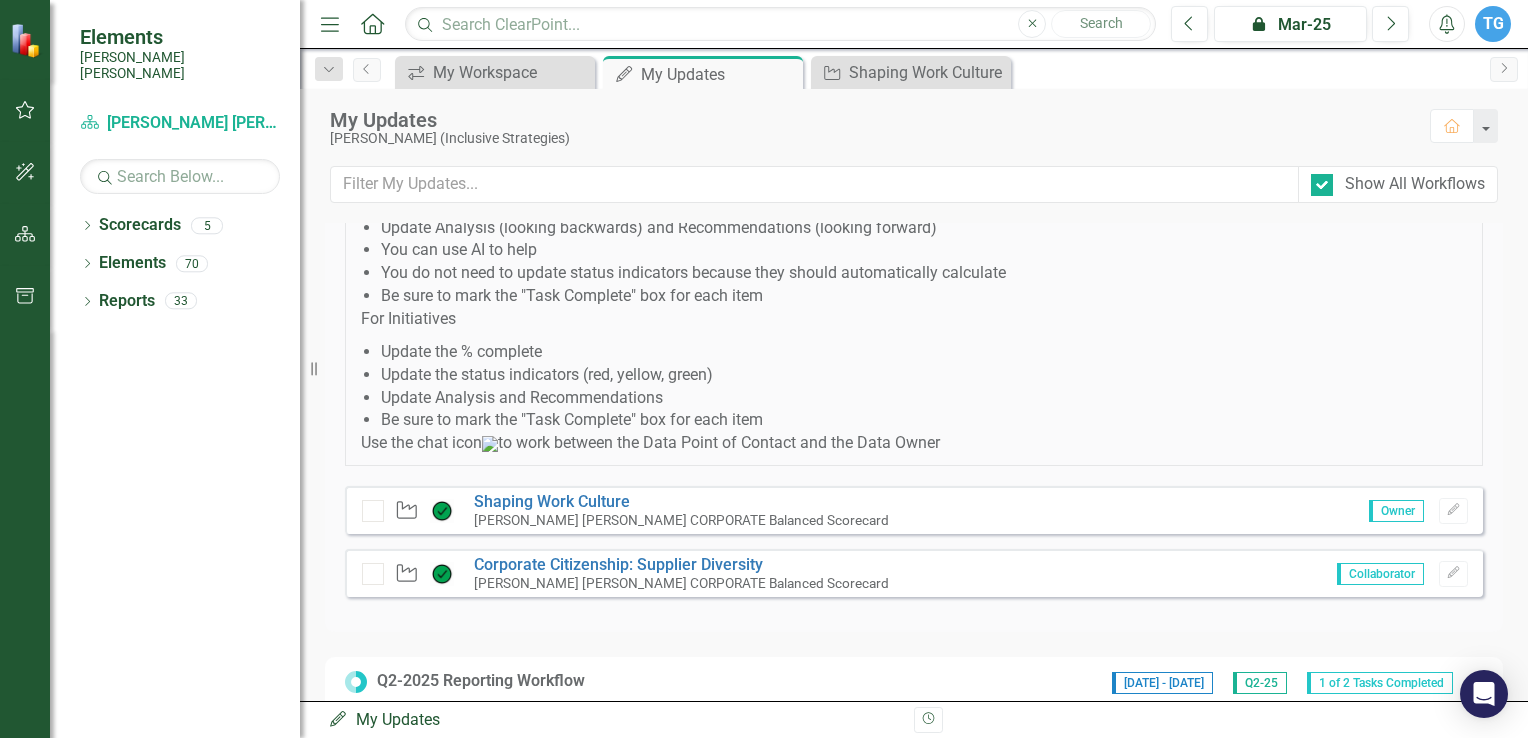 scroll, scrollTop: 200, scrollLeft: 0, axis: vertical 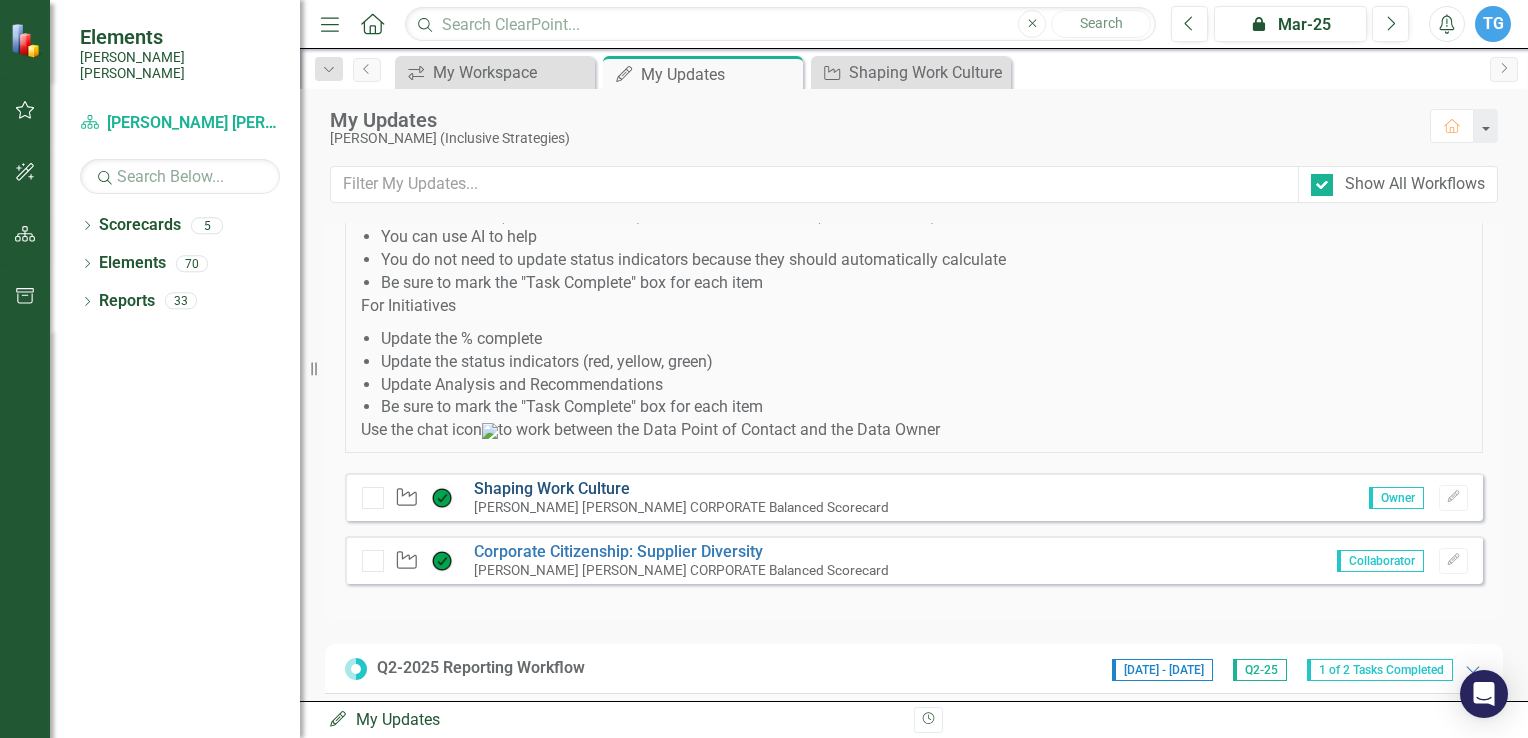 click on "Shaping Work Culture" at bounding box center [552, 488] 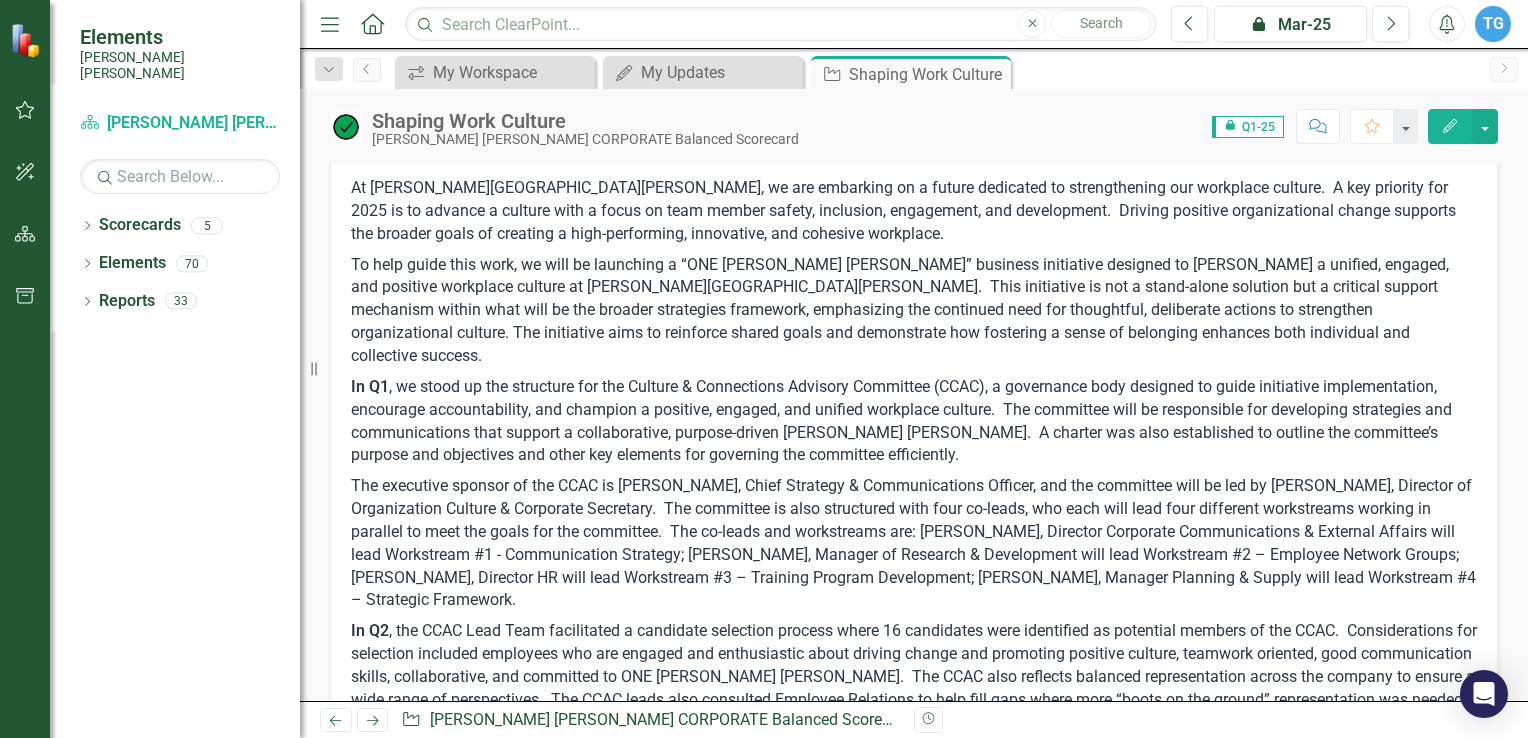 scroll, scrollTop: 0, scrollLeft: 0, axis: both 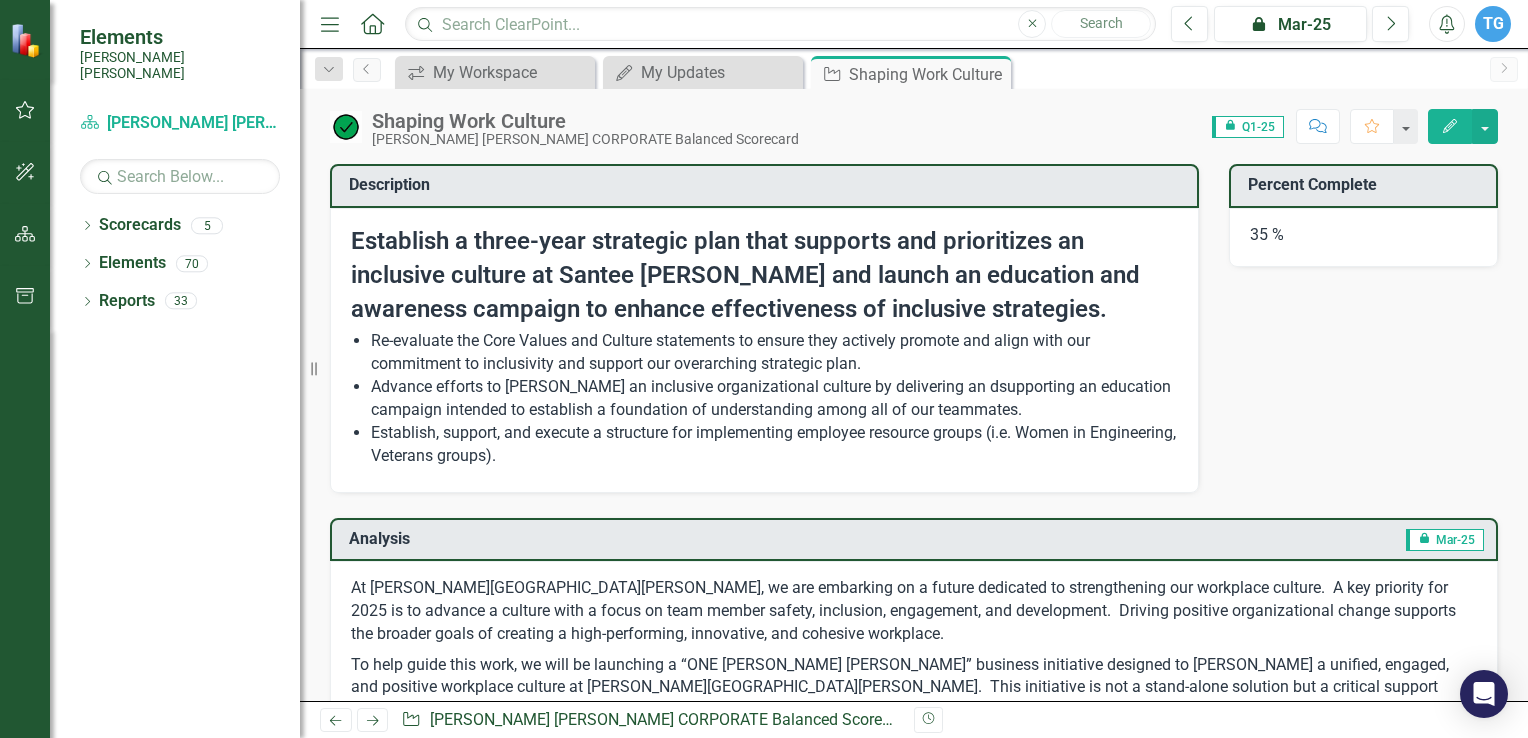 click on "35 %" at bounding box center [1364, 238] 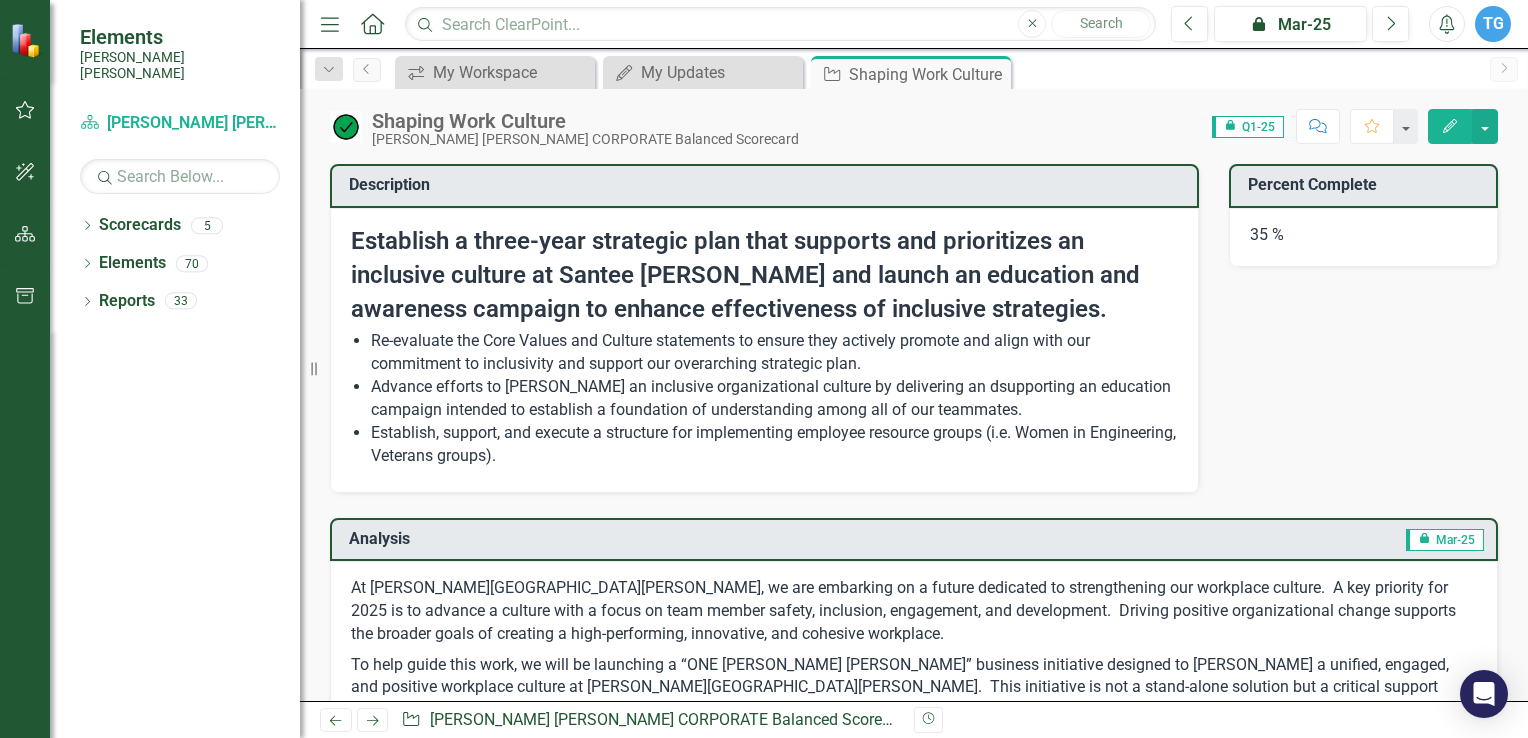 scroll, scrollTop: 200, scrollLeft: 0, axis: vertical 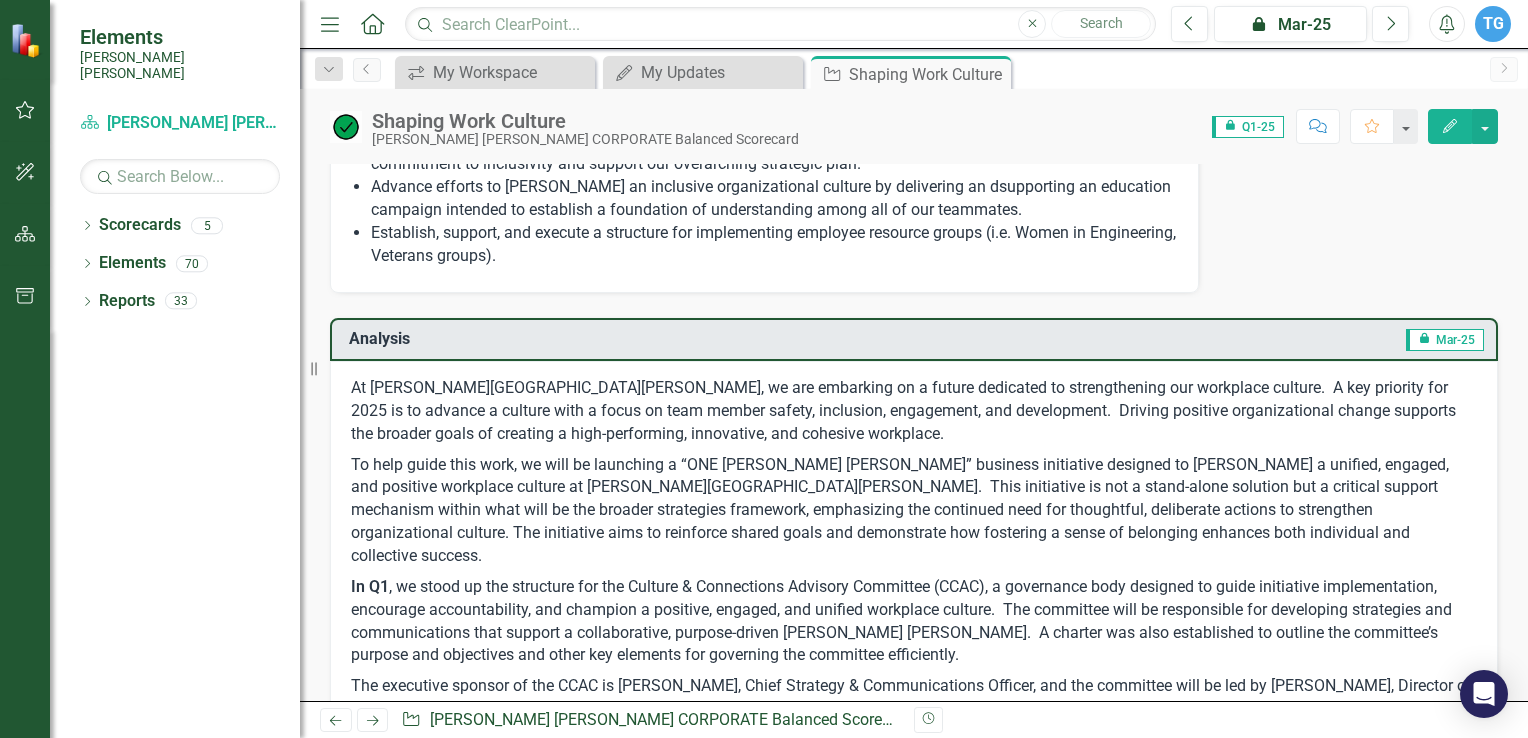 click on "To help guide this work, we will be launching a “ONE SANTEE COOPER” business initiative designed to foster a unified, engaged, and positive workplace culture at Santee Cooper.  This initiative is not a stand-alone solution but a critical support mechanism within what will be the broader strategies framework, emphasizing the continued need for thoughtful, deliberate actions to strengthen organizational culture. The initiative aims to reinforce shared goals and demonstrate how fostering a sense of belonging enhances both individual and collective success." at bounding box center (914, 511) 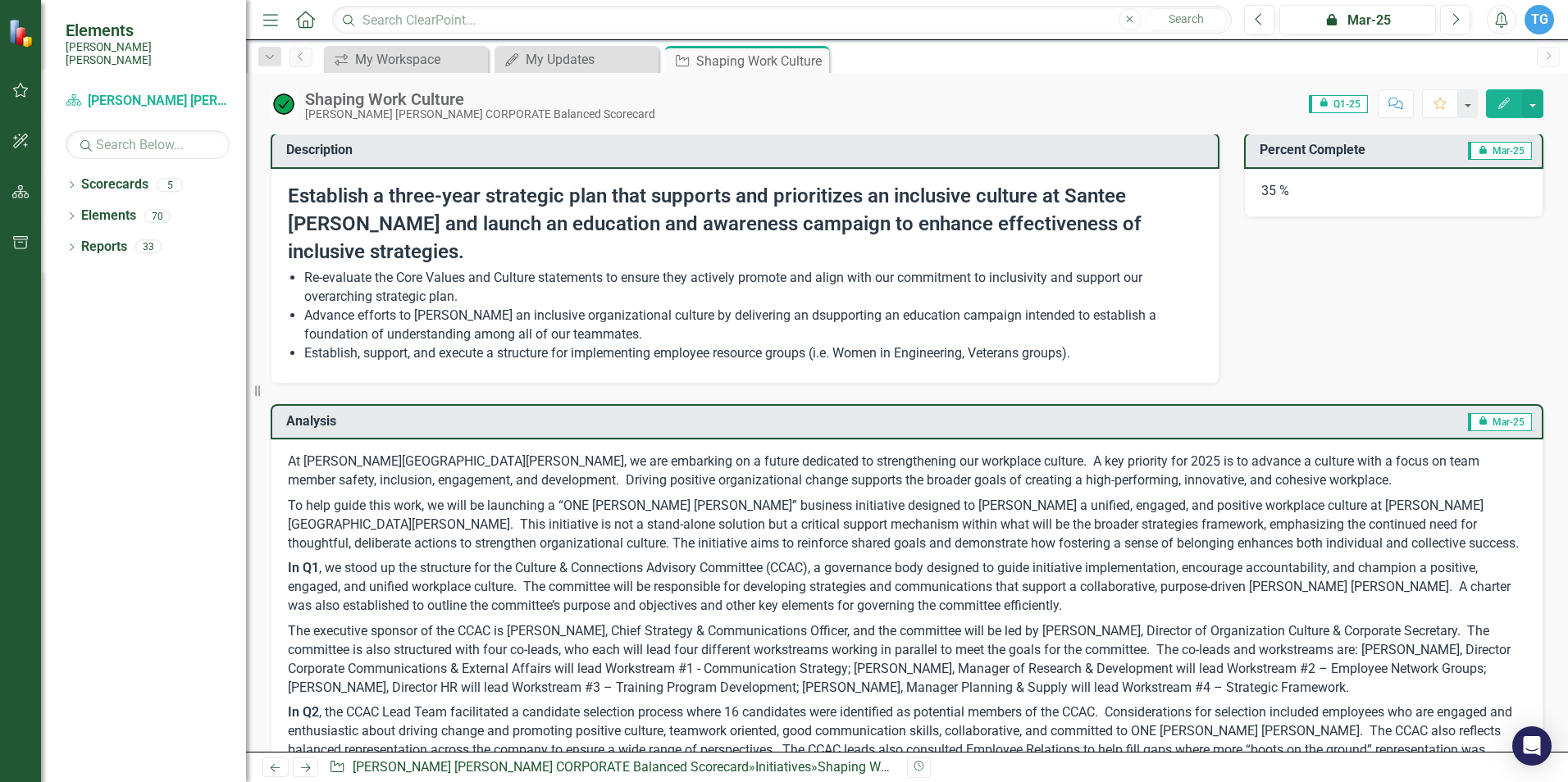 scroll, scrollTop: 0, scrollLeft: 0, axis: both 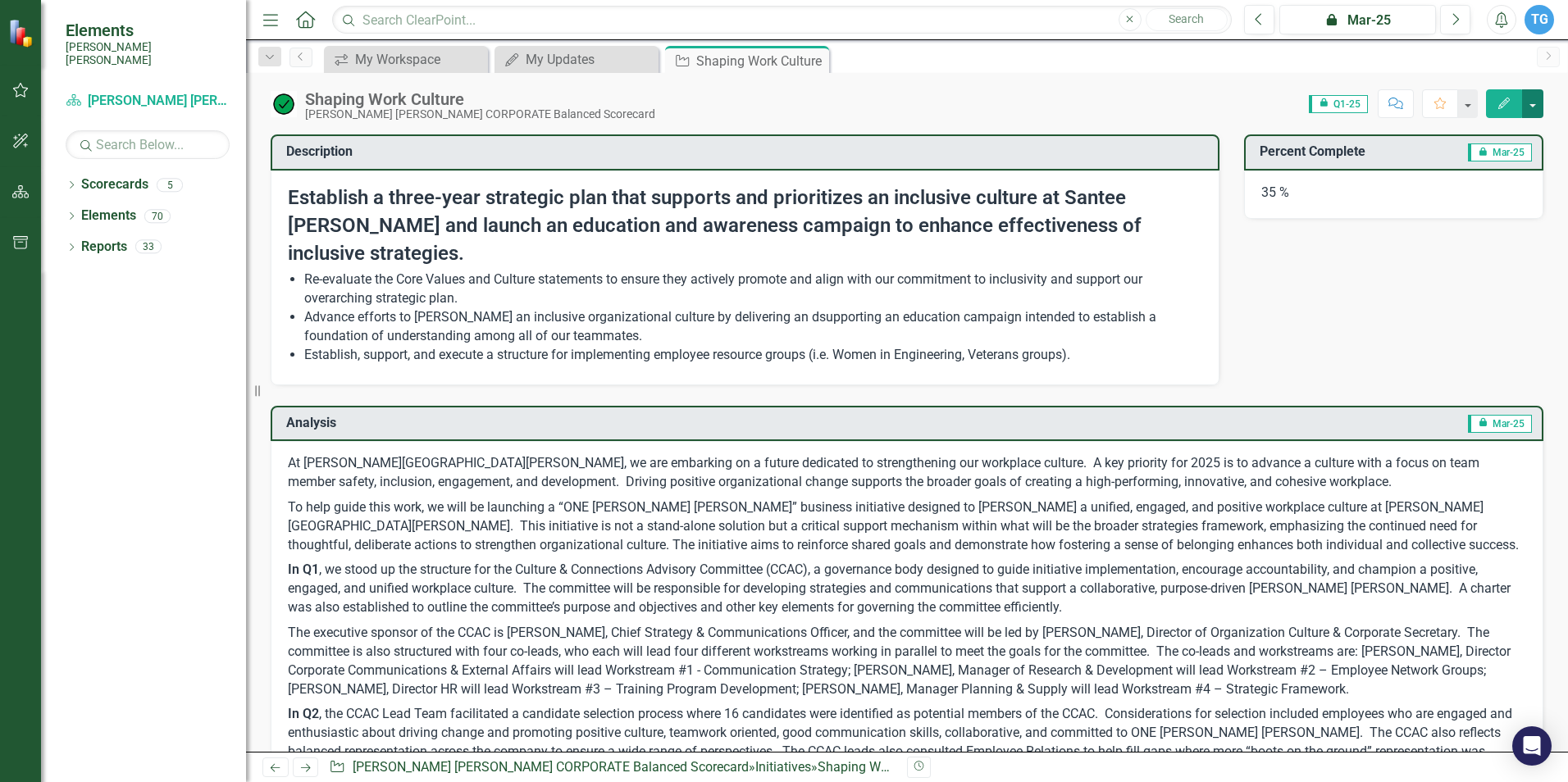 click at bounding box center [1533, 103] 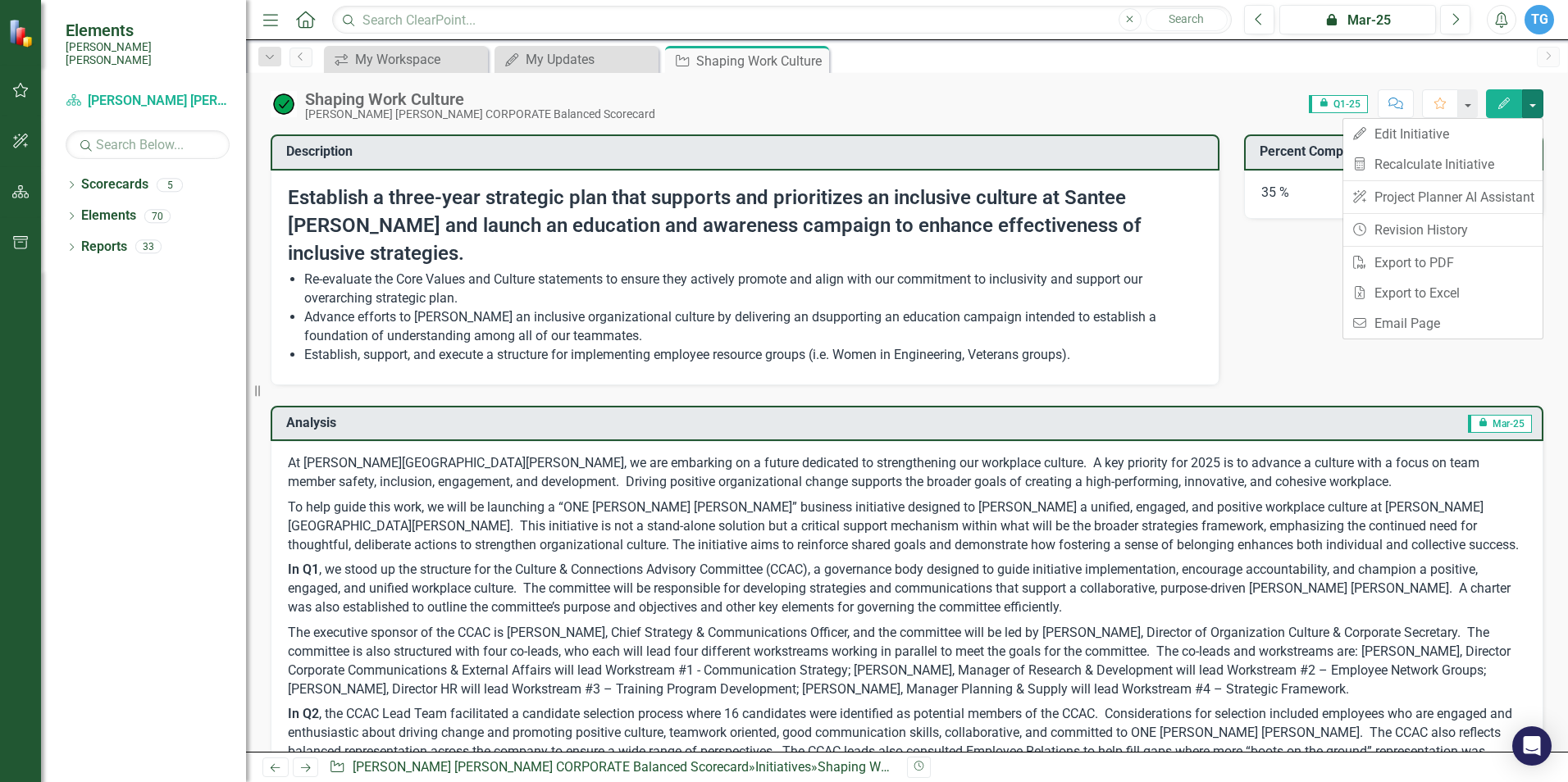 click on "35 %" at bounding box center [1394, 195] 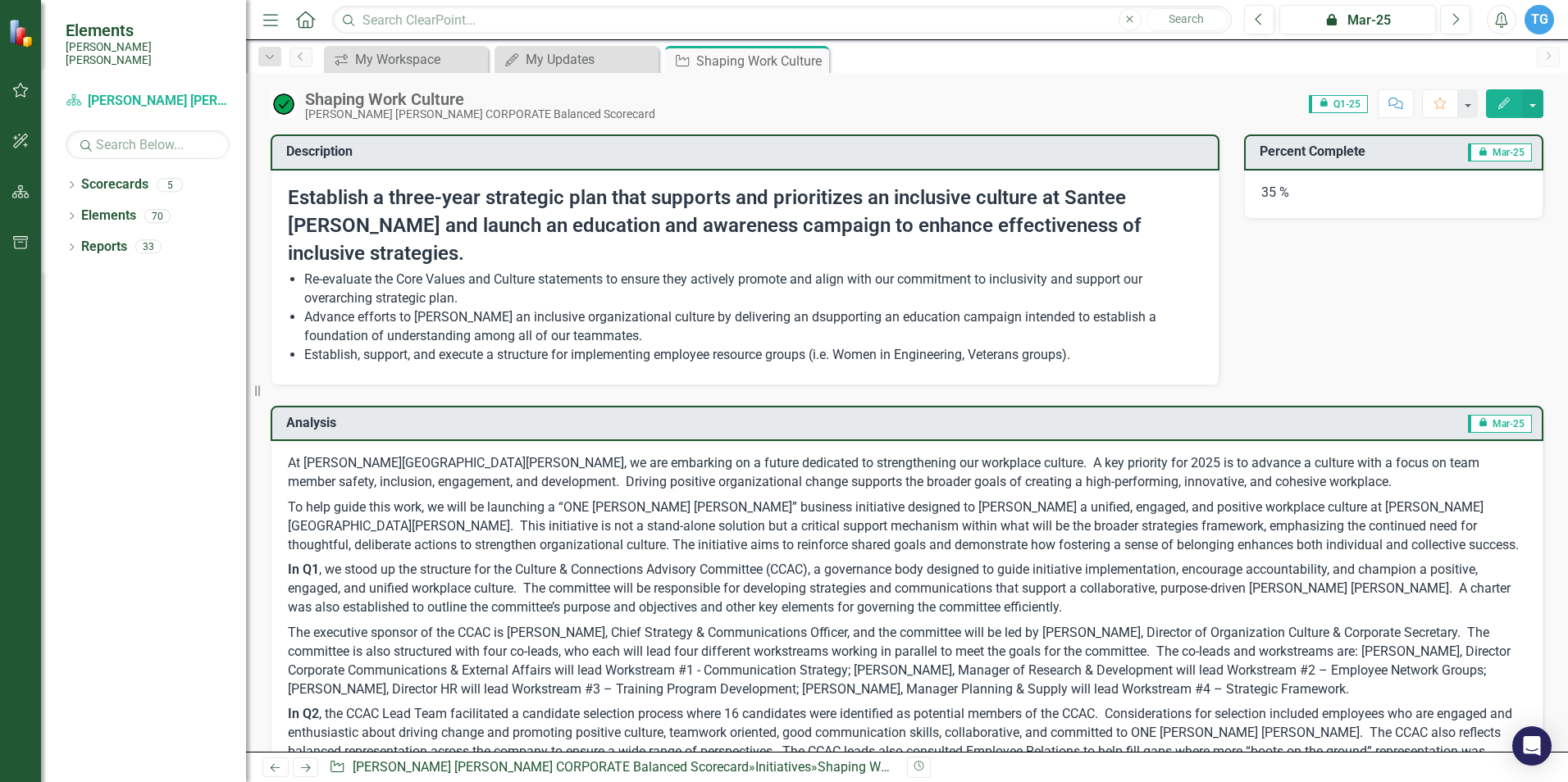 click on "35 %" at bounding box center (1394, 195) 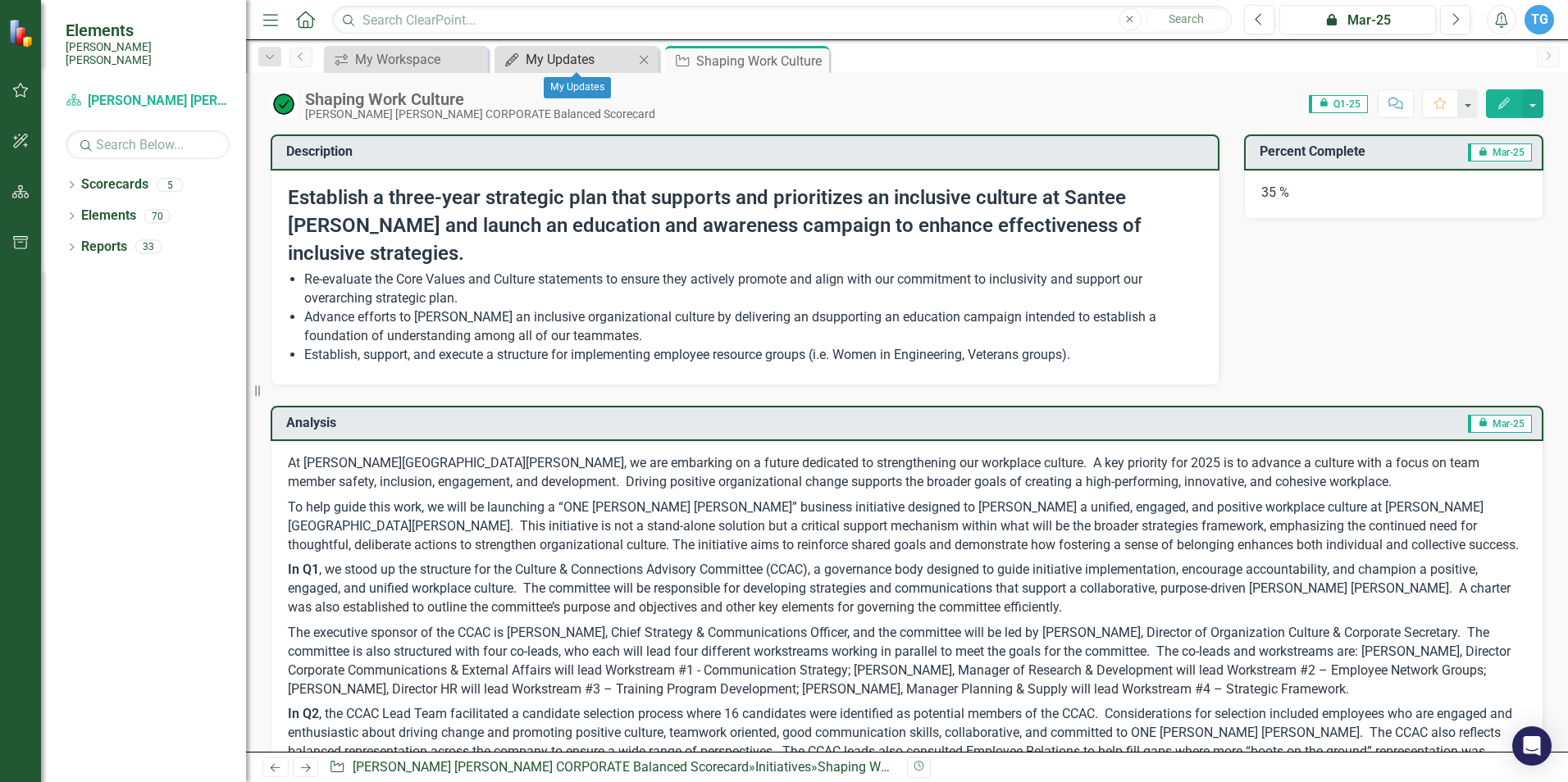 click on "My Updates" at bounding box center [580, 59] 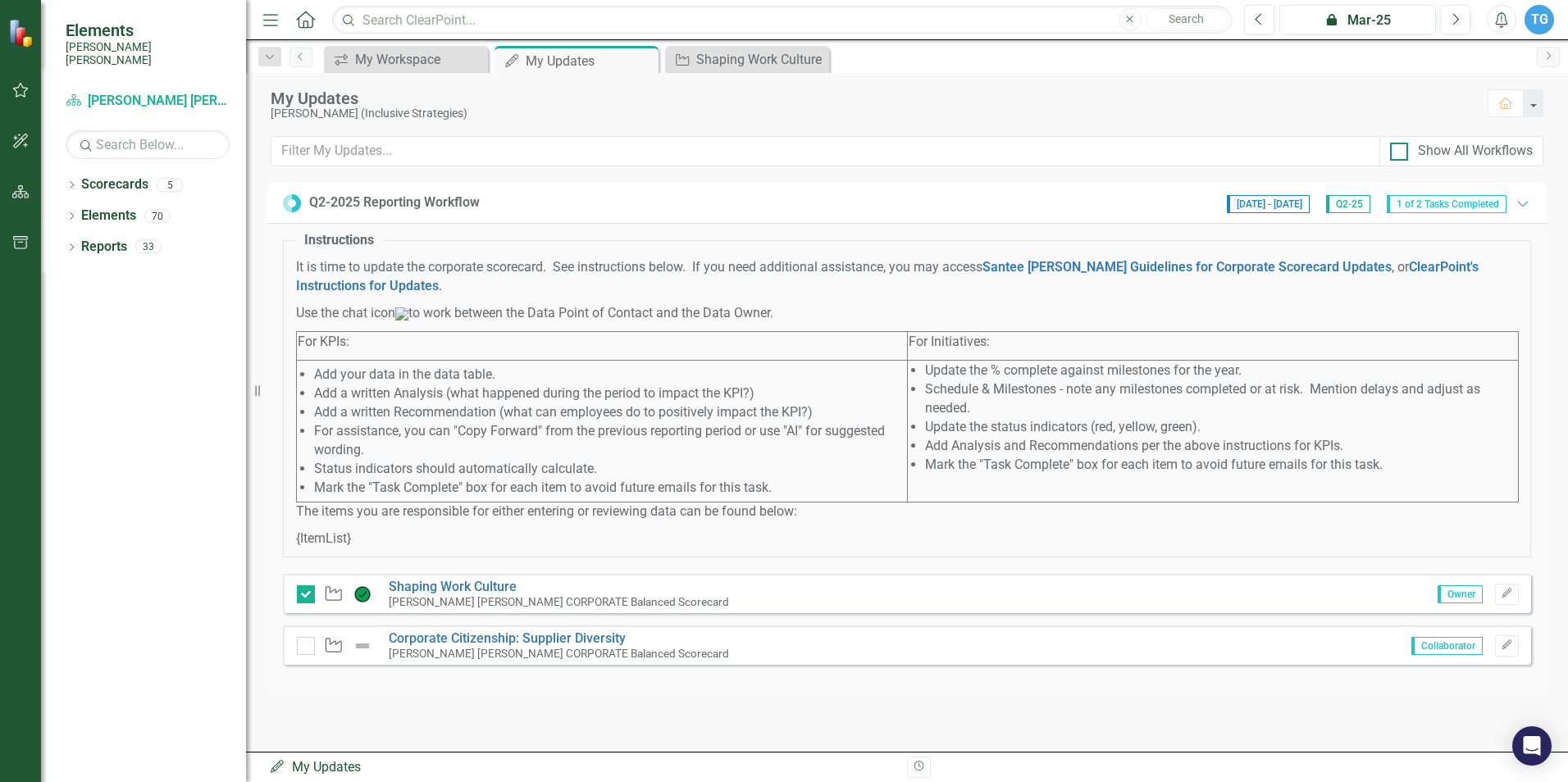 click on "Show All Workflows" at bounding box center (1395, 148) 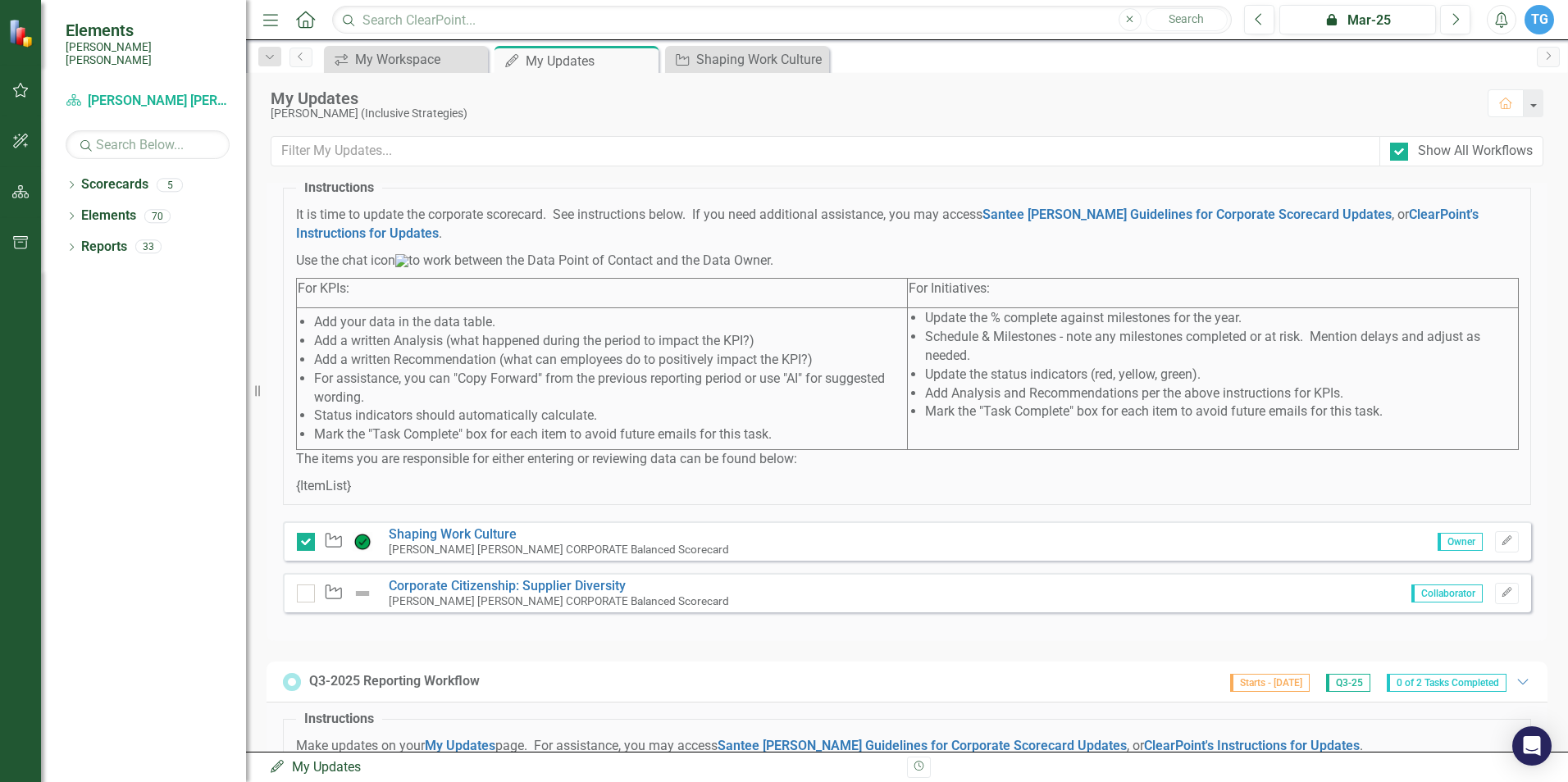 scroll, scrollTop: 656, scrollLeft: 0, axis: vertical 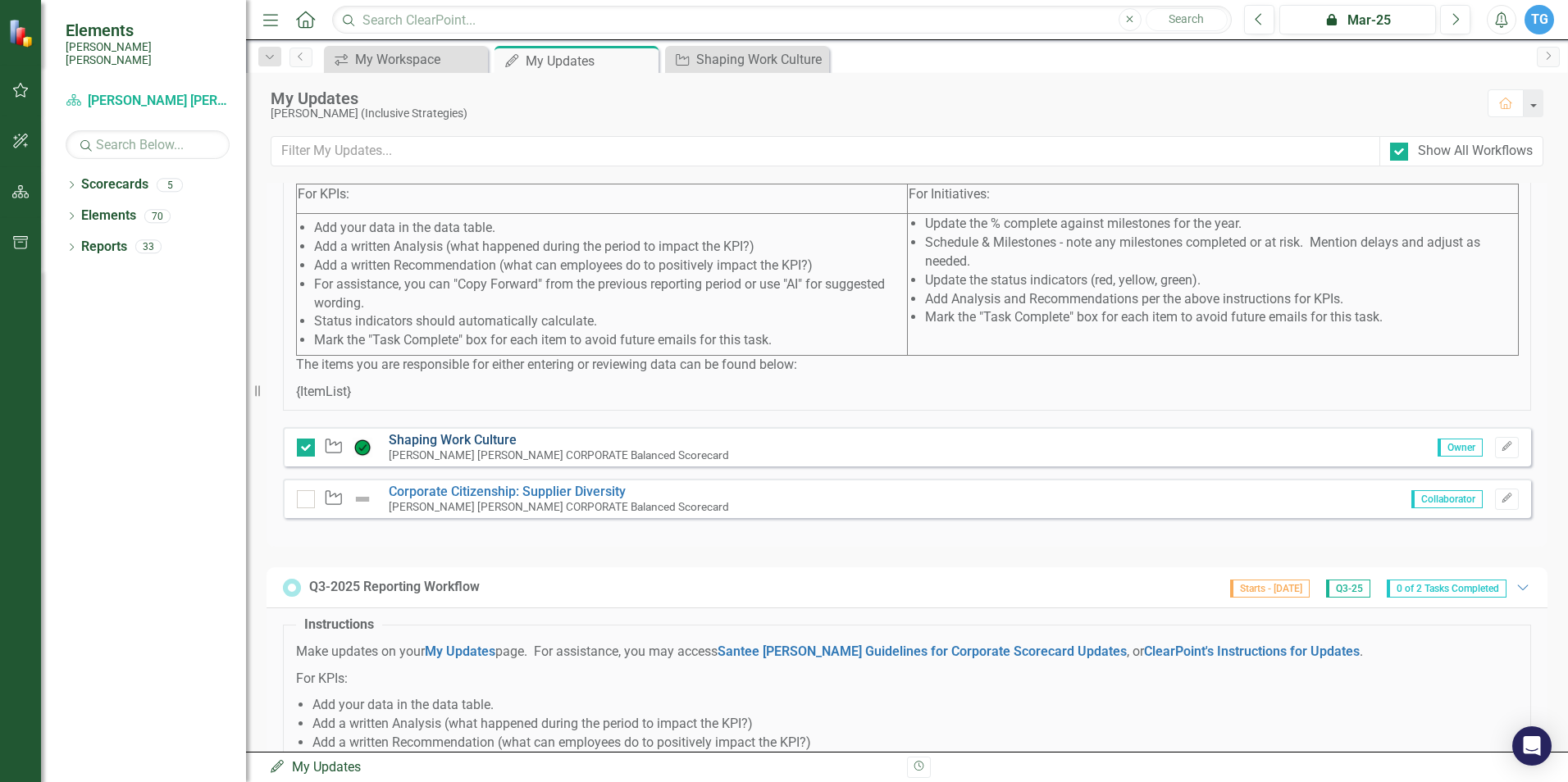 click on "Shaping Work Culture" at bounding box center [453, 439] 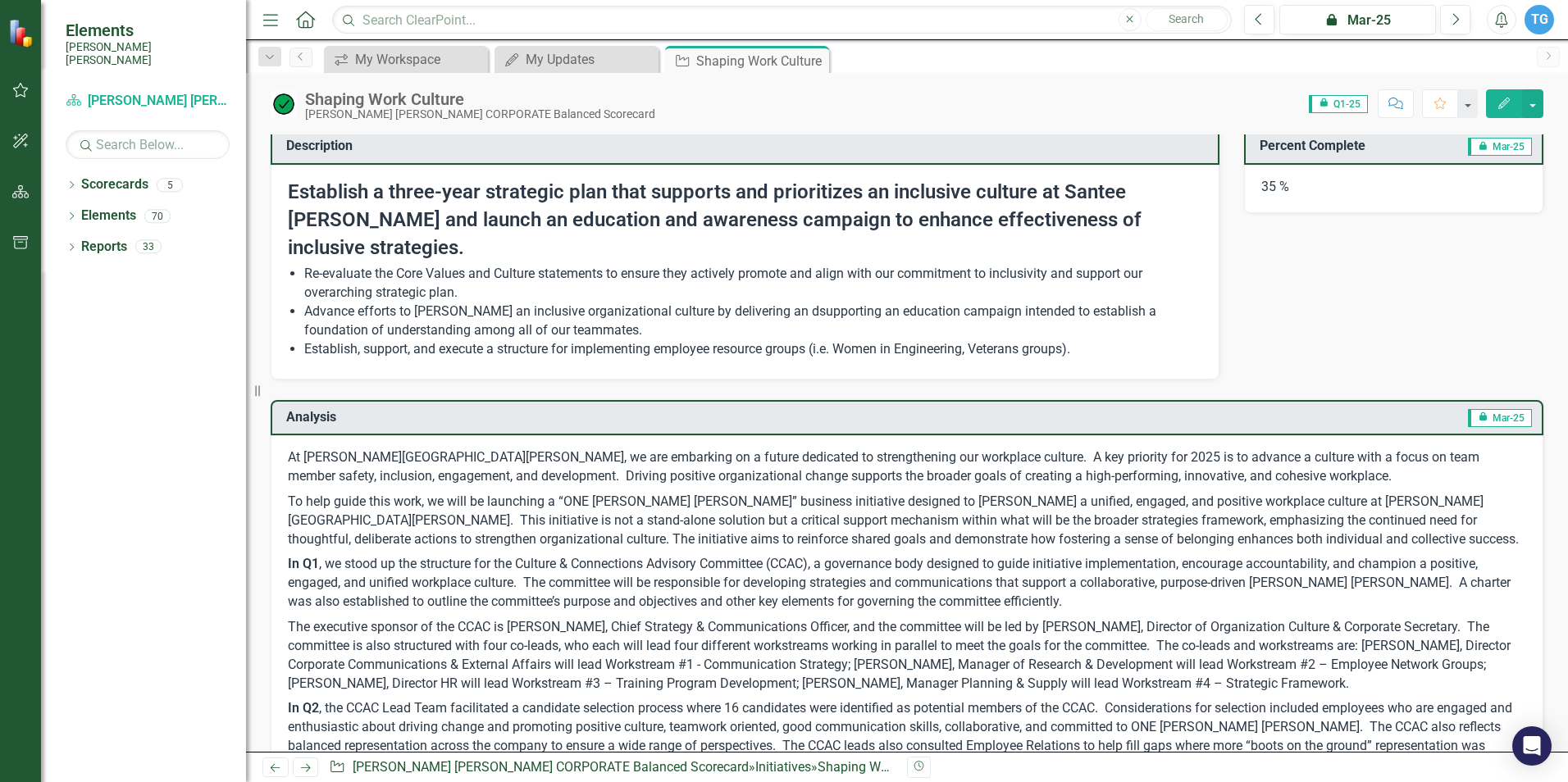 scroll, scrollTop: 0, scrollLeft: 0, axis: both 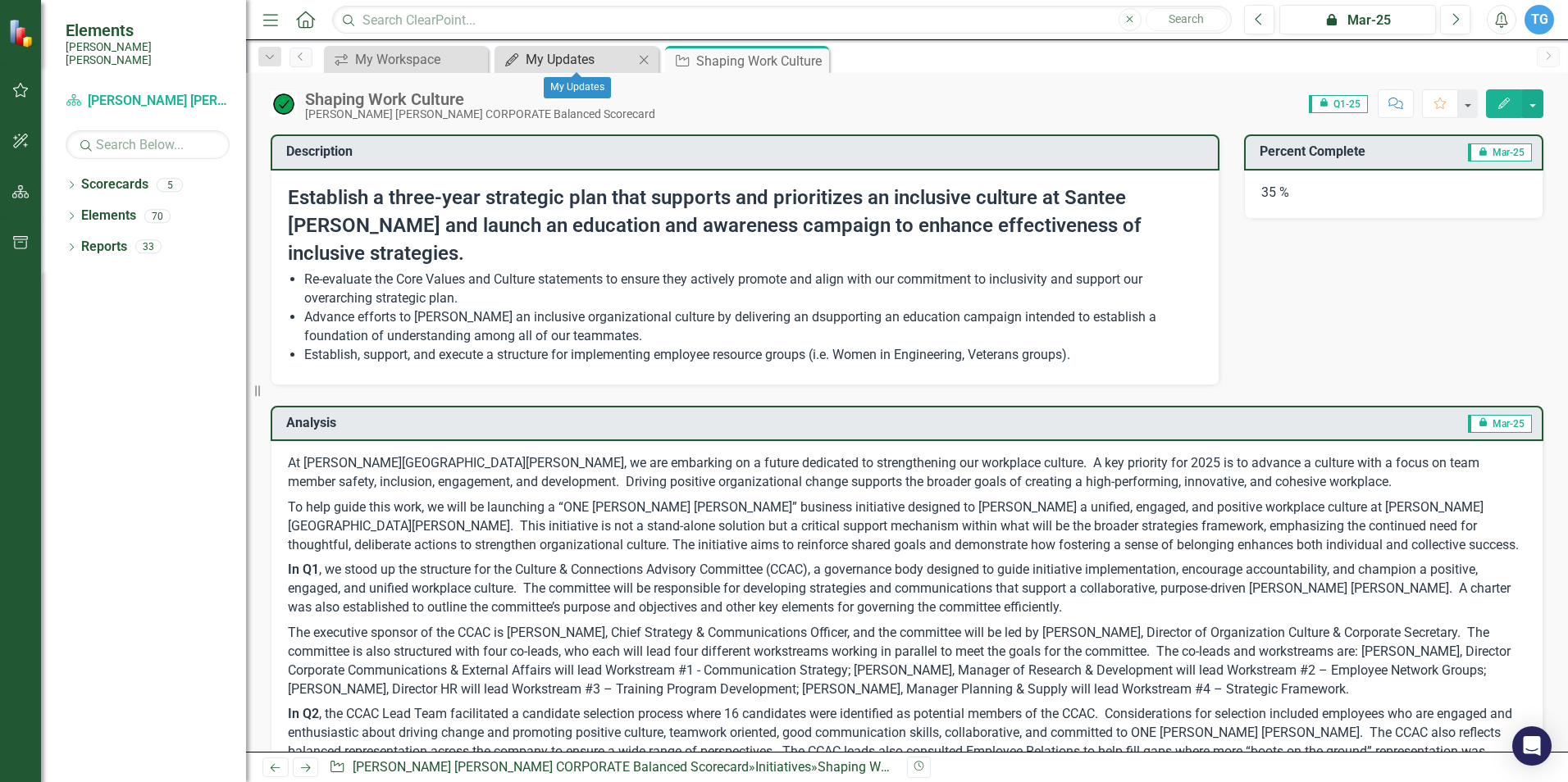 click on "My Updates" at bounding box center [580, 59] 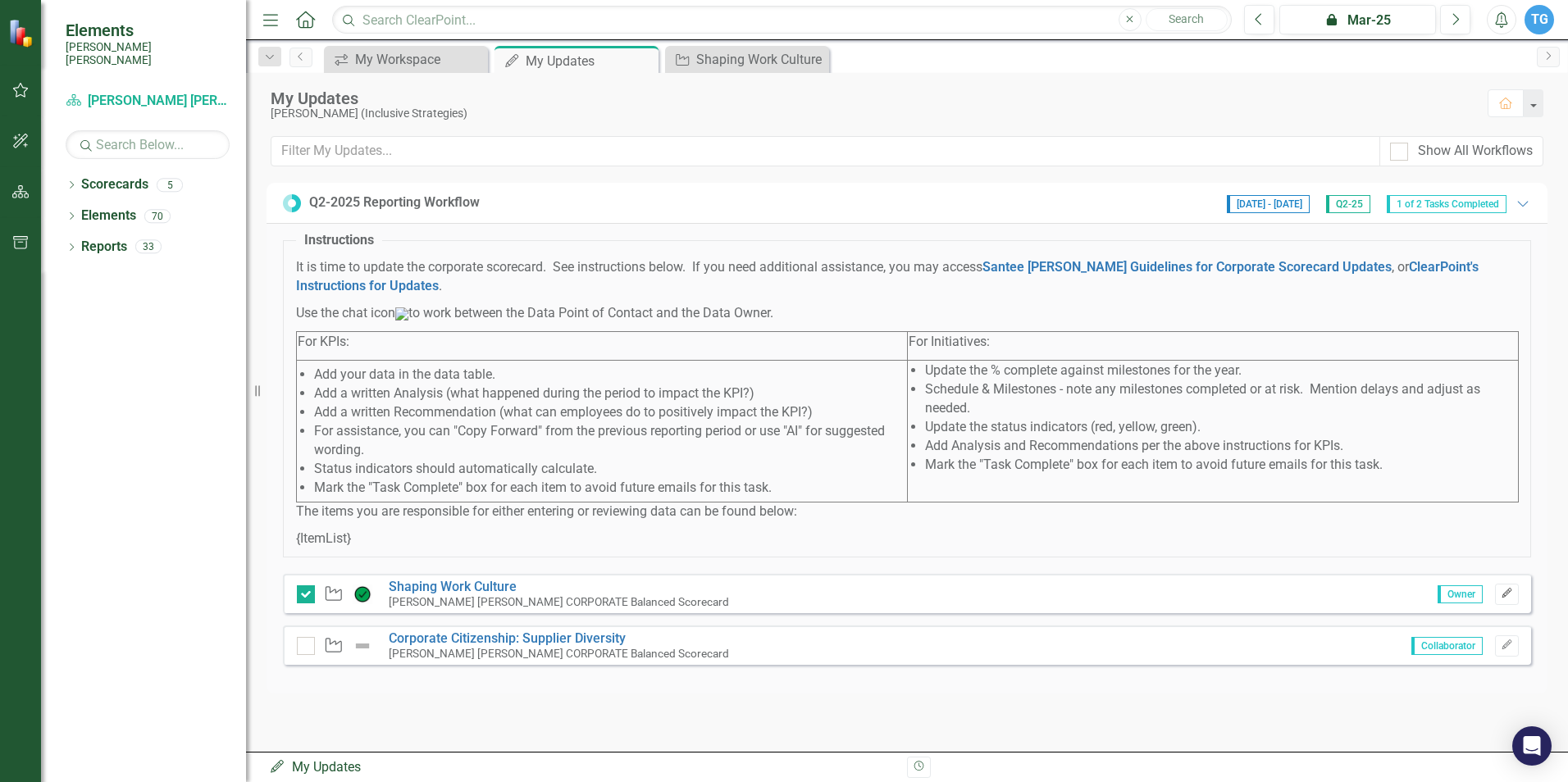 click on "Edit" 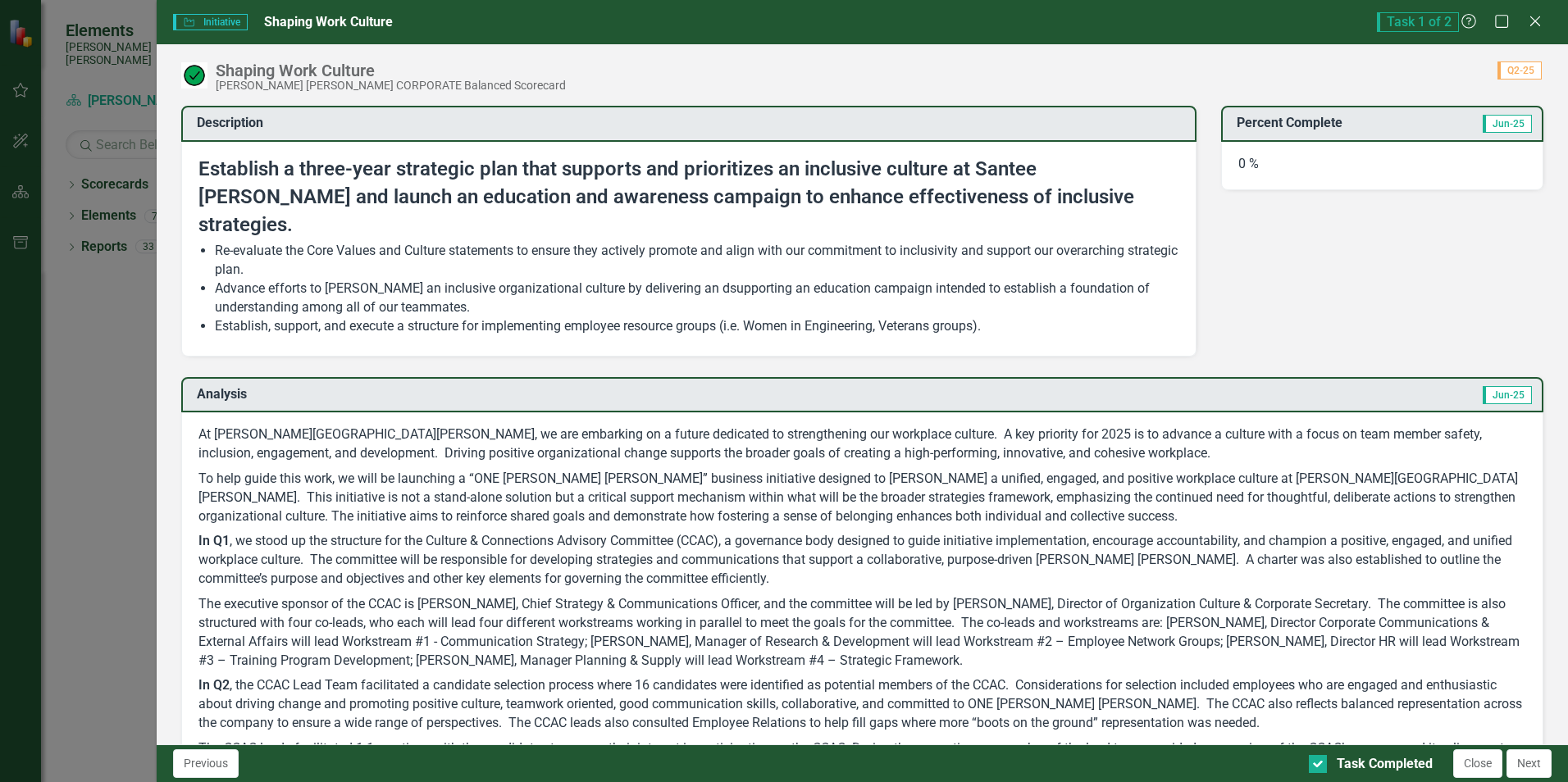 click on "To help guide this work, we will be launching a “ONE SANTEE COOPER” business initiative designed to foster a unified, engaged, and positive workplace culture at Santee Cooper.  This initiative is not a stand-alone solution but a critical support mechanism within what will be the broader strategies framework, emphasizing the continued need for thoughtful, deliberate actions to strengthen organizational culture. The initiative aims to reinforce shared goals and demonstrate how fostering a sense of belonging enhances both individual and collective success." at bounding box center [862, 498] 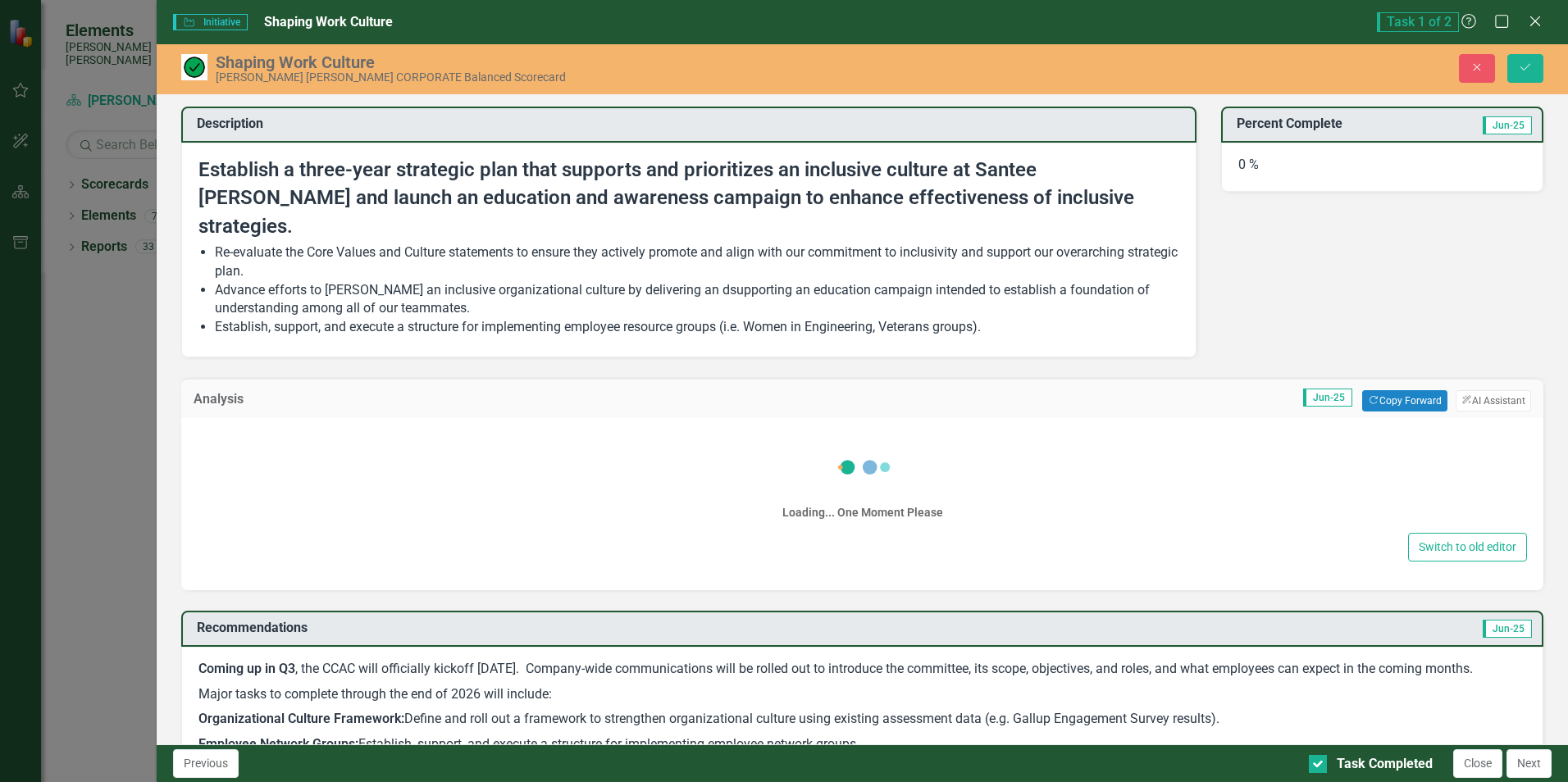click on "Loading... One Moment Please" at bounding box center (862, 480) 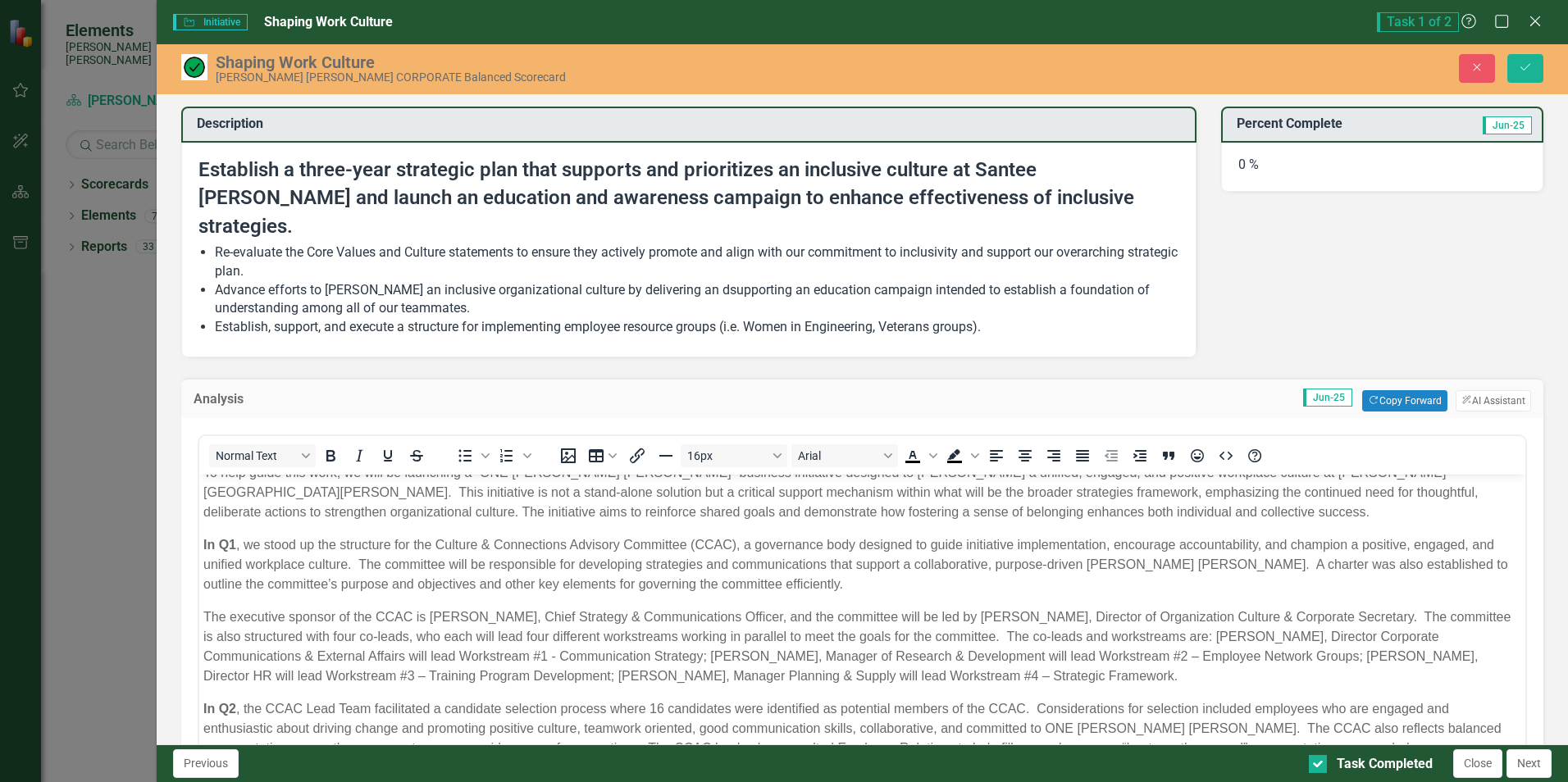 scroll, scrollTop: 155, scrollLeft: 0, axis: vertical 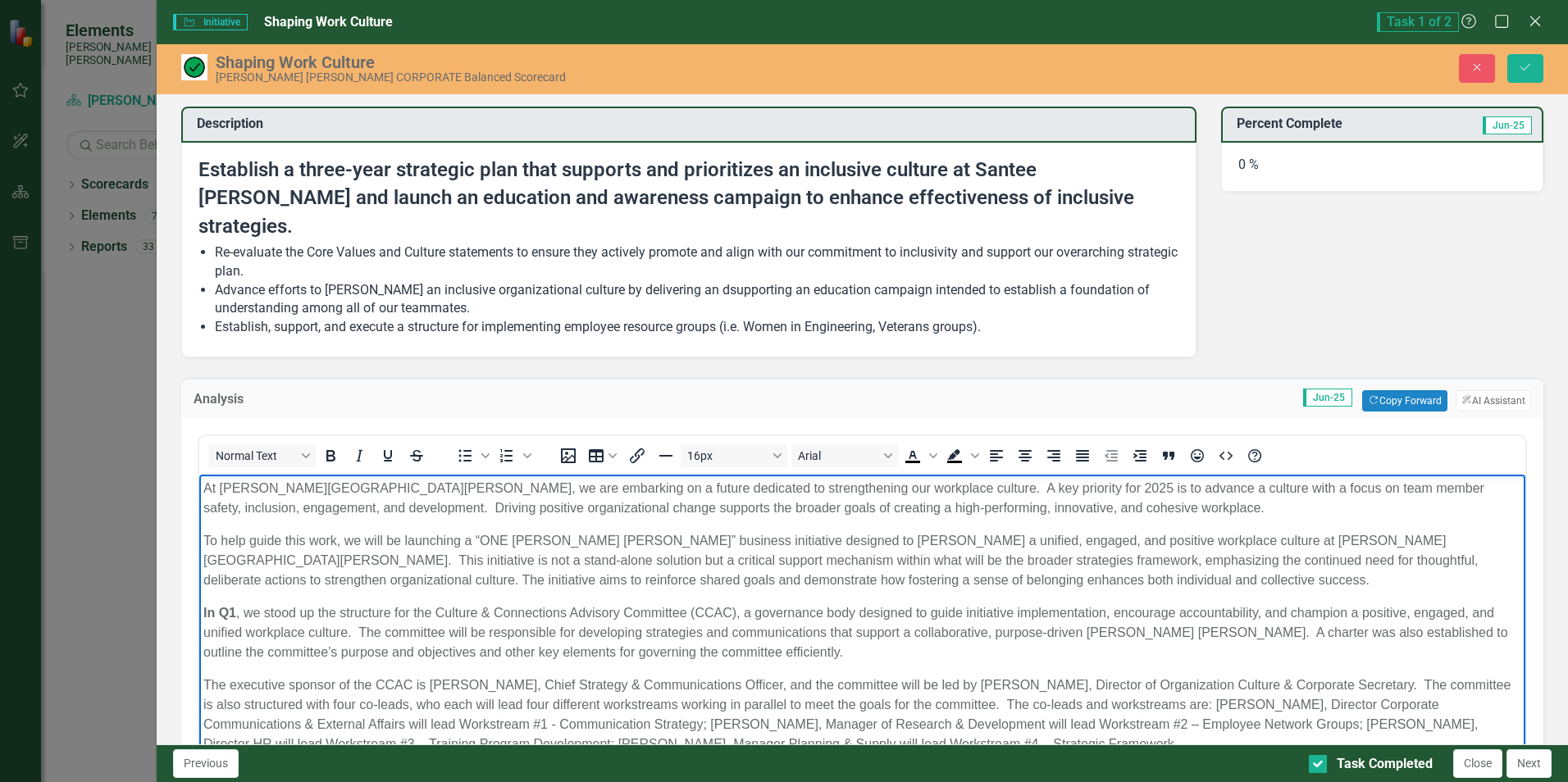 click on "At Santee Cooper, we are embarking on a future dedicated to strengthening our workplace culture.  A key priority for 2025 is to advance a culture with a focus on team member safety, inclusion, engagement, and development.  Driving positive organizational change supports the broader goals of creating a high-performing, innovative, and cohesive workplace." at bounding box center (862, 498) 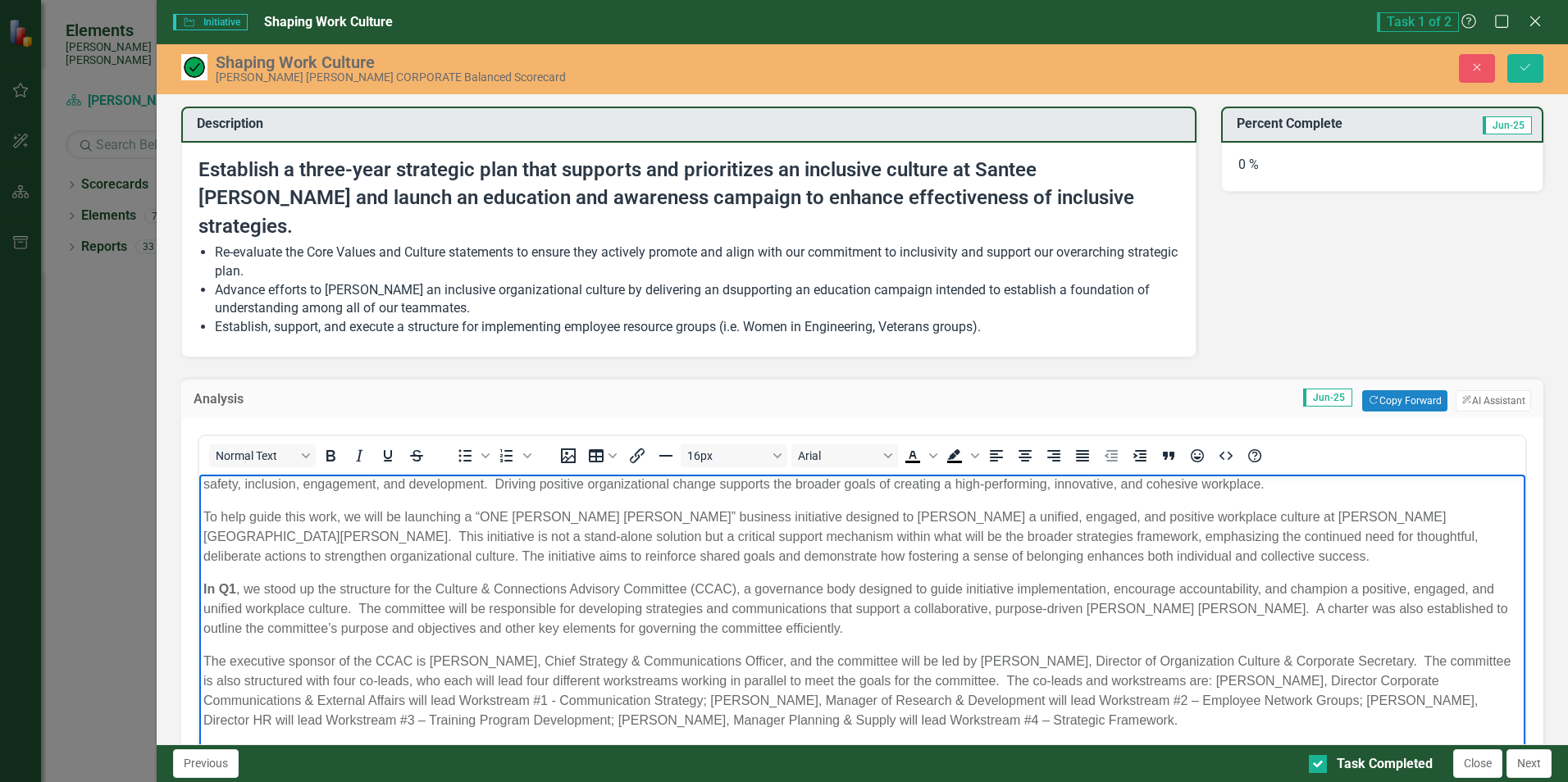 scroll, scrollTop: 0, scrollLeft: 0, axis: both 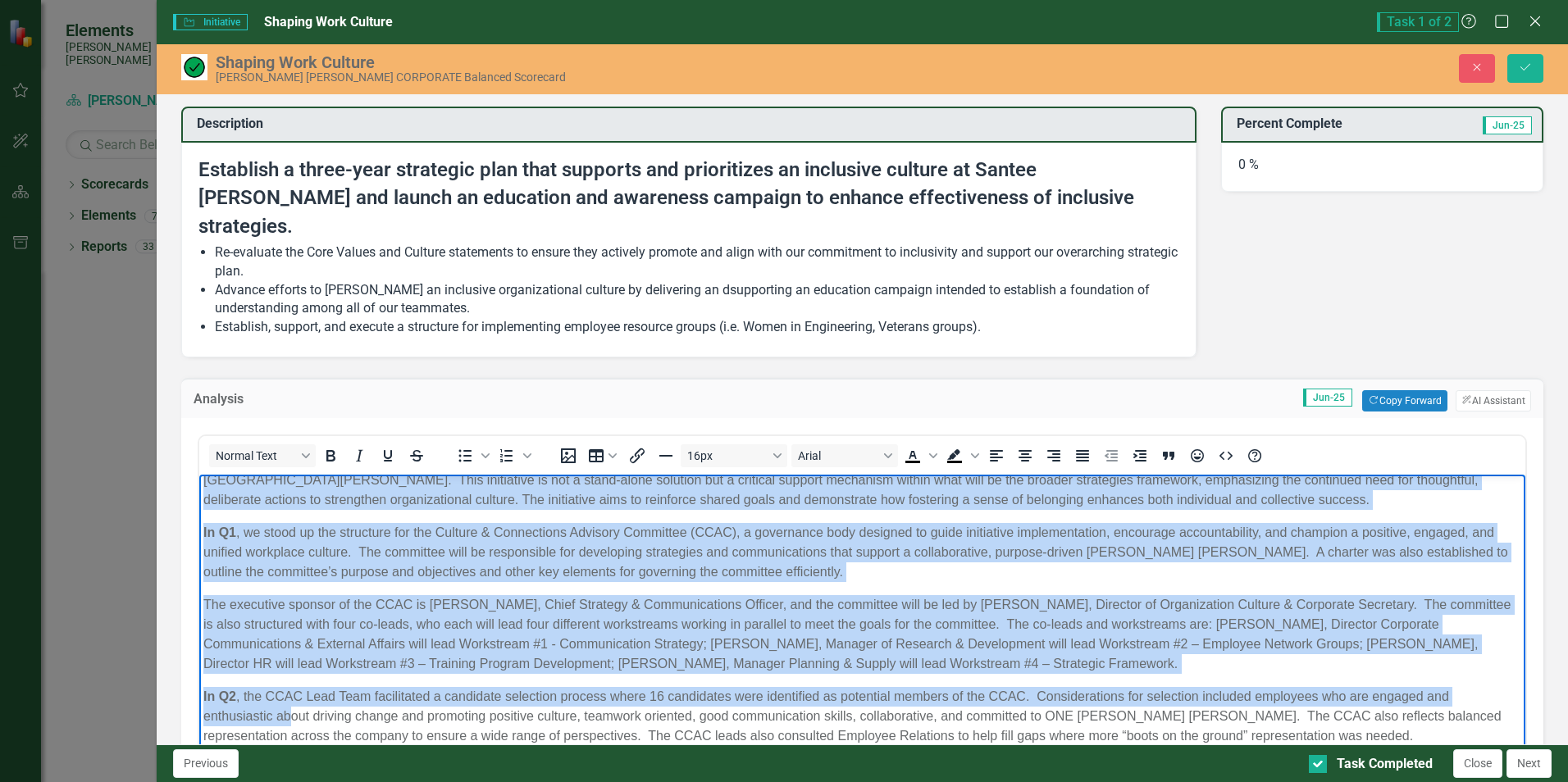 drag, startPoint x: 203, startPoint y: 489, endPoint x: 1160, endPoint y: 660, distance: 972.1574 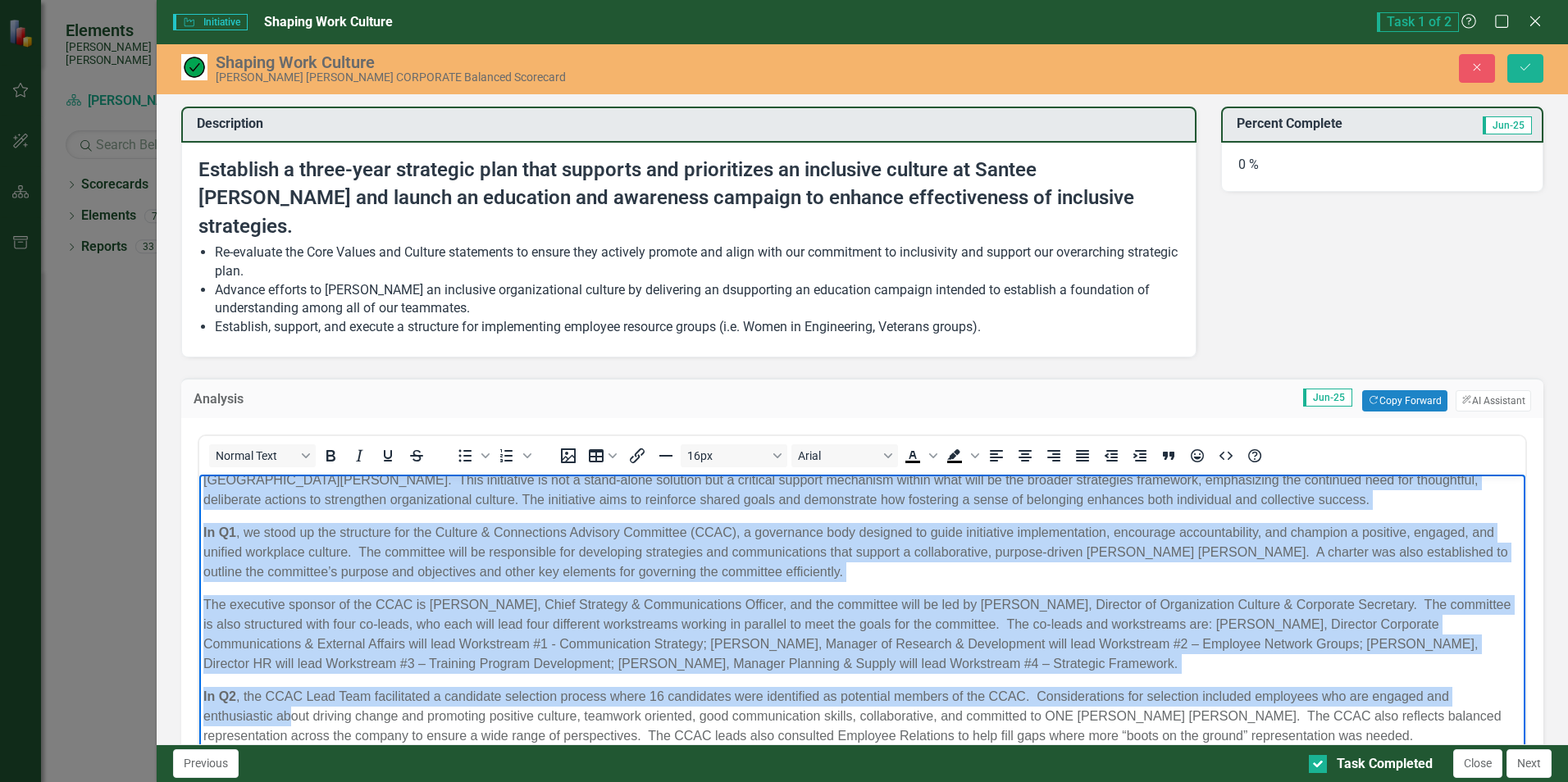 type 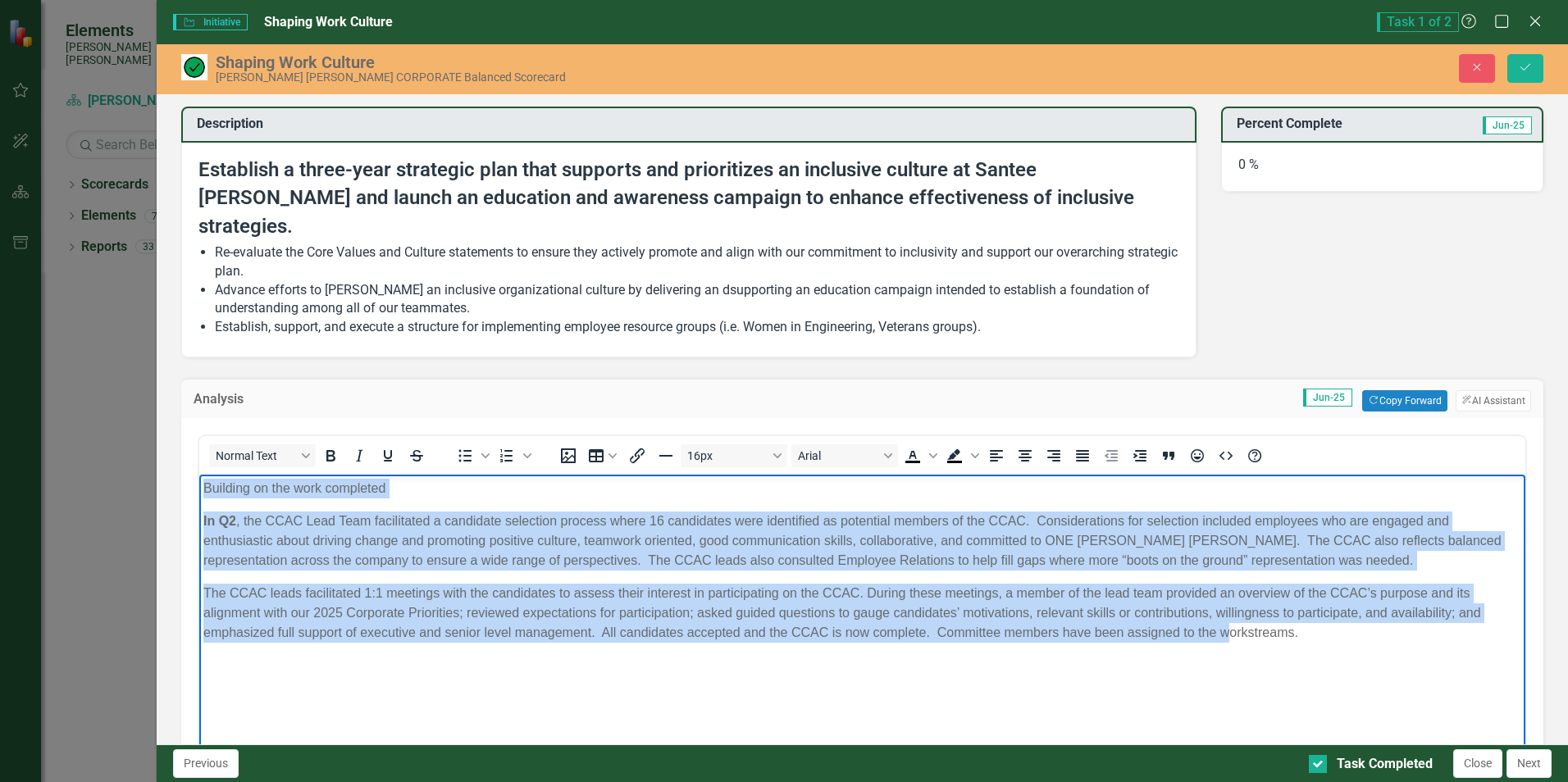 scroll, scrollTop: 34, scrollLeft: 0, axis: vertical 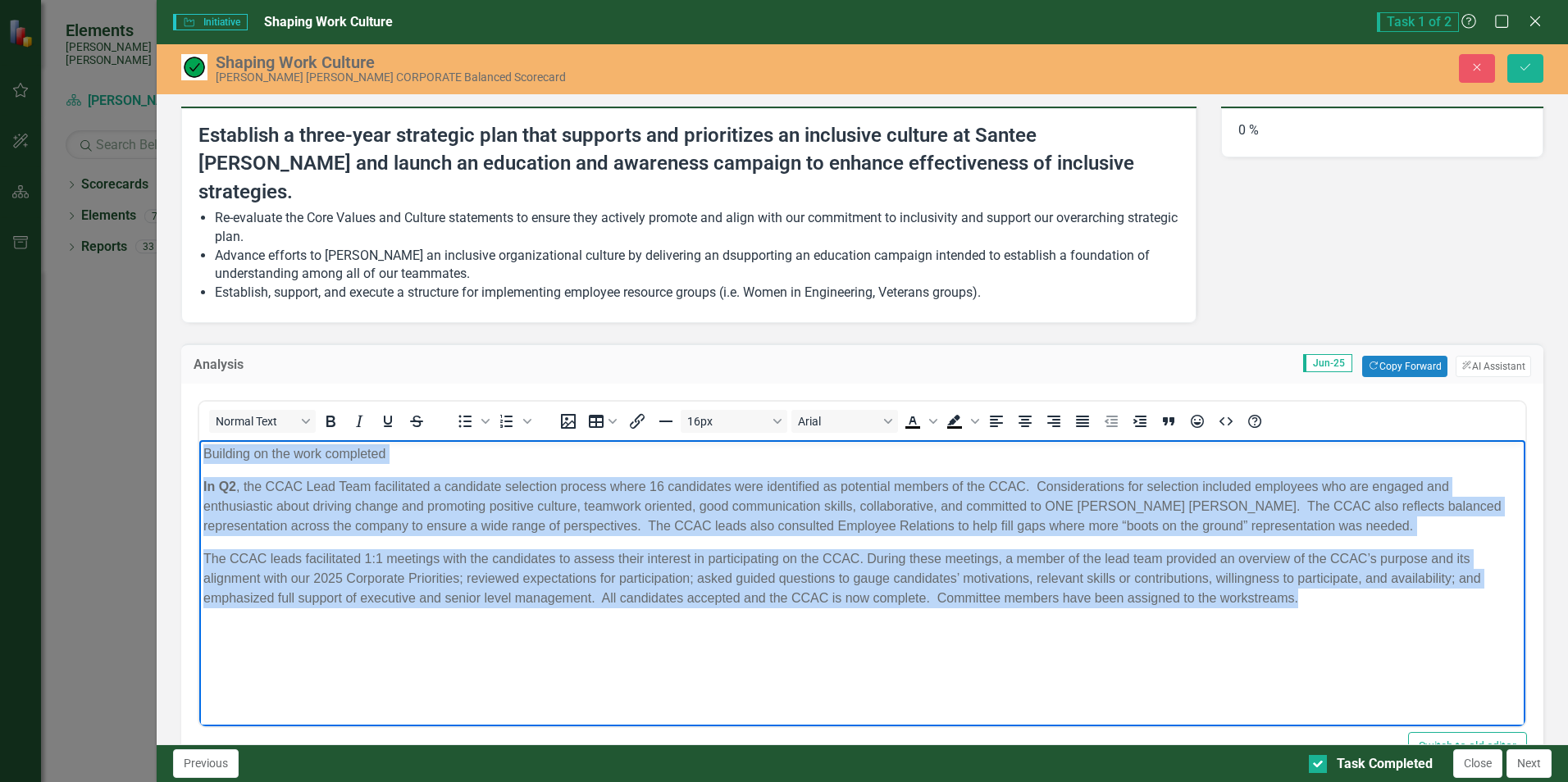 drag, startPoint x: 202, startPoint y: 454, endPoint x: 1384, endPoint y: 739, distance: 1215.8738 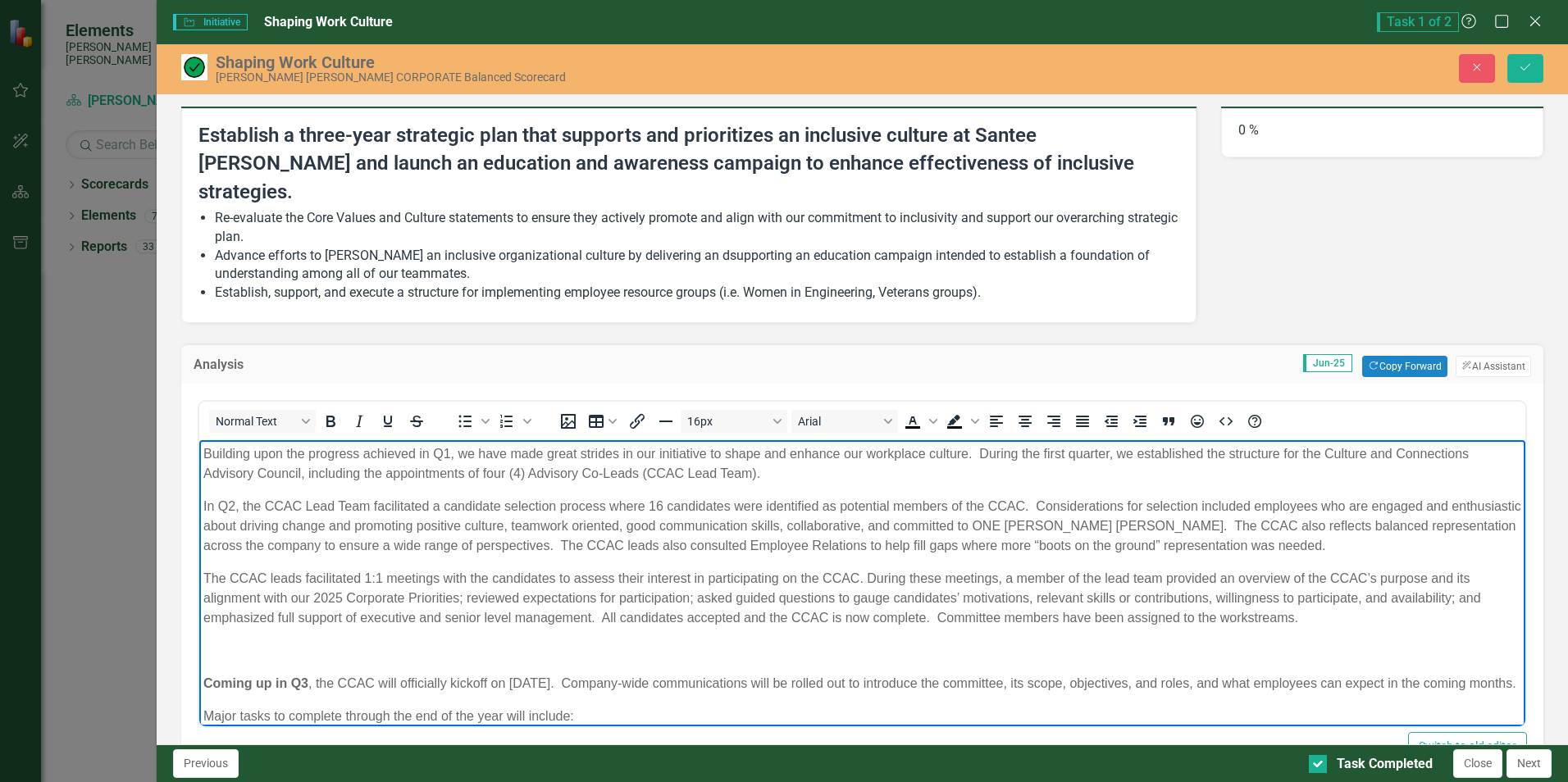 scroll, scrollTop: 252, scrollLeft: 0, axis: vertical 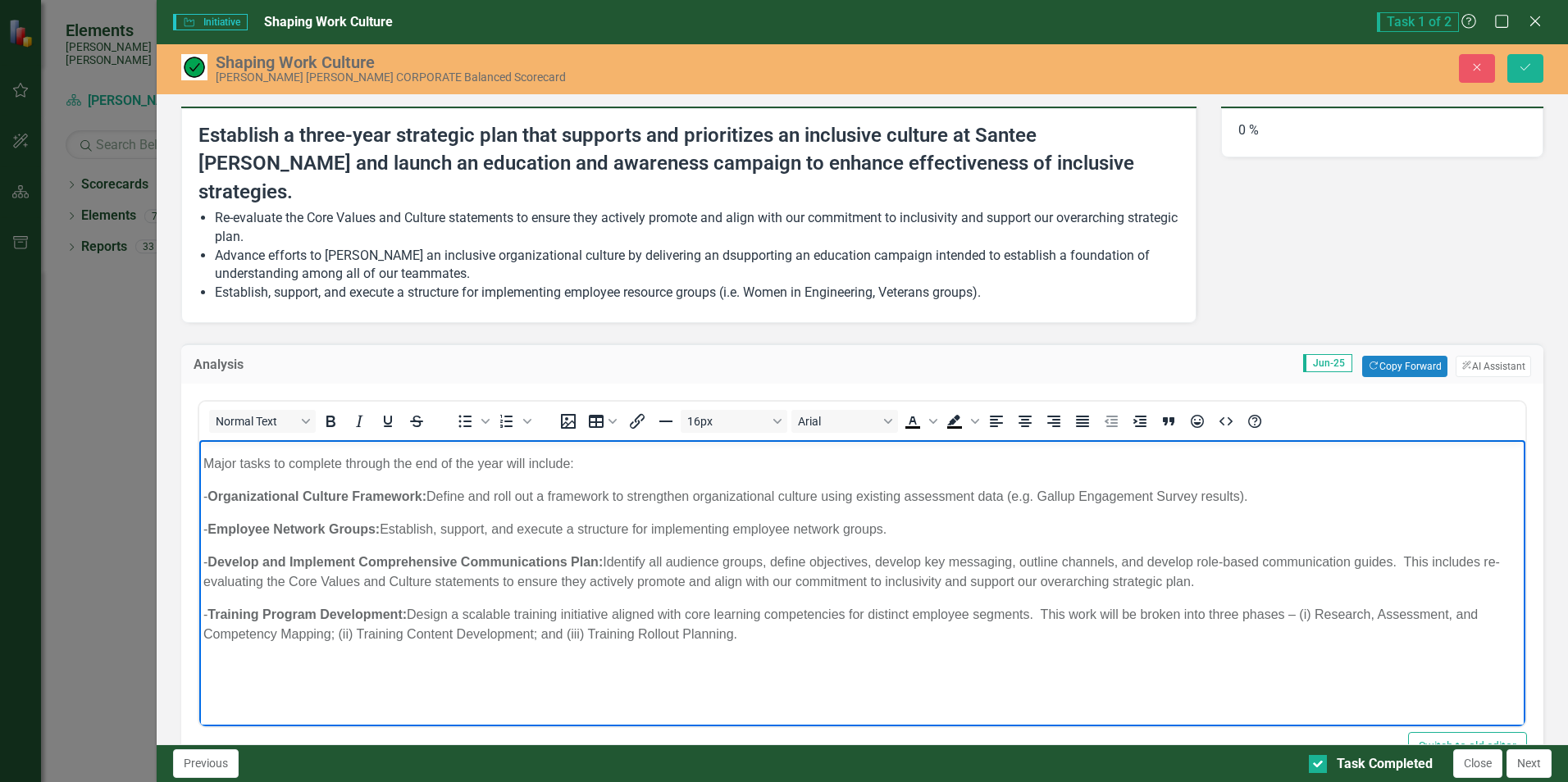 drag, startPoint x: 237, startPoint y: 512, endPoint x: 231, endPoint y: 534, distance: 22.80351 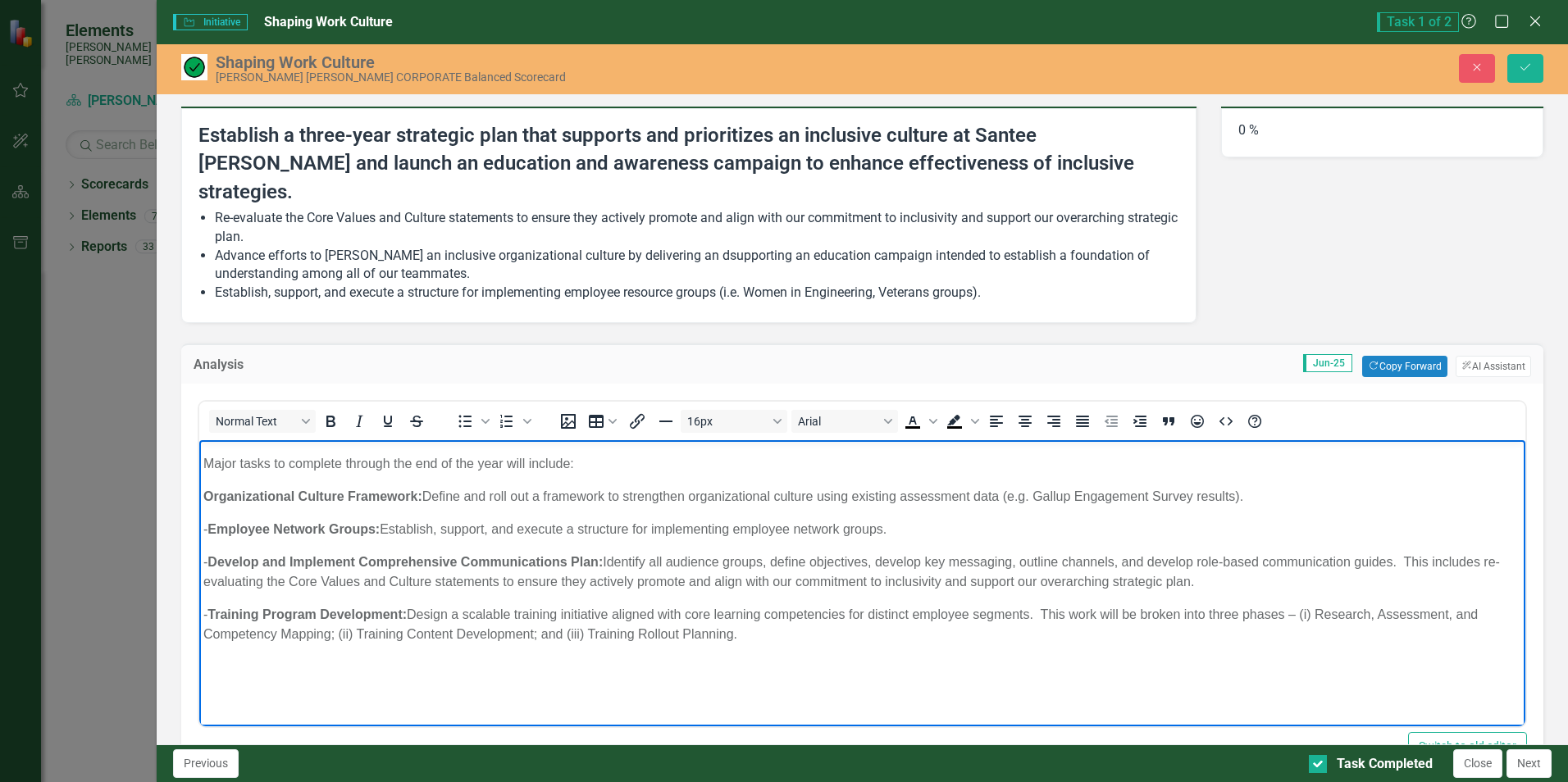 click on "-         Employee Network Groups:  Establish, support, and execute a structure for implementing employee network groups." at bounding box center (862, 530) 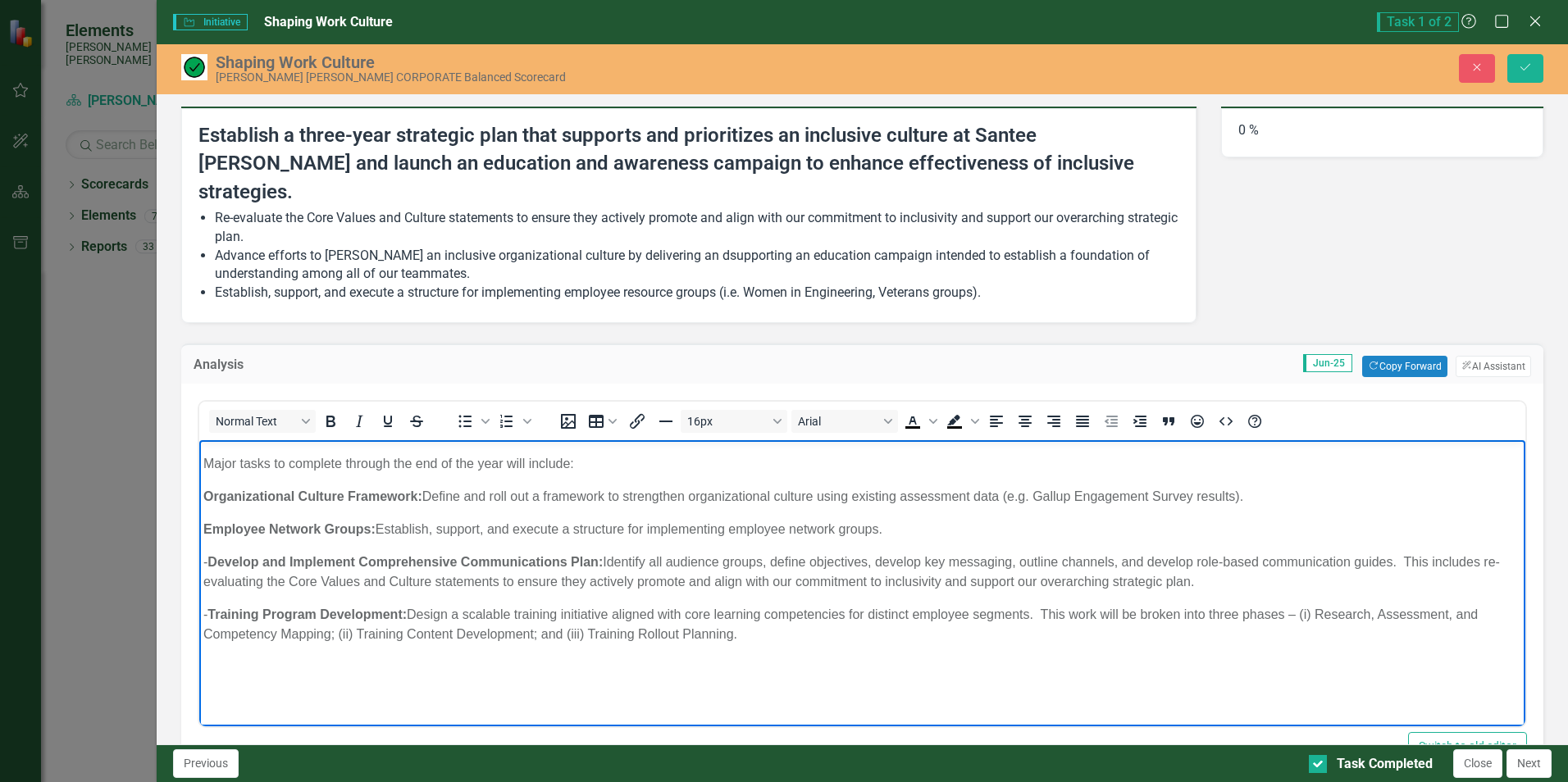 click on "-         Develop and Implement Comprehensive Communications Plan:  Identify all audience groups, define objectives, develop key messaging, outline channels, and develop role-based communication guides.  This includes re-evaluating the Core Values and Culture statements to ensure they actively promote and align with our commitment to inclusivity and support our overarching strategic plan." at bounding box center (862, 572) 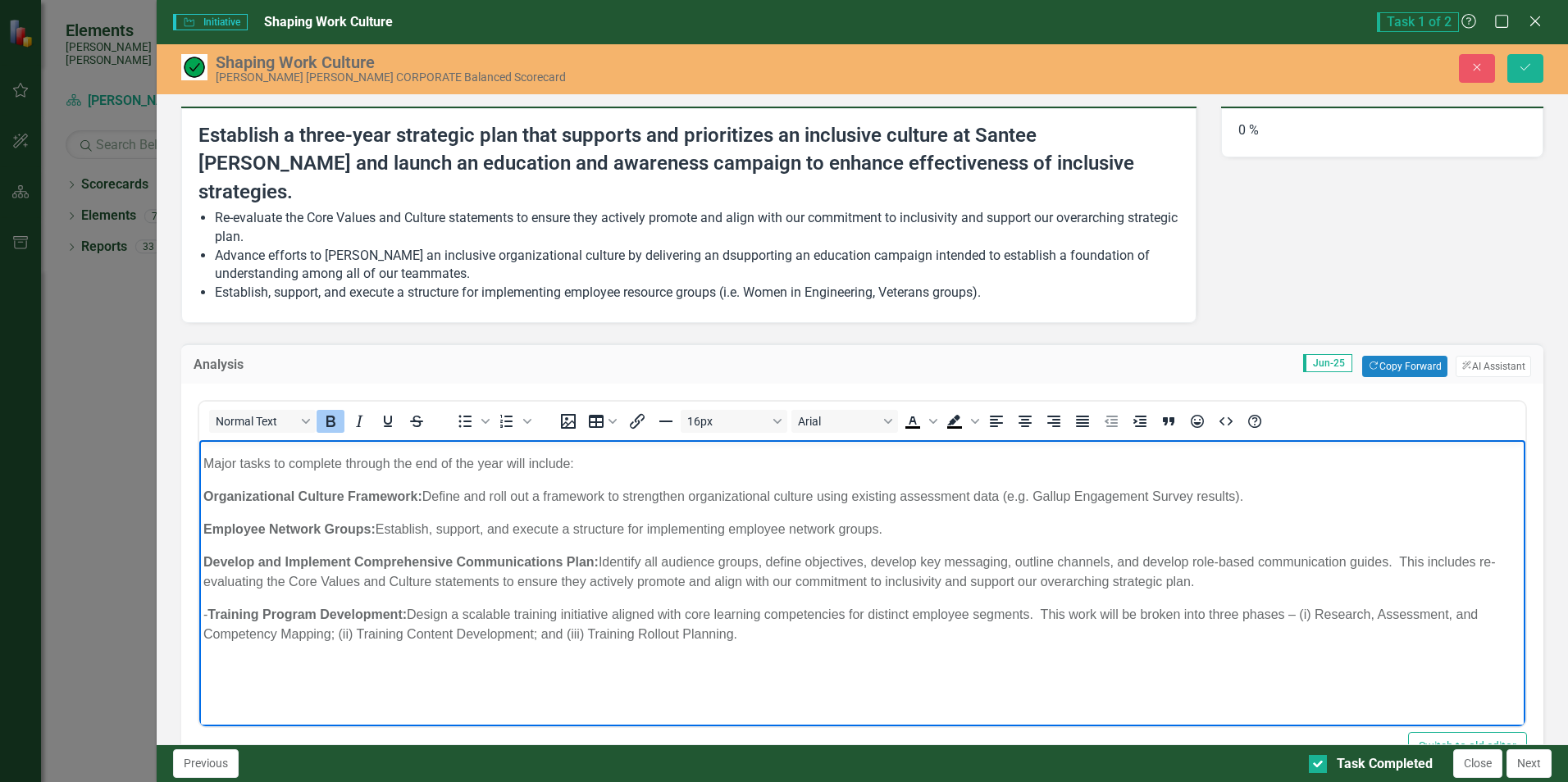 click on "Training Program Development:" at bounding box center (307, 614) 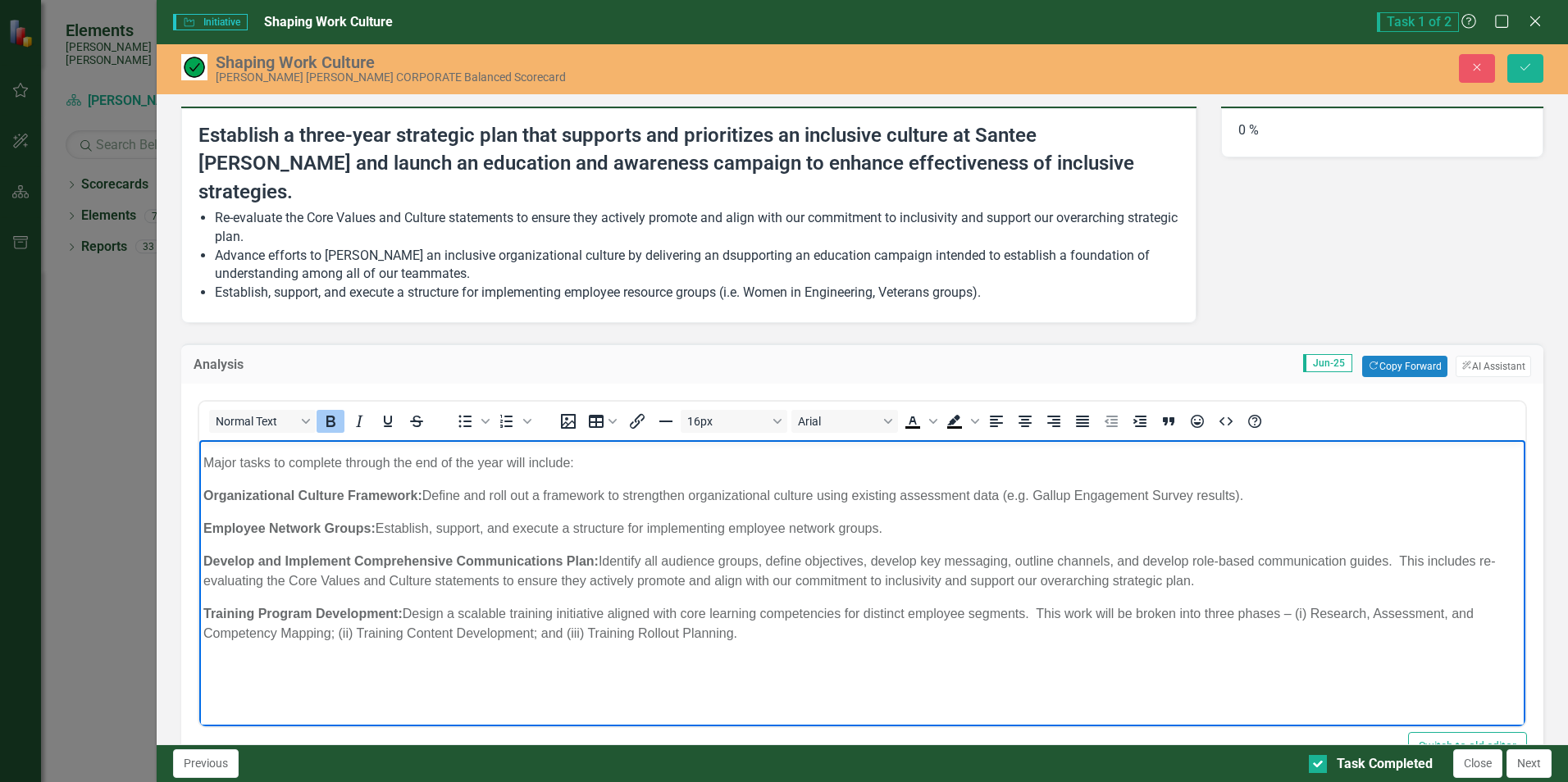 scroll, scrollTop: 273, scrollLeft: 0, axis: vertical 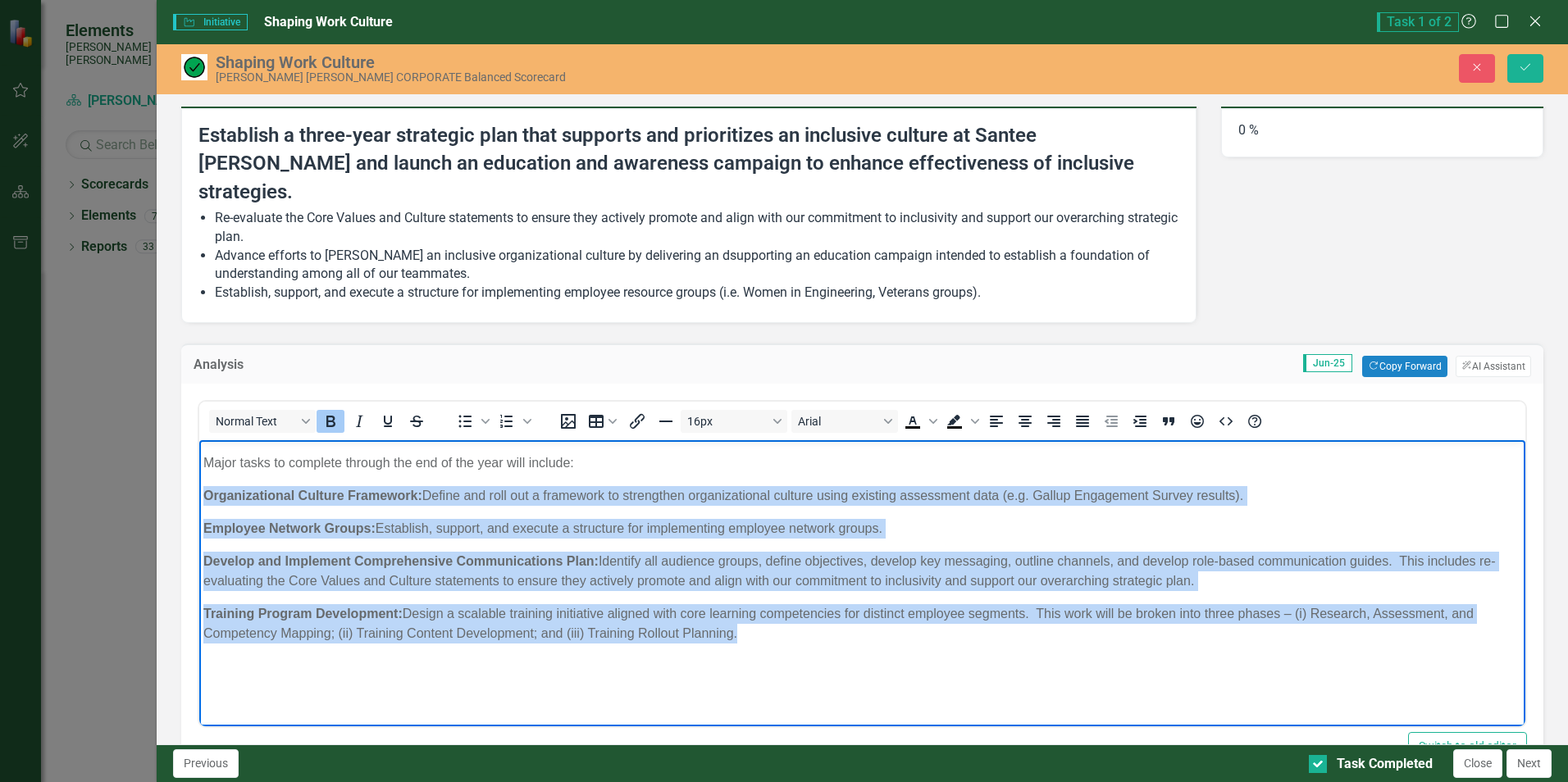 drag, startPoint x: 206, startPoint y: 495, endPoint x: 890, endPoint y: 636, distance: 698.3817 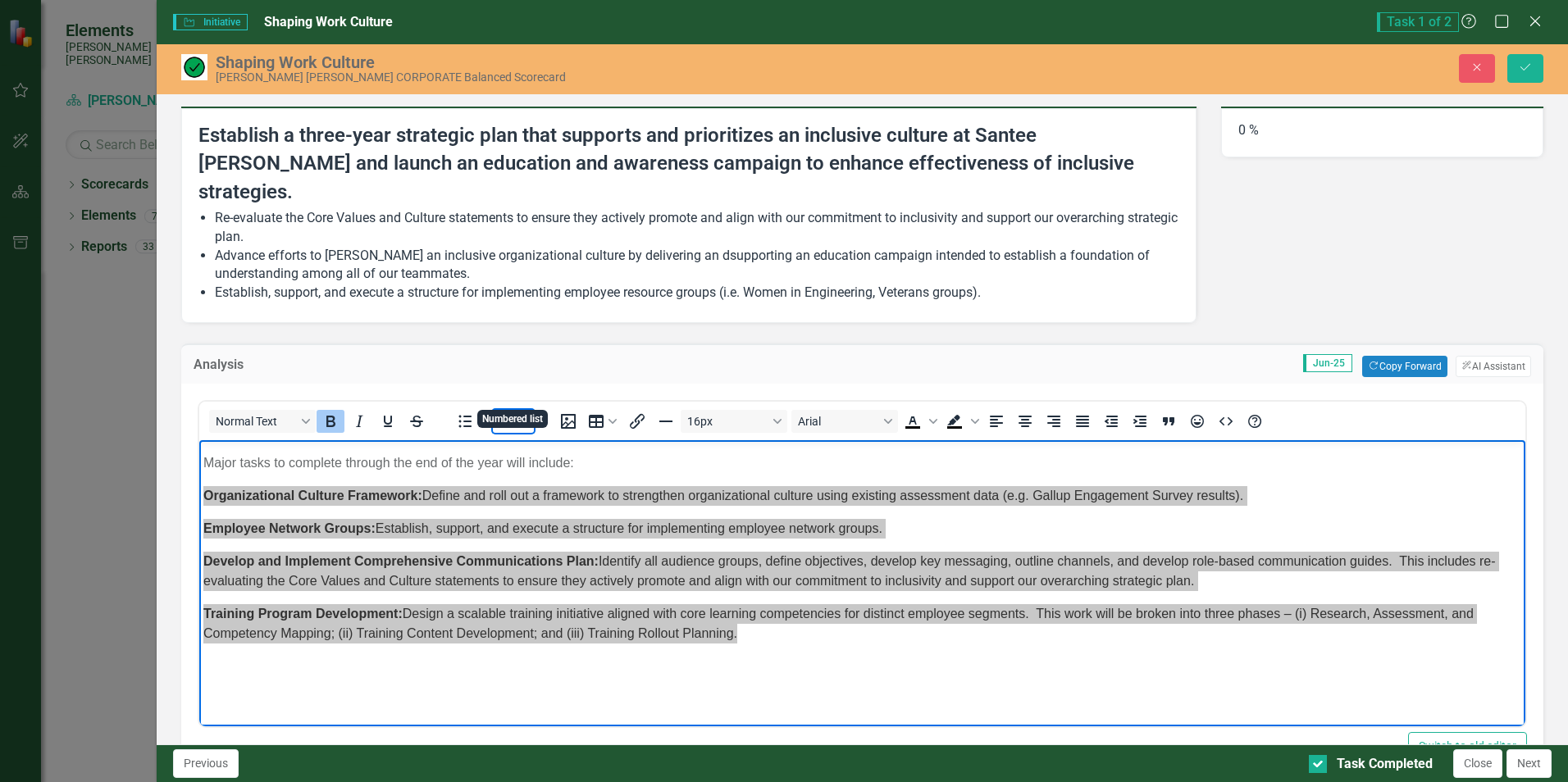 click 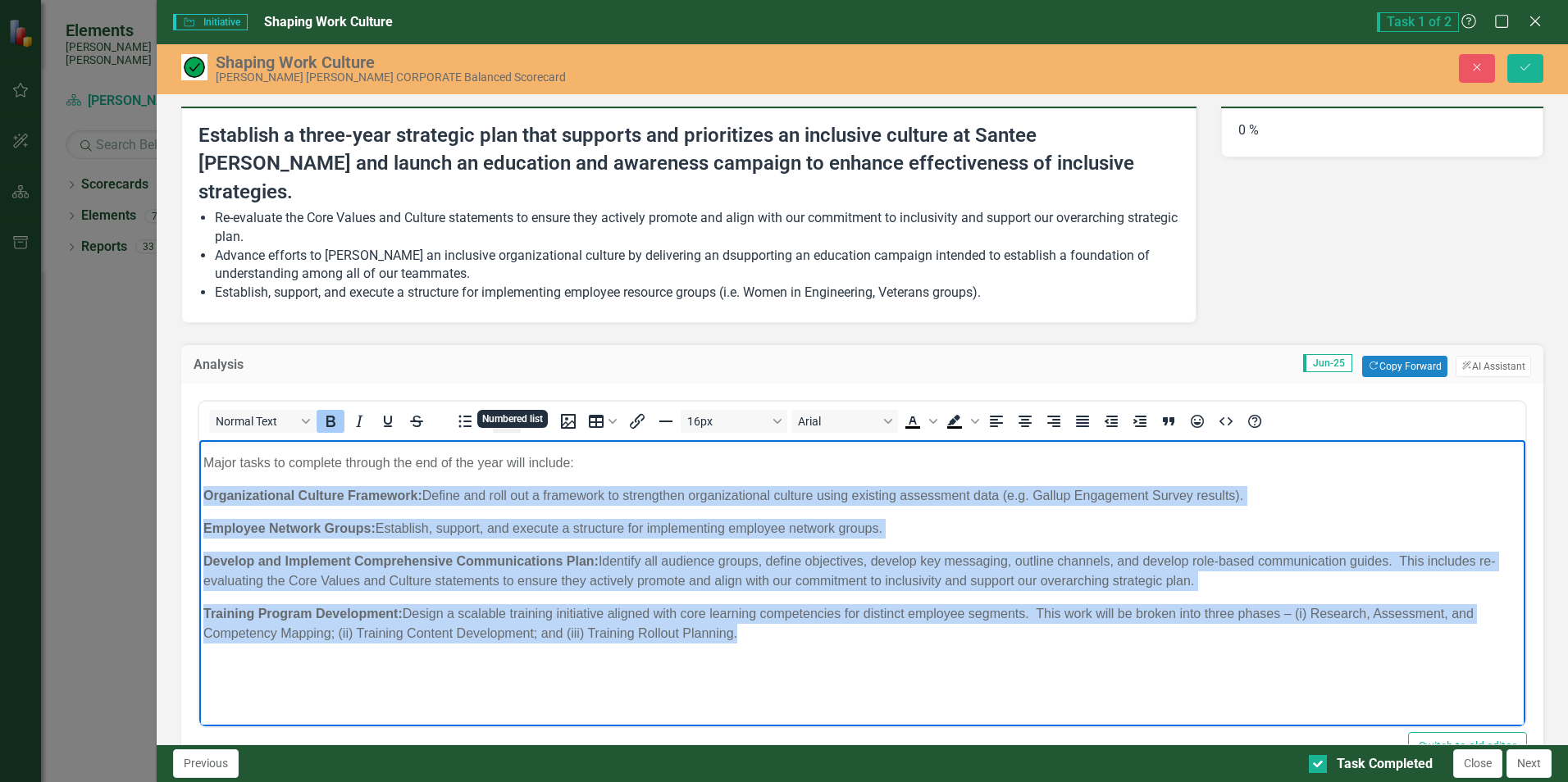 scroll, scrollTop: 234, scrollLeft: 0, axis: vertical 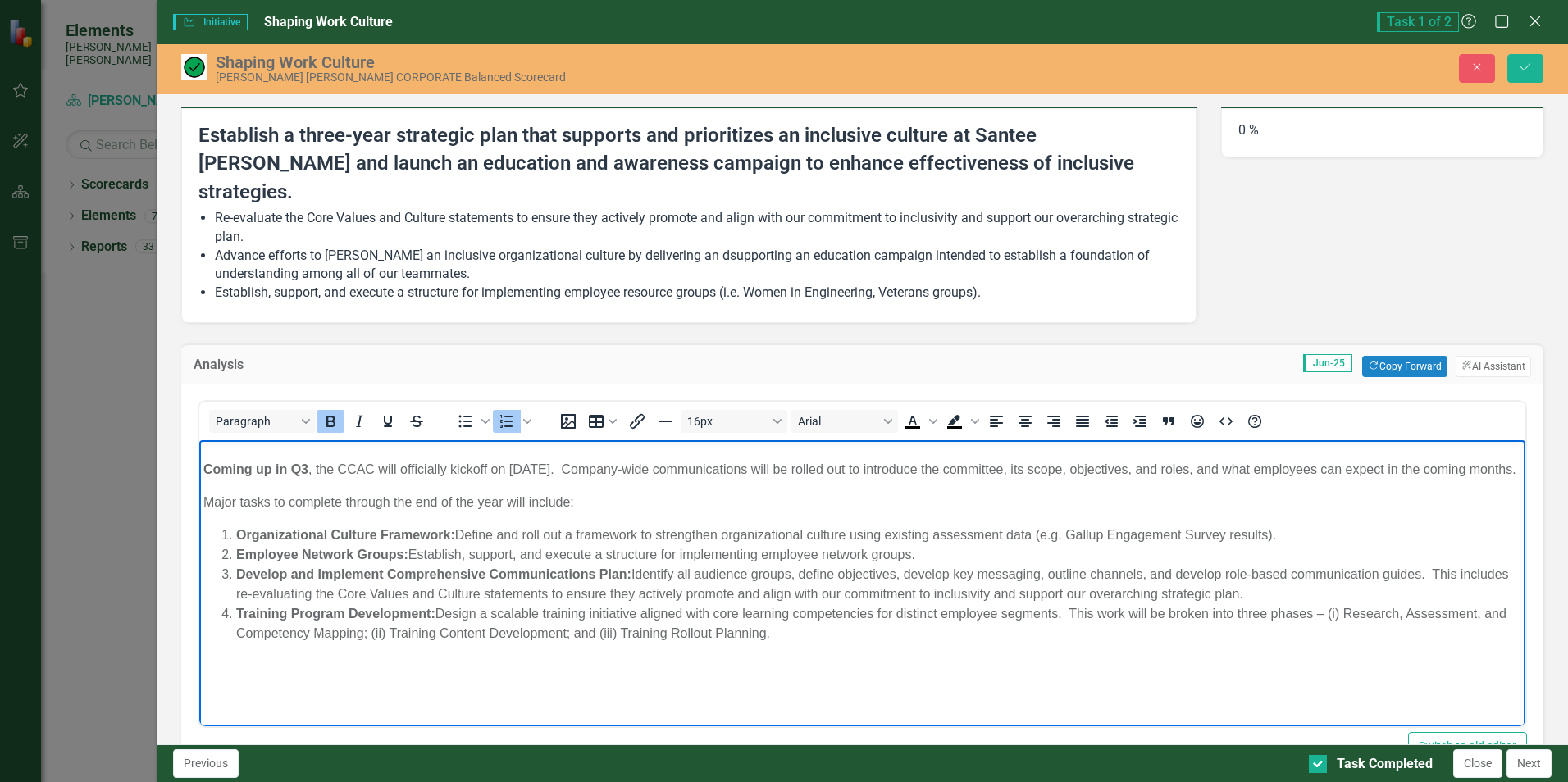 click on "Training Program Development:  Design a scalable training initiative aligned with core learning competencies for distinct employee segments.  This work will be broken into three phases – (i) Research, Assessment, and Competency Mapping; (ii) Training Content Development; and (iii) Training Rollout Planning." at bounding box center [878, 624] 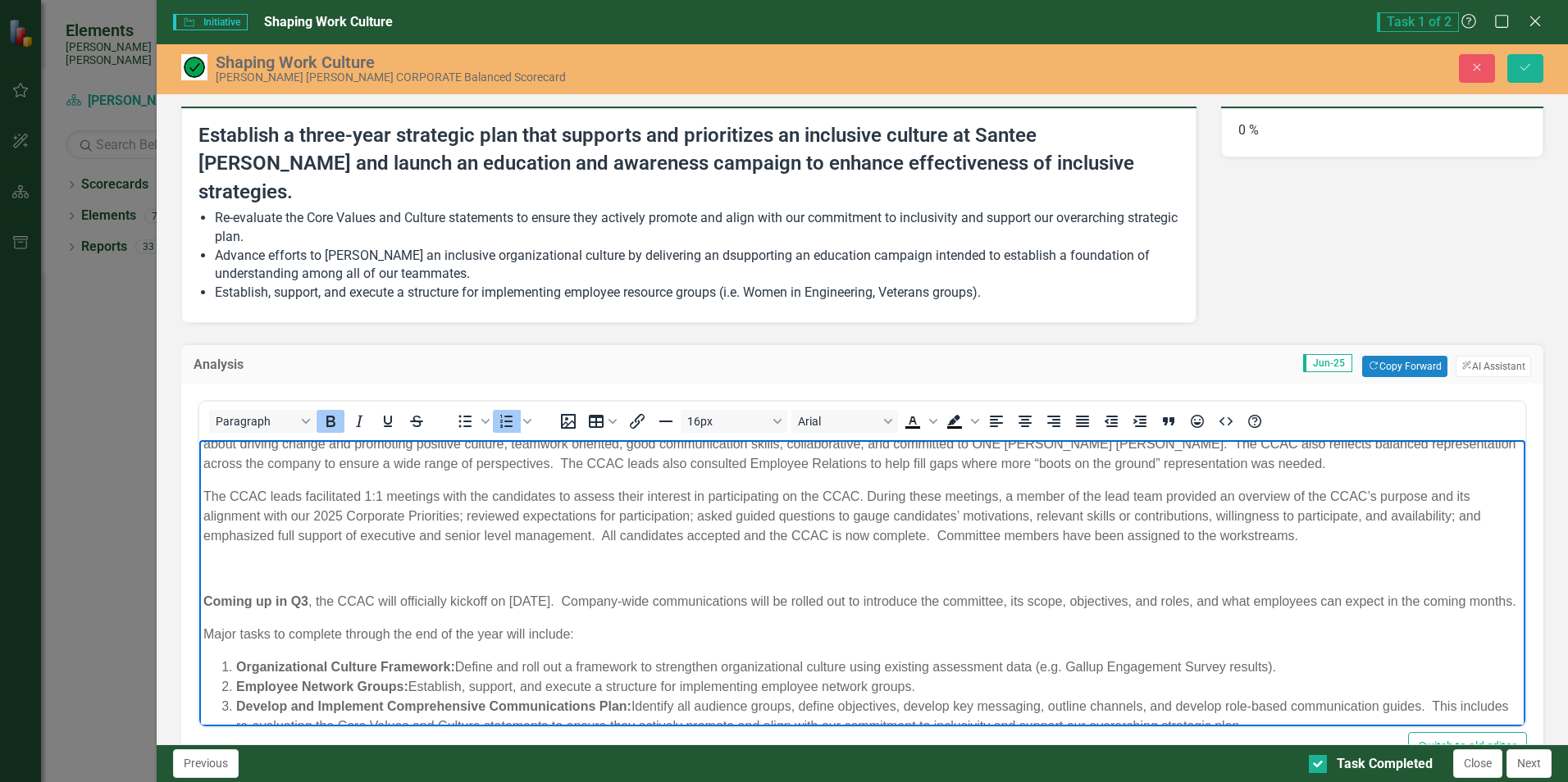 scroll, scrollTop: 0, scrollLeft: 0, axis: both 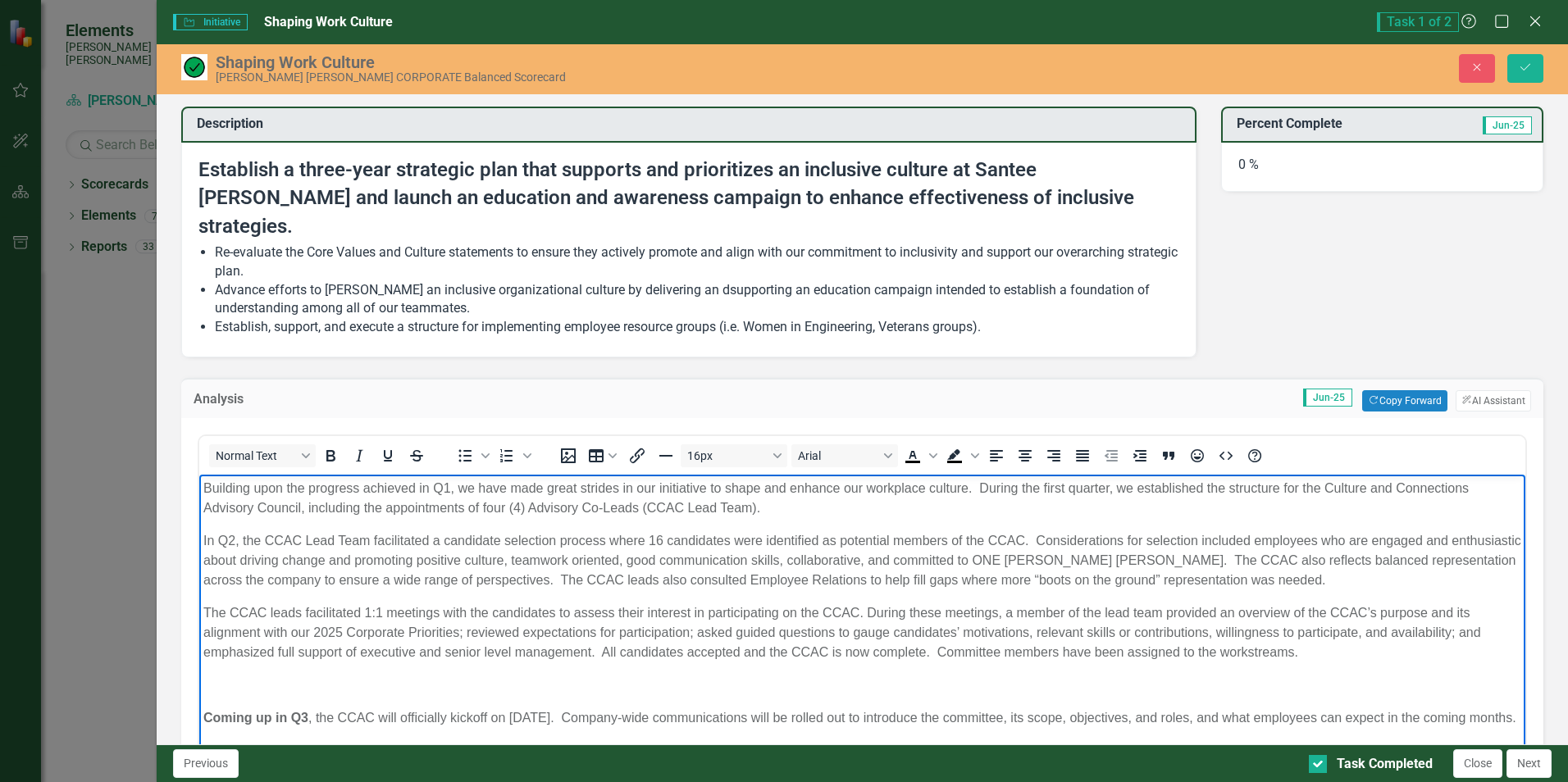 click on "Building upon the progress achieved in Q1, we have made great strides in our initiative to shape and enhance our workplace culture.  During the first quarter, we established the structure for the Culture and Connections Advisory Council, including the appointments of four (4) Advisory Co-Leads (CCAC Lead Team)." at bounding box center [862, 498] 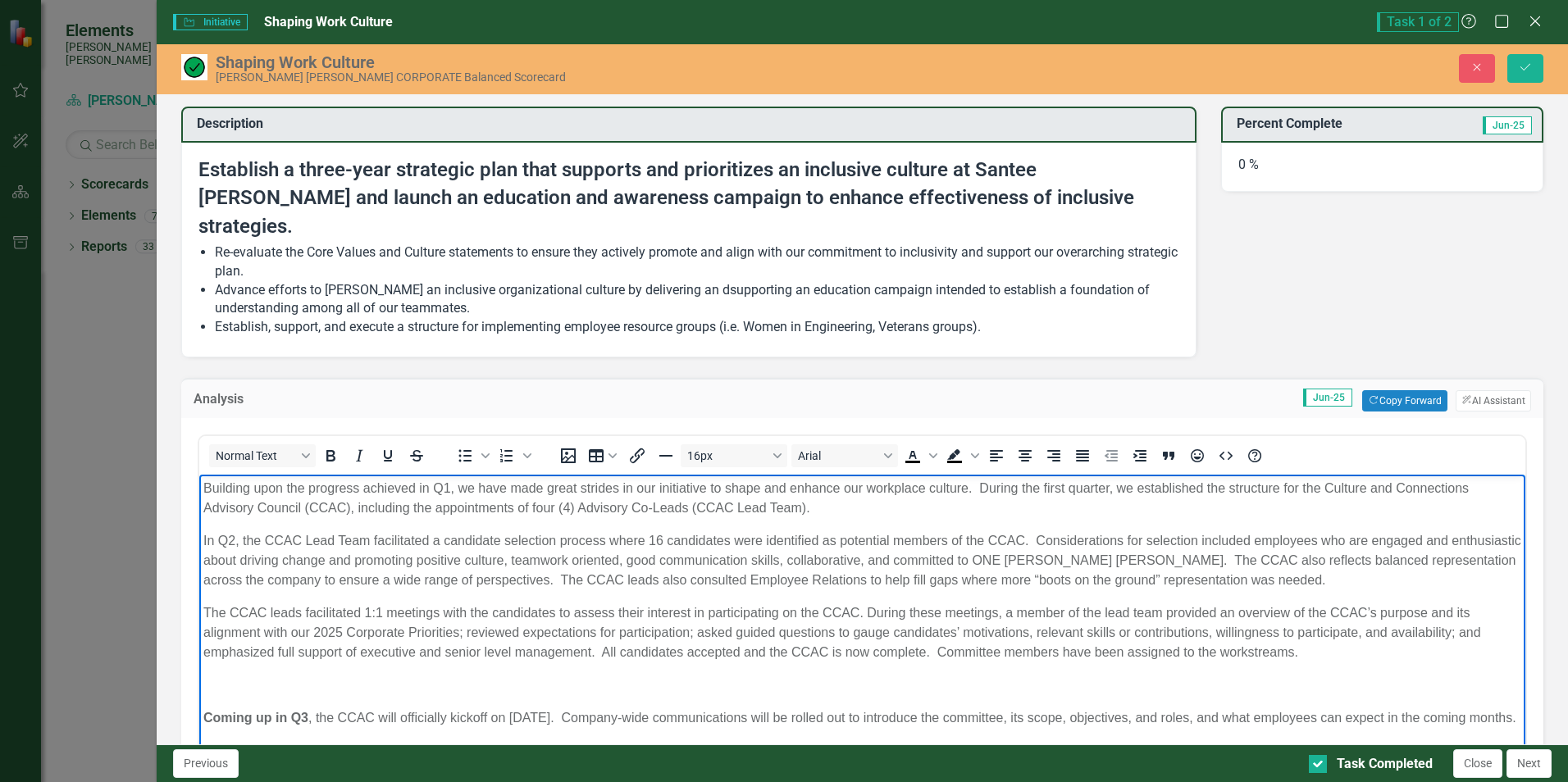 click on "Building upon the progress achieved in Q1, we have made great strides in our initiative to shape and enhance our workplace culture.  During the first quarter, we established the structure for the Culture and Connections Advisory Council (CCAC), including the appointments of four (4) Advisory Co-Leads (CCAC Lead Team)." at bounding box center (862, 498) 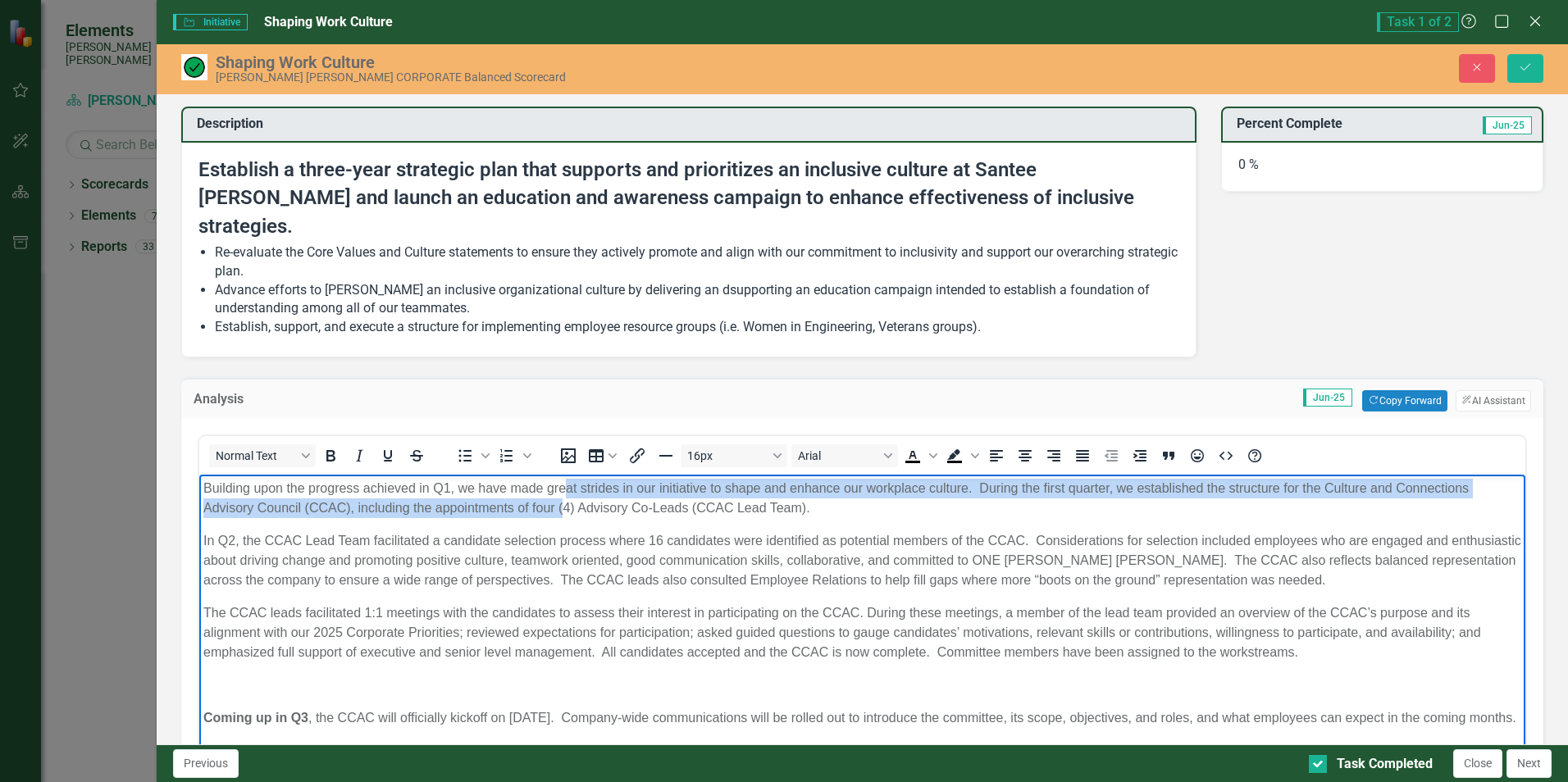 drag, startPoint x: 562, startPoint y: 494, endPoint x: 564, endPoint y: 506, distance: 12.1655251 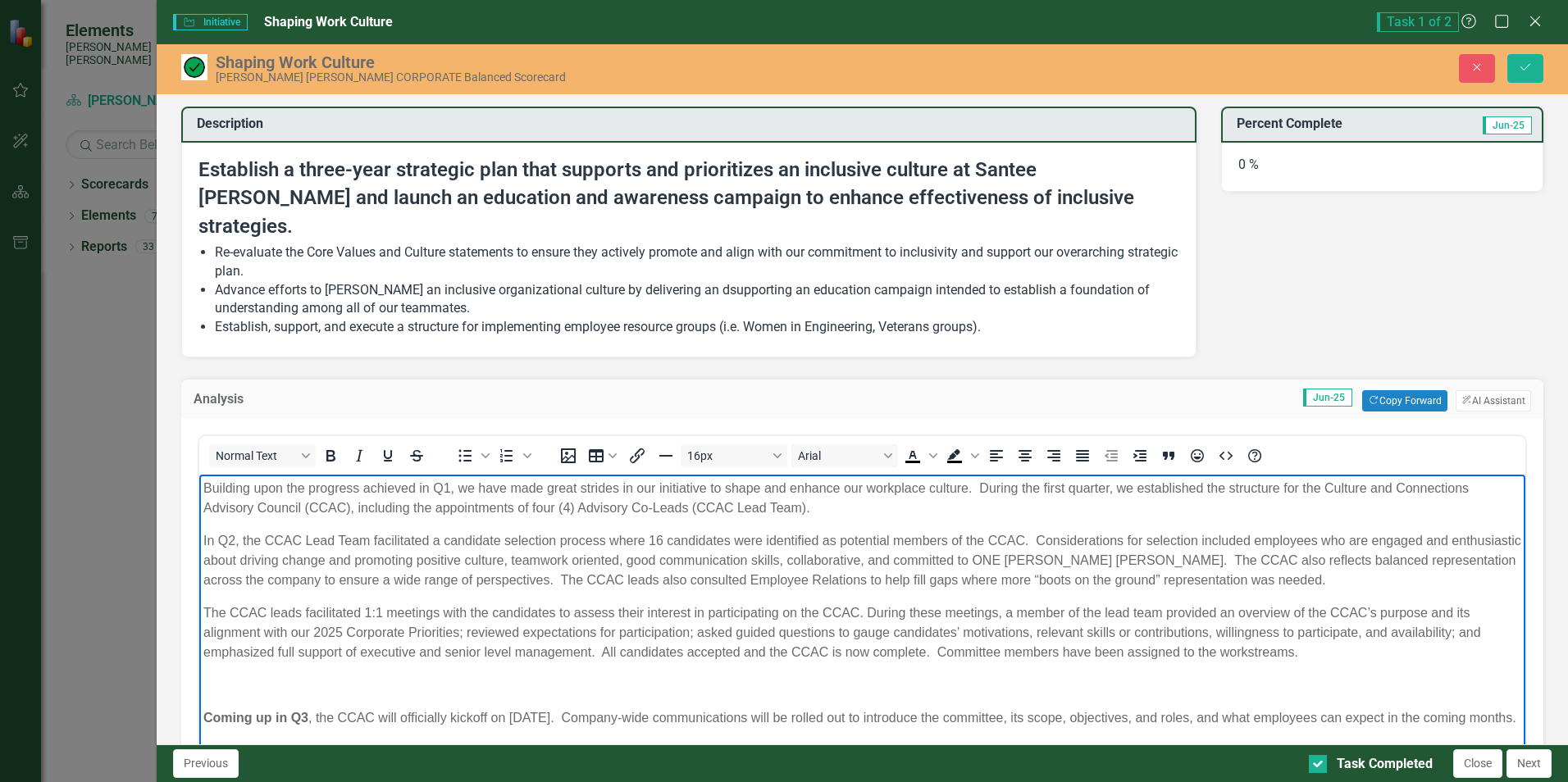 click on "In Q2, the CCAC Lead Team facilitated a candidate selection process where 16 candidates were identified as potential members of the CCAC.  Considerations for selection included employees who are engaged and enthusiastic about driving change and promoting positive culture, teamwork oriented, good communication skills, collaborative, and committed to ONE SANTEE COOPER.  The CCAC also reflects balanced representation across the company to ensure a wide range of perspectives.  The CCAC leads also consulted Employee Relations to help fill gaps where more “boots on the ground” representation was needed." at bounding box center [862, 561] 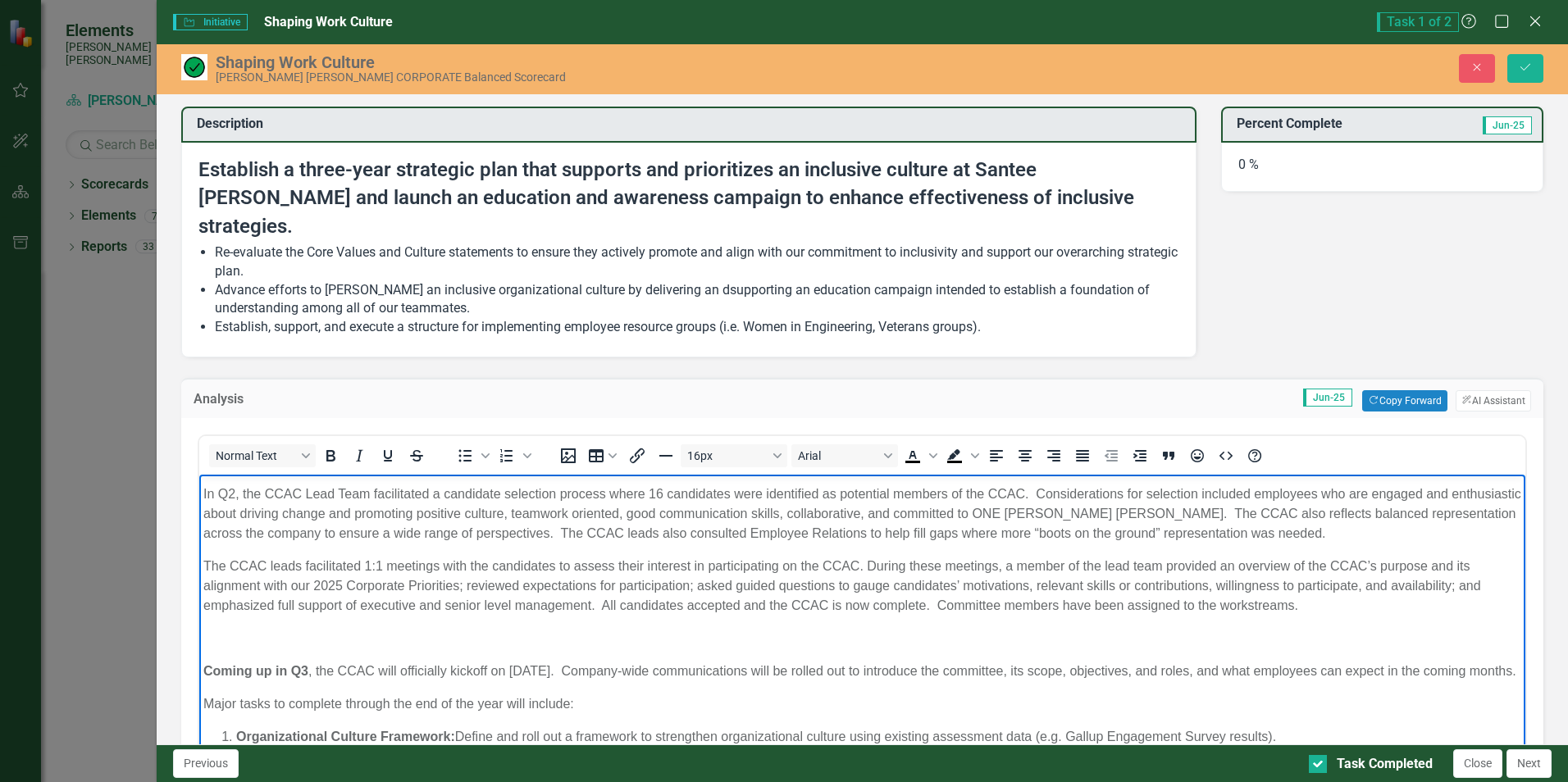 scroll, scrollTop: 0, scrollLeft: 0, axis: both 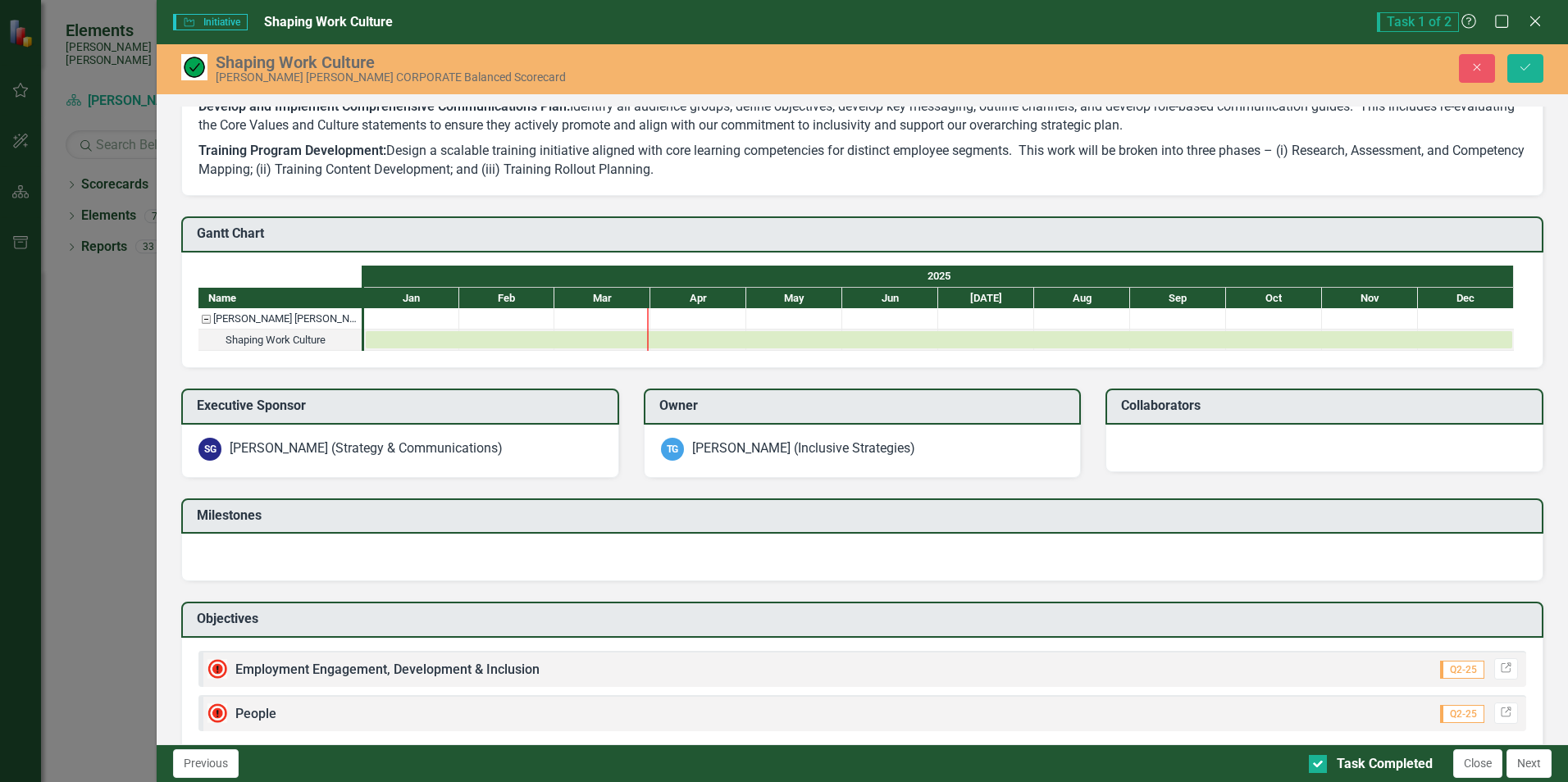 drag, startPoint x: 202, startPoint y: -176, endPoint x: 715, endPoint y: -237, distance: 516.61398 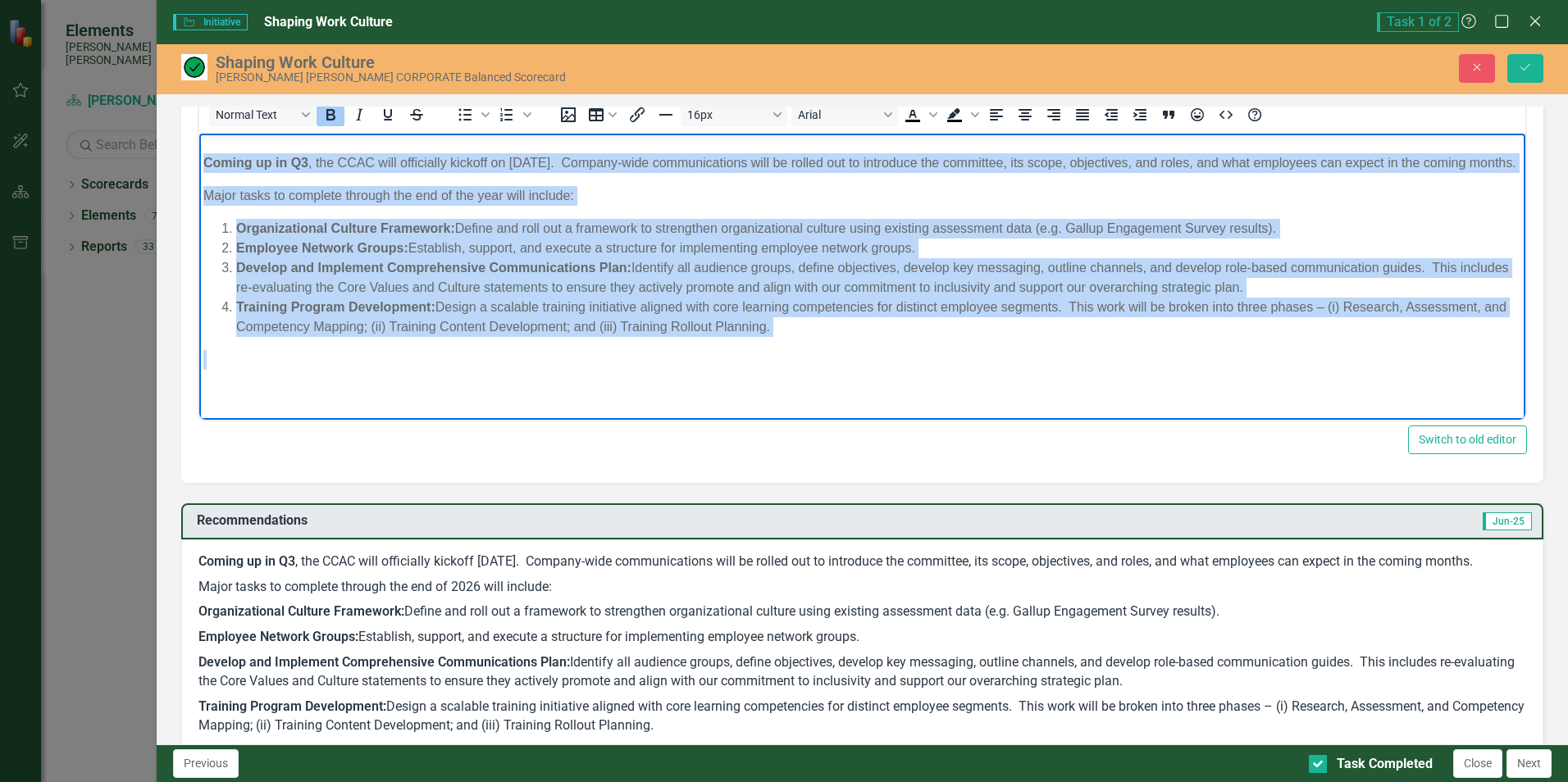 scroll, scrollTop: 323, scrollLeft: 0, axis: vertical 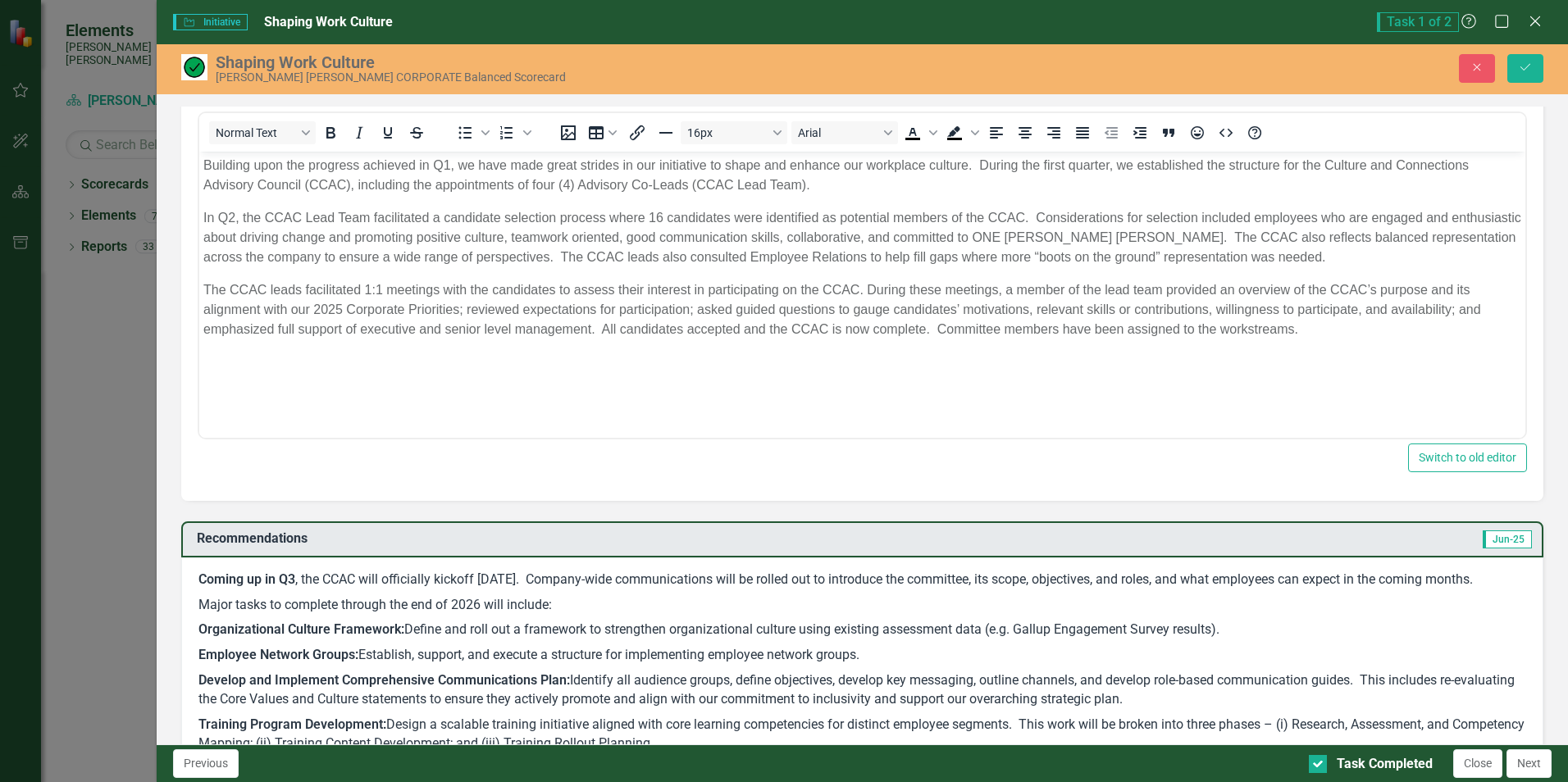 click on "Major tasks to complete through the end of 2026 will include:" at bounding box center [862, 605] 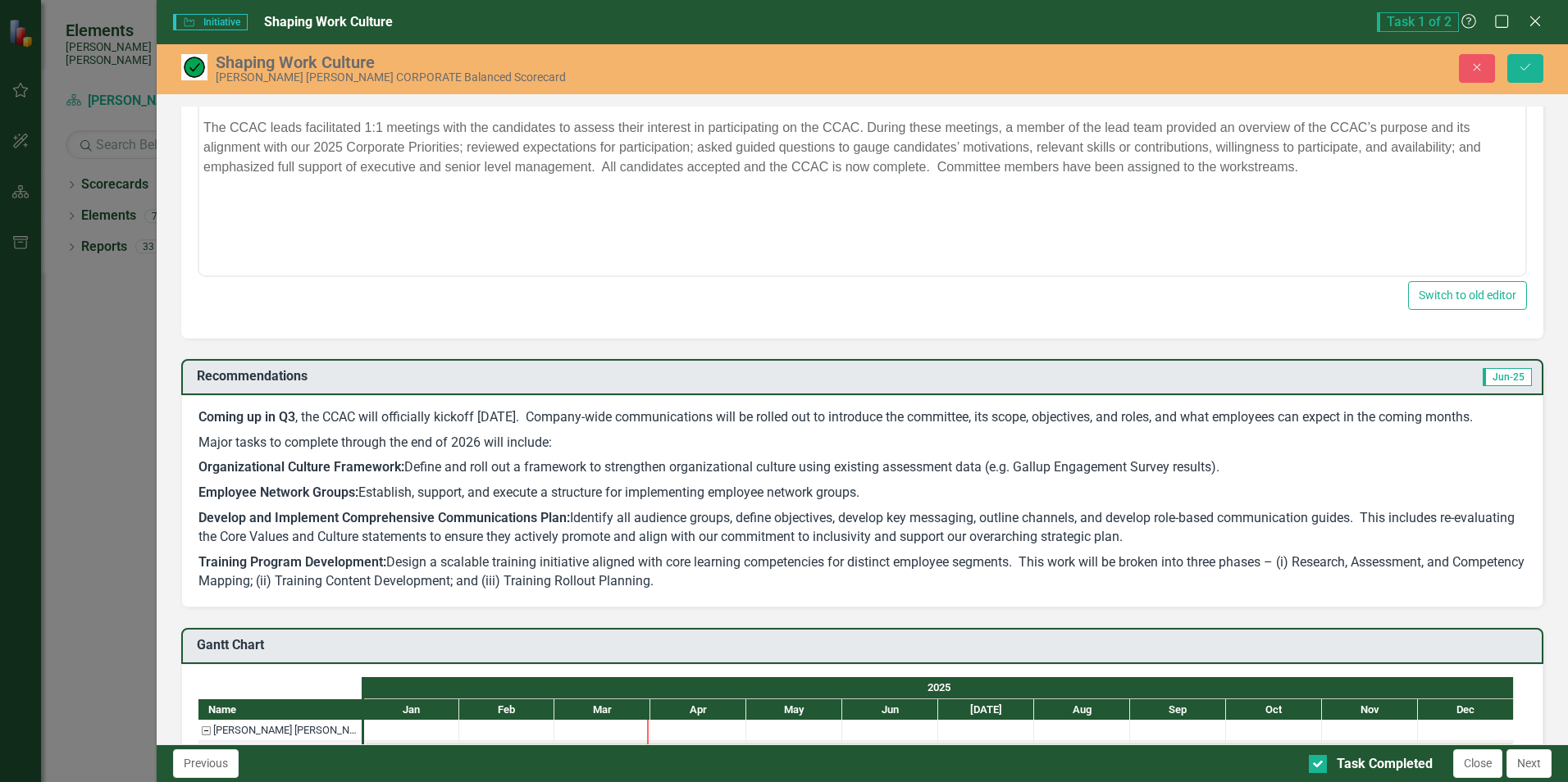 scroll, scrollTop: 487, scrollLeft: 0, axis: vertical 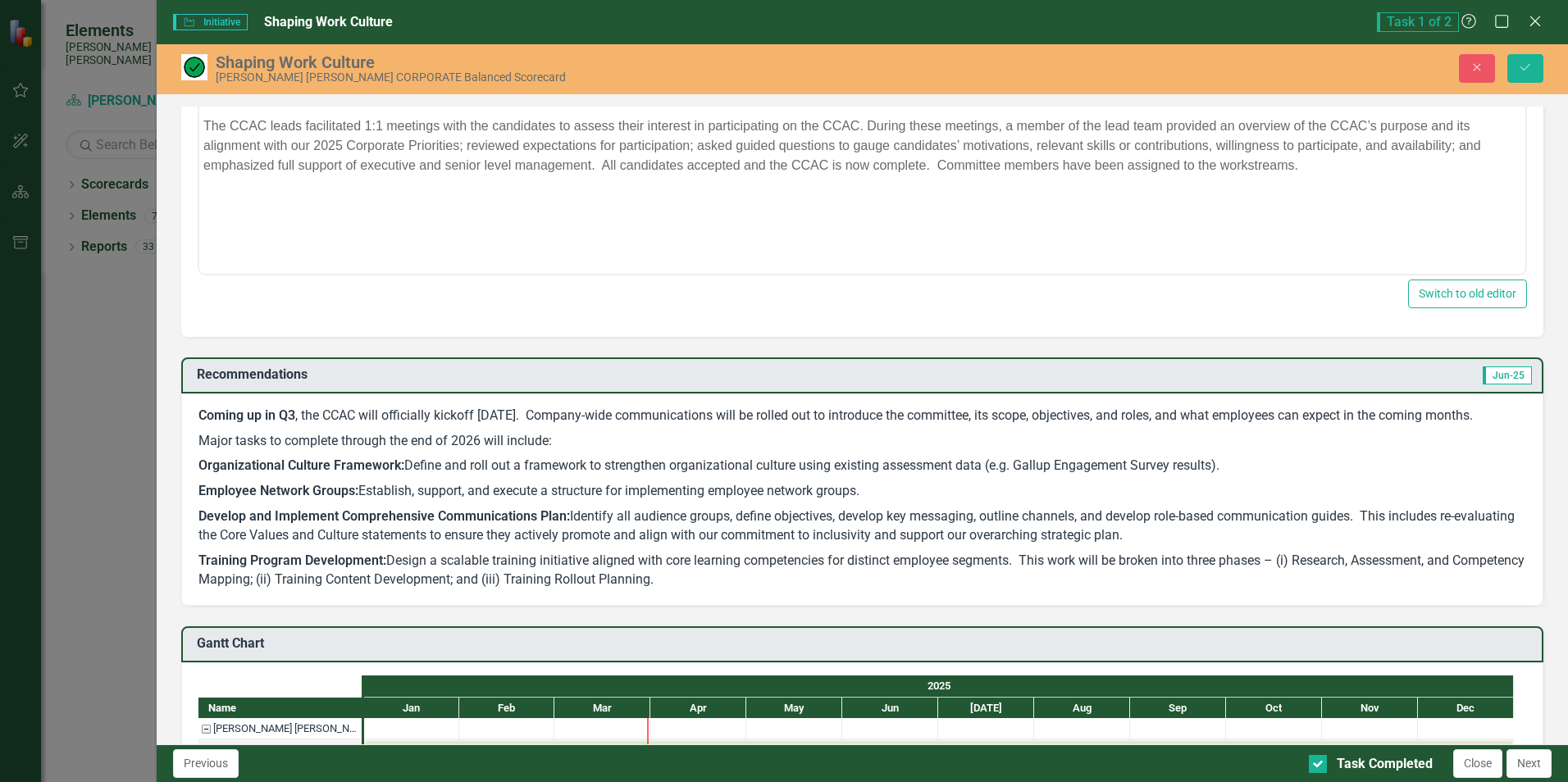 click on "Coming up in Q3" at bounding box center [247, 415] 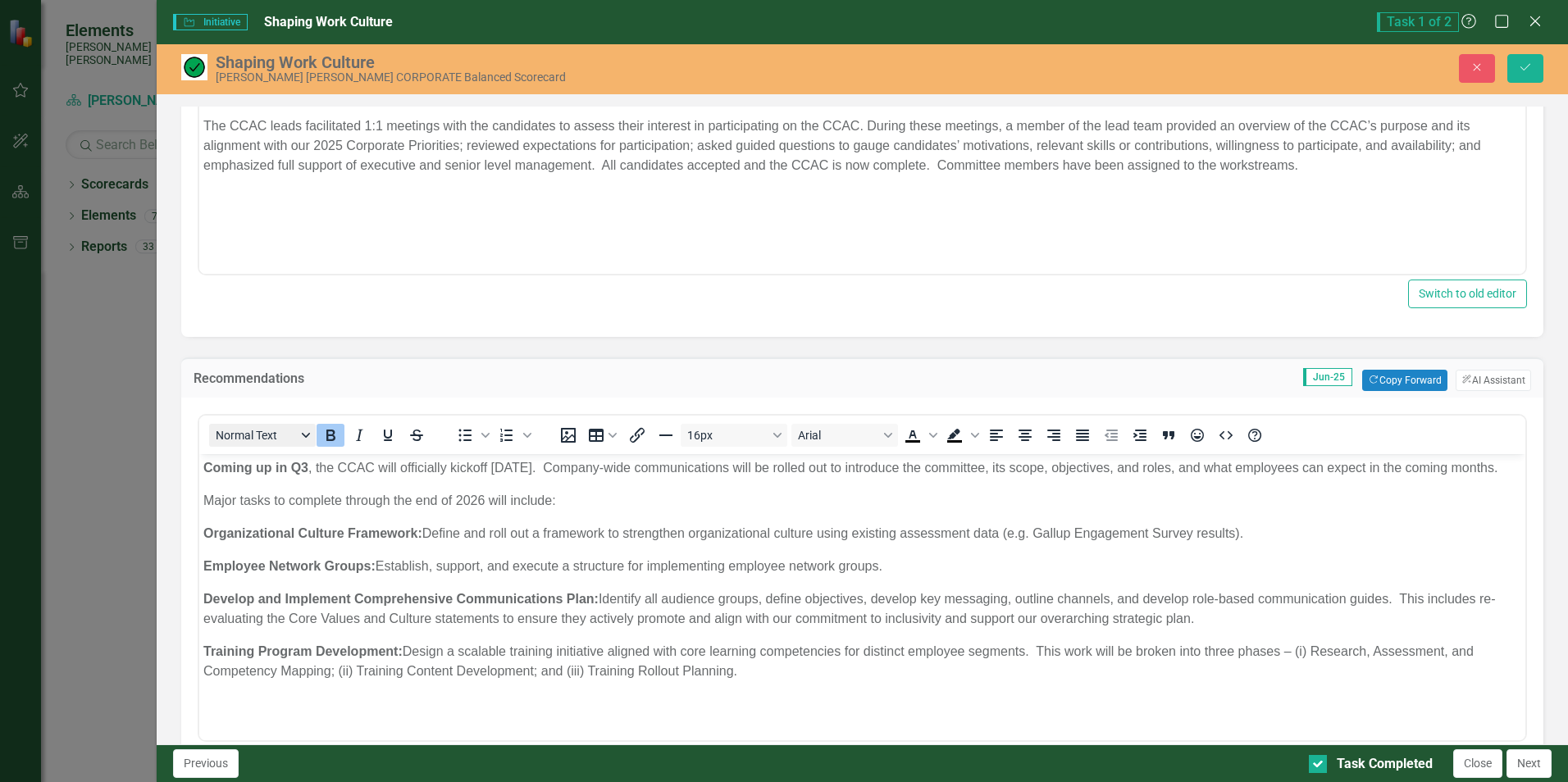 scroll, scrollTop: 0, scrollLeft: 0, axis: both 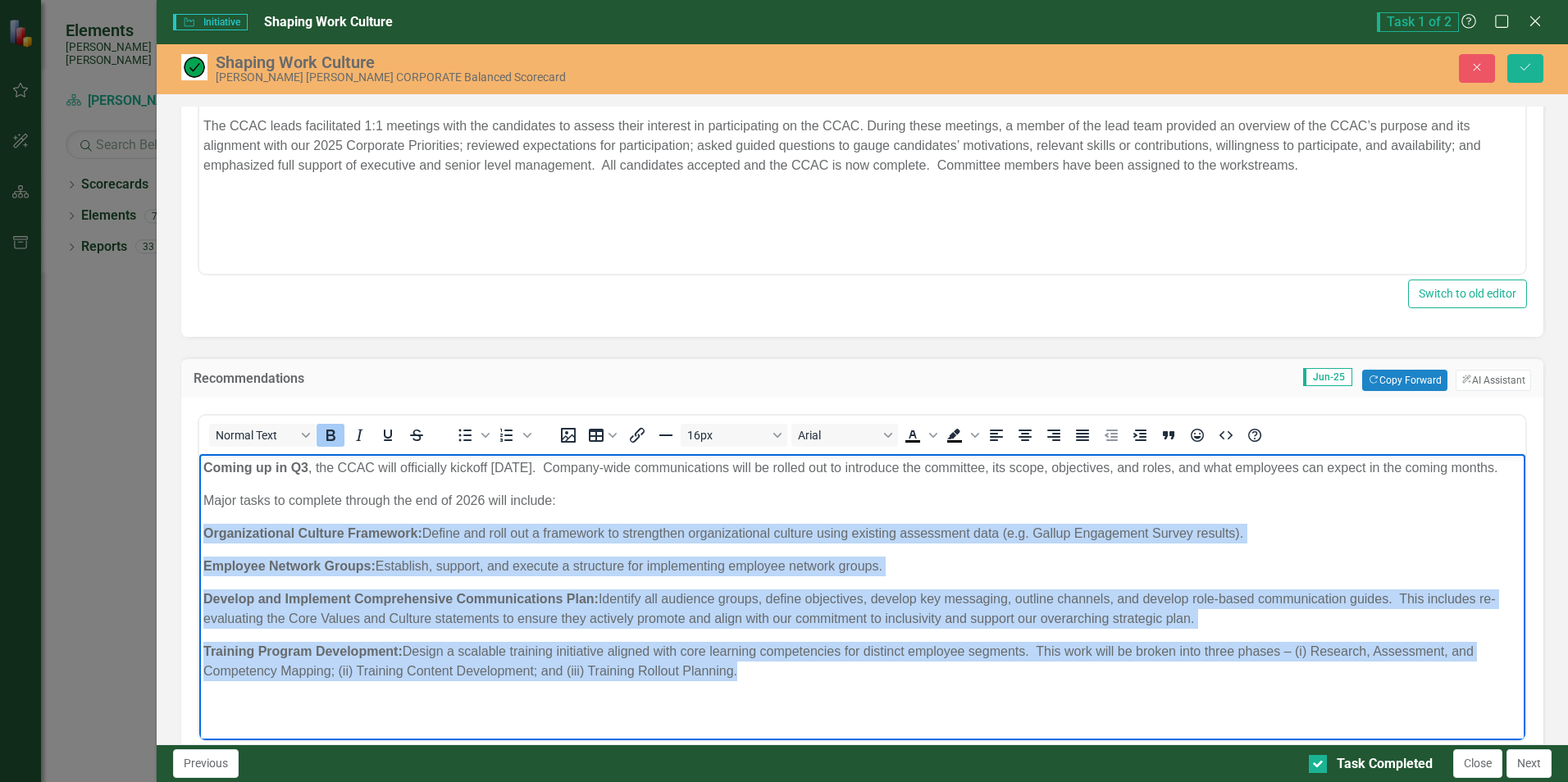 drag, startPoint x: 204, startPoint y: 552, endPoint x: 809, endPoint y: 694, distance: 621.44107 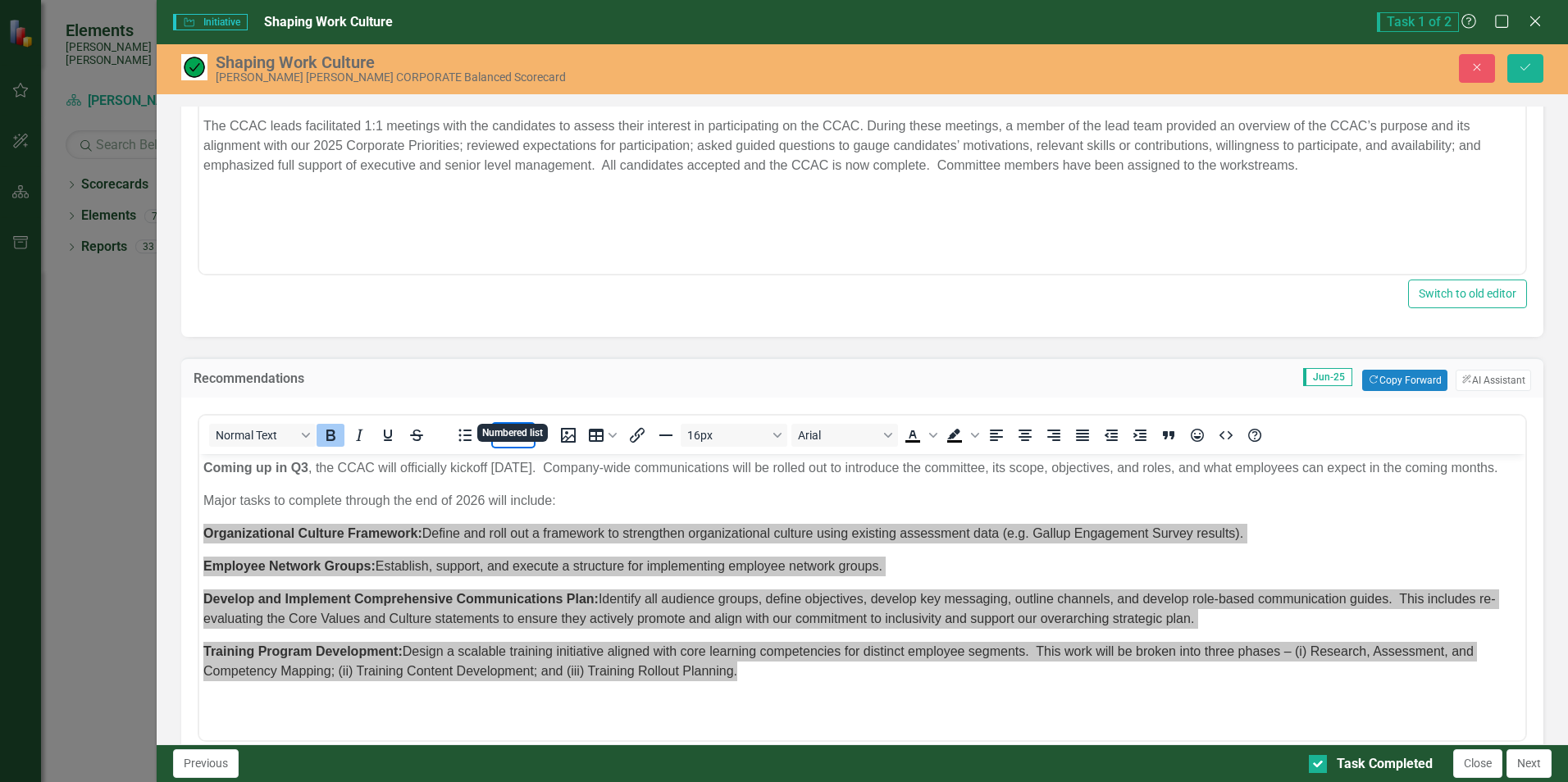 drag, startPoint x: 505, startPoint y: 406, endPoint x: 266, endPoint y: 45, distance: 432.94572 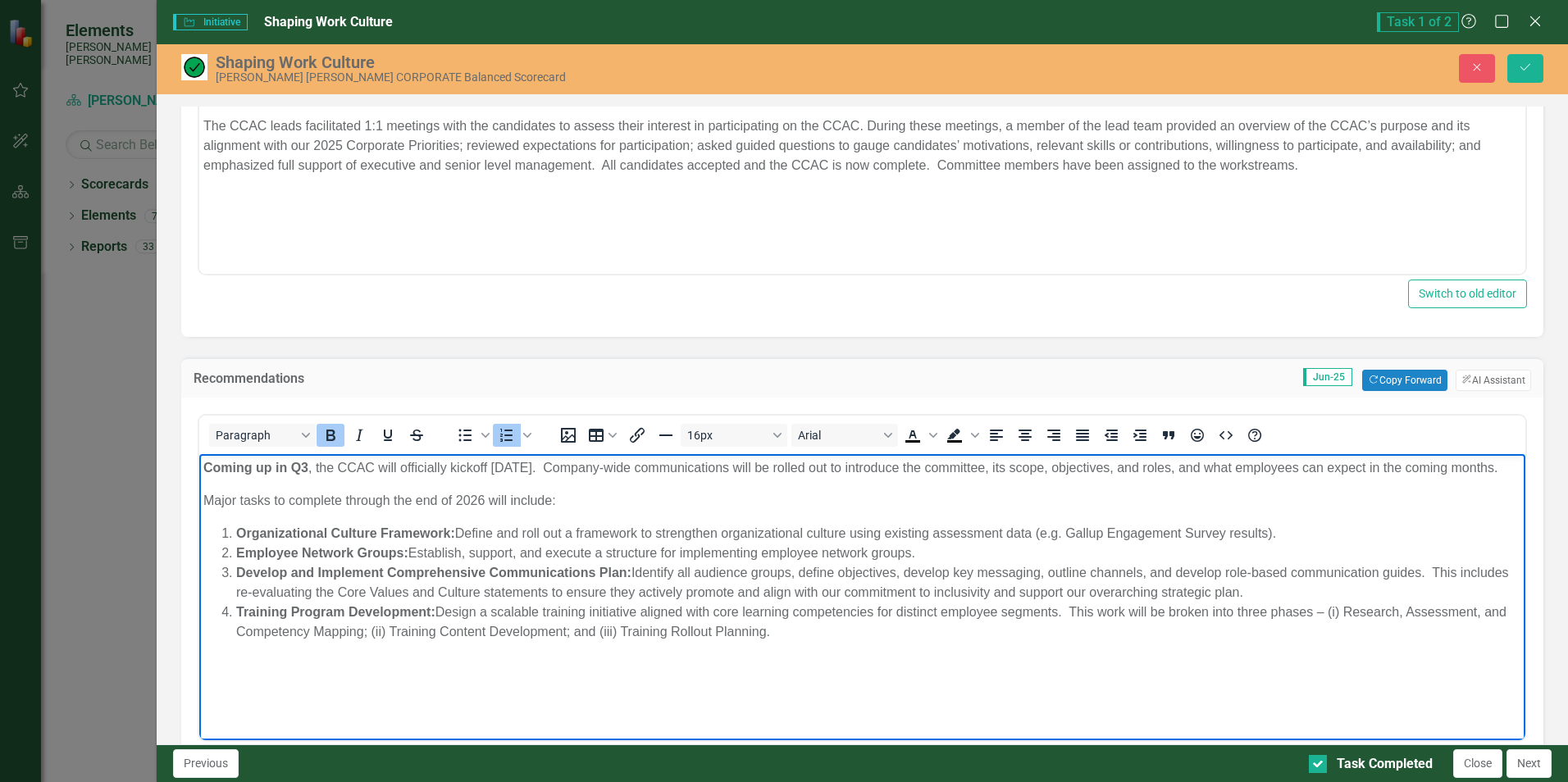 click on "Develop and Implement Comprehensive Communications Plan:  Identify all audience groups, define objectives, develop key messaging, outline channels, and develop role-based communication guides.  This includes re-evaluating the Core Values and Culture statements to ensure they actively promote and align with our commitment to inclusivity and support our overarching strategic plan." at bounding box center (878, 583) 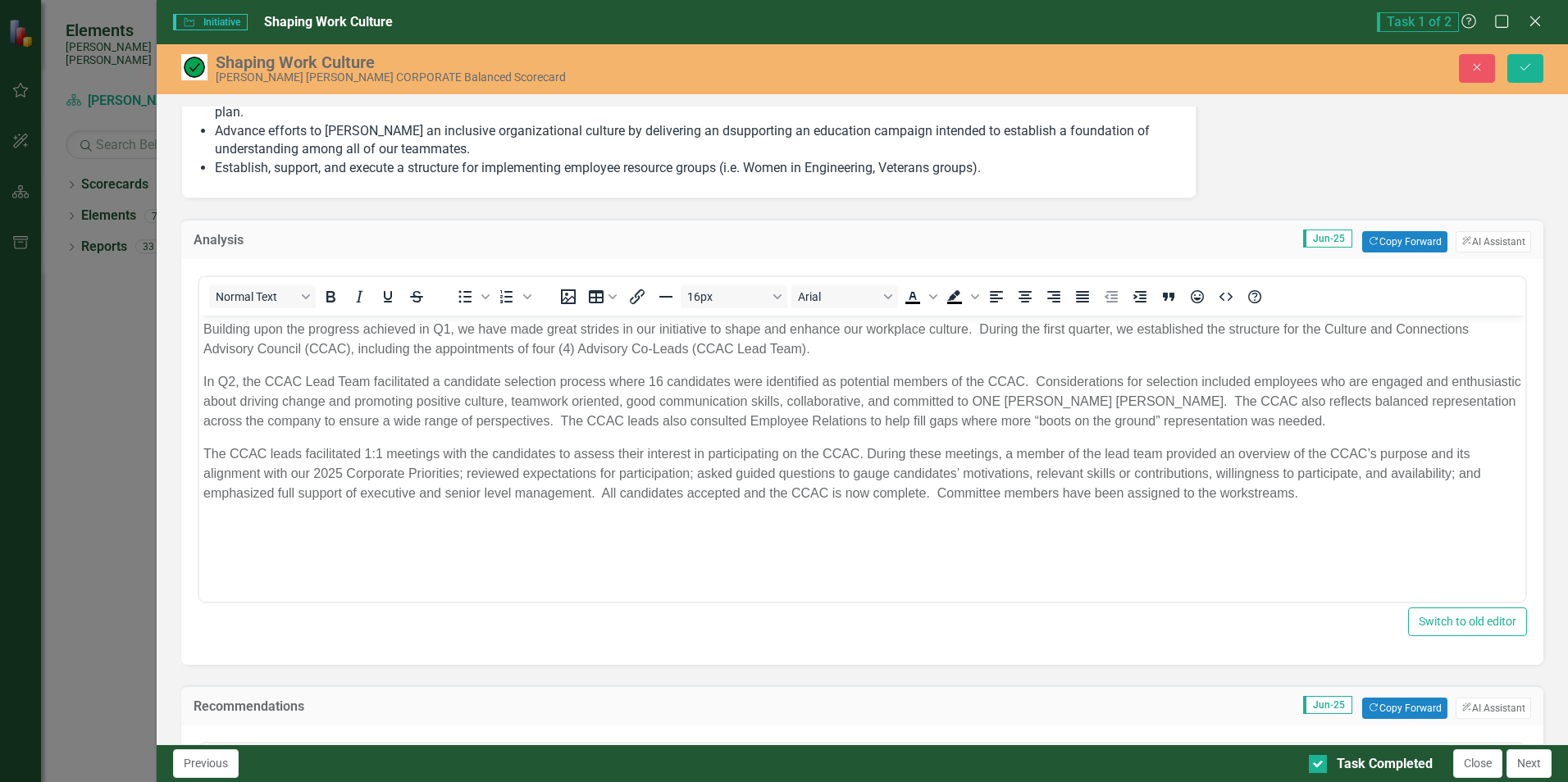 scroll, scrollTop: 0, scrollLeft: 0, axis: both 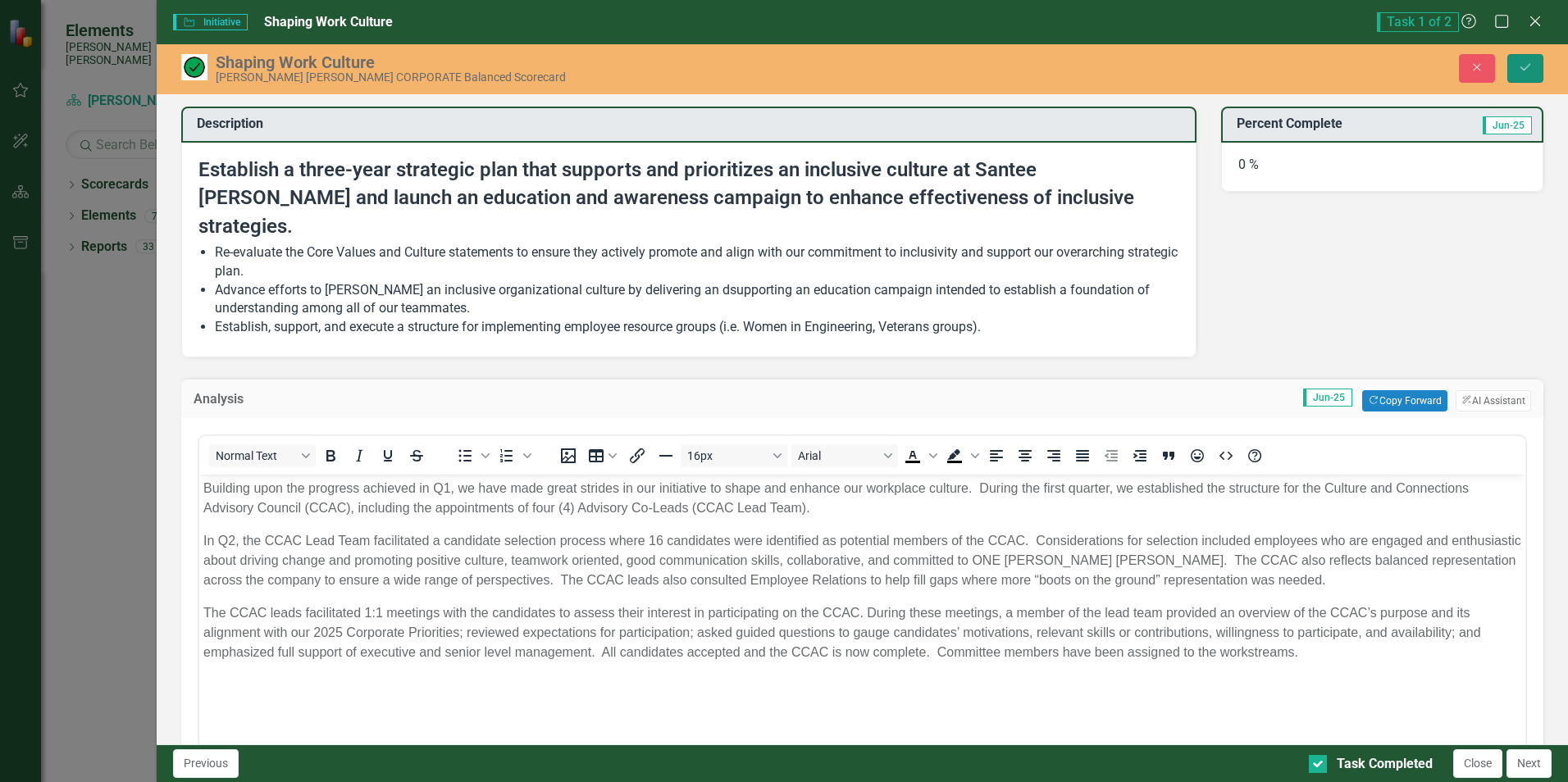 click on "Save" 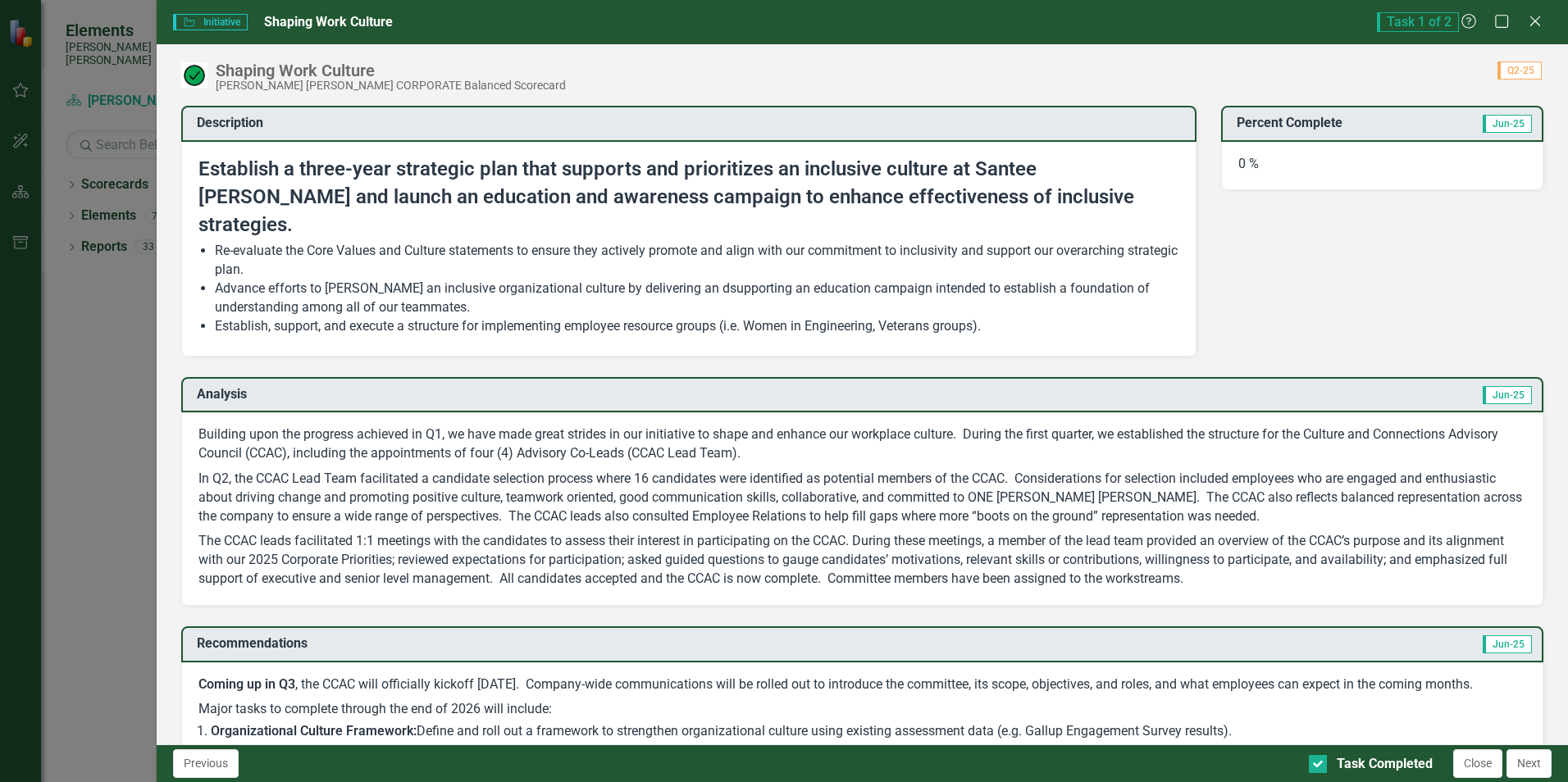 click on "0 %" at bounding box center (1382, 166) 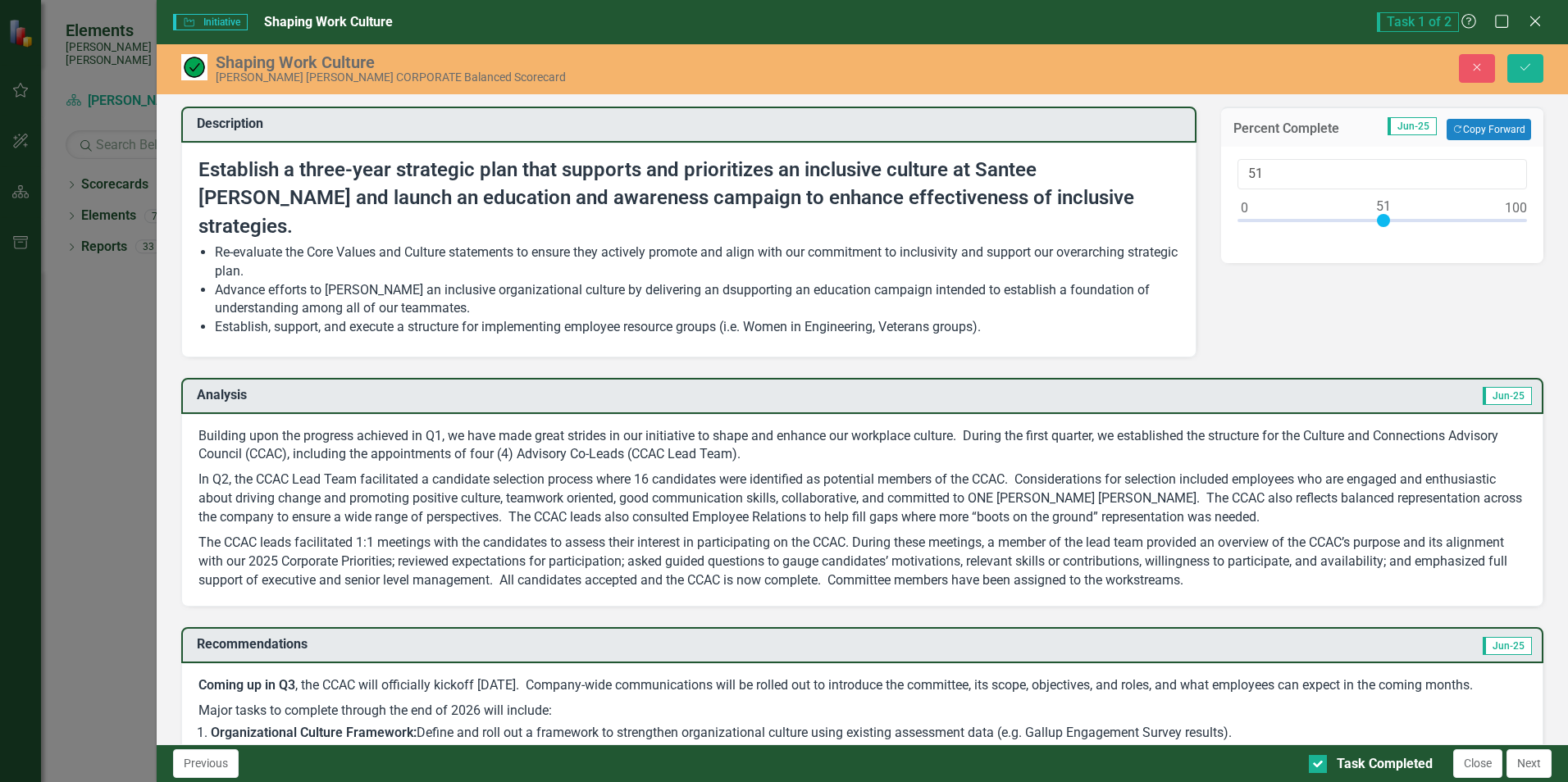 type on "50" 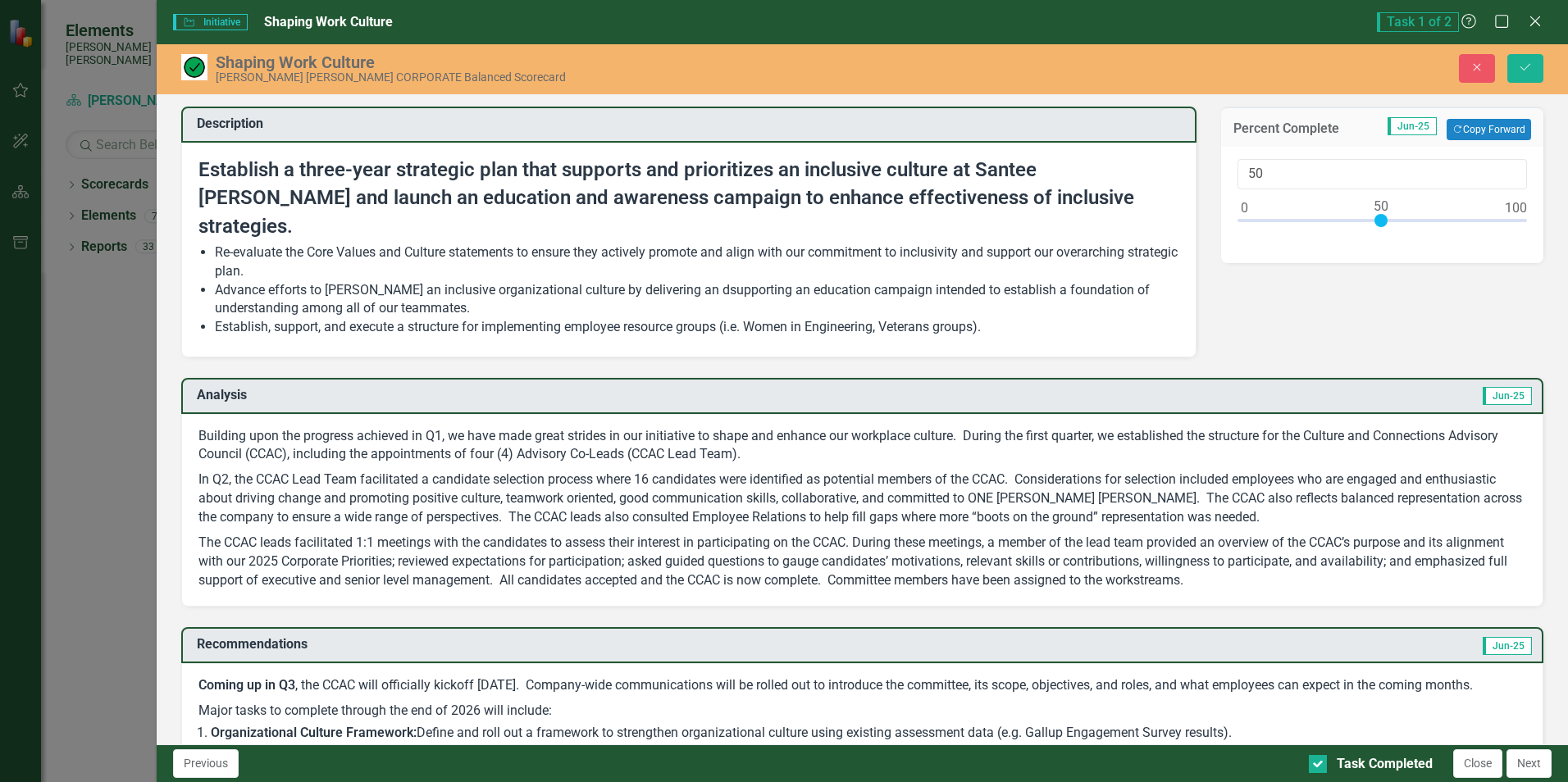 drag, startPoint x: 1236, startPoint y: 221, endPoint x: 1373, endPoint y: 220, distance: 137.00365 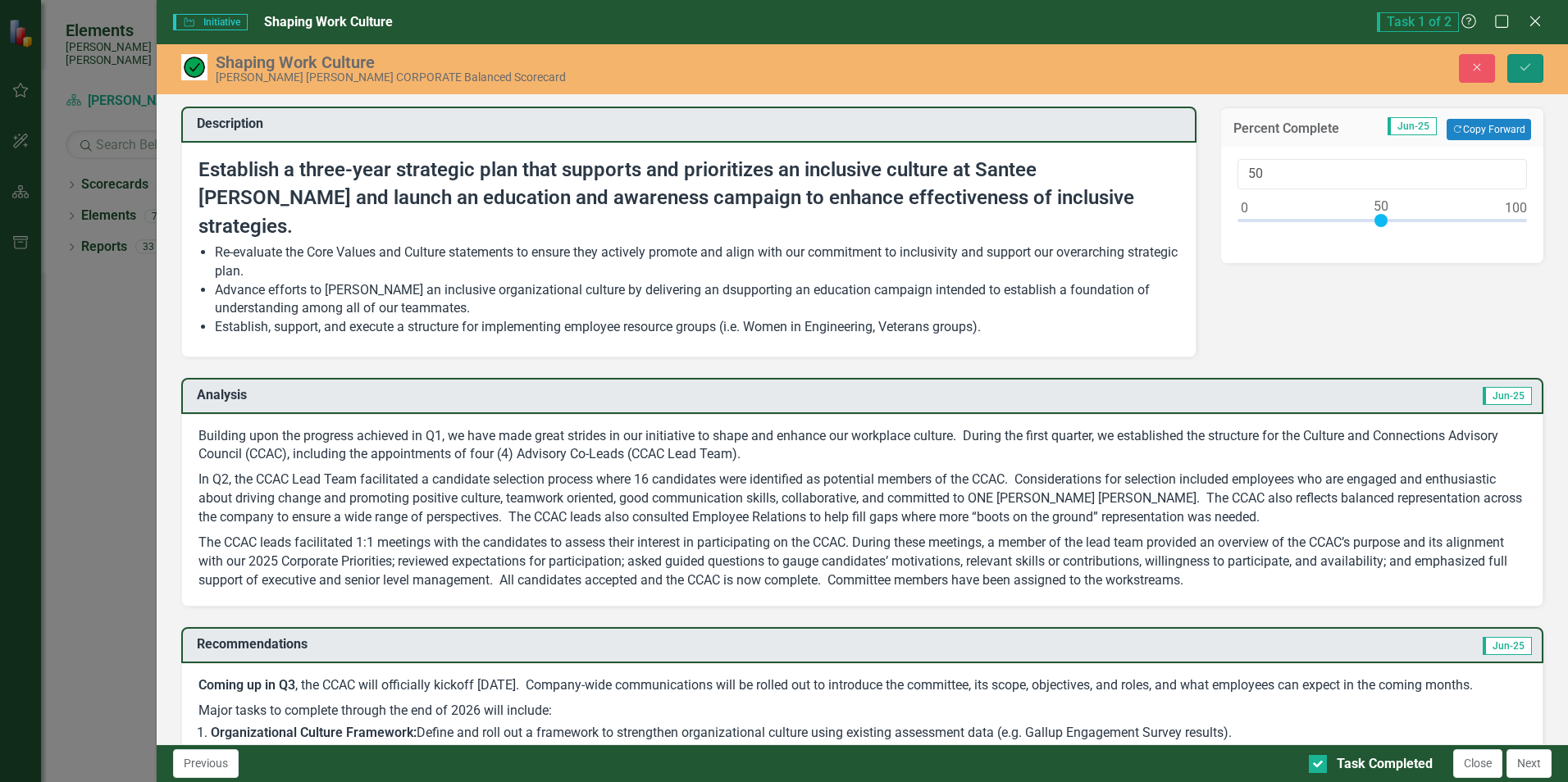 click on "Save" at bounding box center (1525, 68) 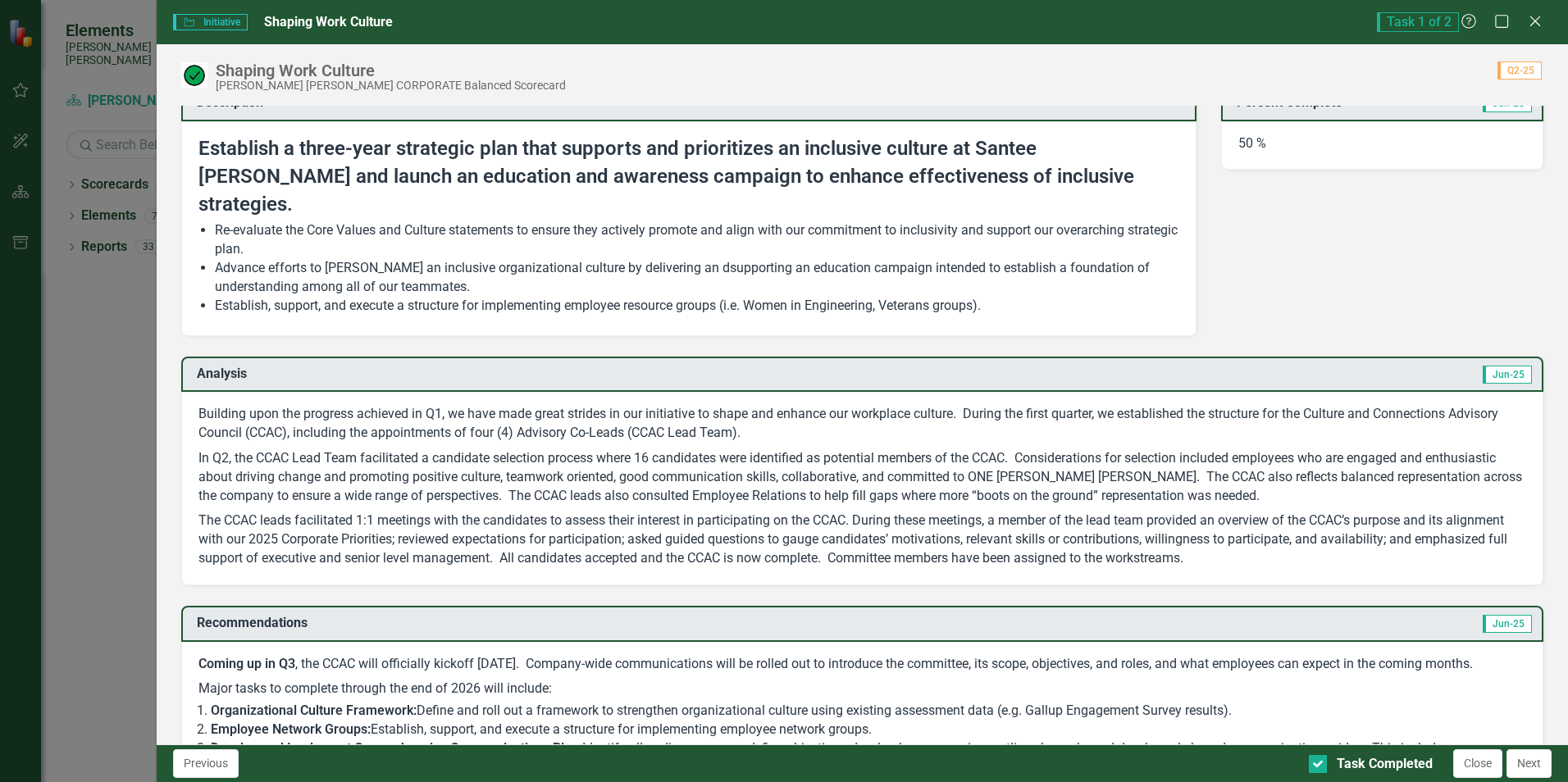 scroll, scrollTop: 0, scrollLeft: 0, axis: both 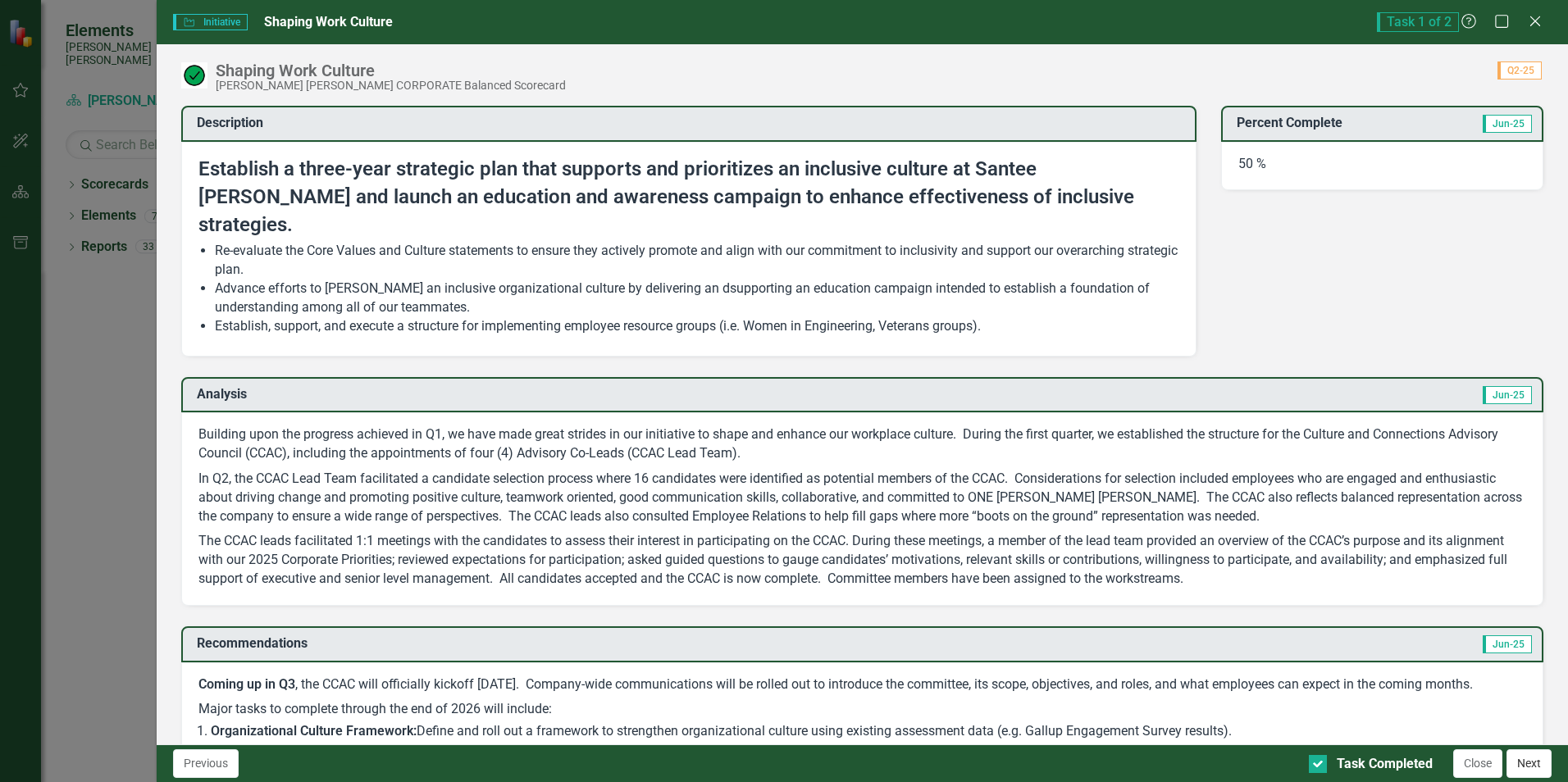 click on "Next" at bounding box center [1529, 763] 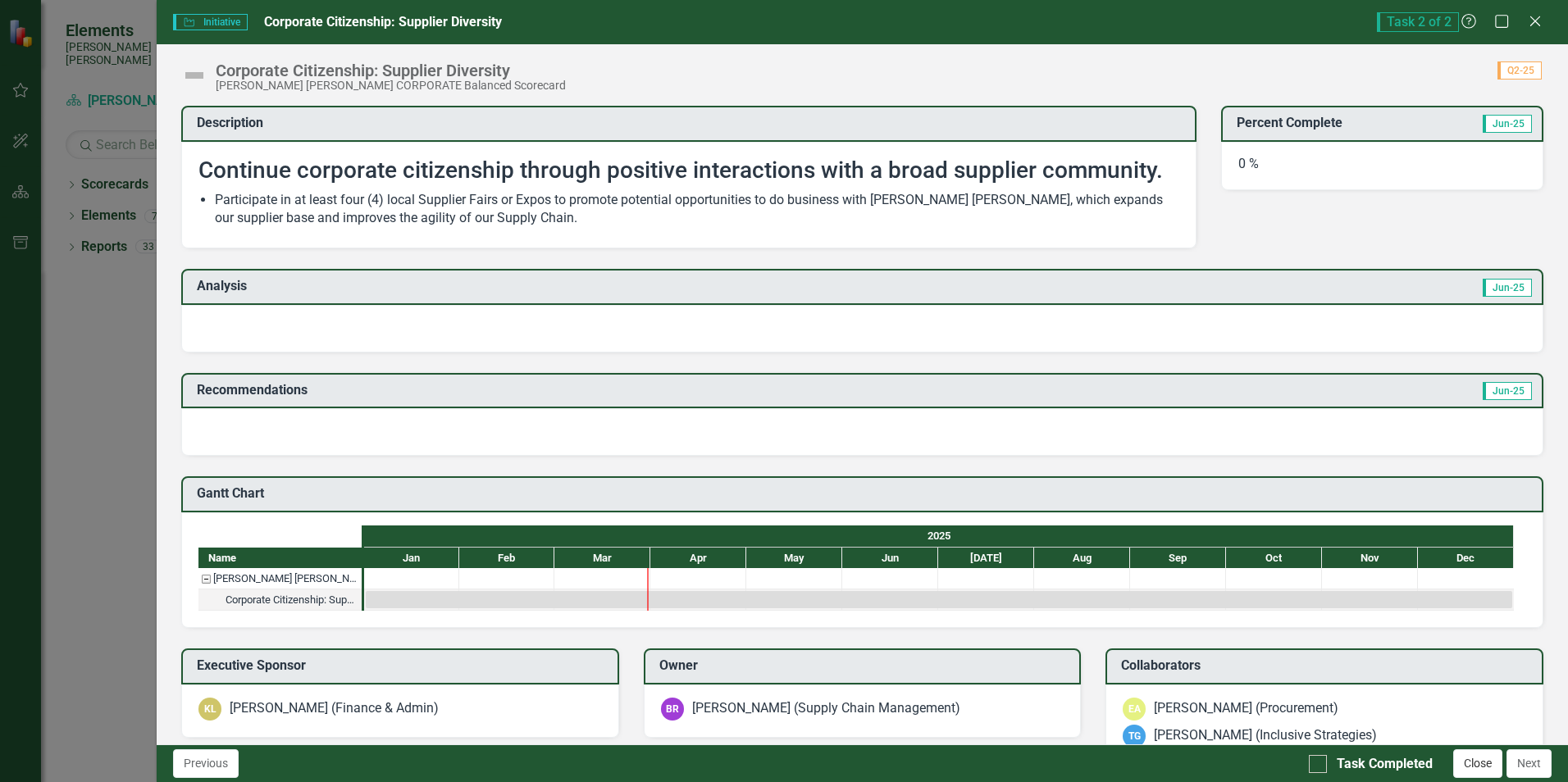 click on "Close" at bounding box center (1478, 763) 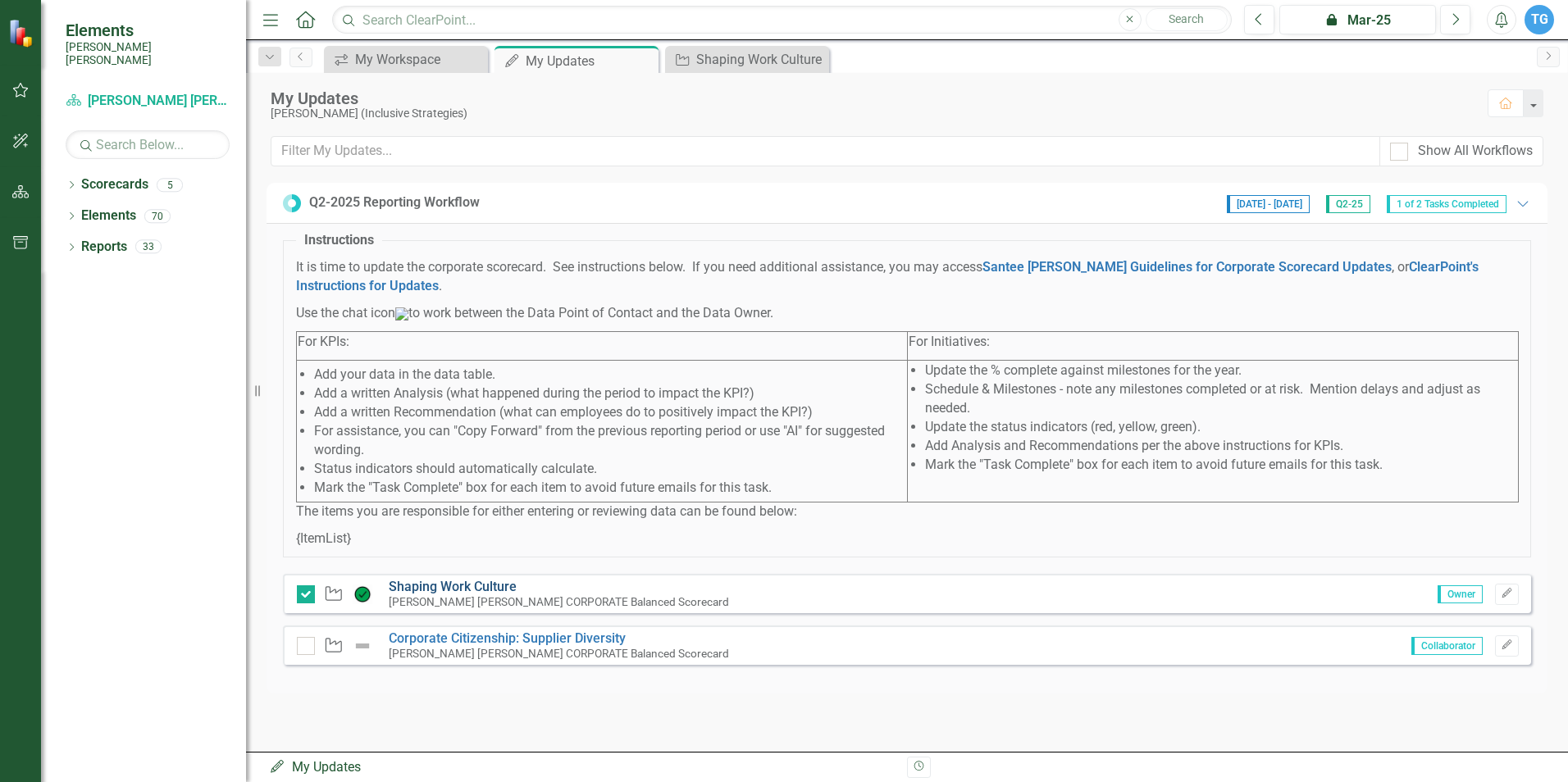 click on "Shaping Work Culture" at bounding box center (453, 586) 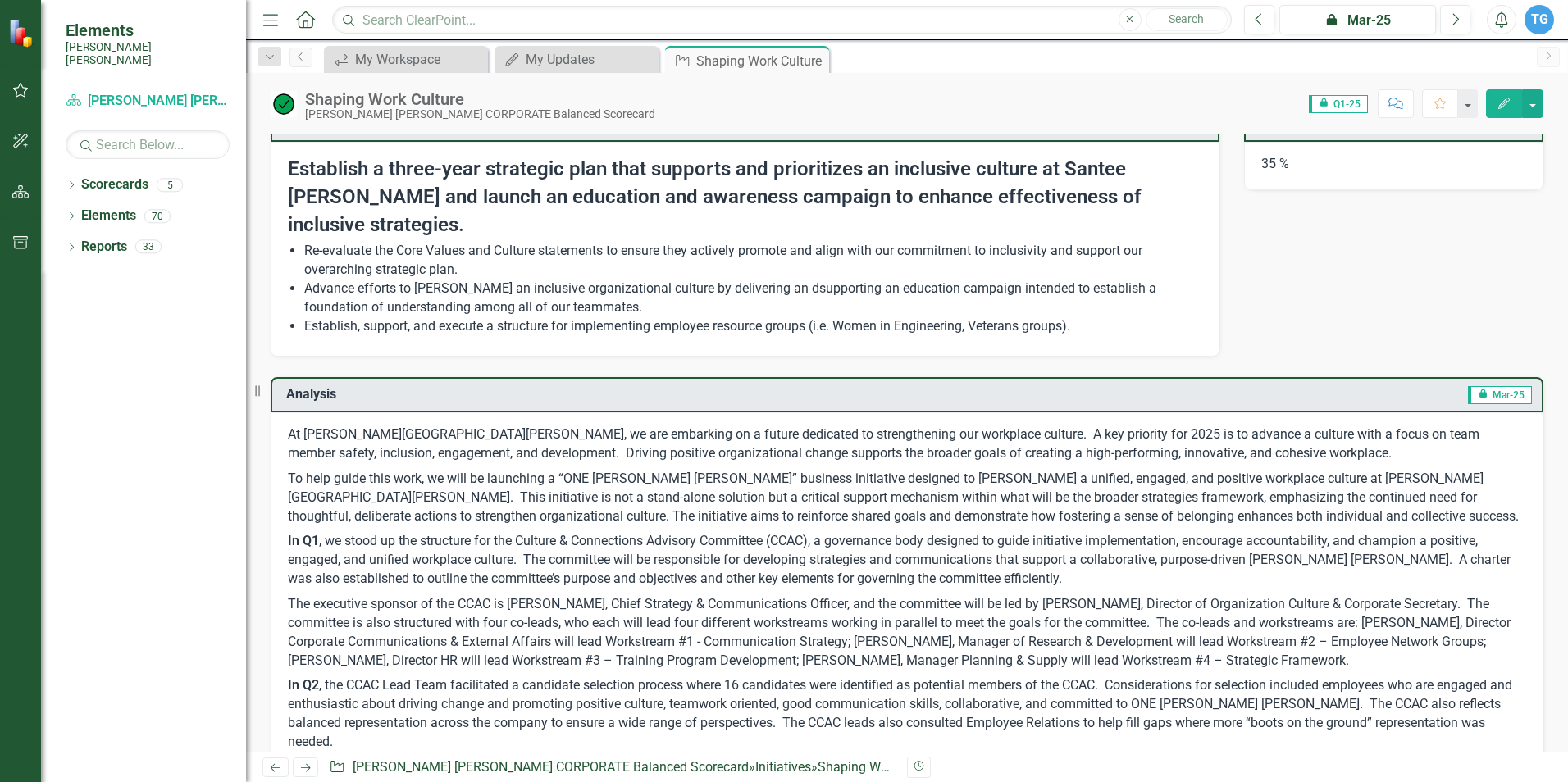 scroll, scrollTop: 0, scrollLeft: 0, axis: both 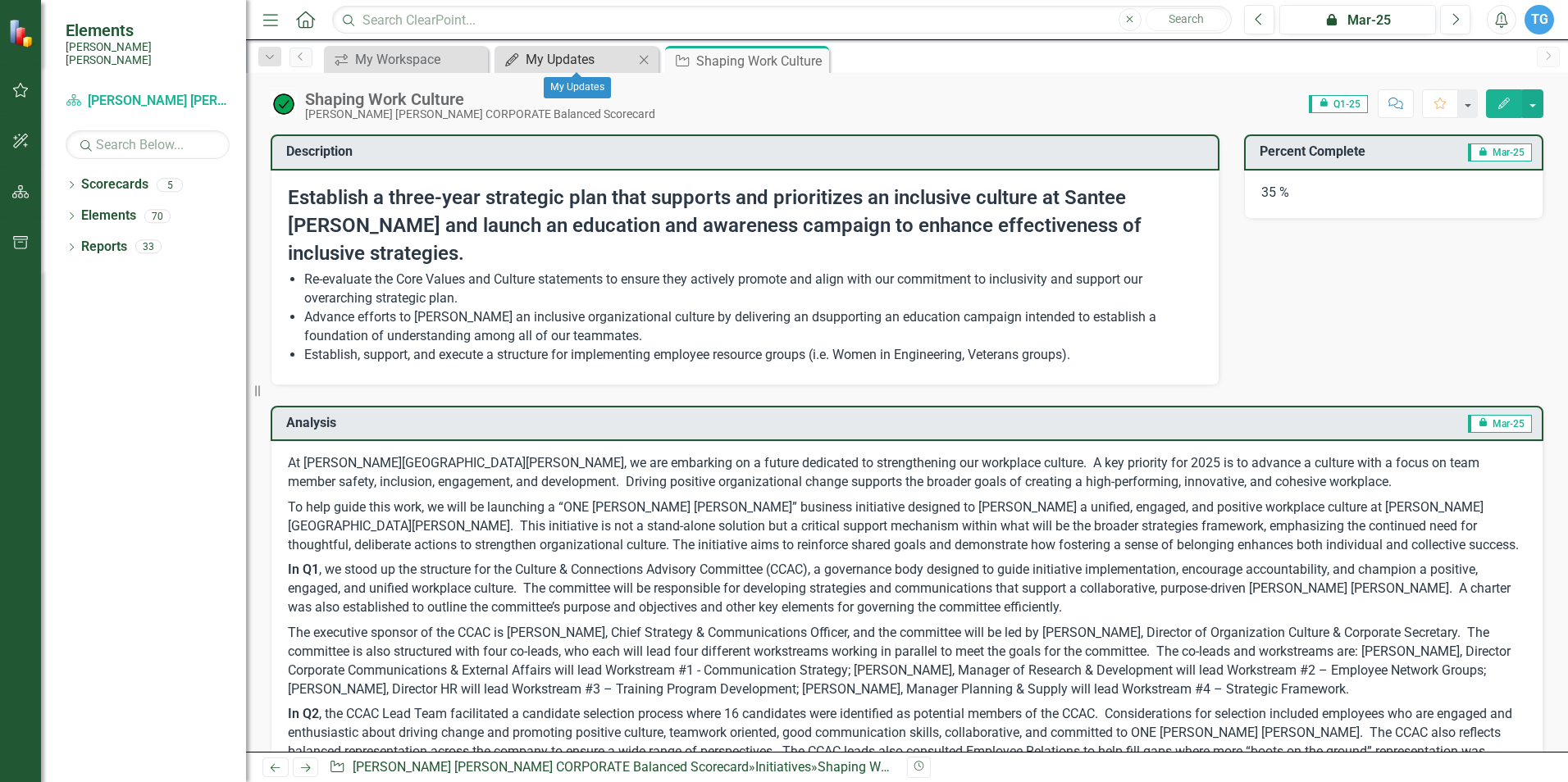 click on "My Updates" at bounding box center [580, 59] 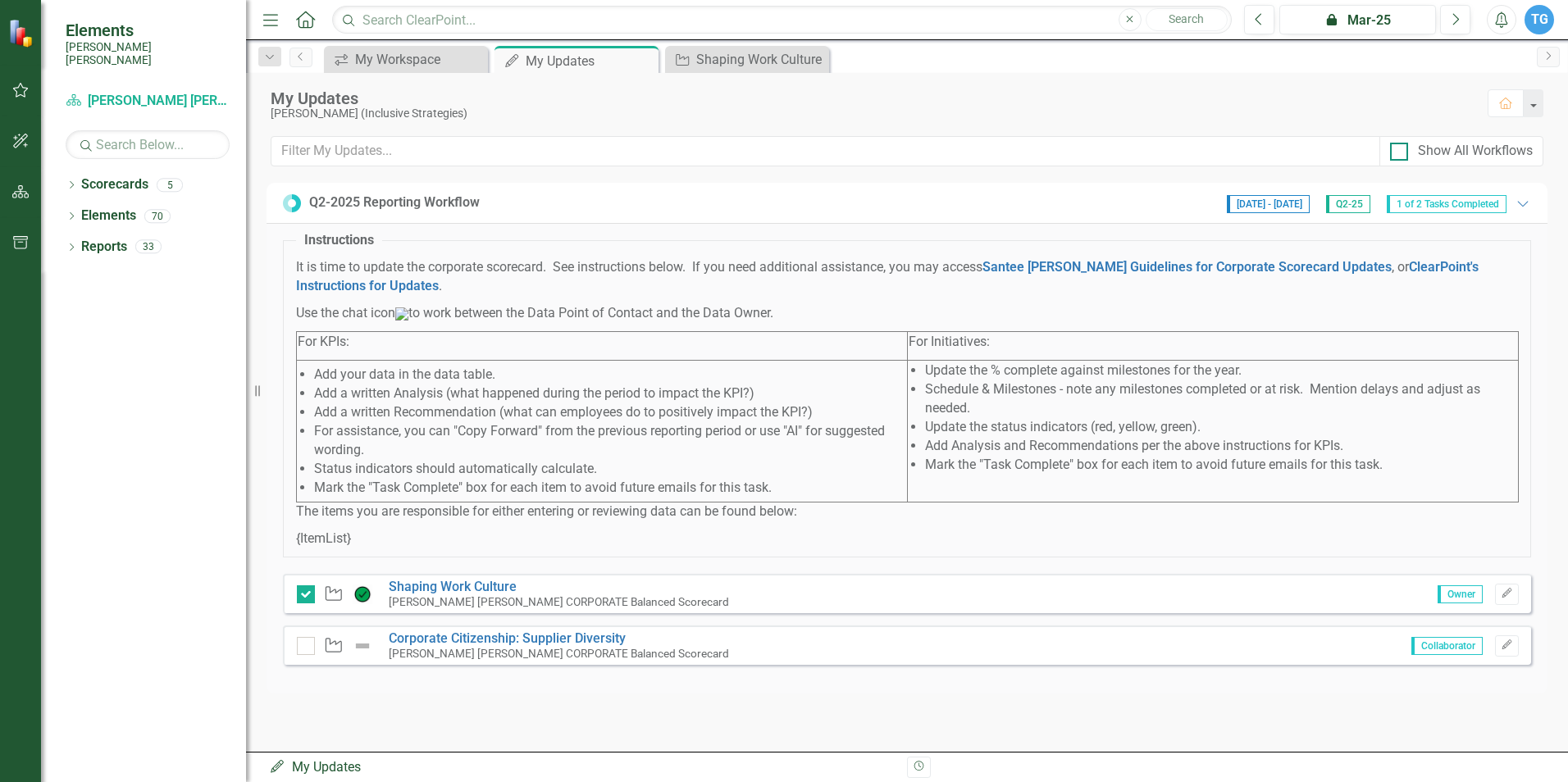 click at bounding box center [1399, 152] 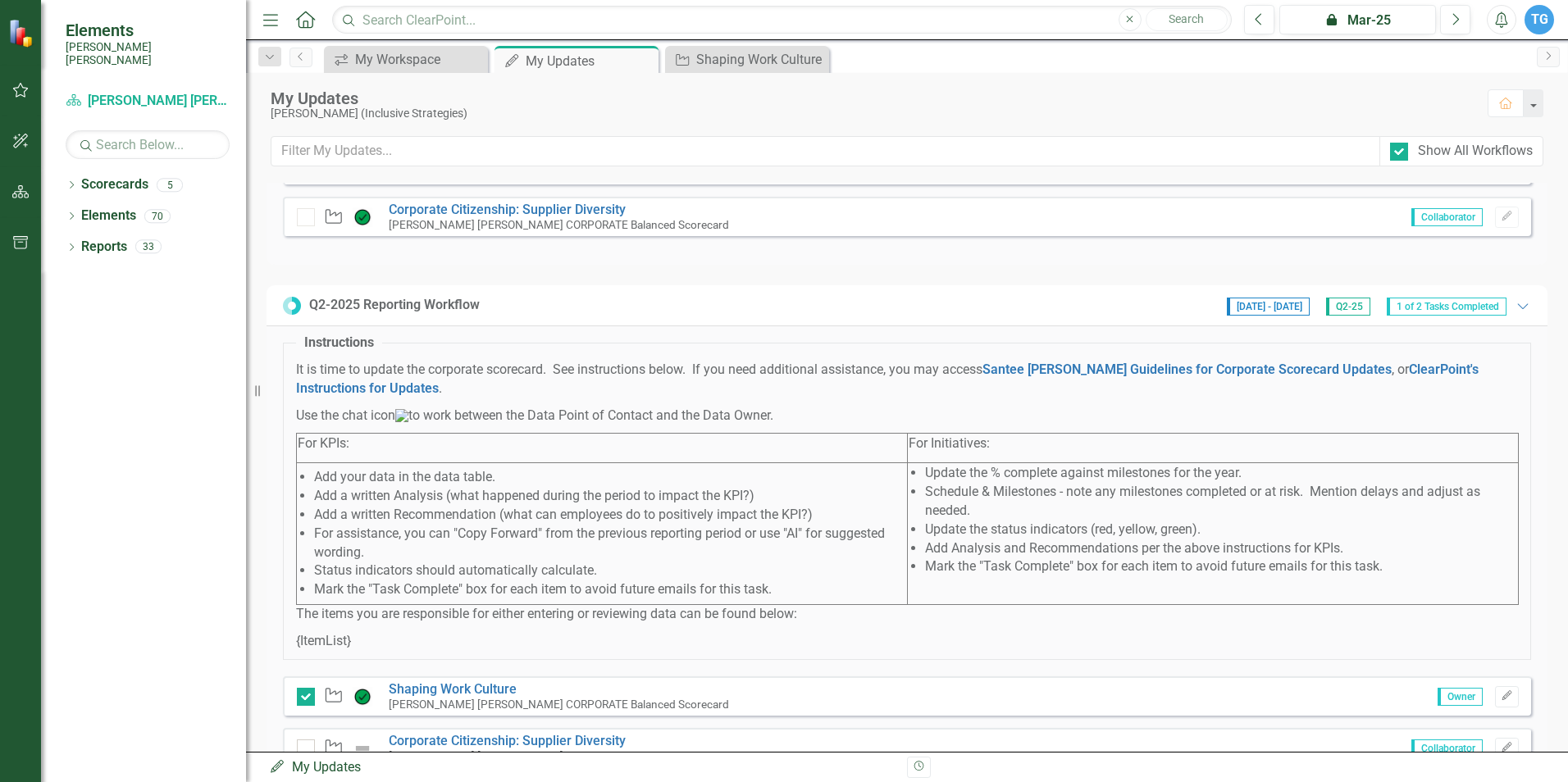 scroll, scrollTop: 410, scrollLeft: 0, axis: vertical 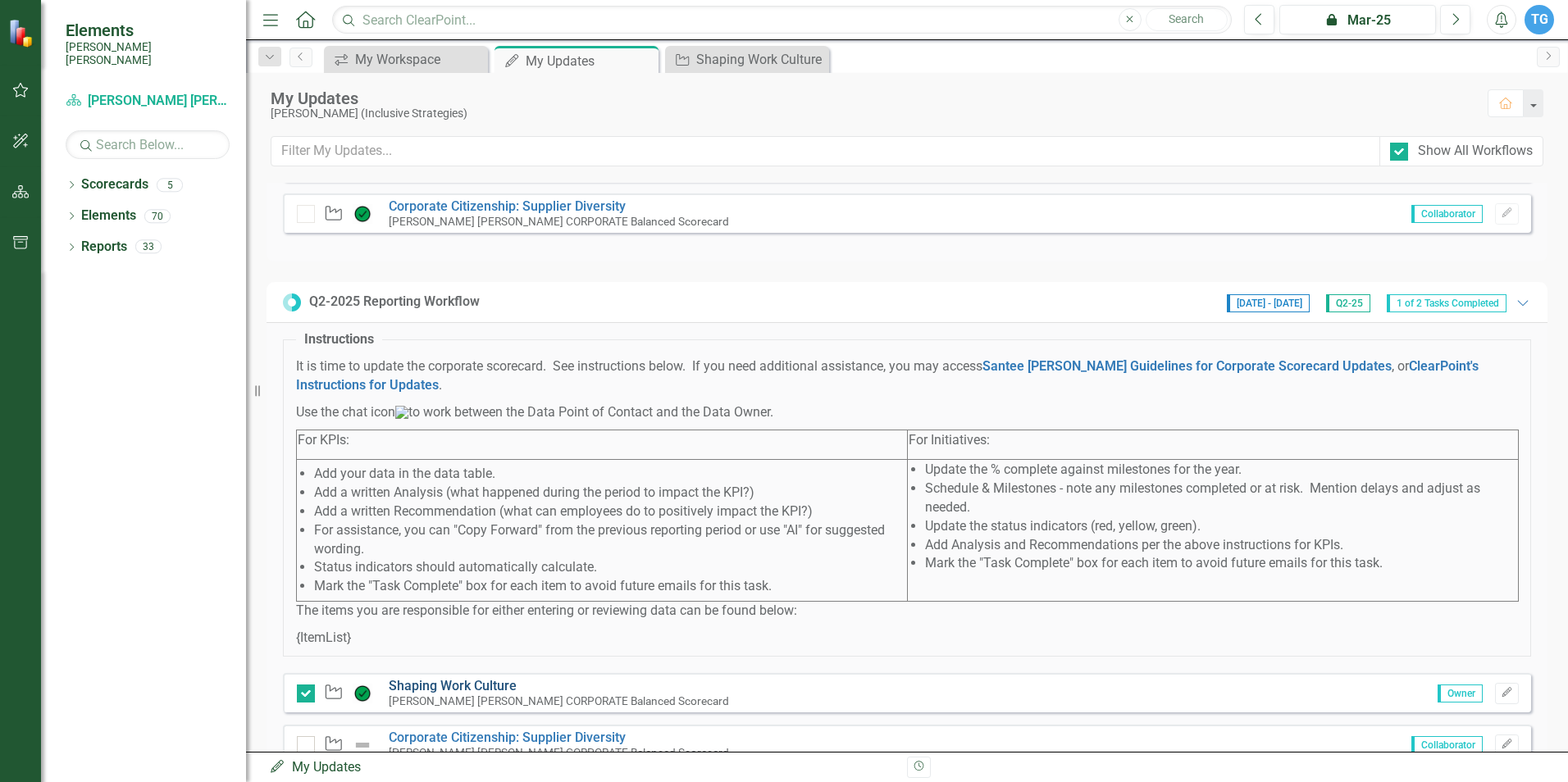 click on "Shaping Work Culture" at bounding box center (453, 685) 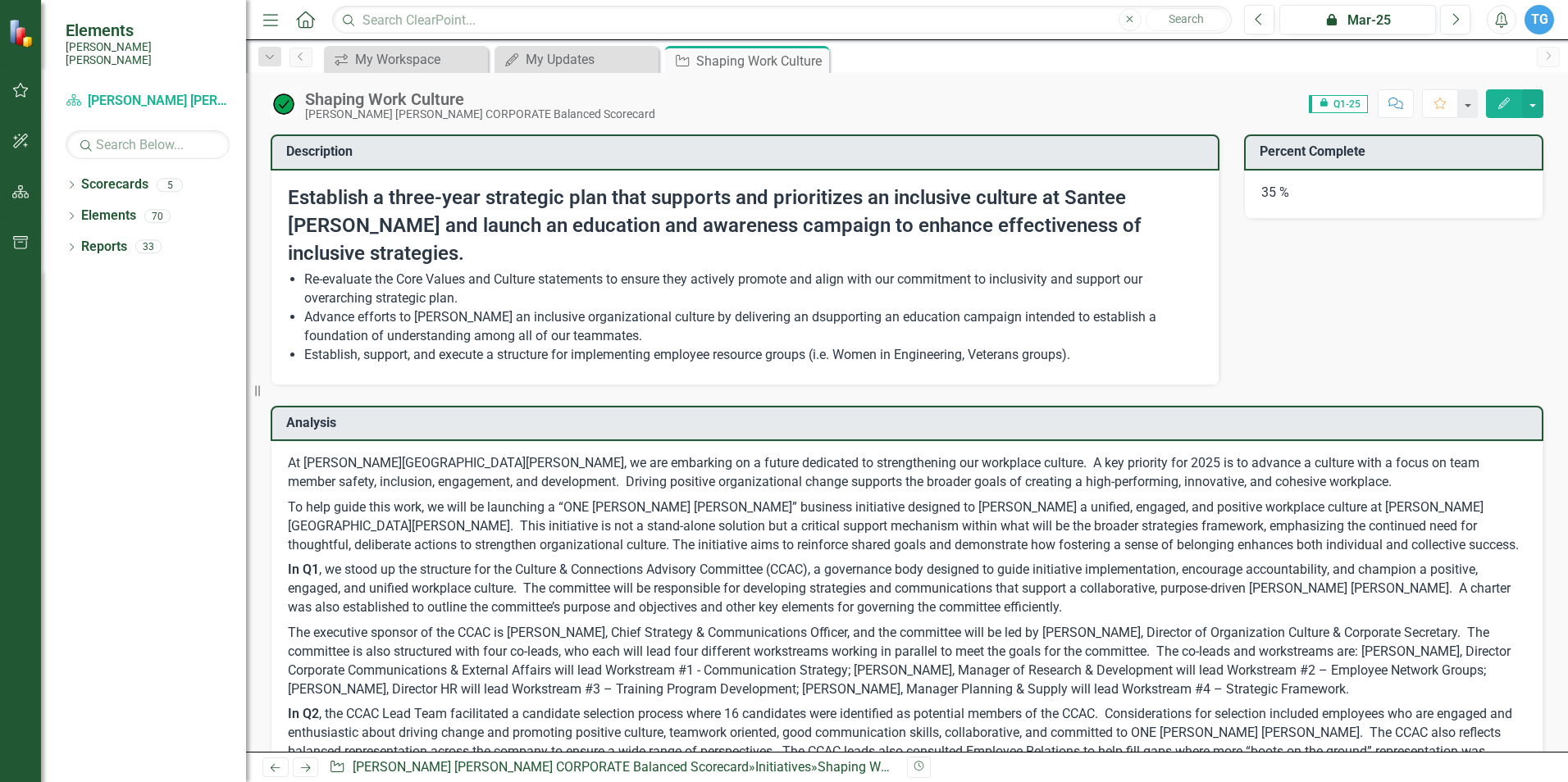 click on "In Q2 , the CCAC Lead Team facilitated a candidate selection process where 16 candidates were identified as potential members of the CCAC.  Considerations for selection included employees who are engaged and enthusiastic about driving change and promoting positive culture, teamwork oriented, good communication skills, collaborative, and committed to ONE SANTEE COOPER.  The CCAC also reflects balanced representation across the company to ensure a wide range of perspectives.  The CCAC leads also consulted Employee Relations to help fill gaps where more “boots on the ground” representation was needed." at bounding box center [907, 742] 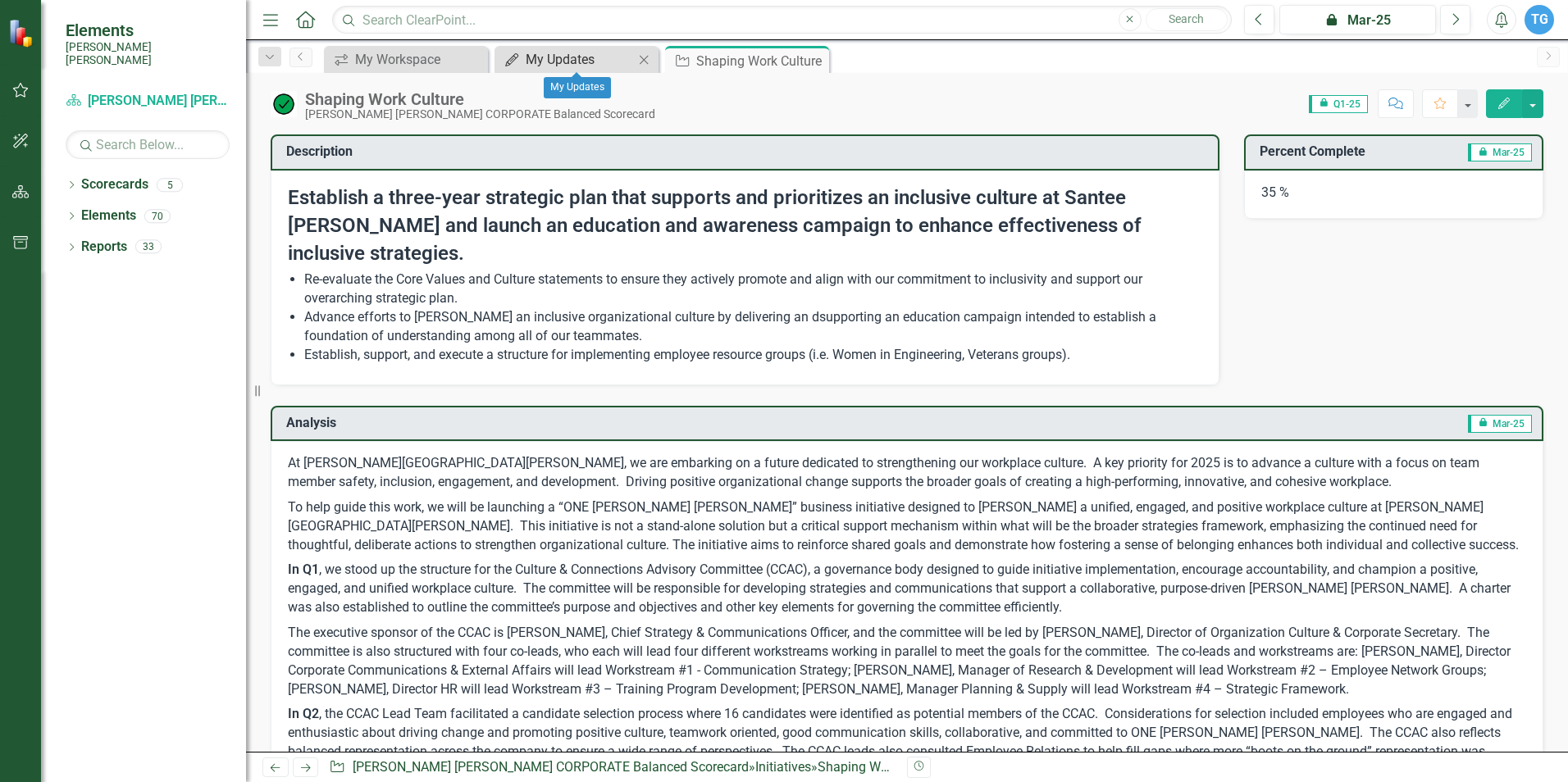 click on "My Updates" at bounding box center [580, 59] 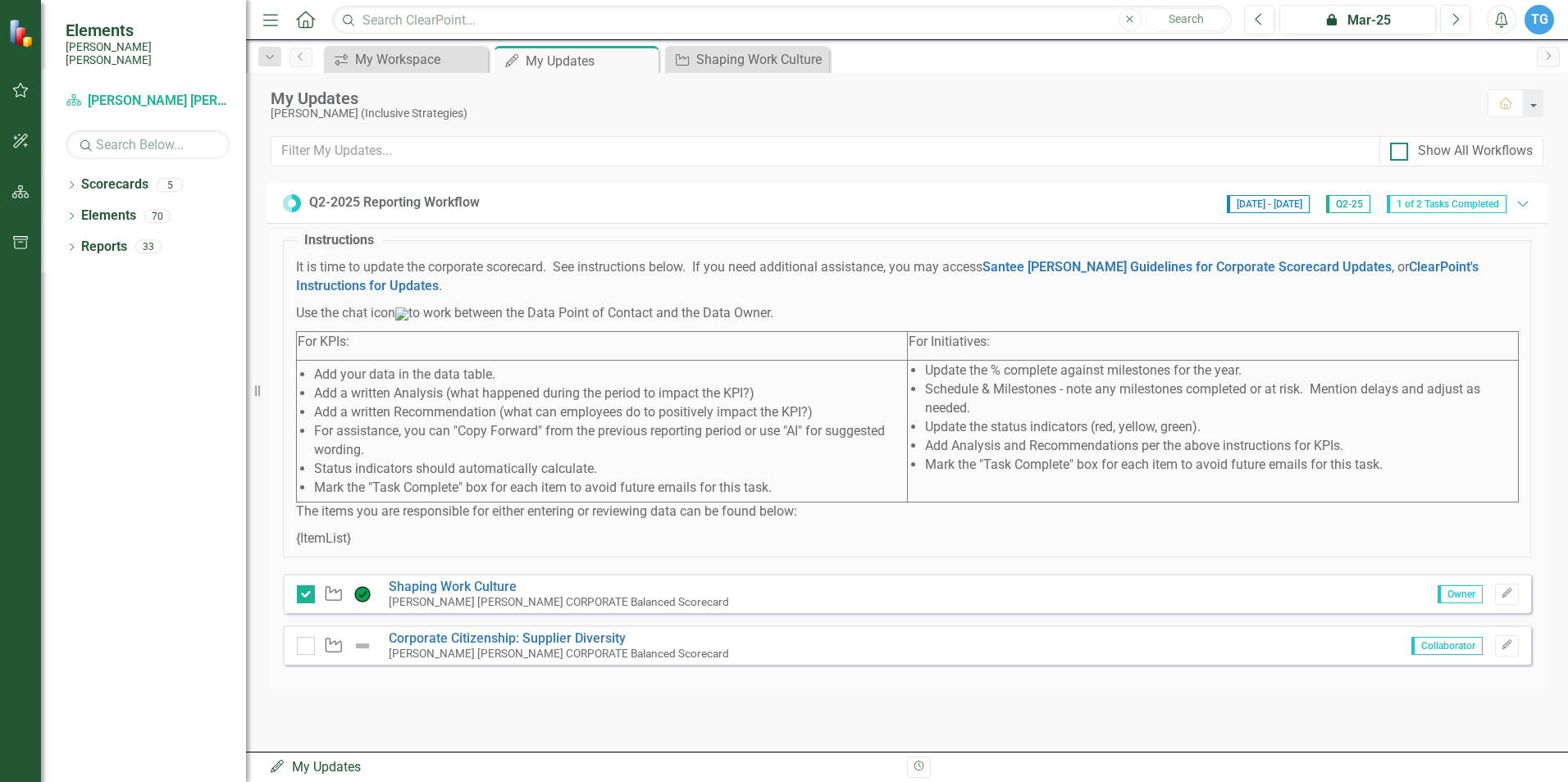 click on "Show All Workflows" at bounding box center (1461, 151) 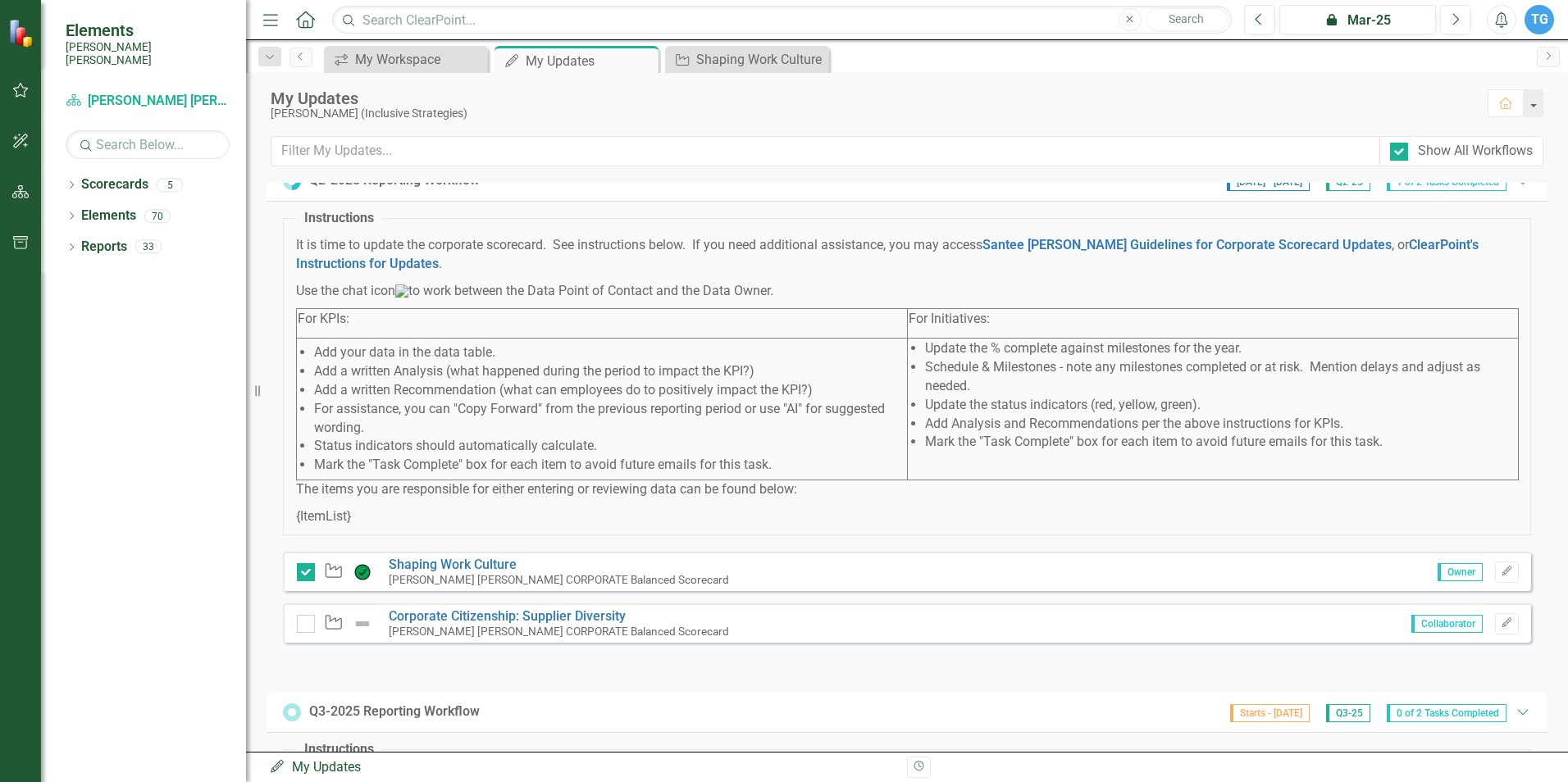 scroll, scrollTop: 492, scrollLeft: 0, axis: vertical 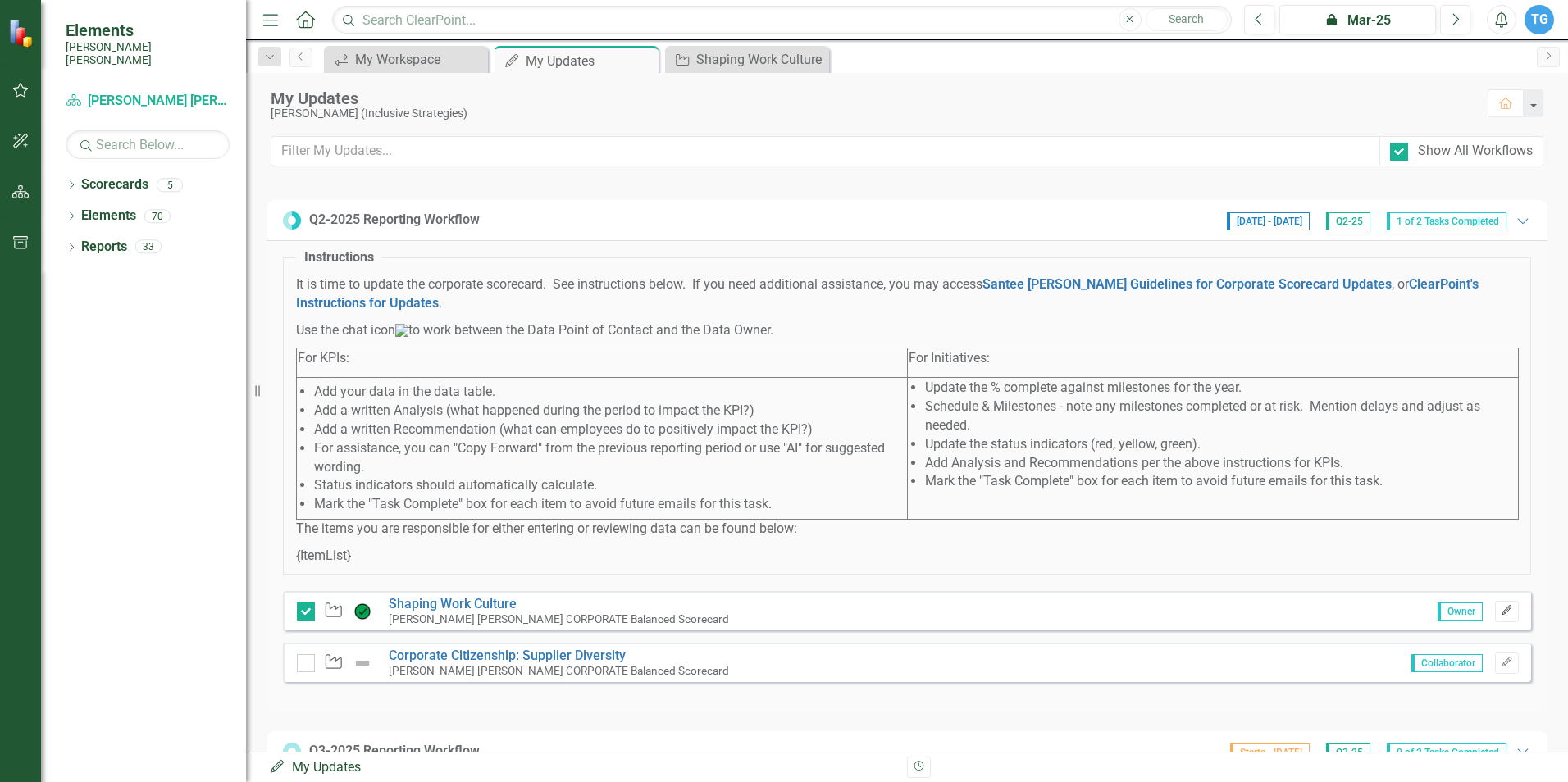 click 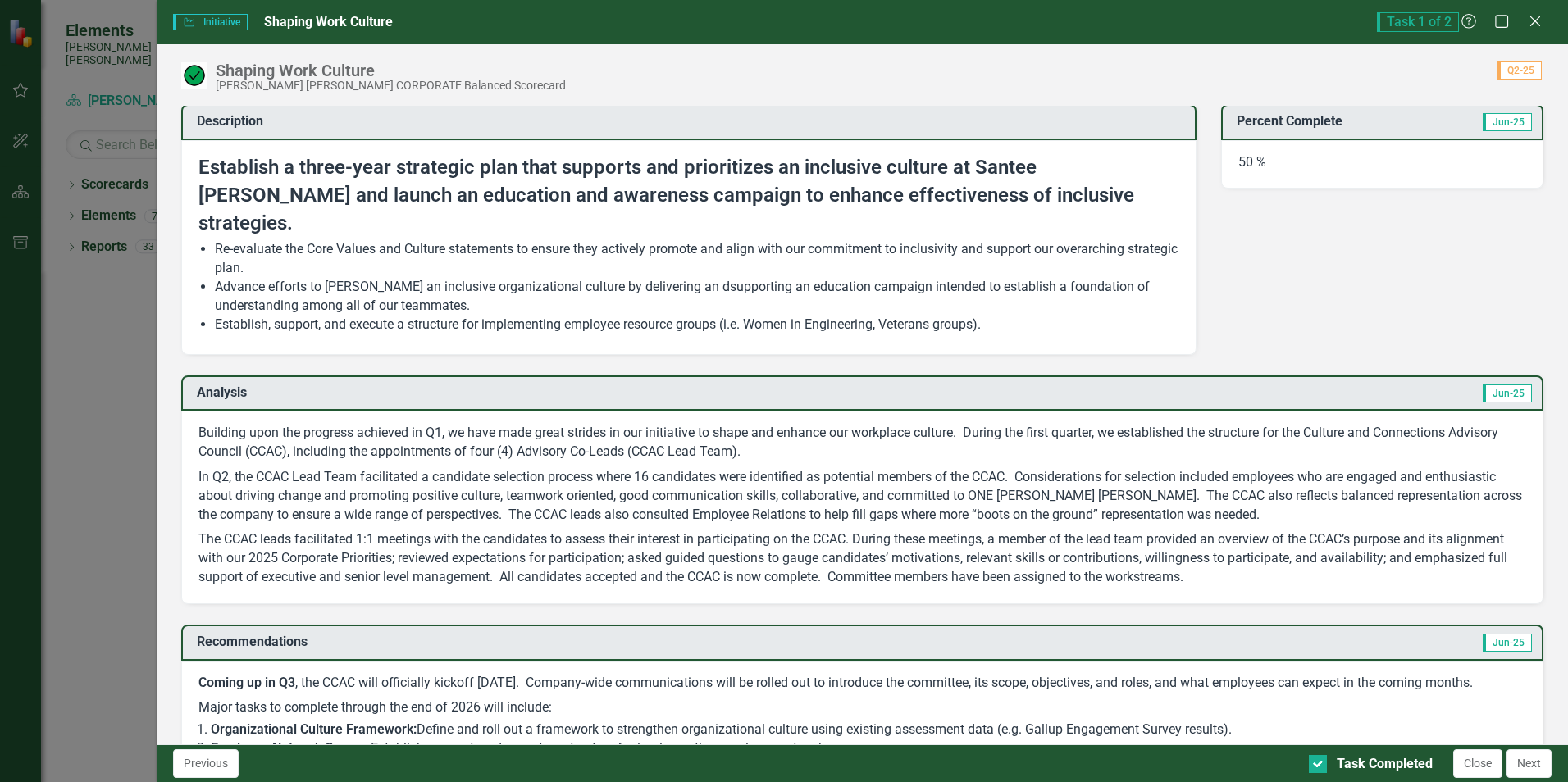 scroll, scrollTop: 0, scrollLeft: 0, axis: both 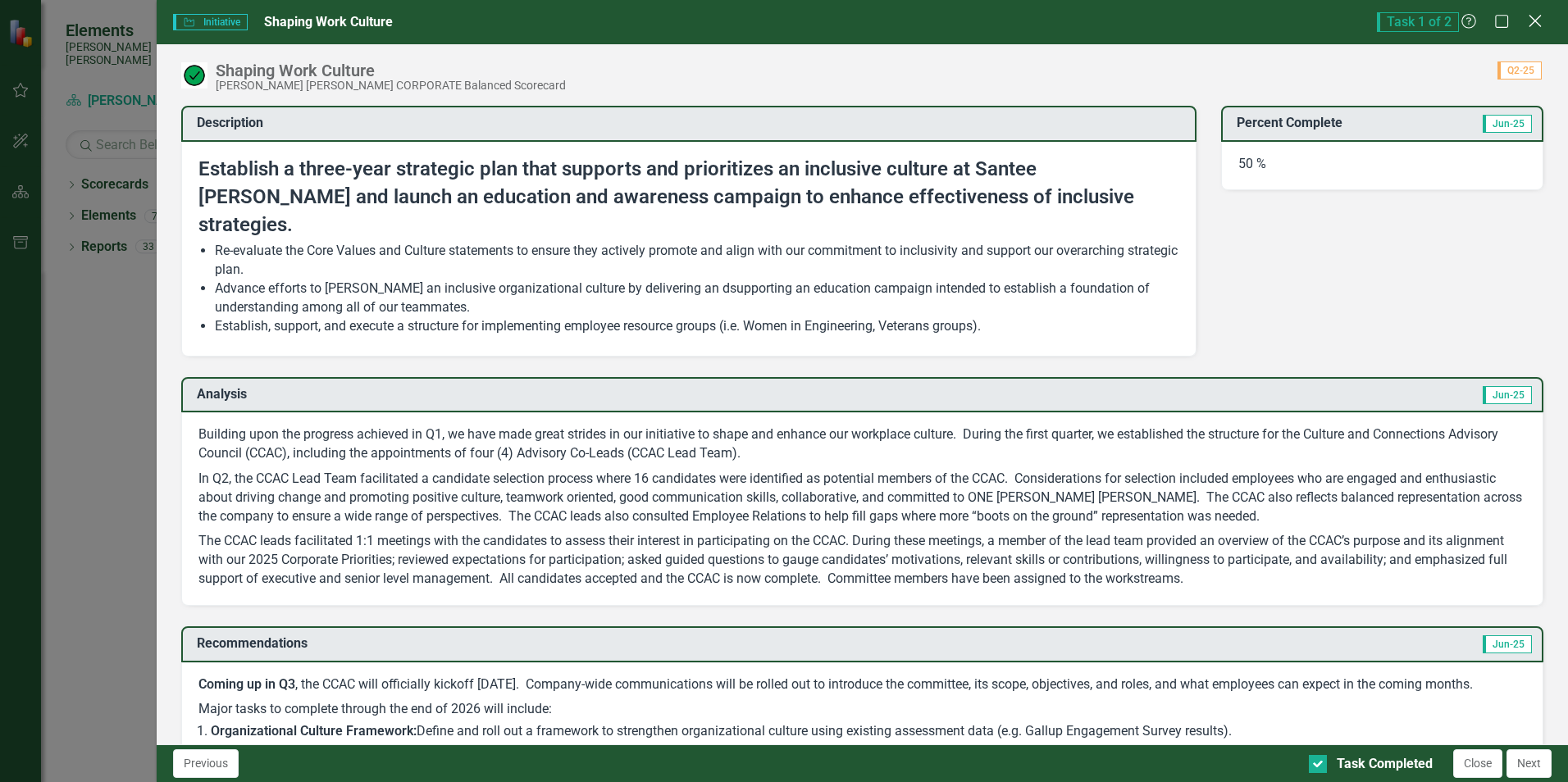 click on "Close" 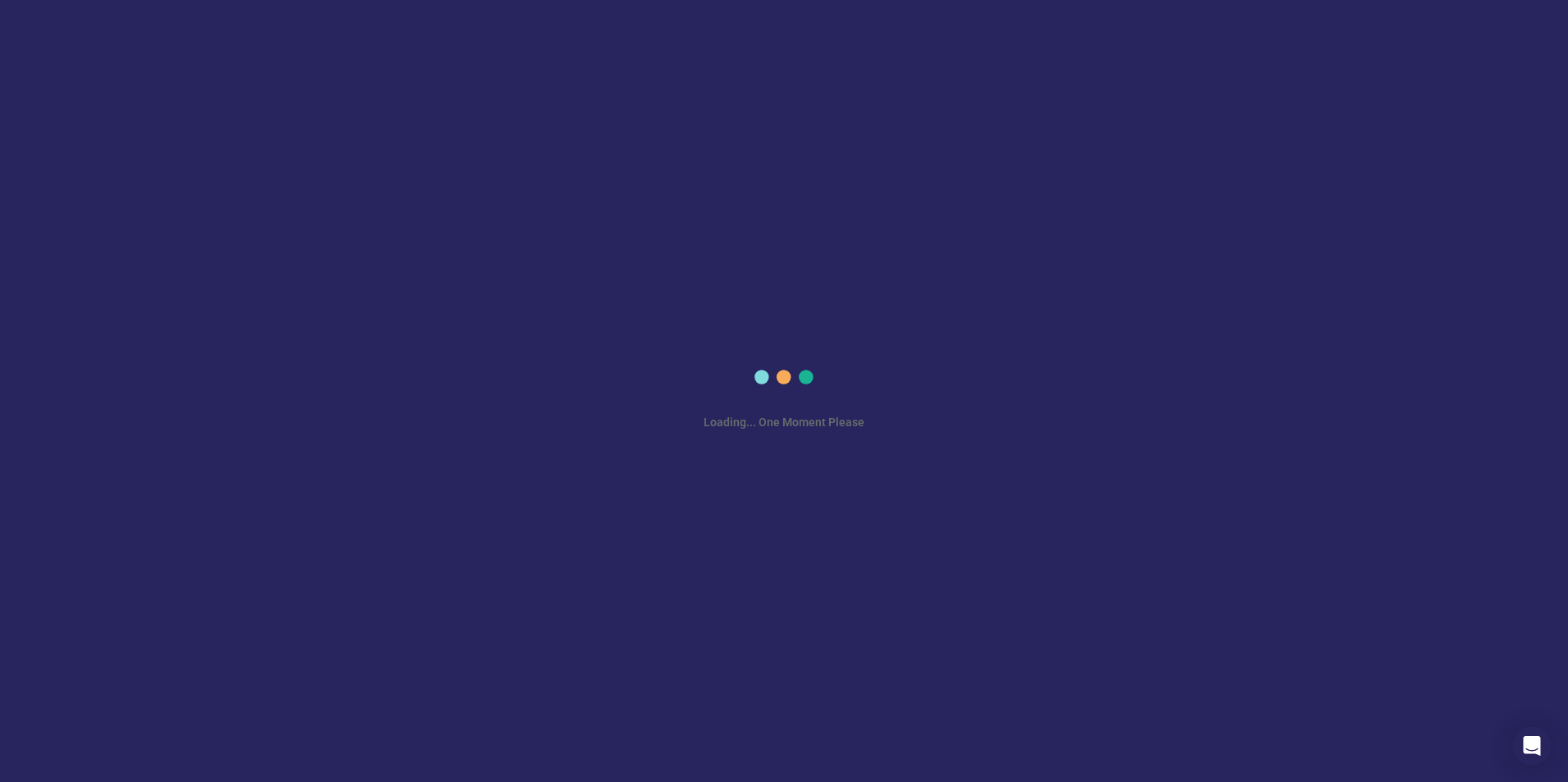 scroll, scrollTop: 0, scrollLeft: 0, axis: both 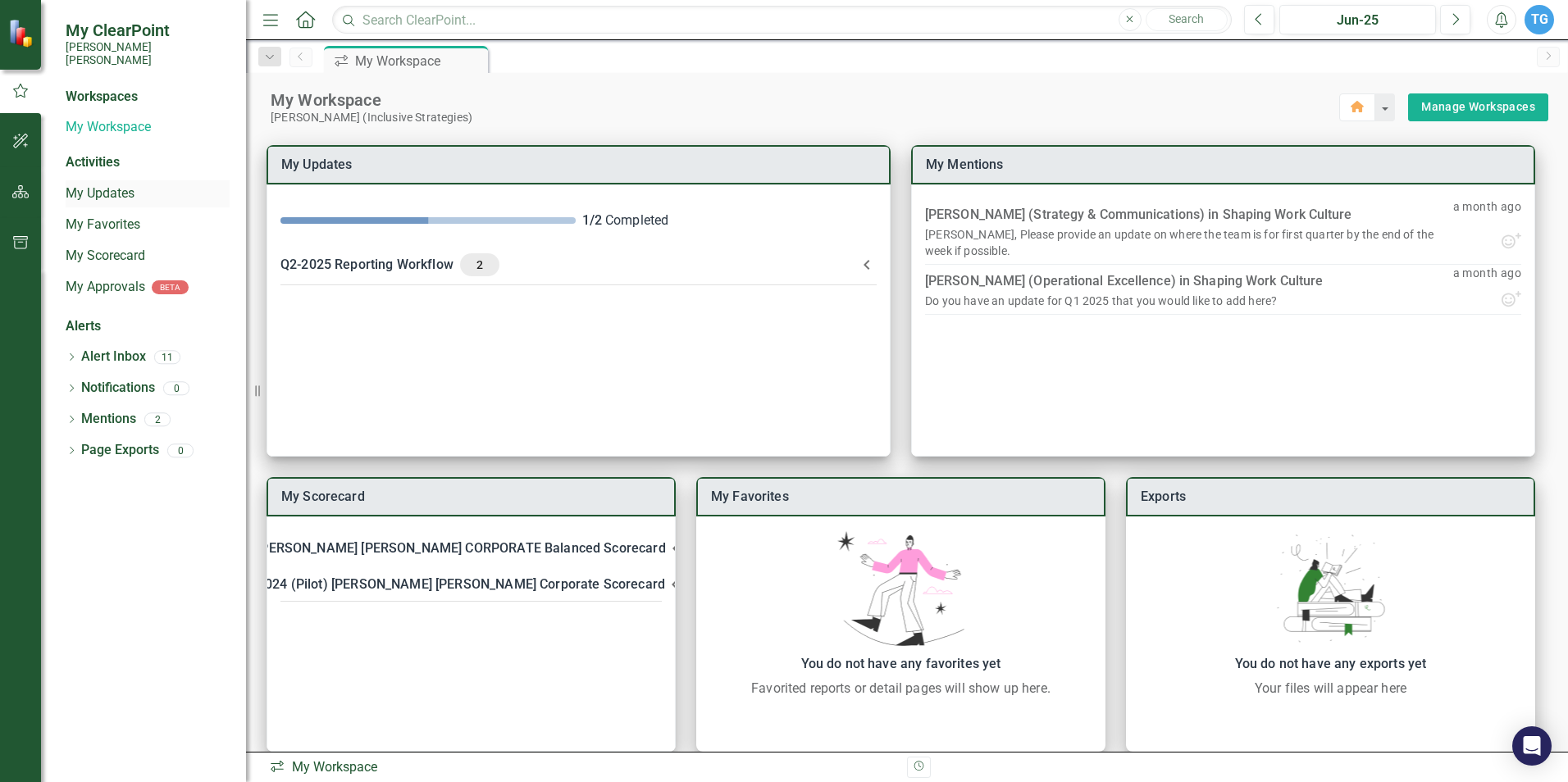 click on "My Updates" at bounding box center (148, 193) 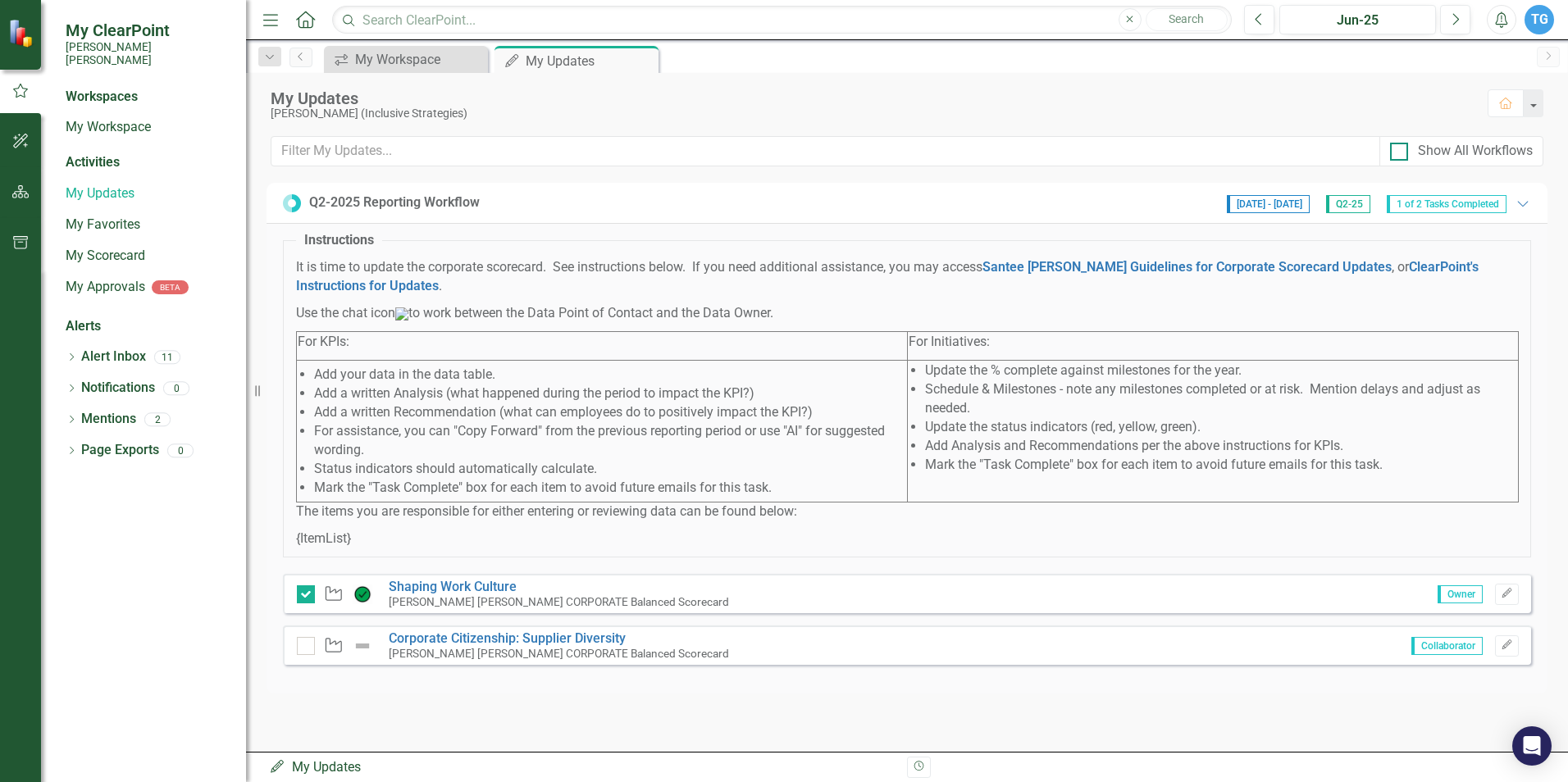 click at bounding box center [1399, 152] 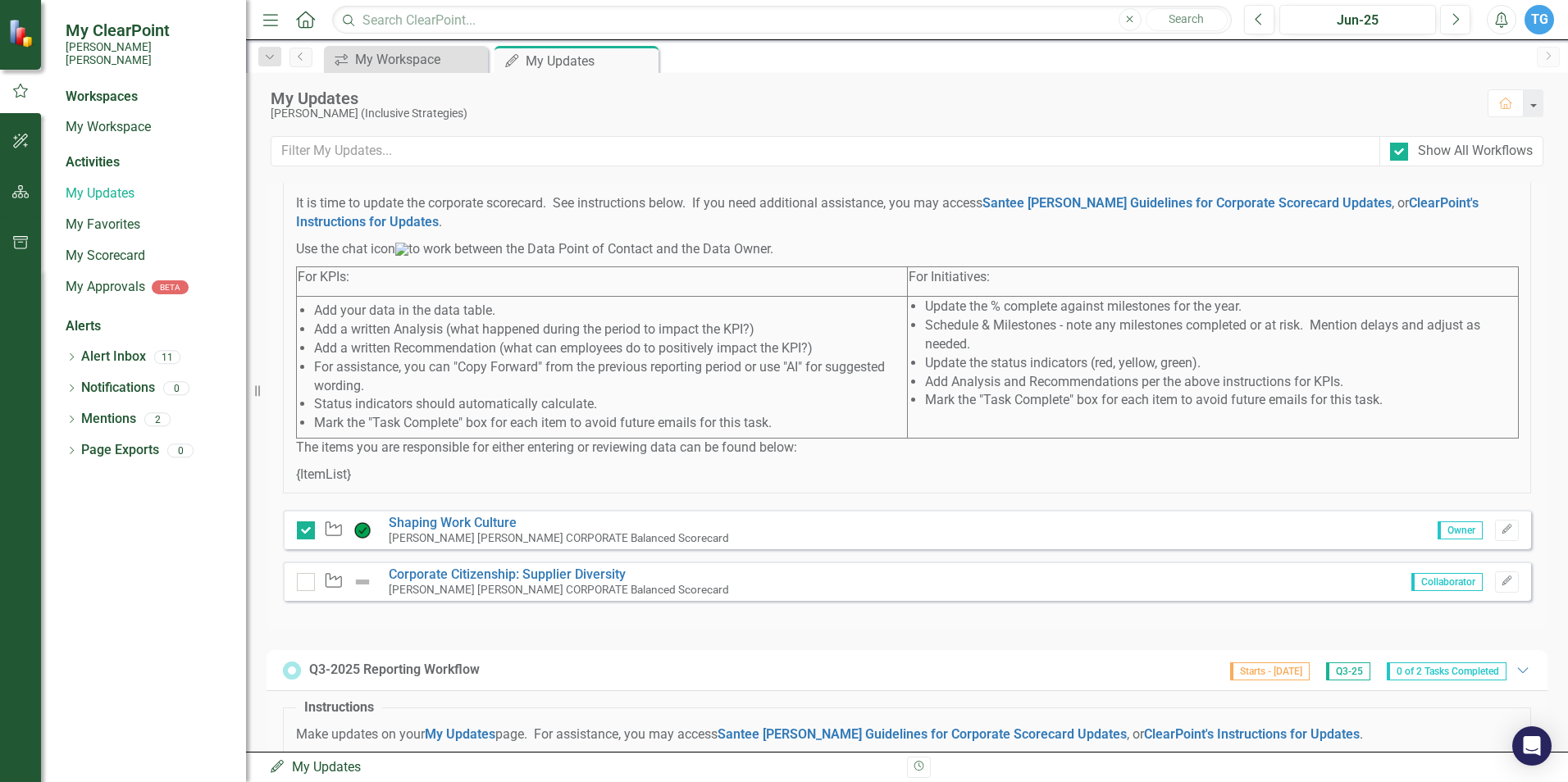 scroll, scrollTop: 574, scrollLeft: 0, axis: vertical 